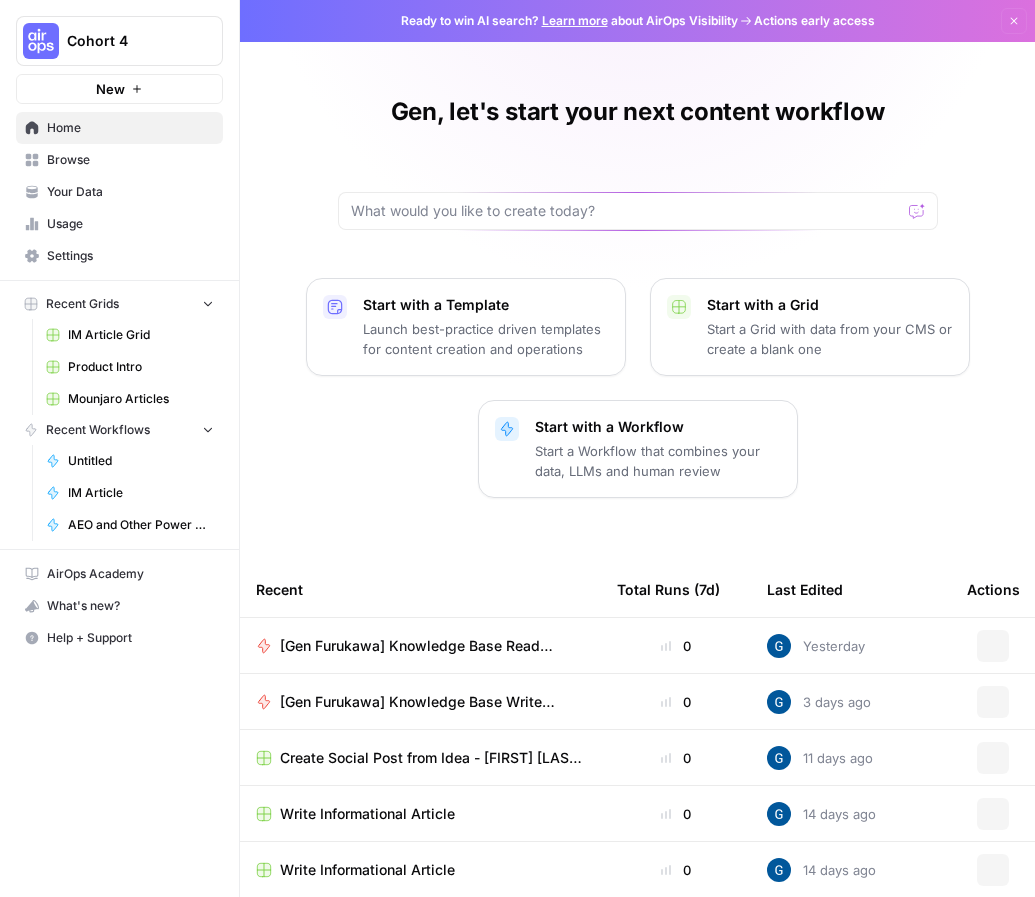 scroll, scrollTop: 0, scrollLeft: 0, axis: both 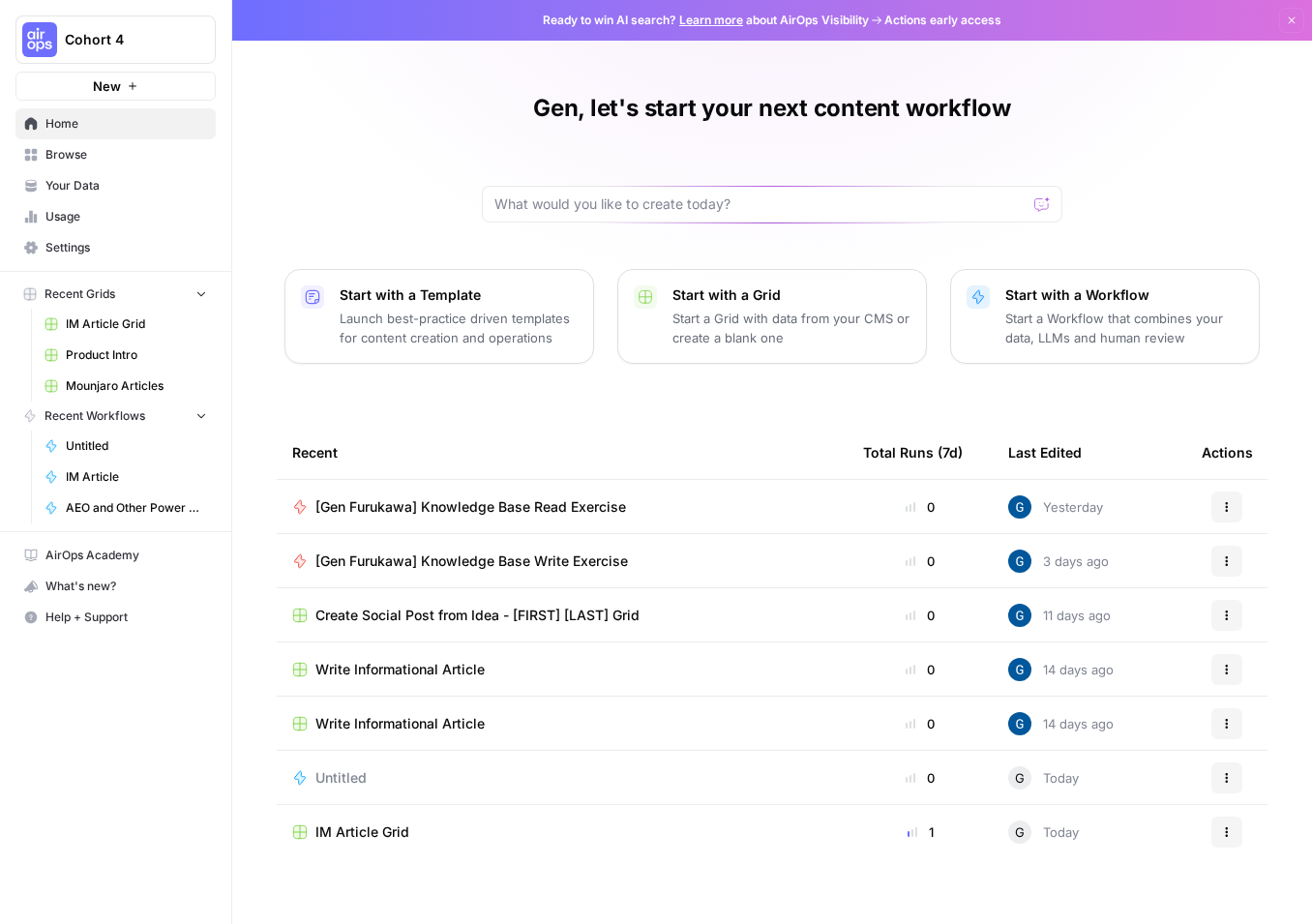 click on "Gen, let's start your next content workflow Start with a Template Launch best-practice driven templates for content creation and operations Start with a Grid Start a Grid with data from your CMS or create a blank one Start with a Workflow Start a Workflow that combines your data, LLMs and human review Recent Total Runs (7d) Last Edited Actions [FIRST] [LAST] Knowledge Base Read Exercise 0 Yesterday Actions [FIRST] [LAST] Knowledge Base Write Exercise 0 3 days ago Actions Create Social Post from Idea - [FIRST] [LAST] Grid 0 11 days ago Actions Write Informational Article 0 14 days ago Actions Write Informational Article 0 14 days ago Actions Untitled 0 G Today Actions IM Article Grid 1 G Today Actions" at bounding box center [772, 462] 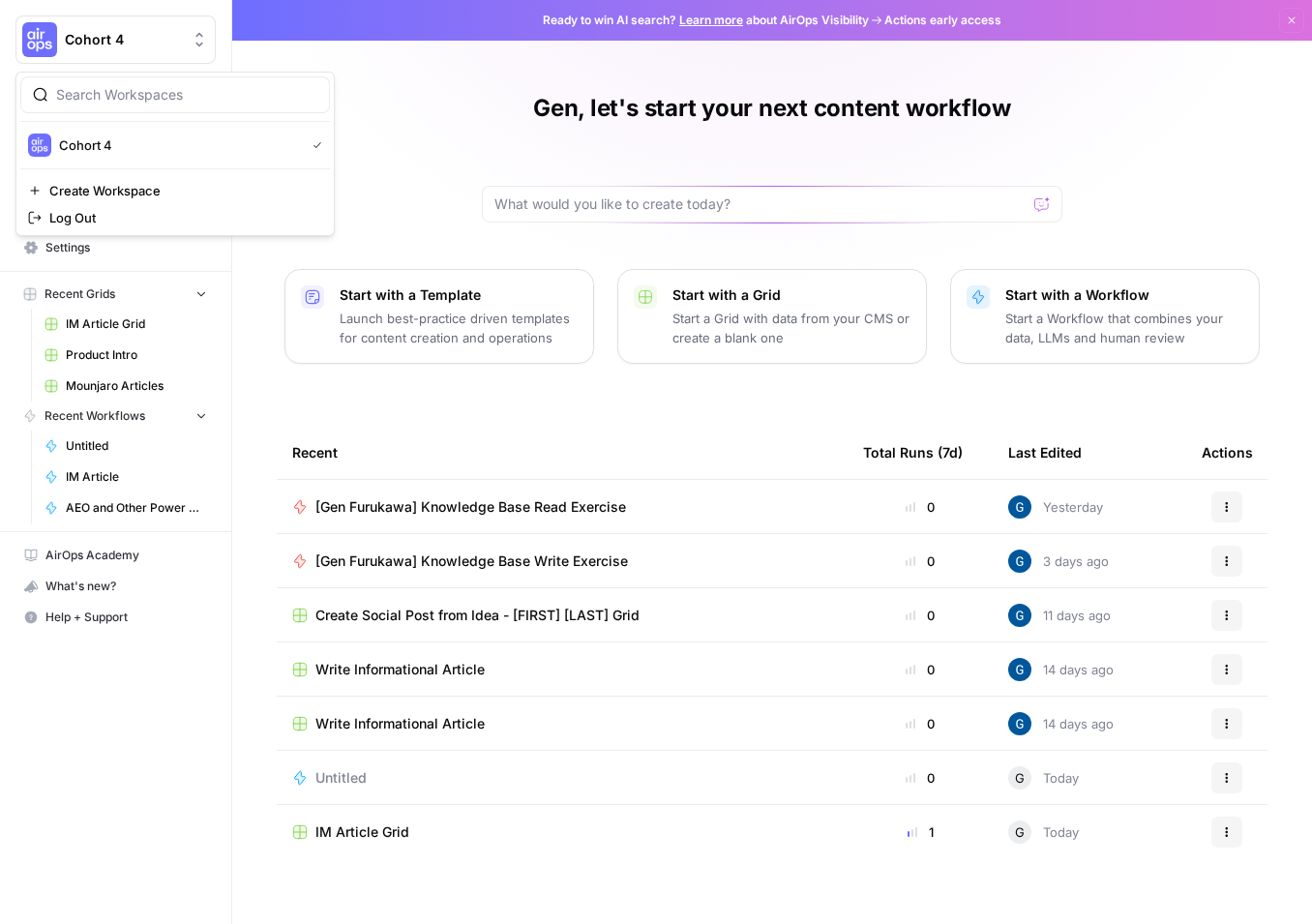 click on "Cohort 4" at bounding box center [123, 40] 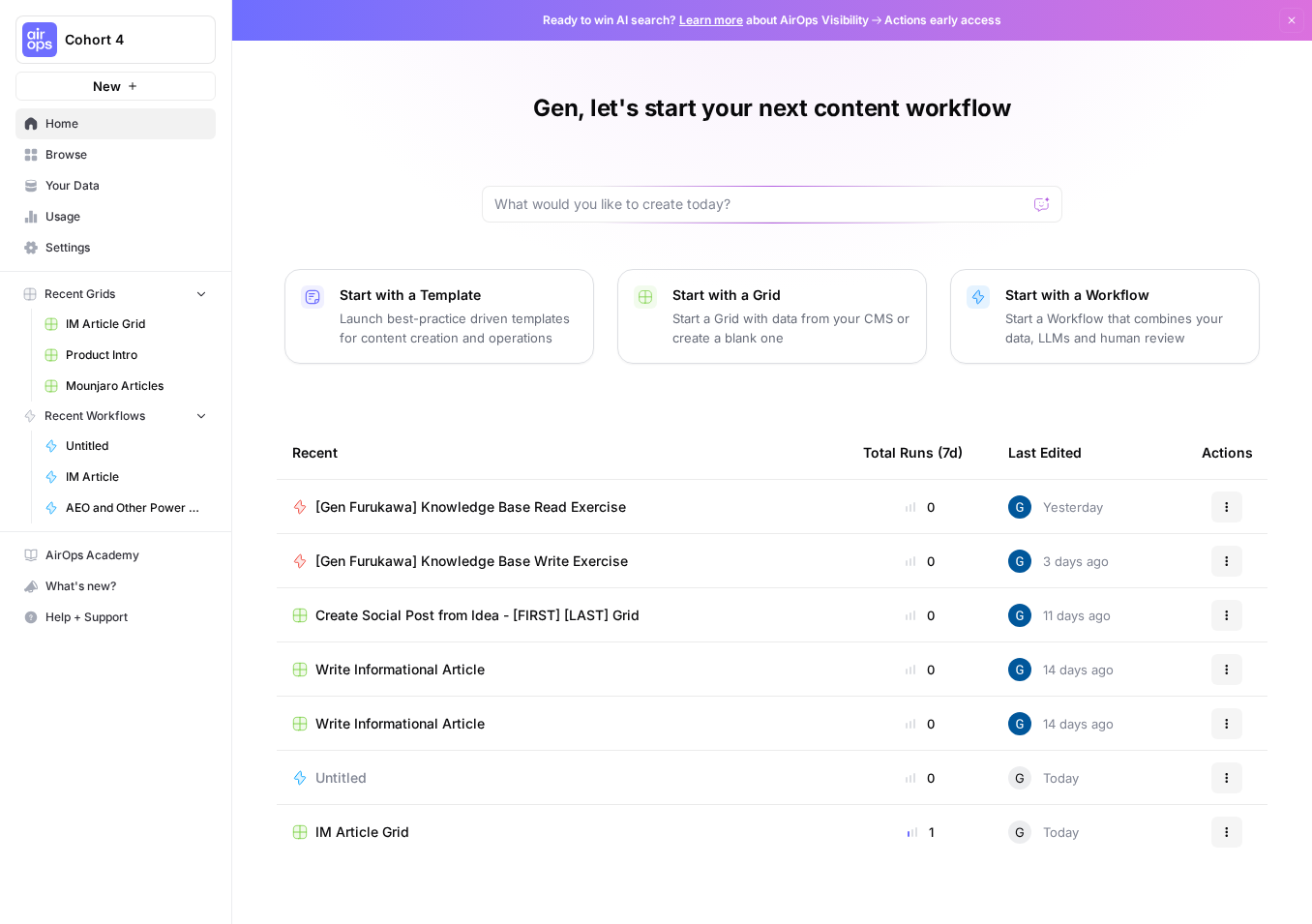 click on "Browse" at bounding box center (126, 155) 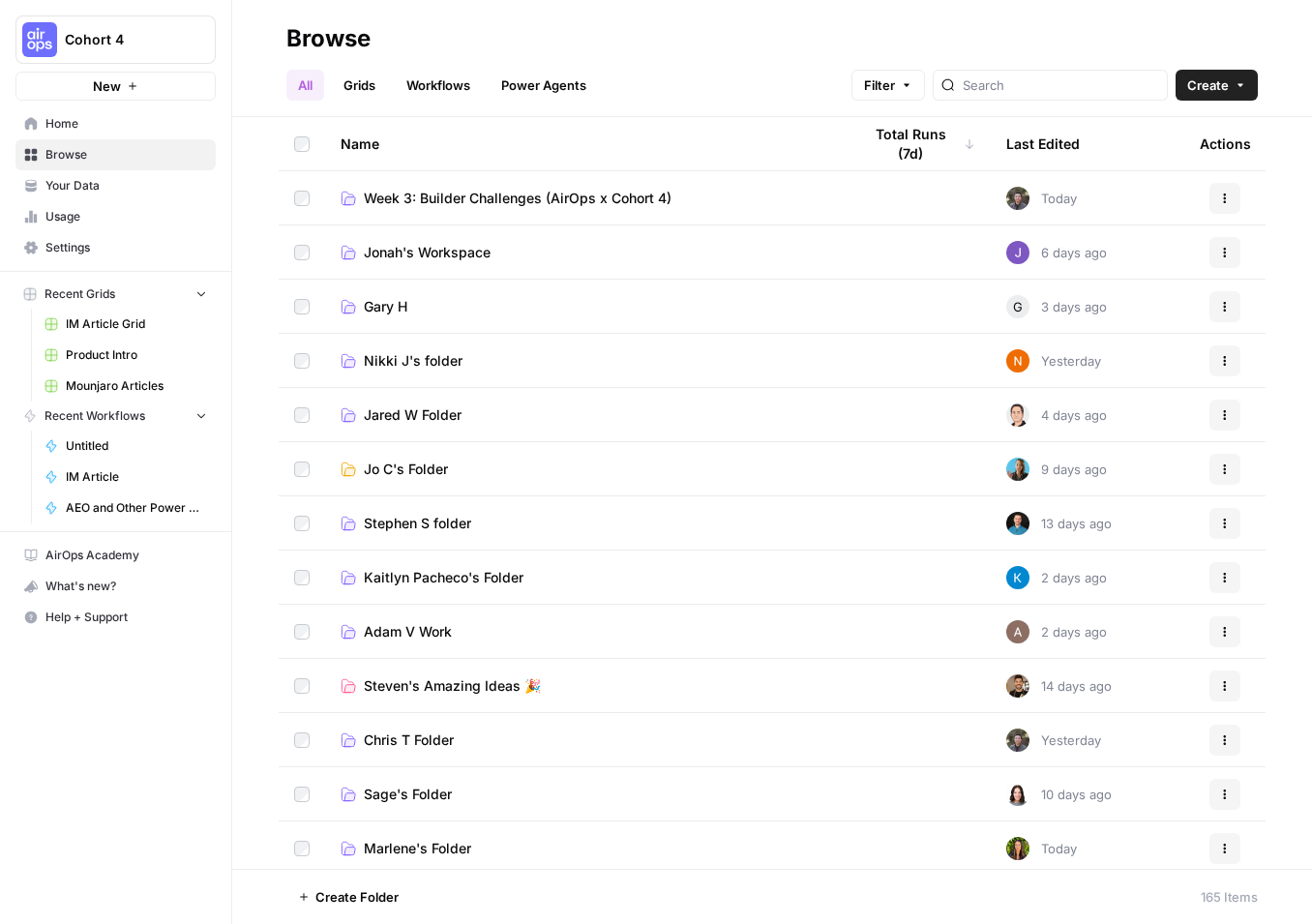 scroll, scrollTop: 0, scrollLeft: 0, axis: both 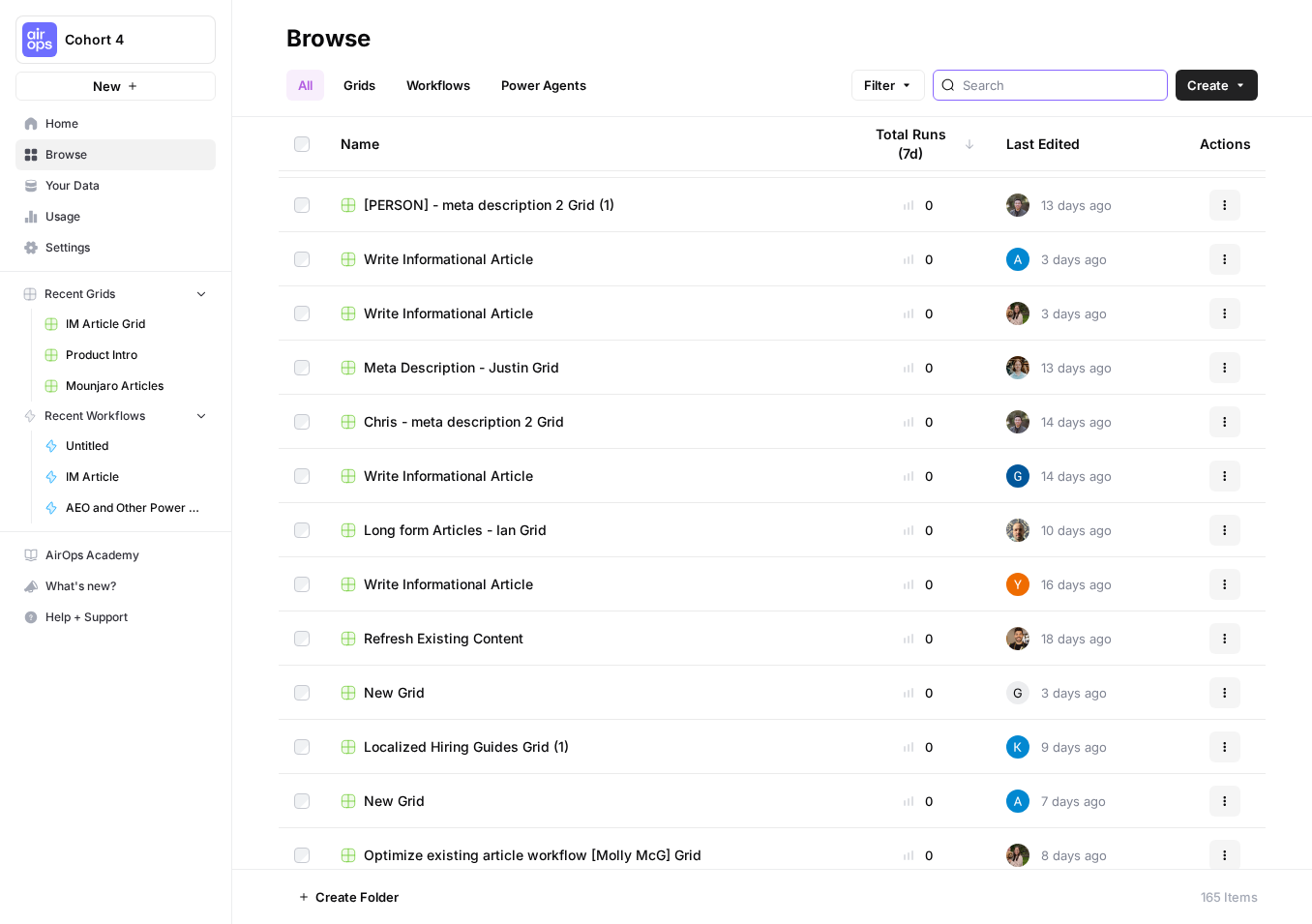 click at bounding box center [1060, 85] 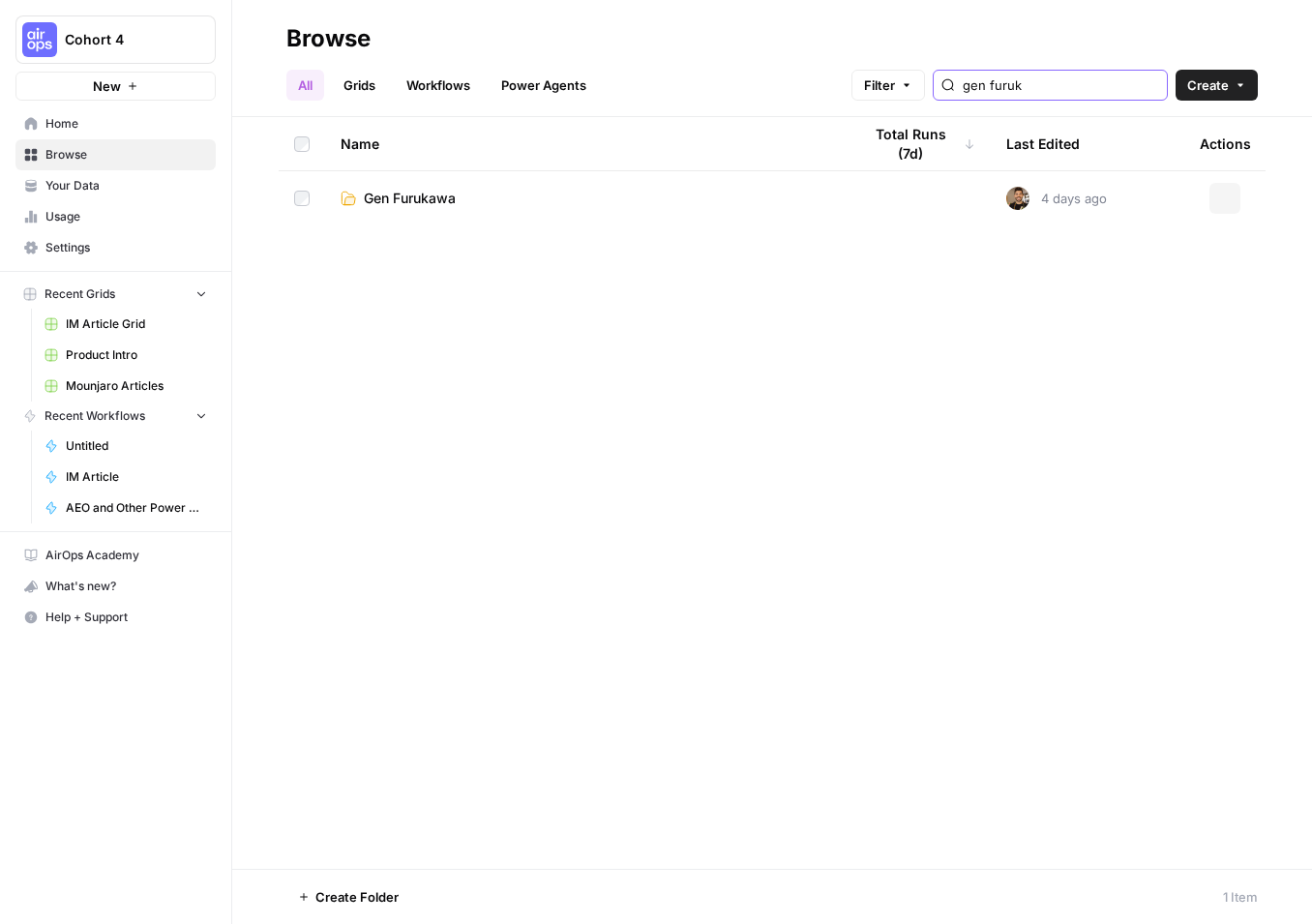 scroll, scrollTop: 0, scrollLeft: 0, axis: both 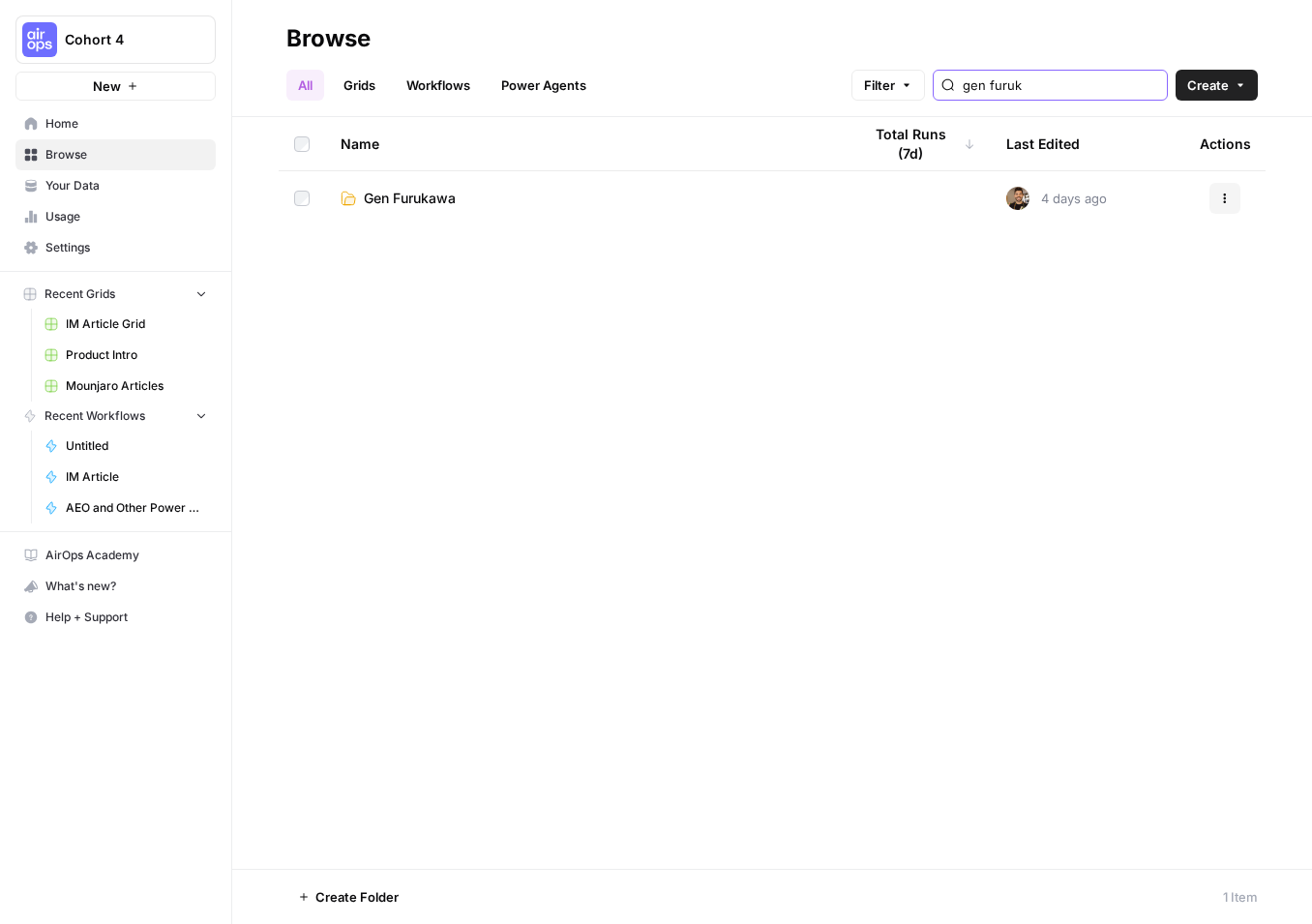 type on "gen furuk" 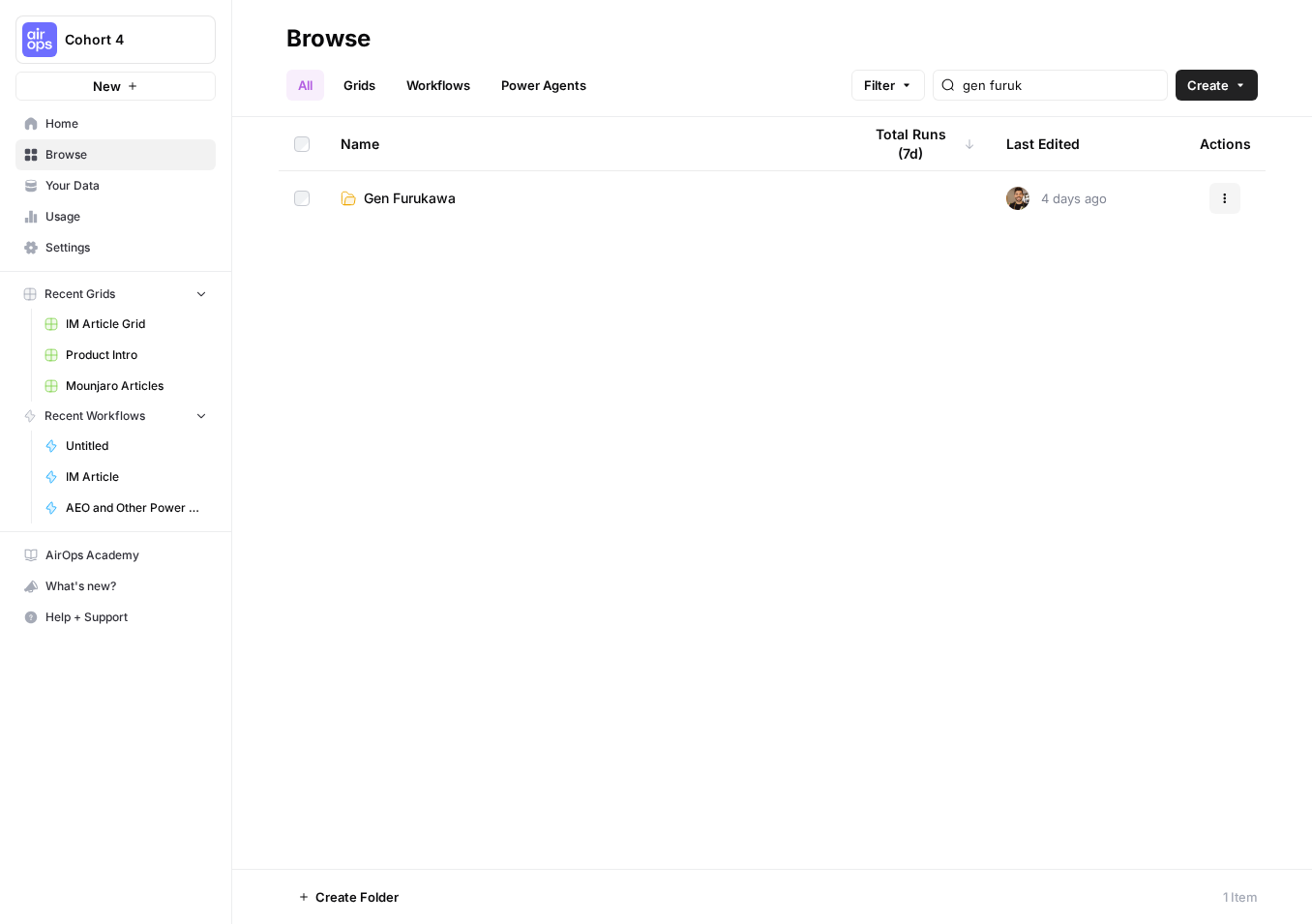 click on "Gen Furukawa" at bounding box center [409, 198] 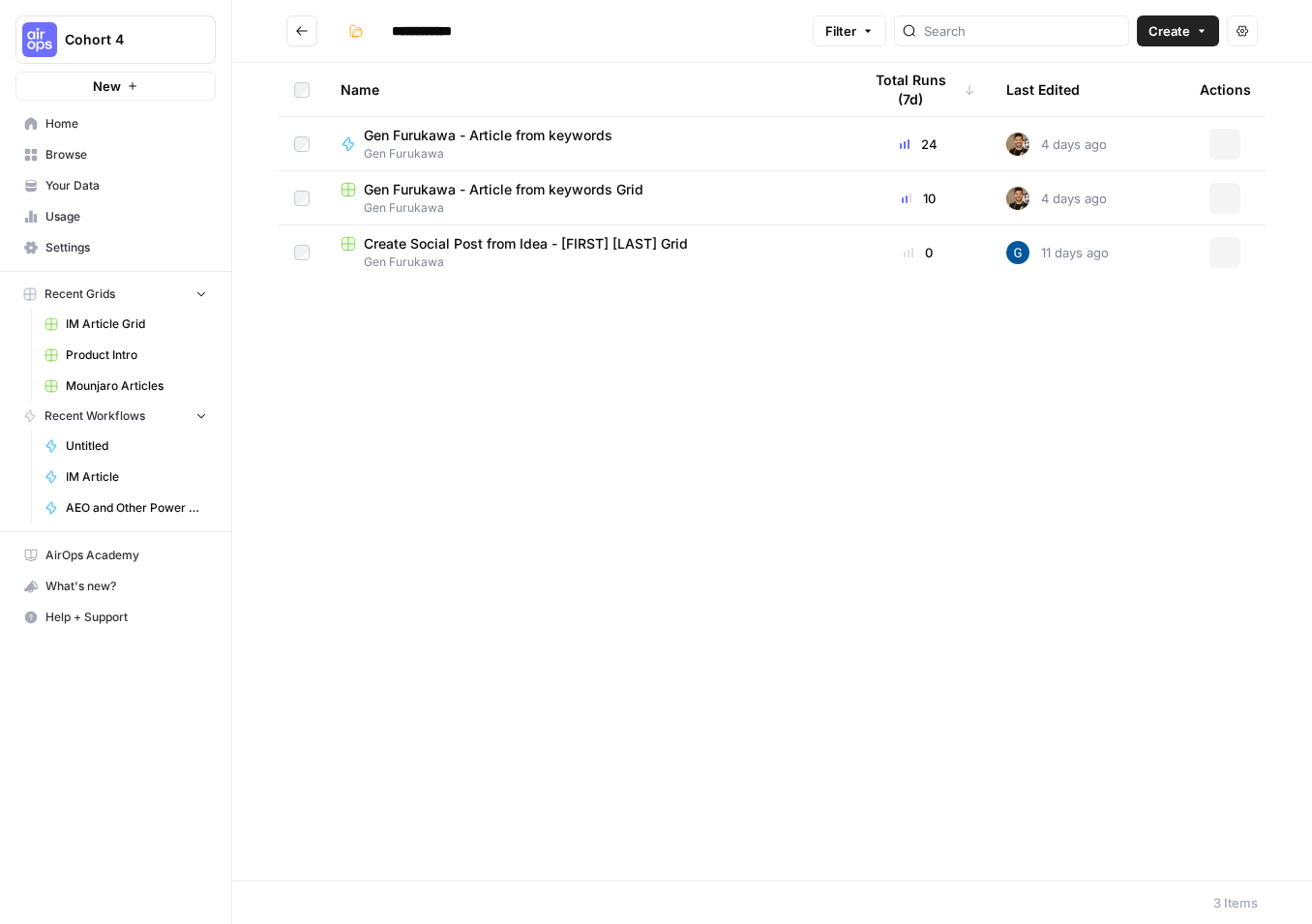 scroll, scrollTop: 0, scrollLeft: 0, axis: both 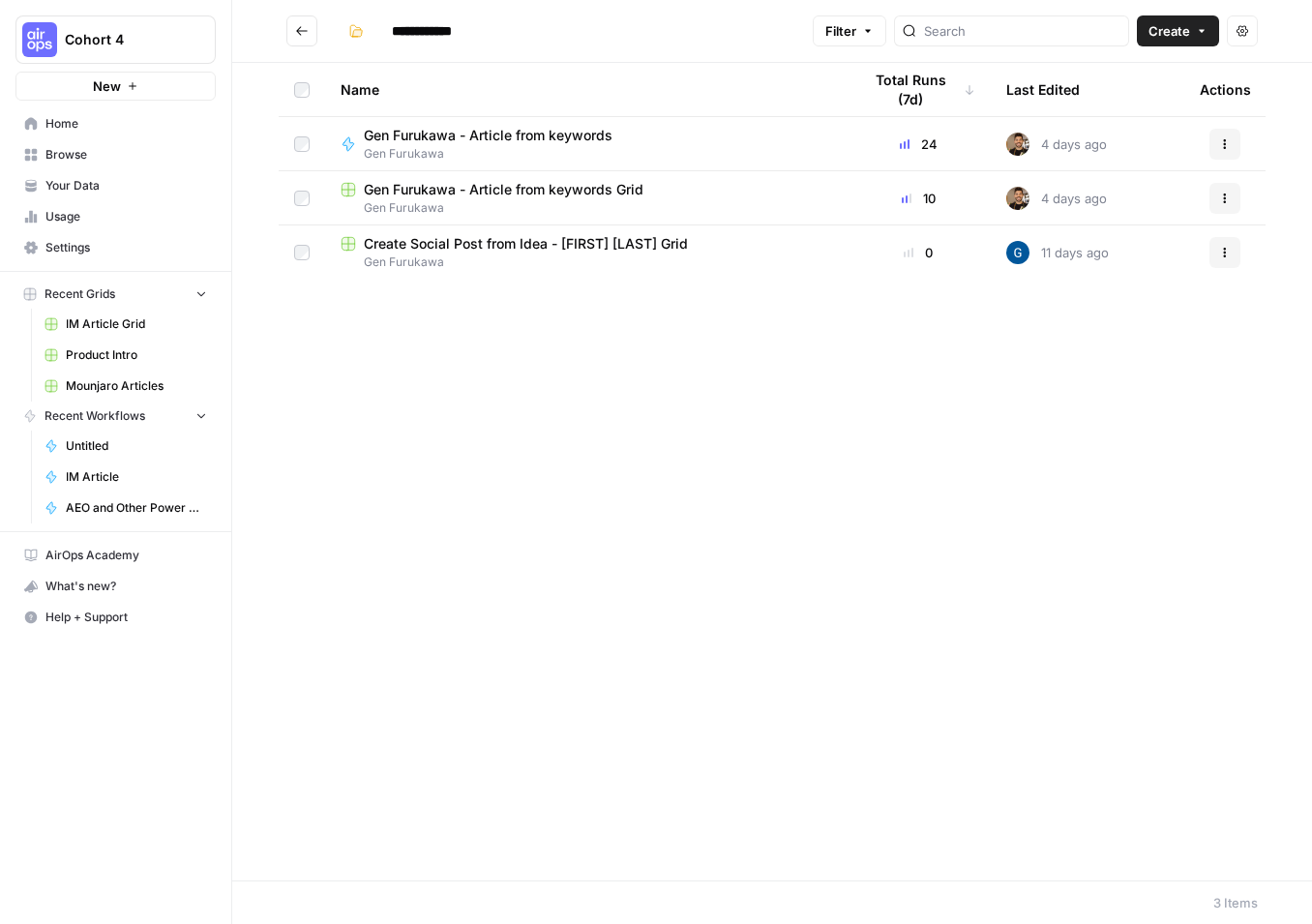 click on "Name Total Runs (7d) Last Edited Actions [FIRST] [LAST] - Article from keywords [FIRST] [LAST] 24 4 days ago Actions [FIRST] [LAST] - Article from keywords Grid [FIRST] [LAST] 10 4 days ago Actions Create Social Post from Idea - [FIRST] [LAST] Grid [FIRST] [LAST] 0 11 days ago Actions" at bounding box center (772, 471) 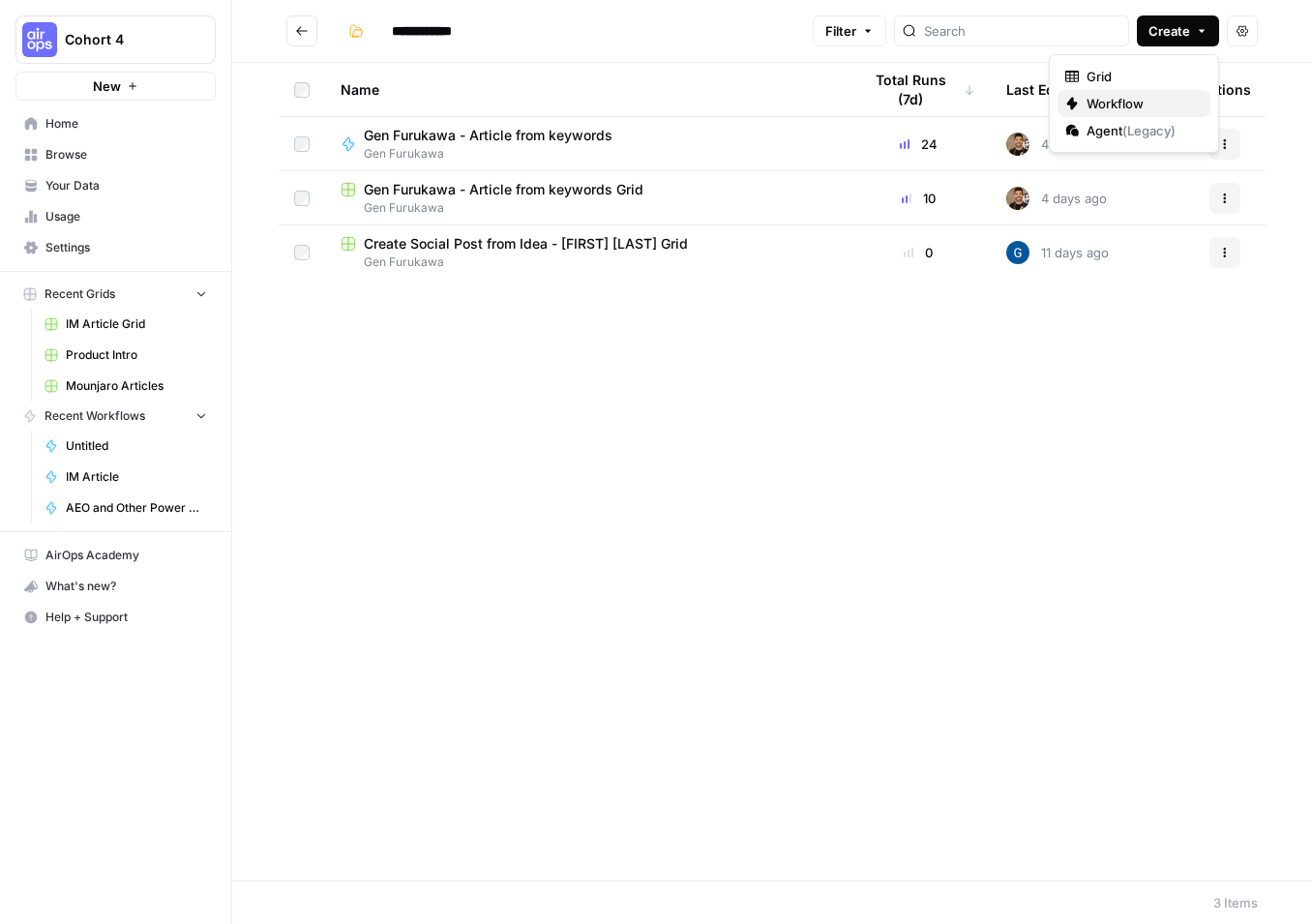 click on "Workflow" at bounding box center [1141, 104] 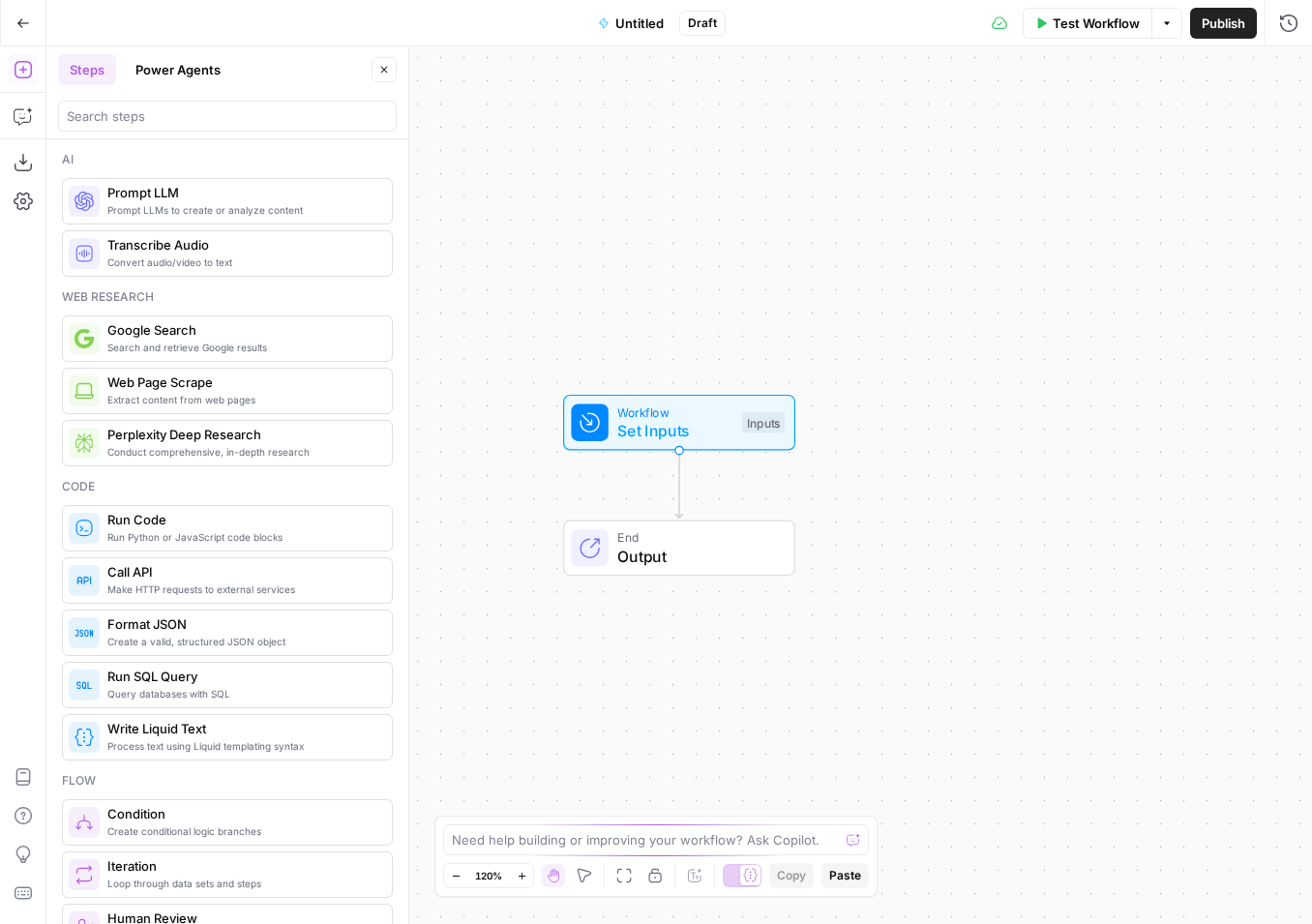 scroll, scrollTop: 0, scrollLeft: 0, axis: both 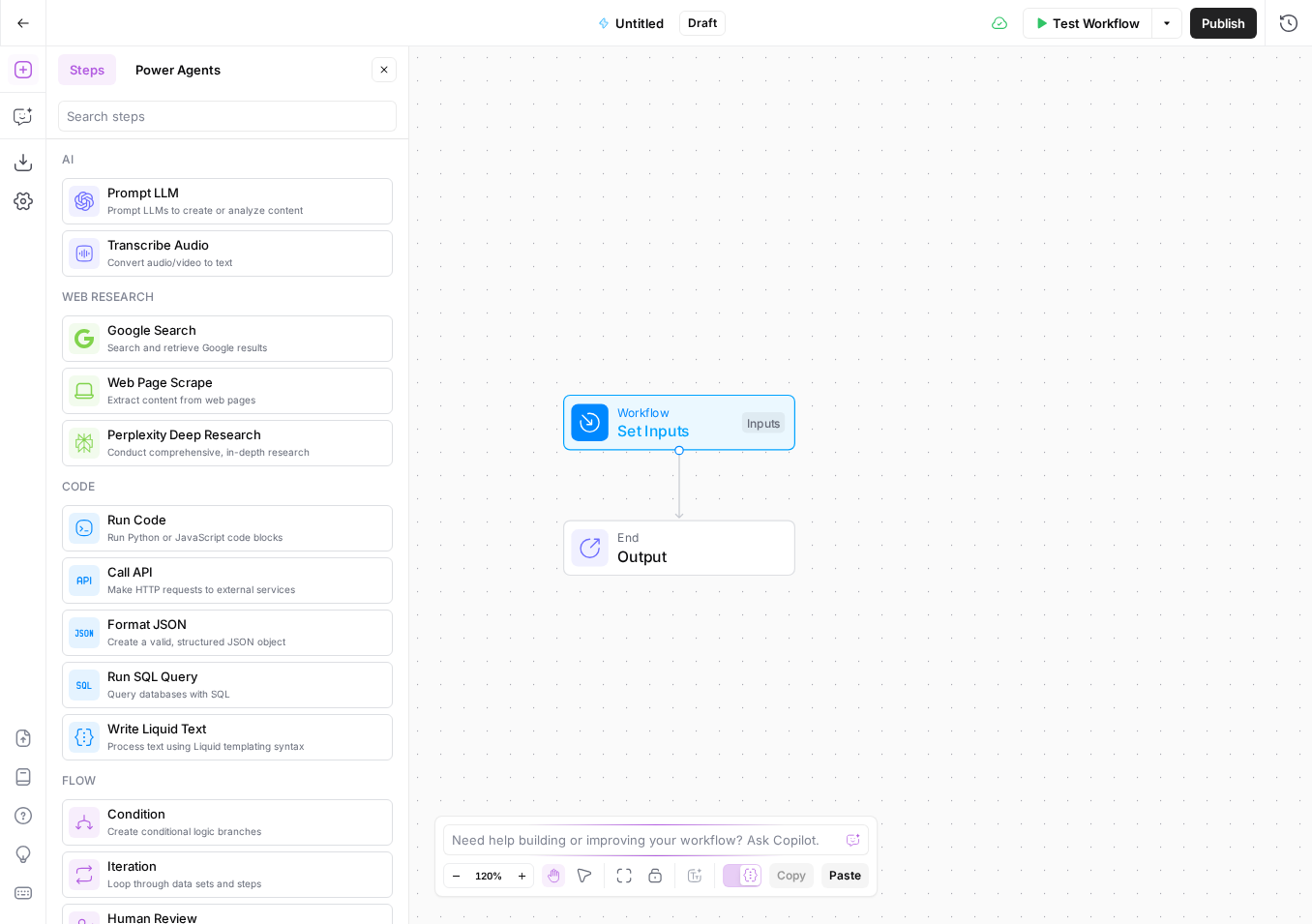 click on "Untitled" at bounding box center [640, 23] 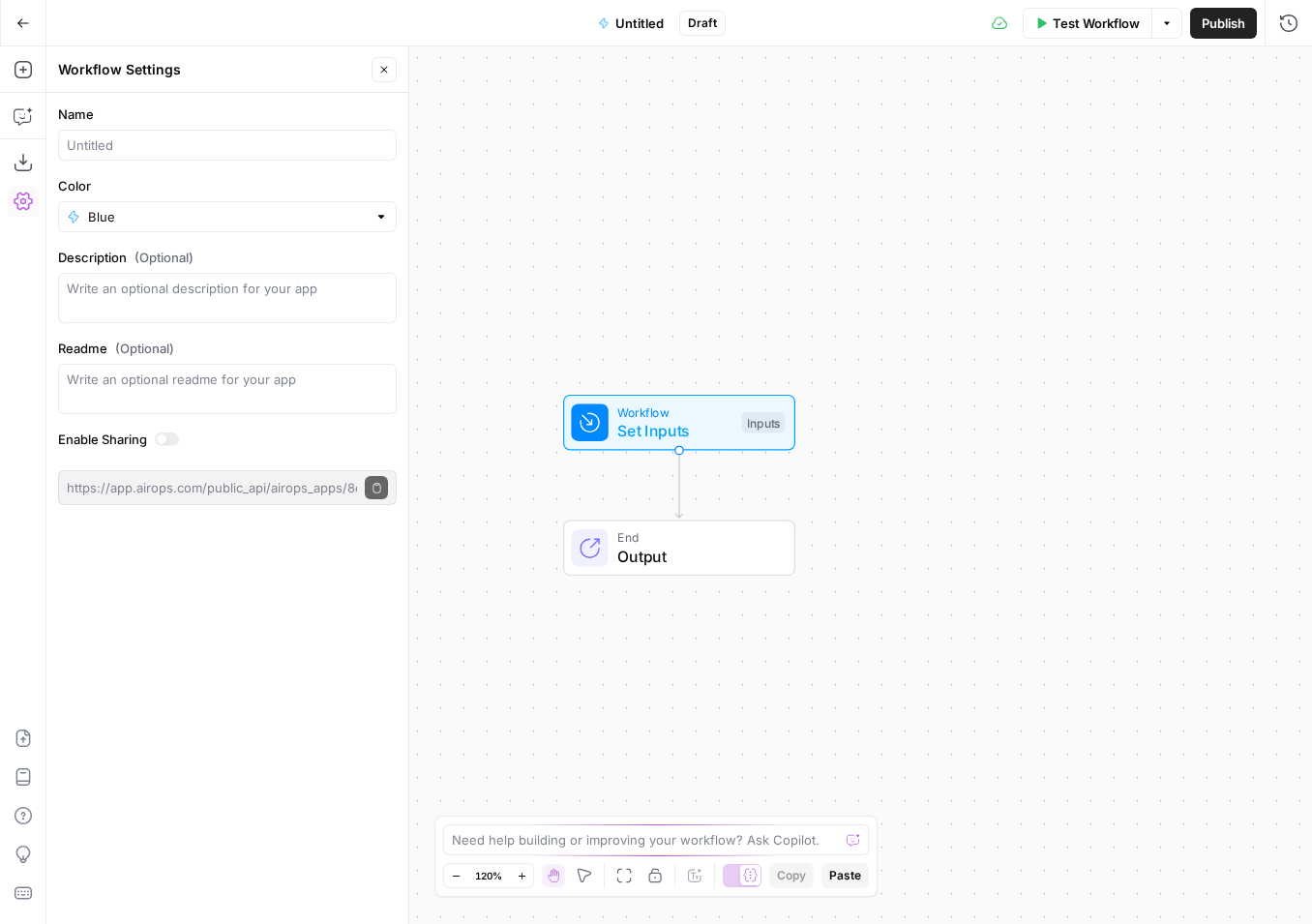 click on "Untitled" at bounding box center [640, 23] 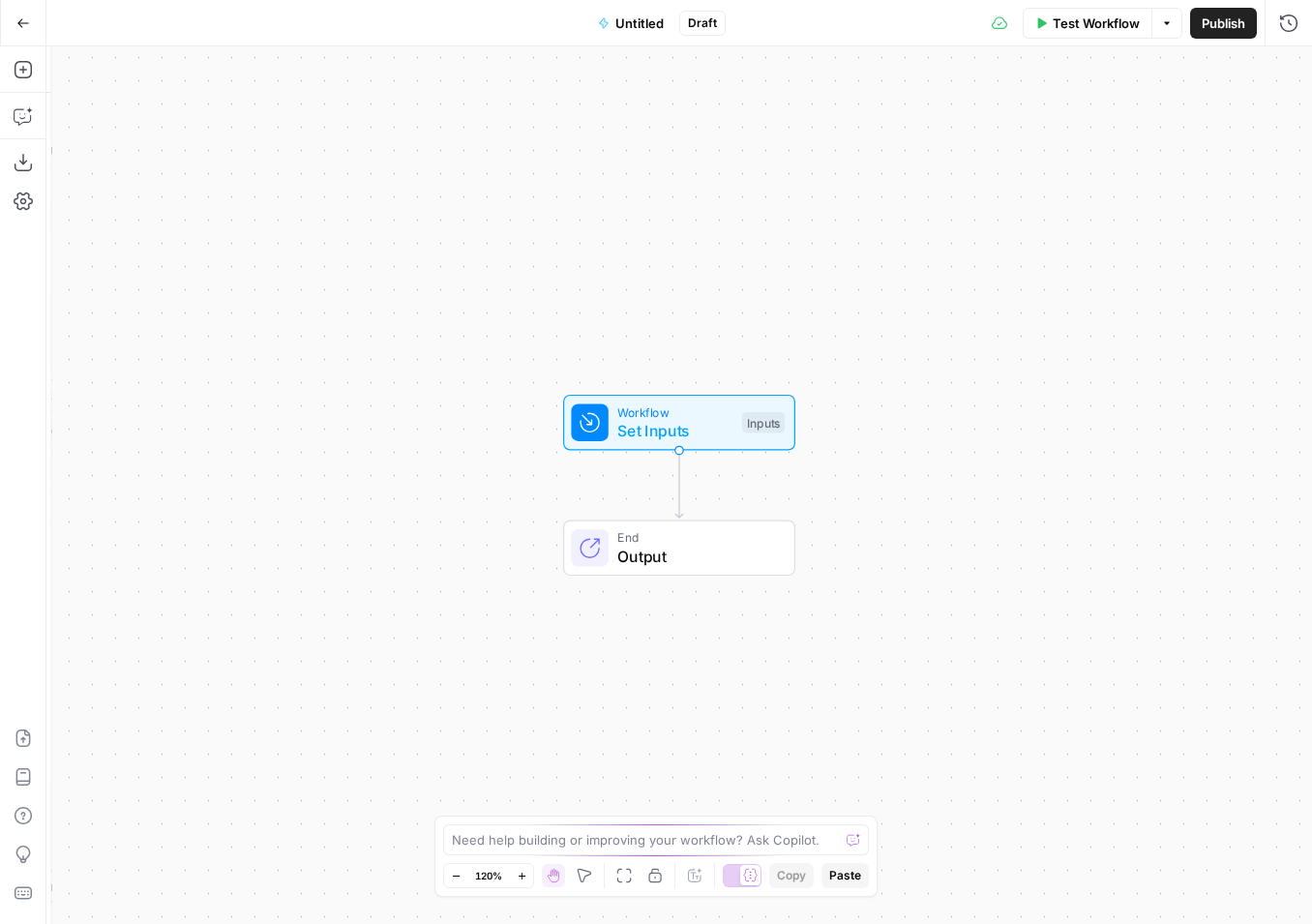 click on "Untitled" at bounding box center (640, 23) 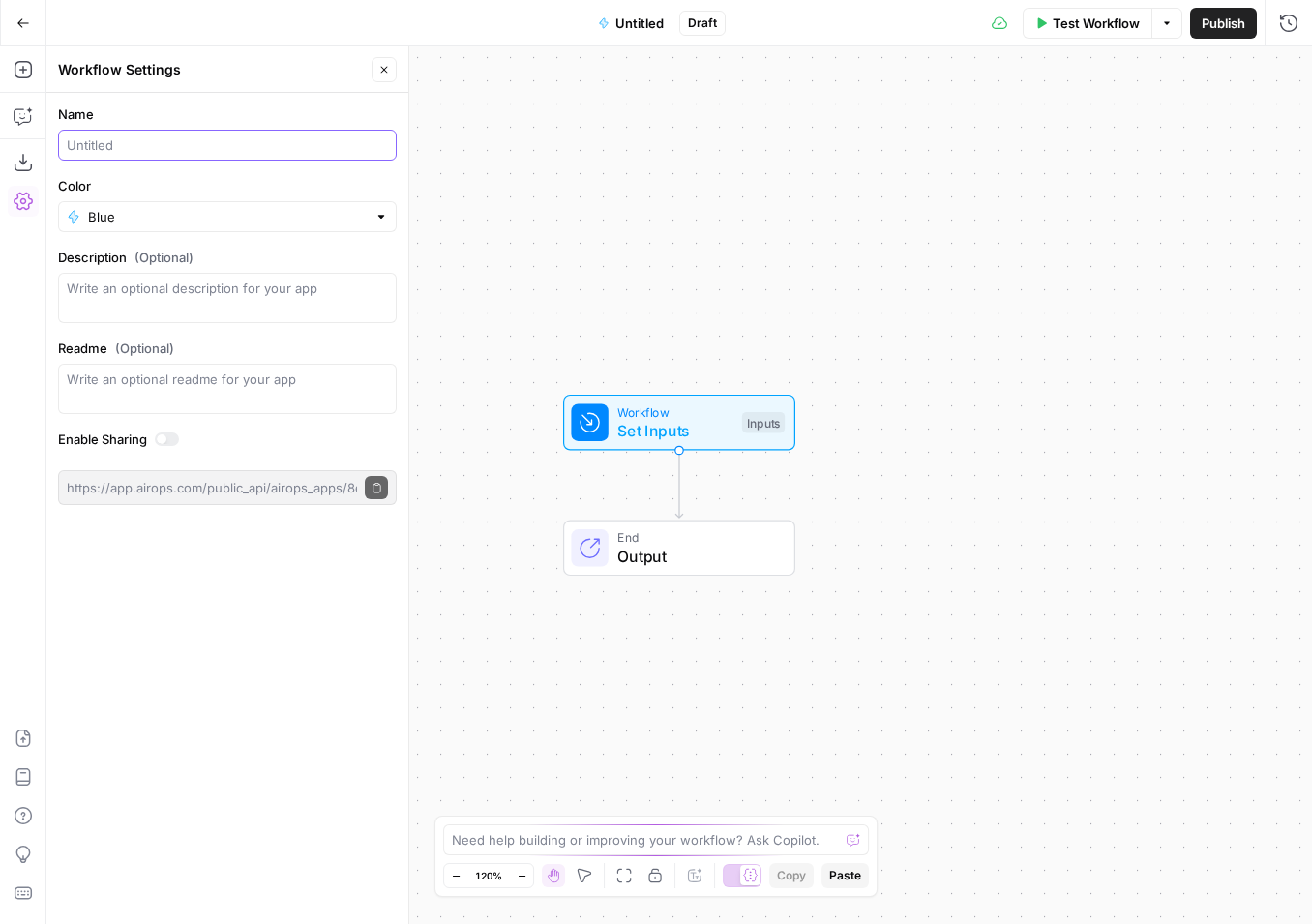 click on "Name" at bounding box center [227, 145] 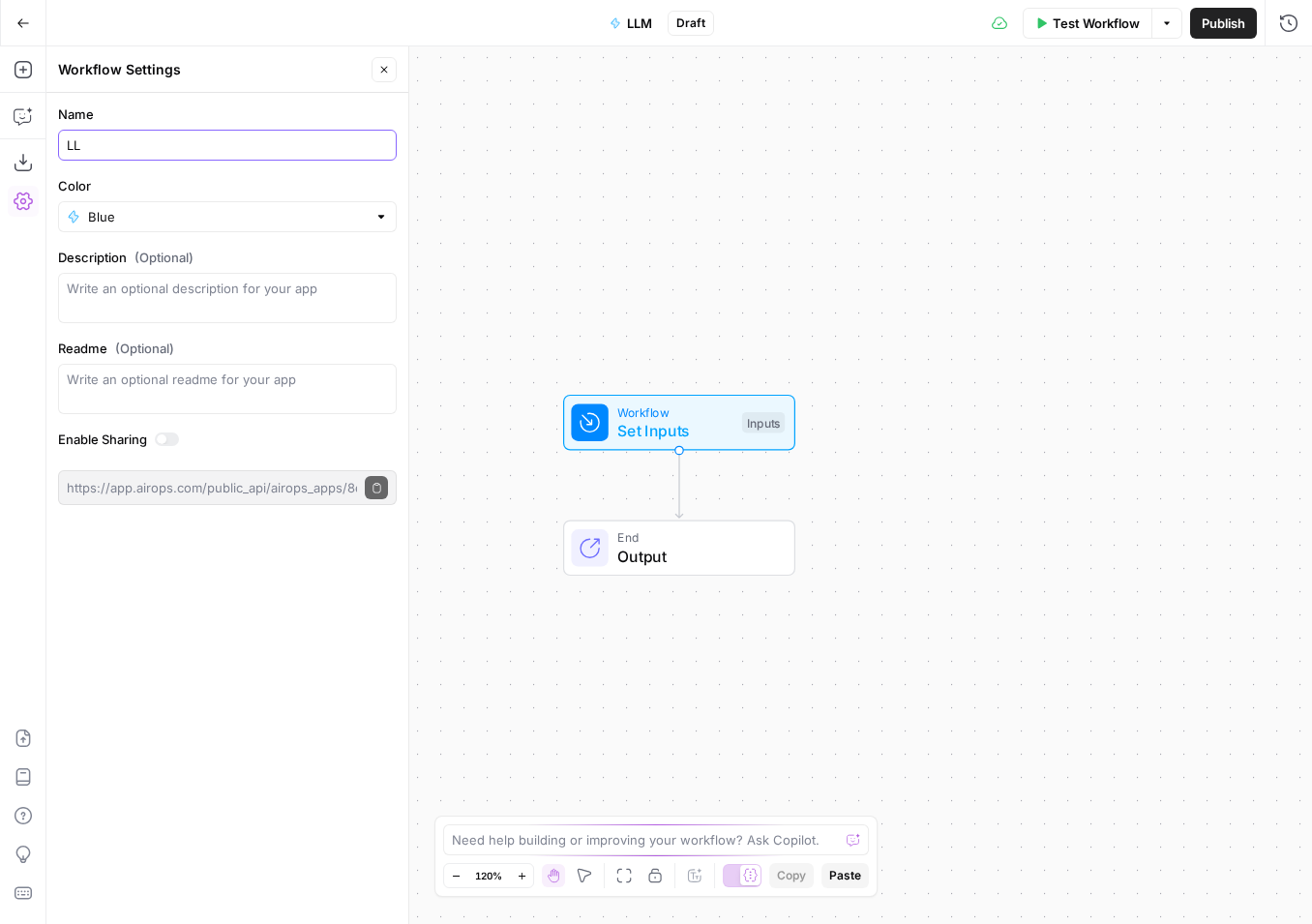 type on "L" 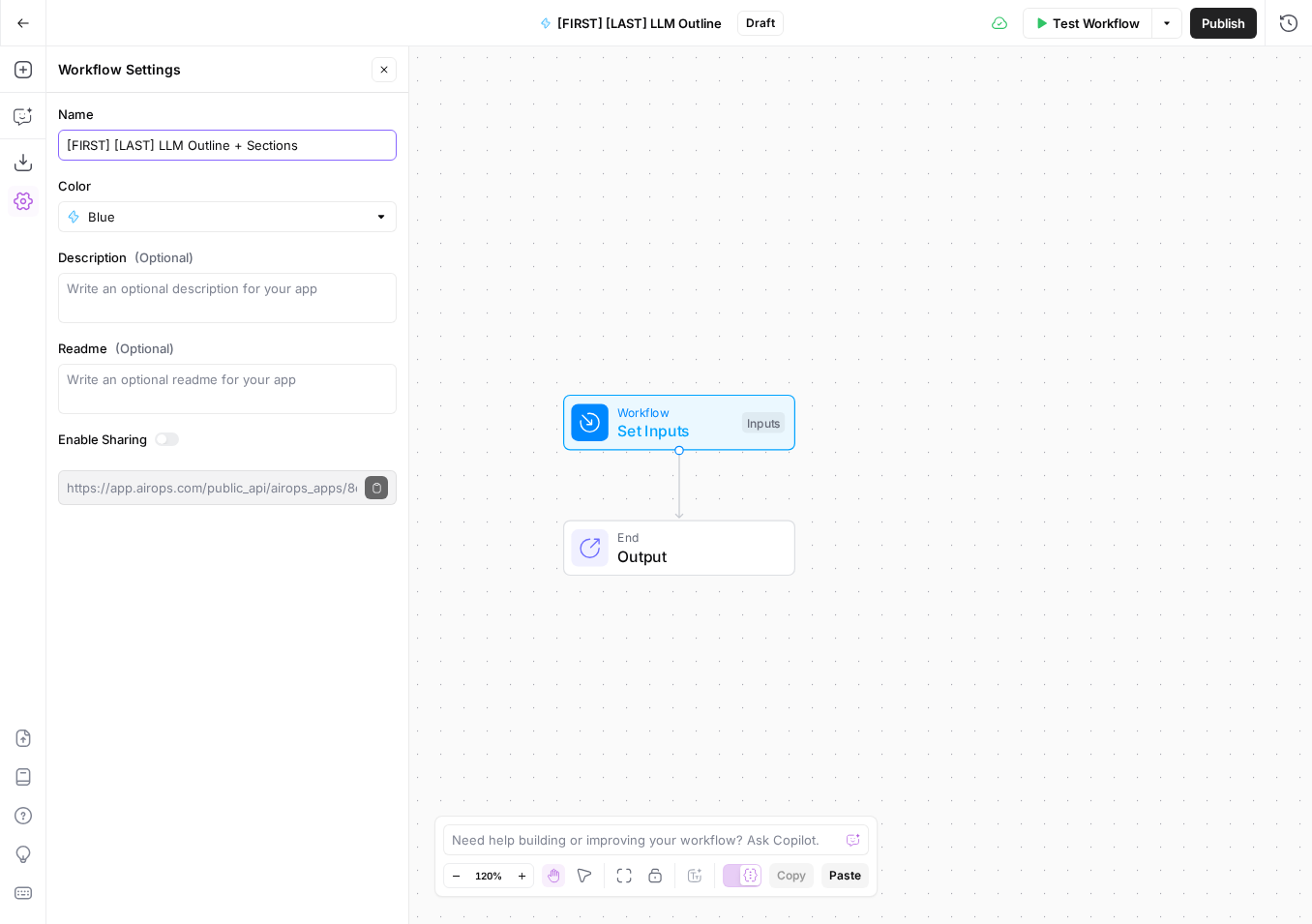 type on "[FIRST] [LAST] LLM Outline + Sections" 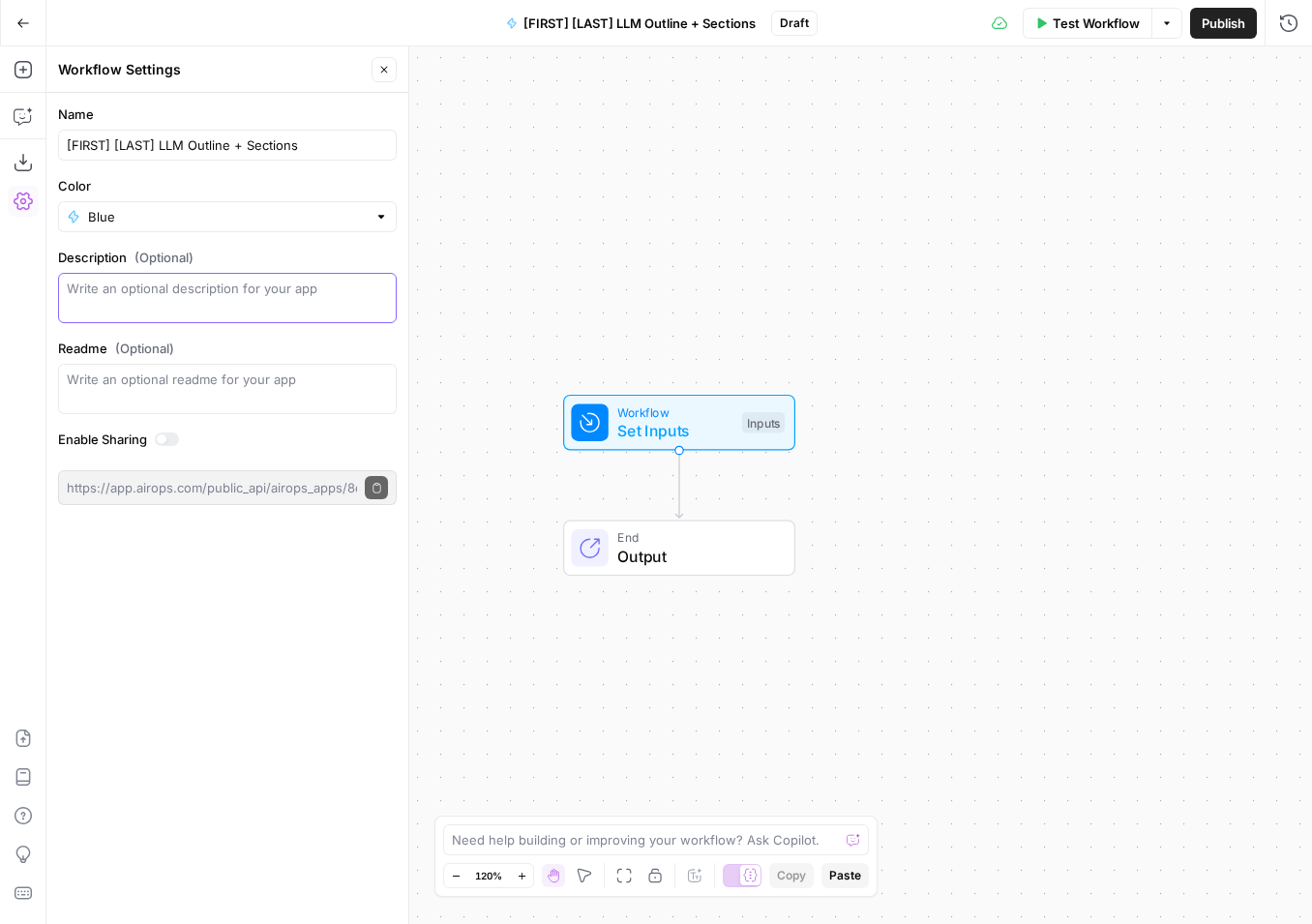 click on "Description   (Optional)" at bounding box center (227, 298) 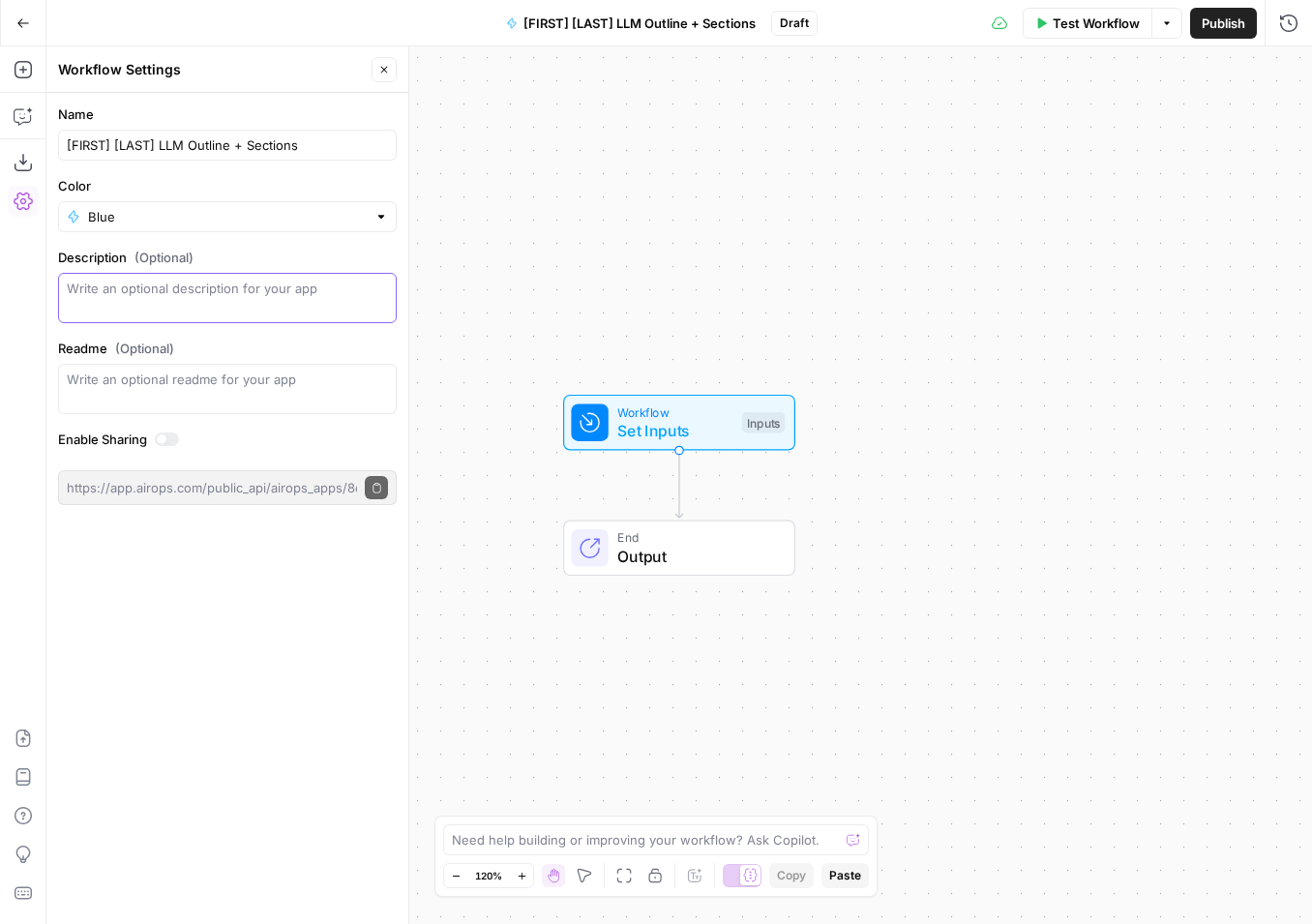 paste on "Takes a Brief plus top fan-out queries and returns a Markdown draft (~70 % complete)." 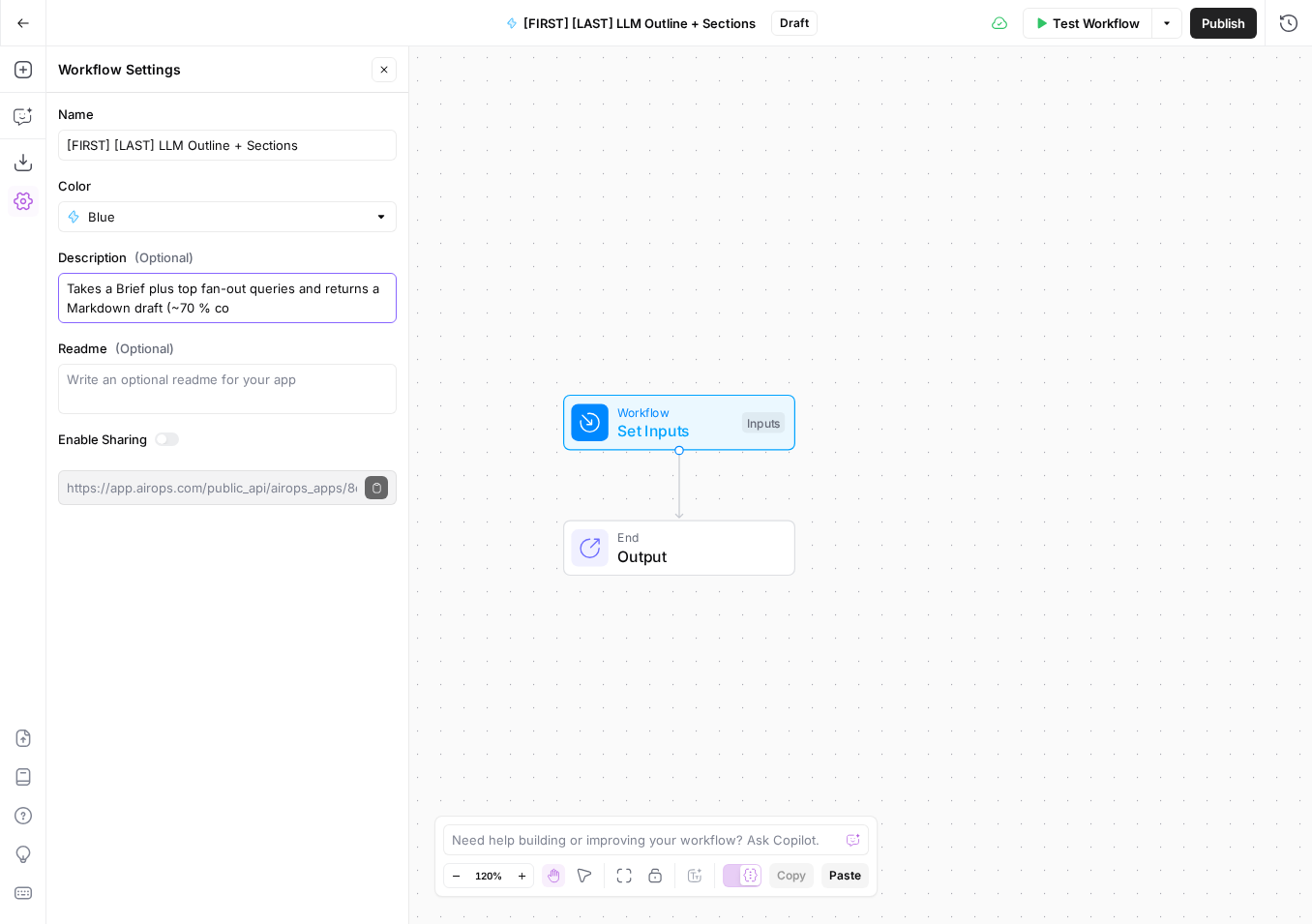 type on "Takes a Brief plus top fan-out queries and returns a Markdown draft (~70 % co" 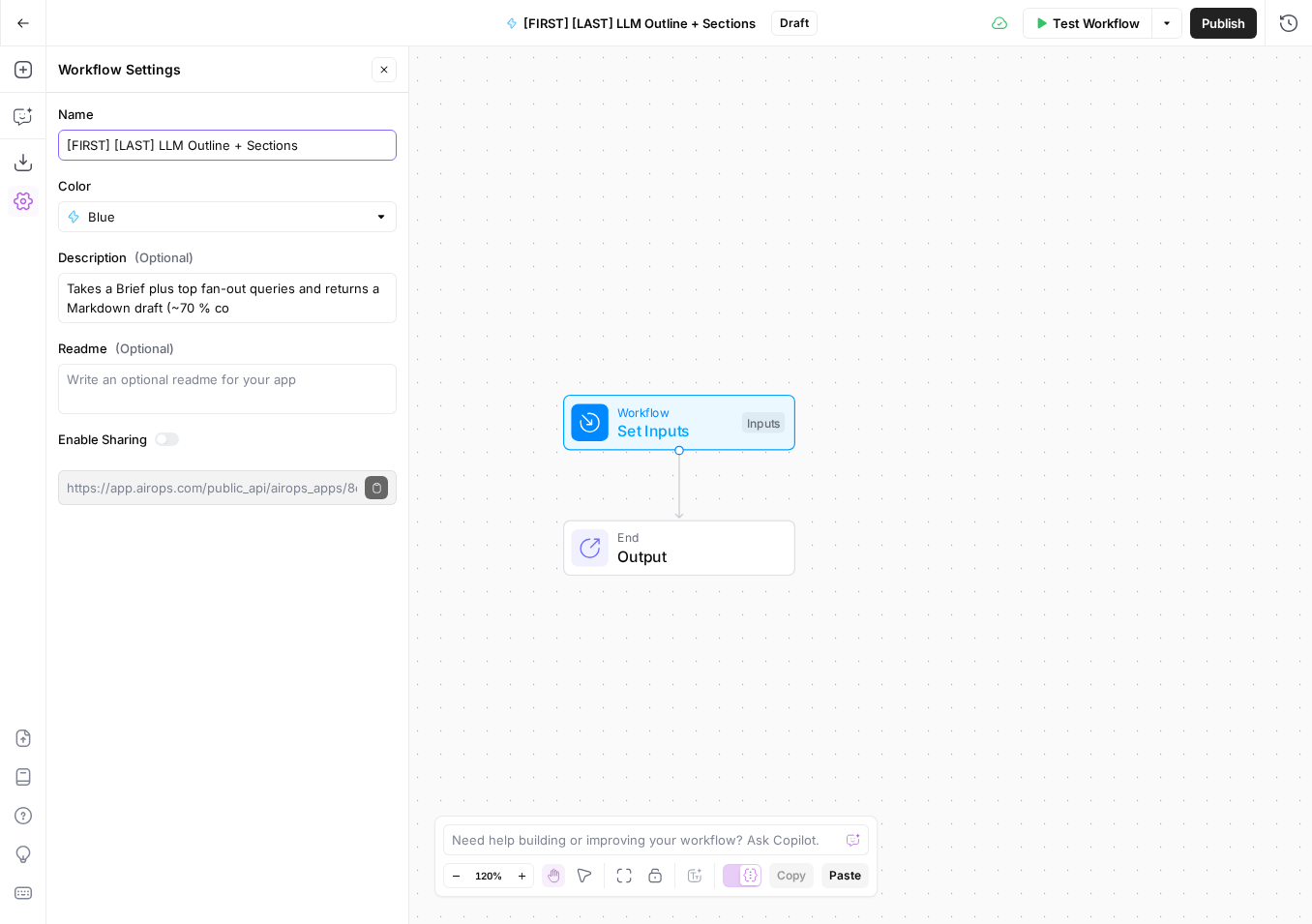 click on "[FIRST] [LAST] LLM Outline + Sections" at bounding box center (227, 145) 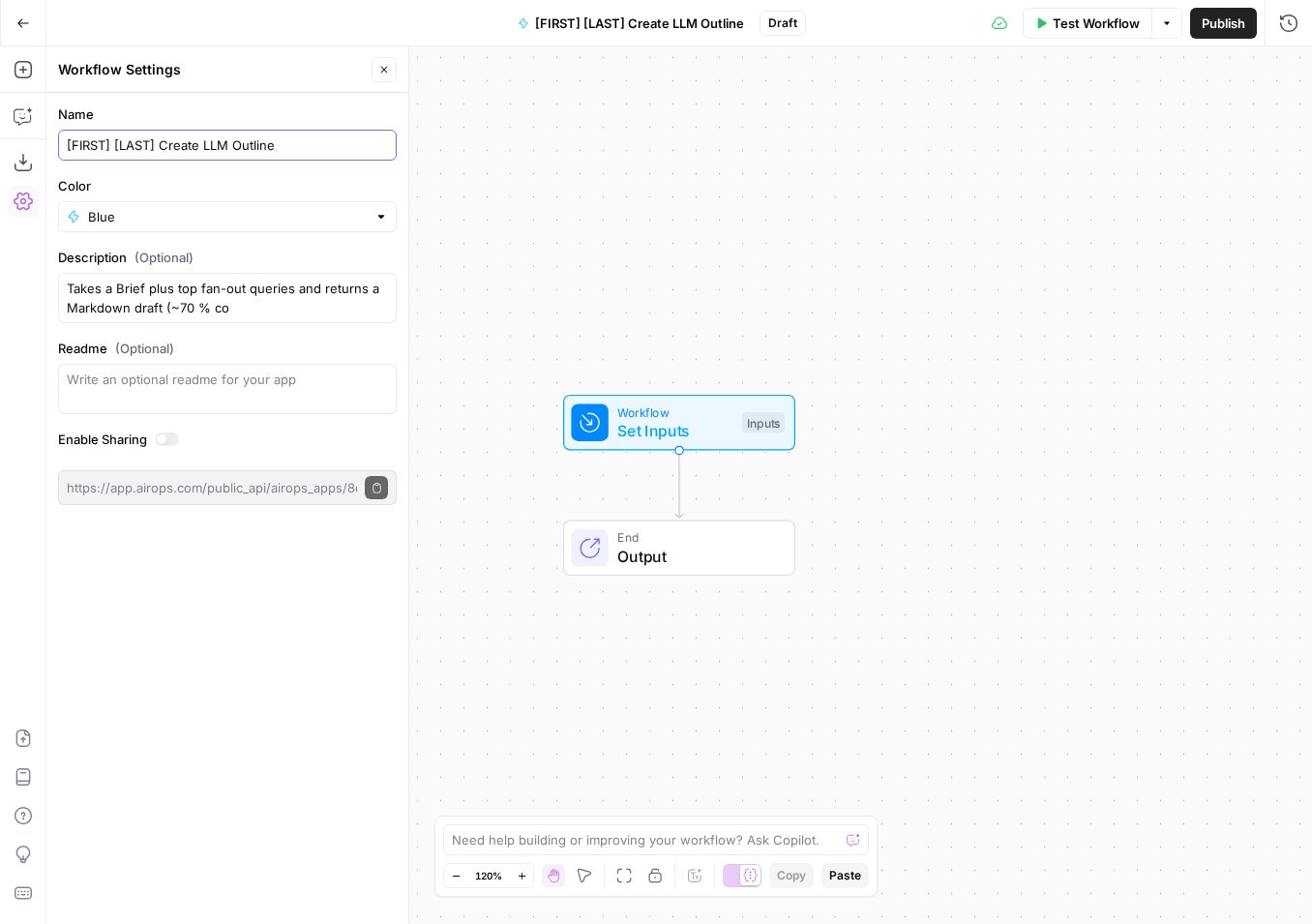 type on "[FIRST] [LAST] Create LLM Outline" 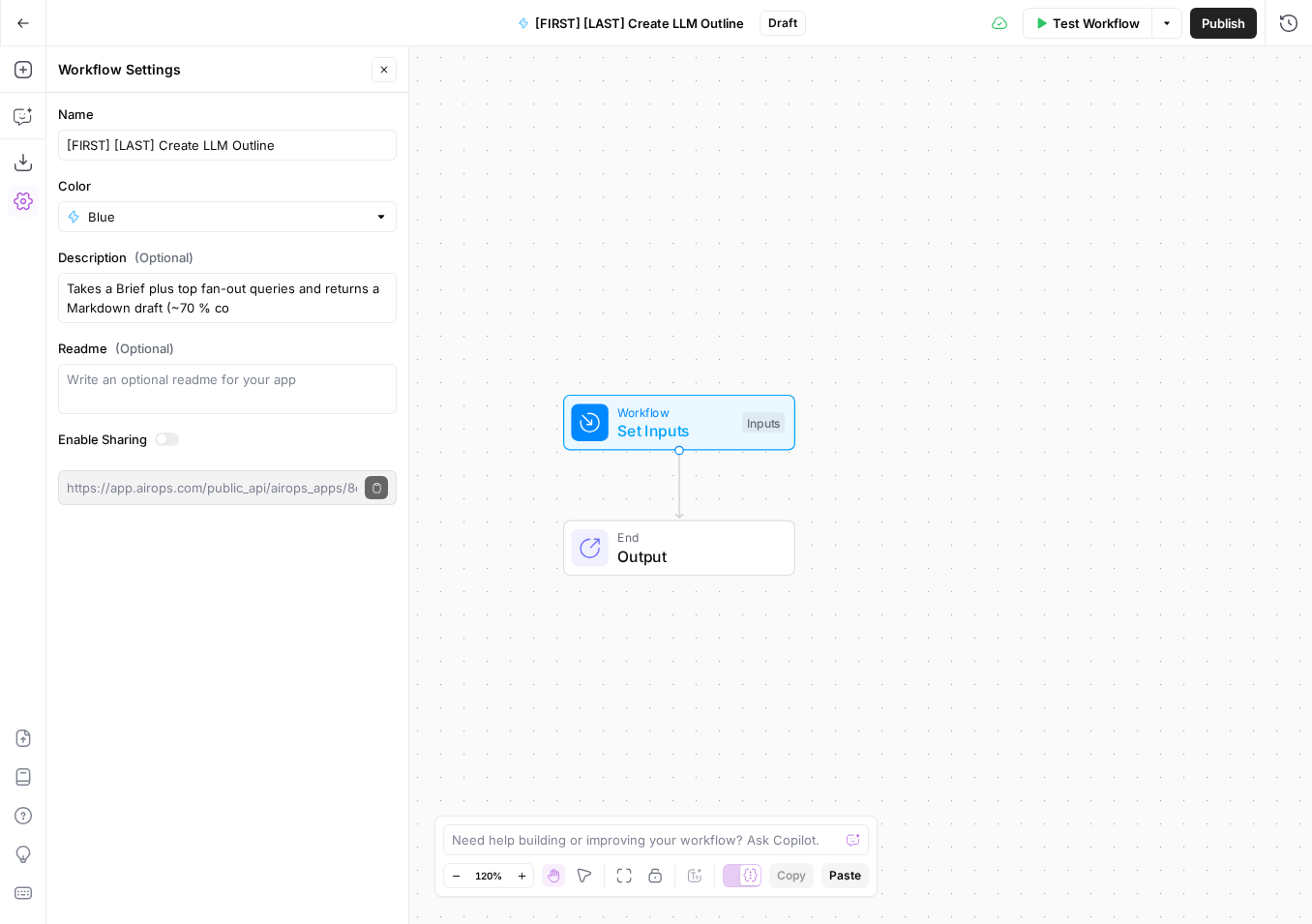 click on "Workflow Set Inputs Inputs Test Step" at bounding box center [679, 423] 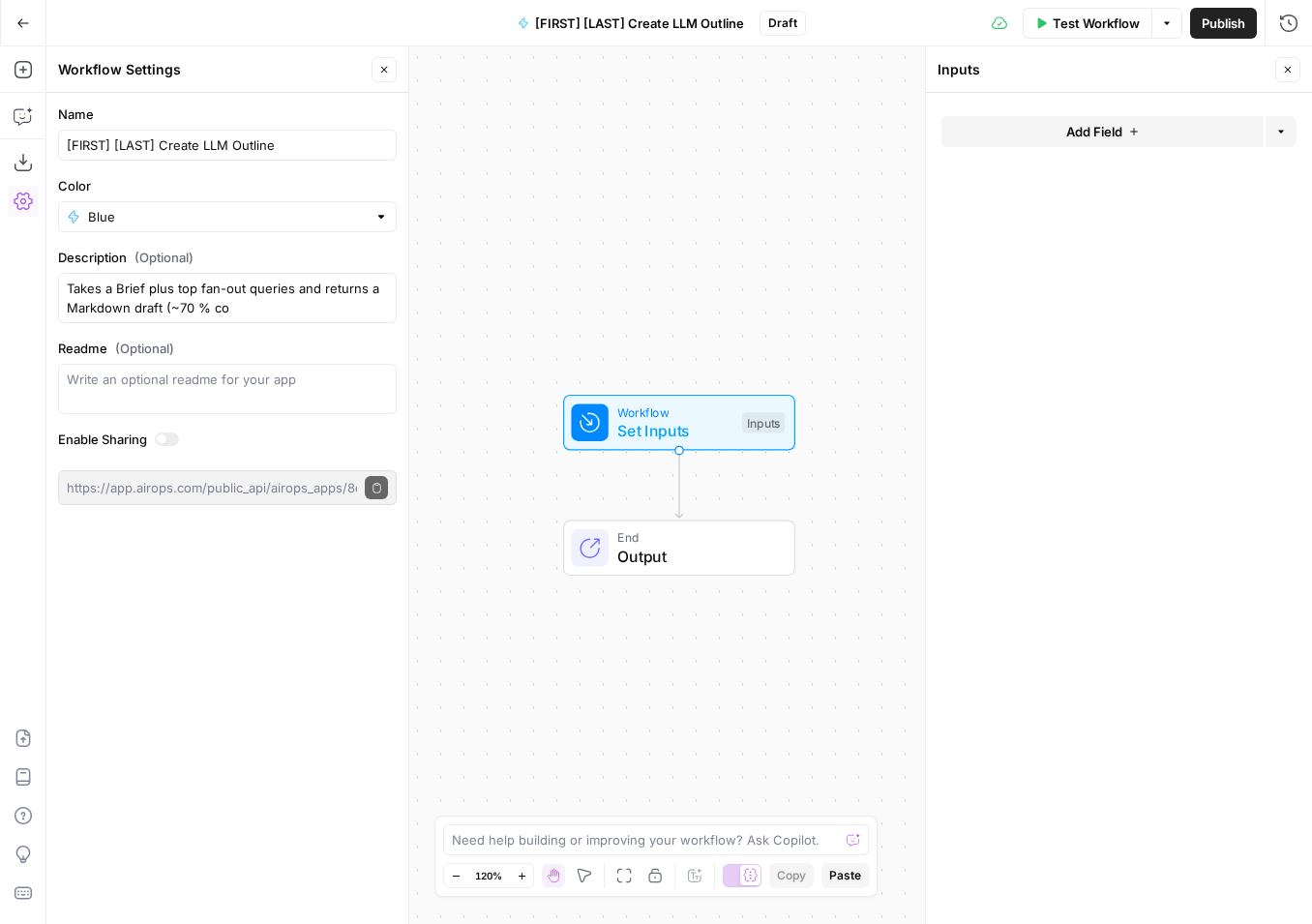 click on "Add Field" at bounding box center (1102, 132) 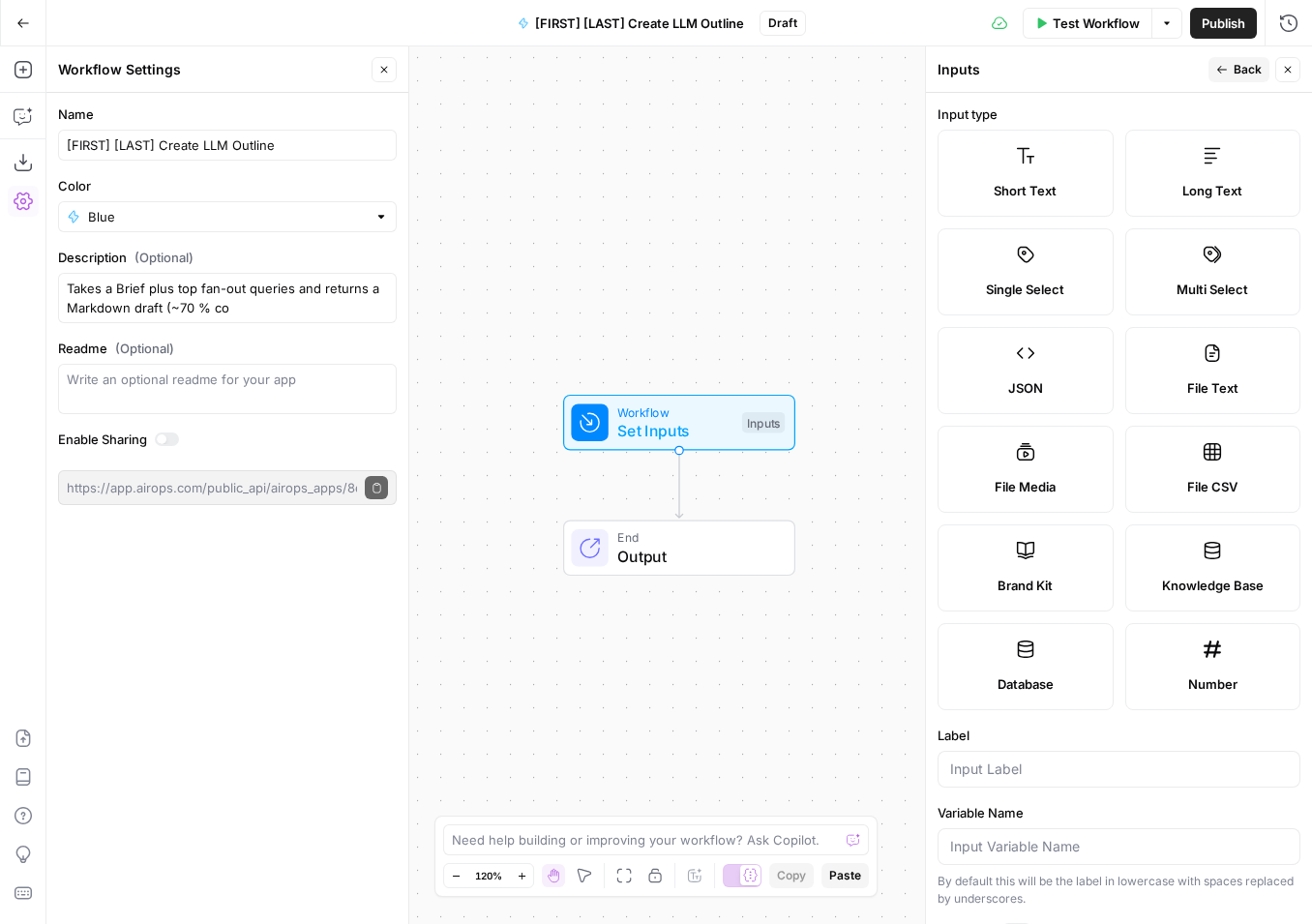 click on "Brand Kit" at bounding box center (1025, 585) 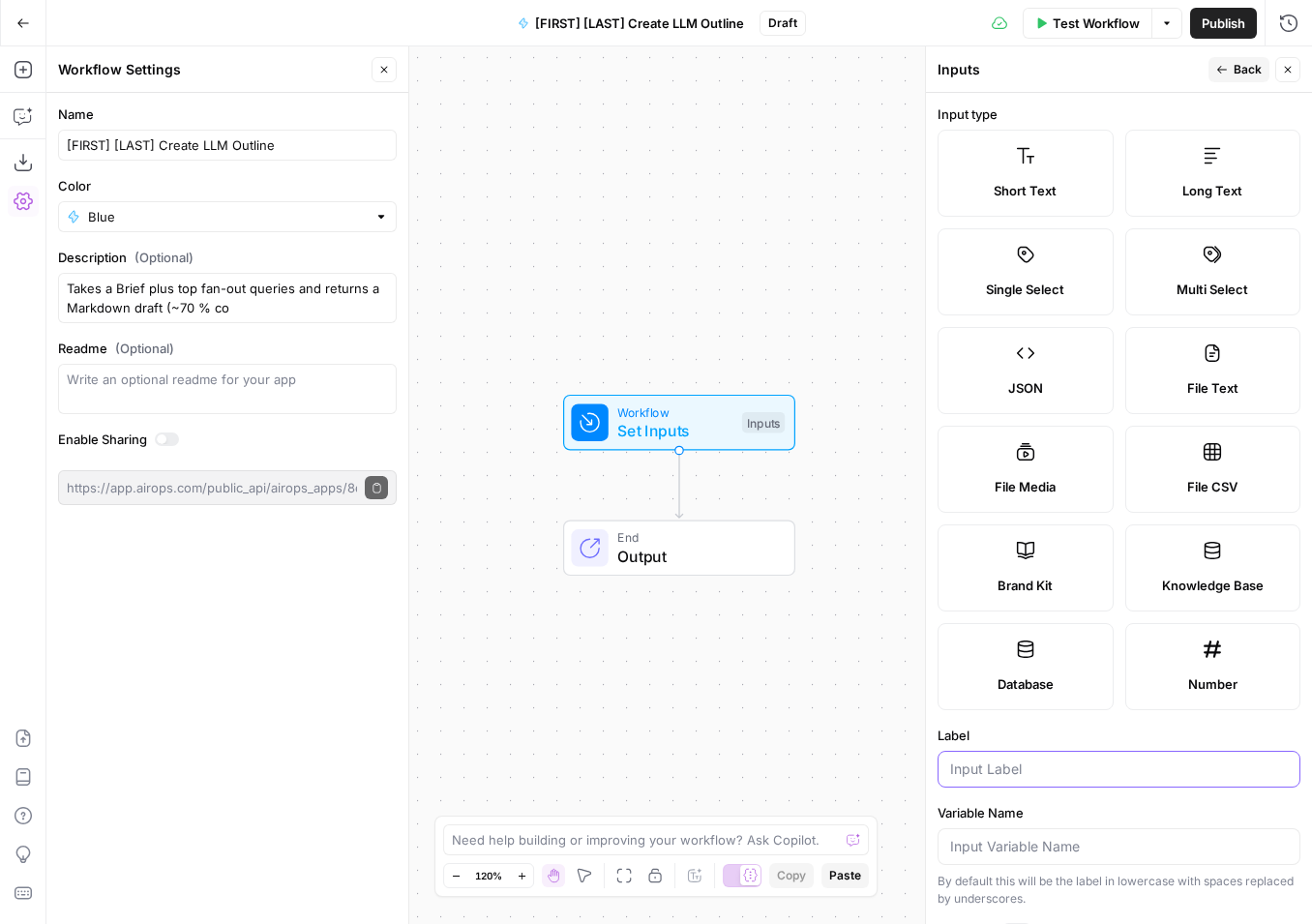 click on "Label" at bounding box center [1118, 769] 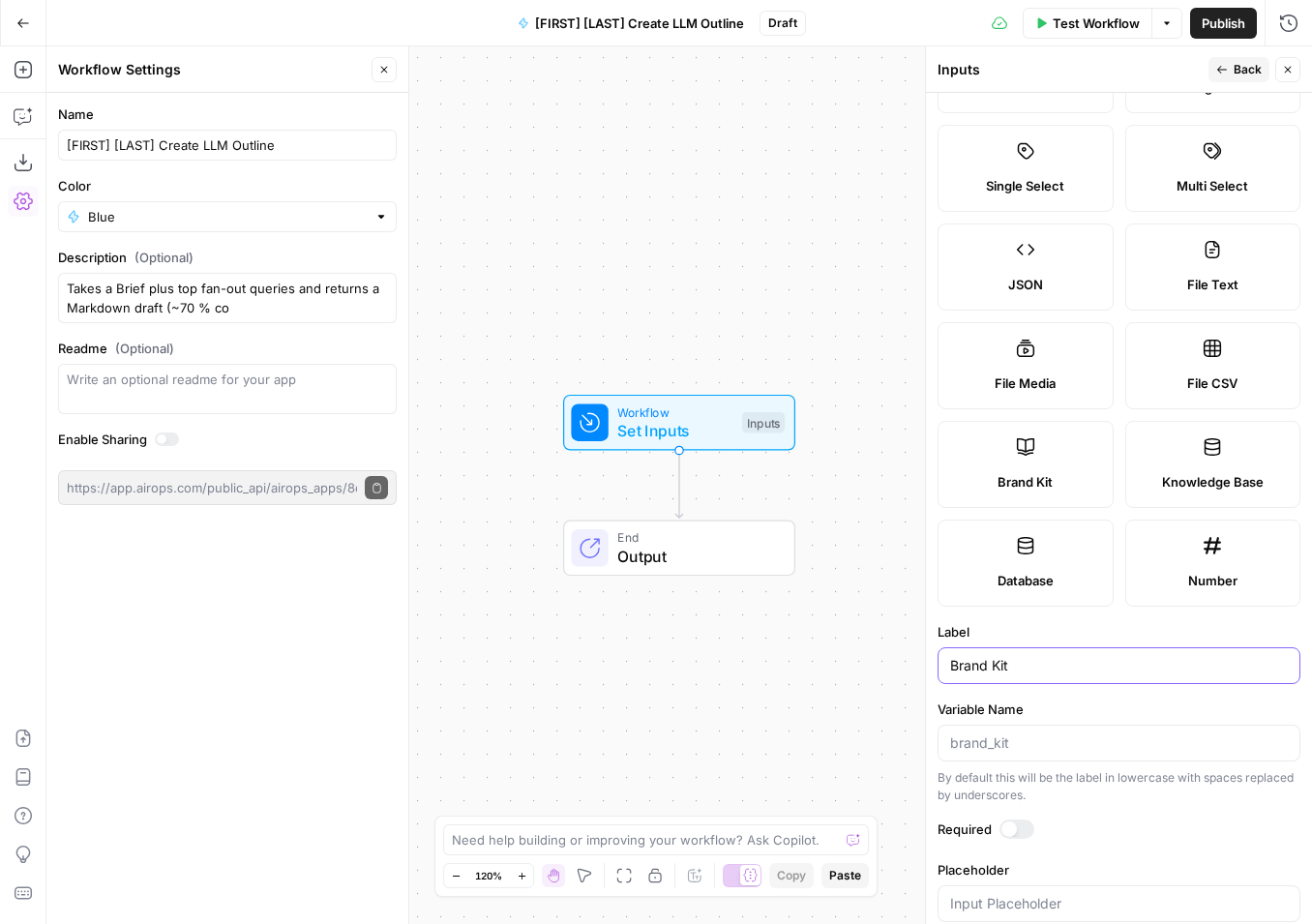scroll, scrollTop: 138, scrollLeft: 0, axis: vertical 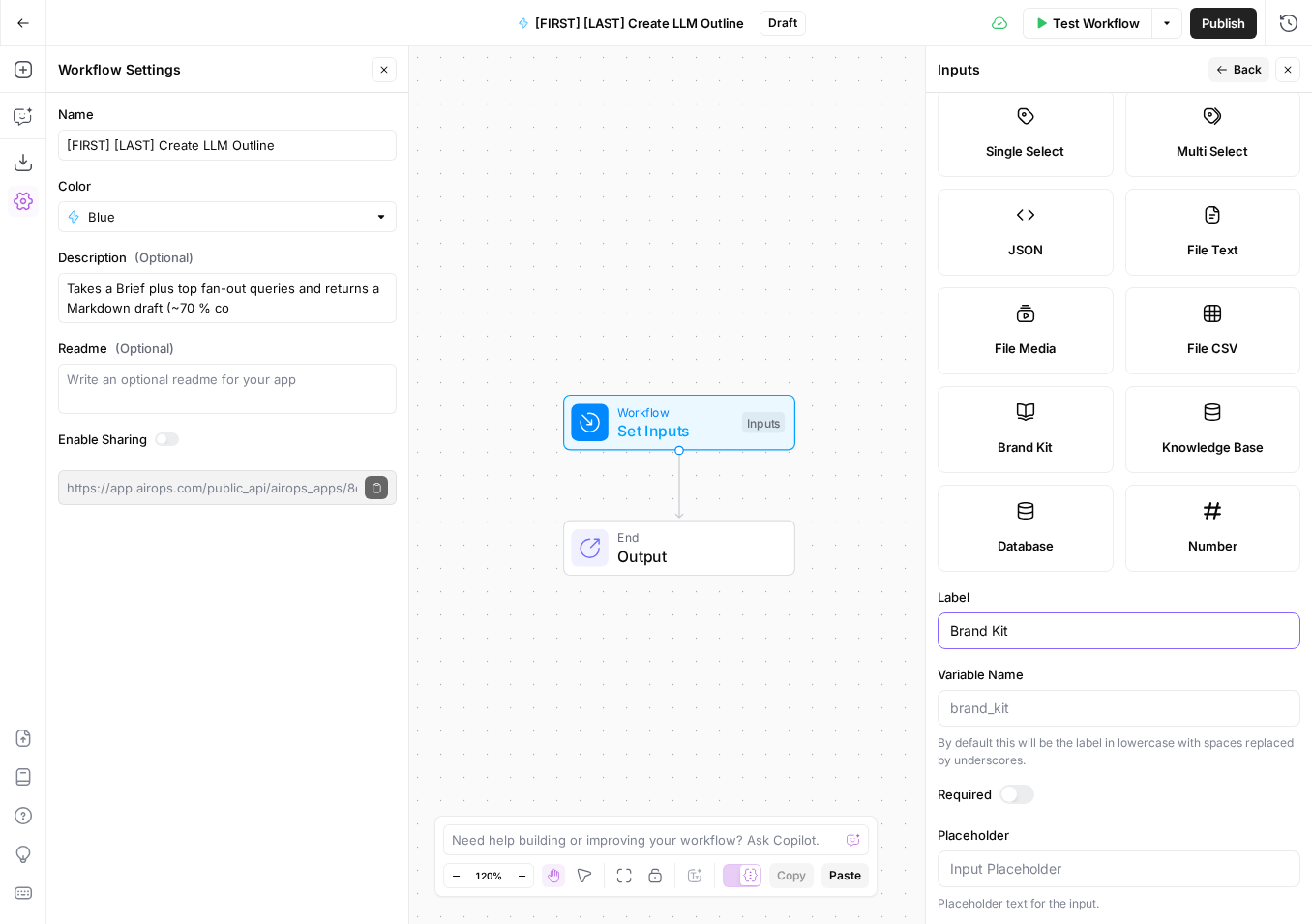 type on "Brand Kit" 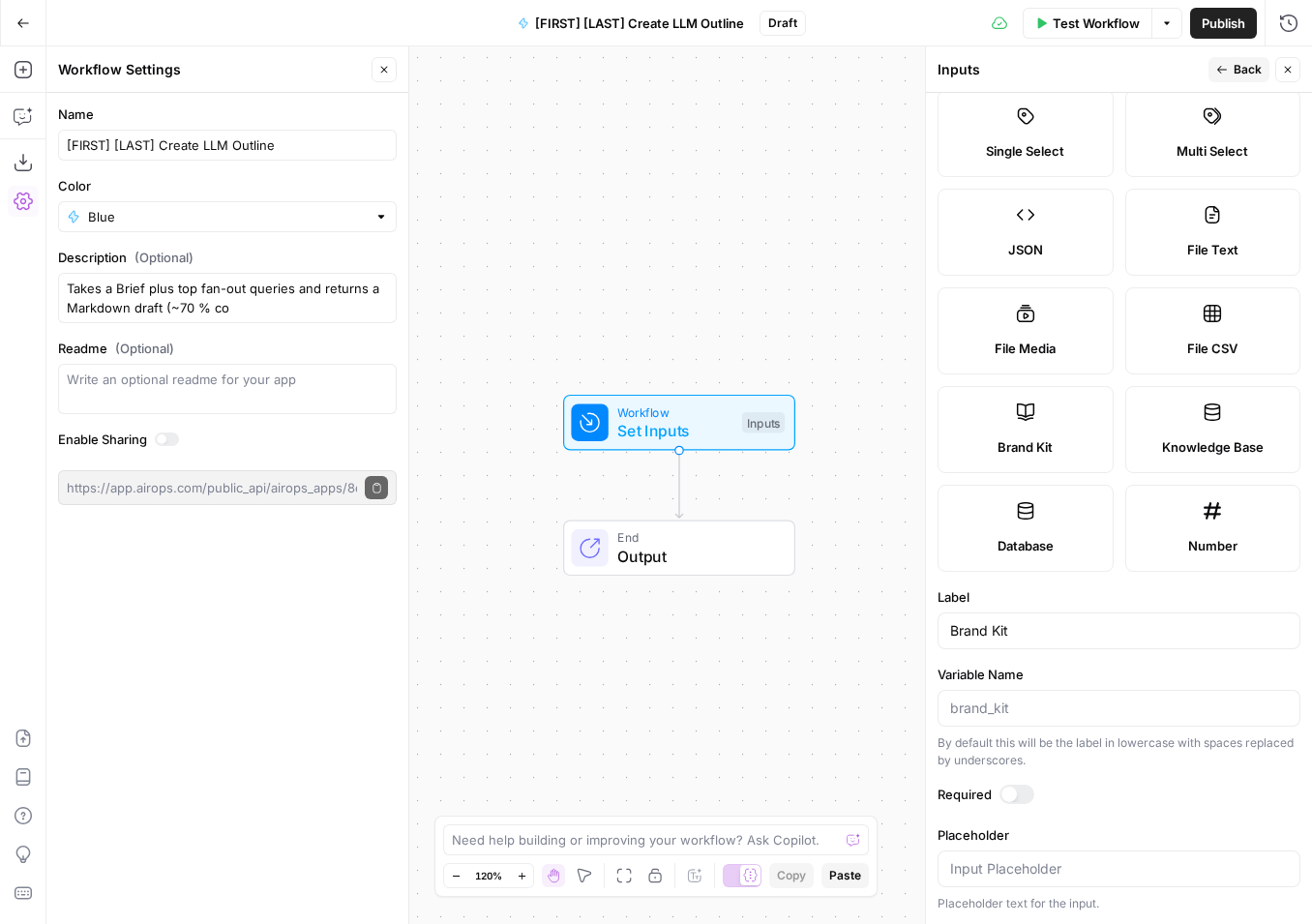 click on "Back" at bounding box center (1247, 70) 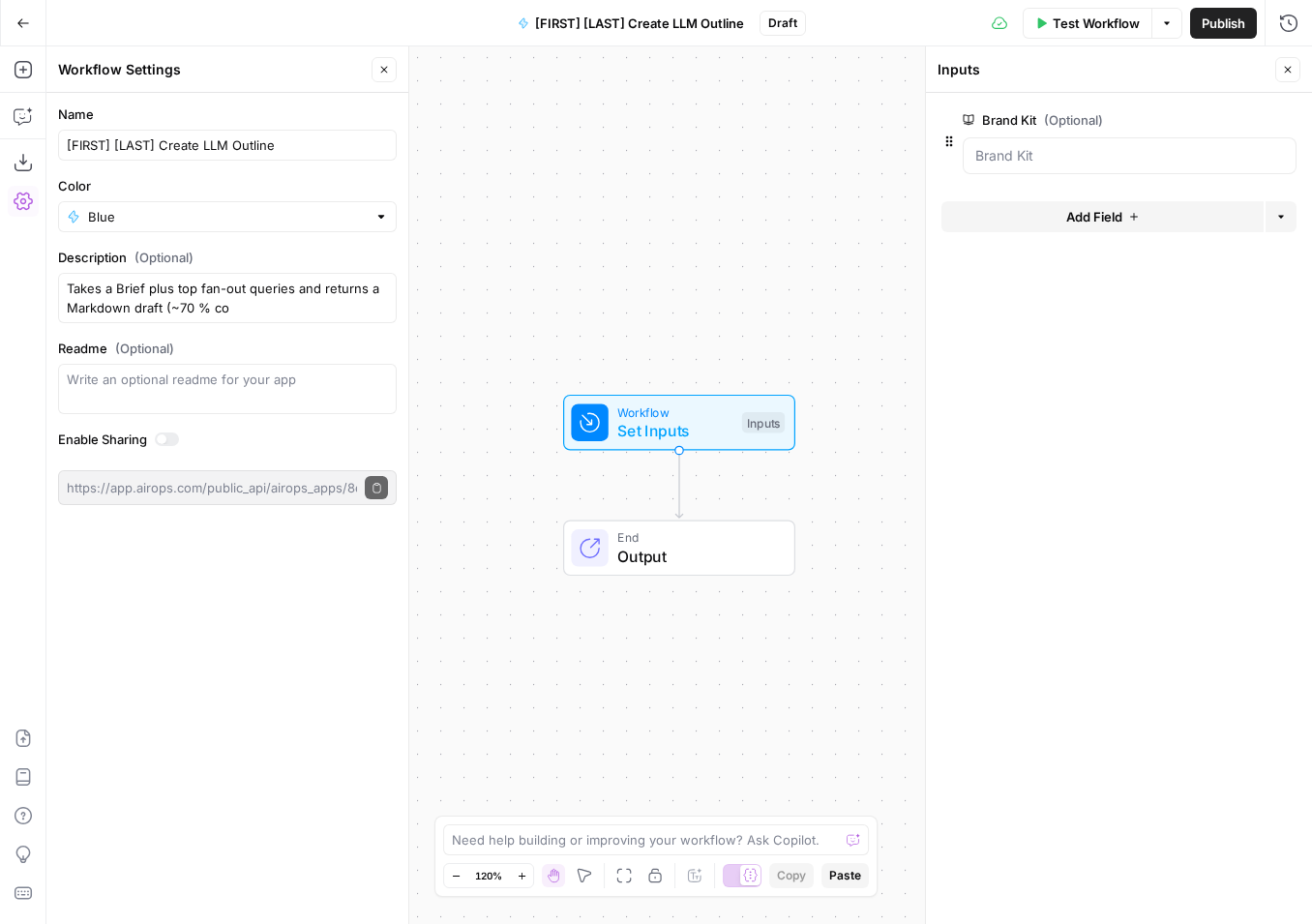 click on "Add Field" at bounding box center [1094, 217] 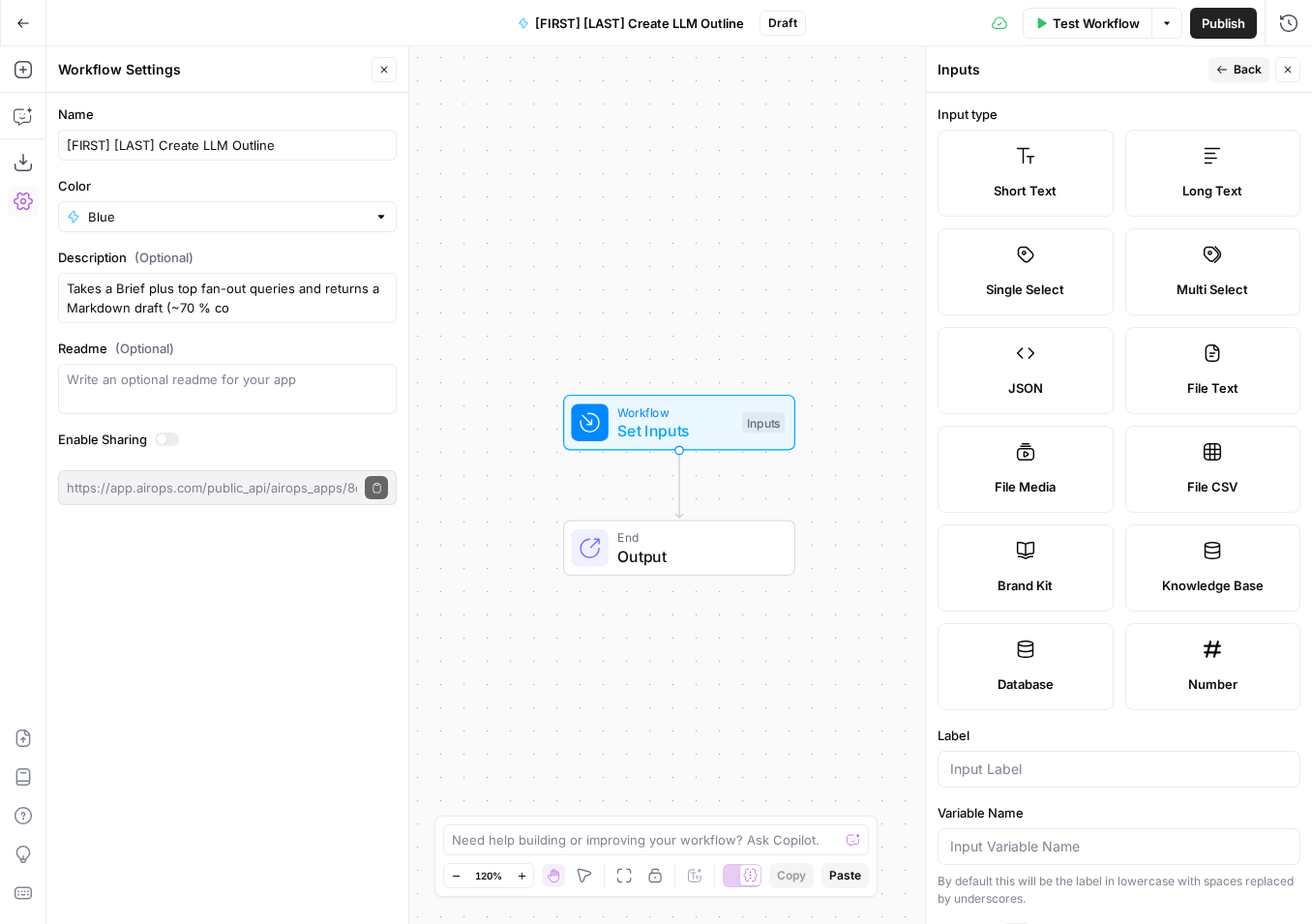 click on "Short Text" at bounding box center [1026, 173] 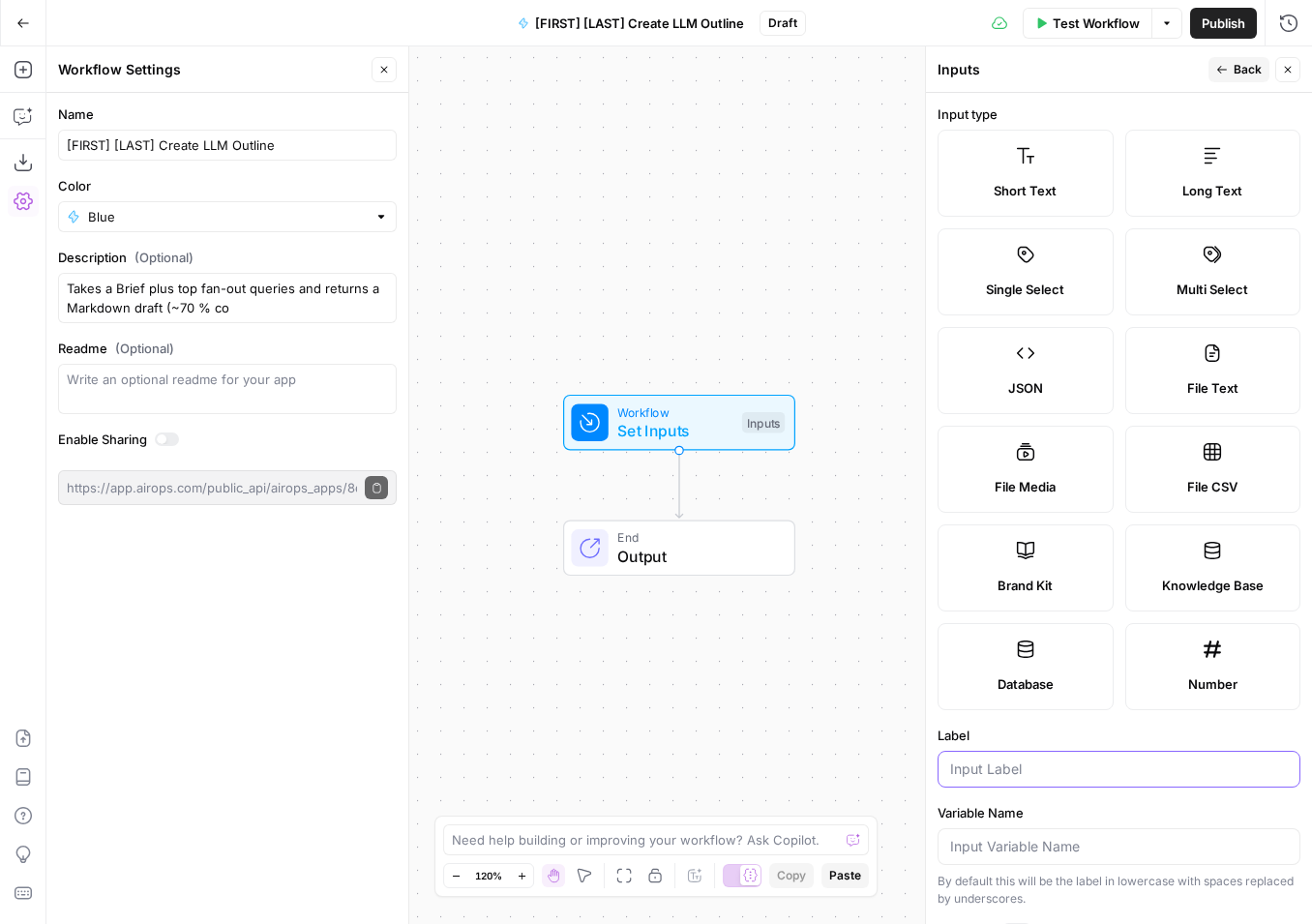 click on "Label" at bounding box center [1118, 769] 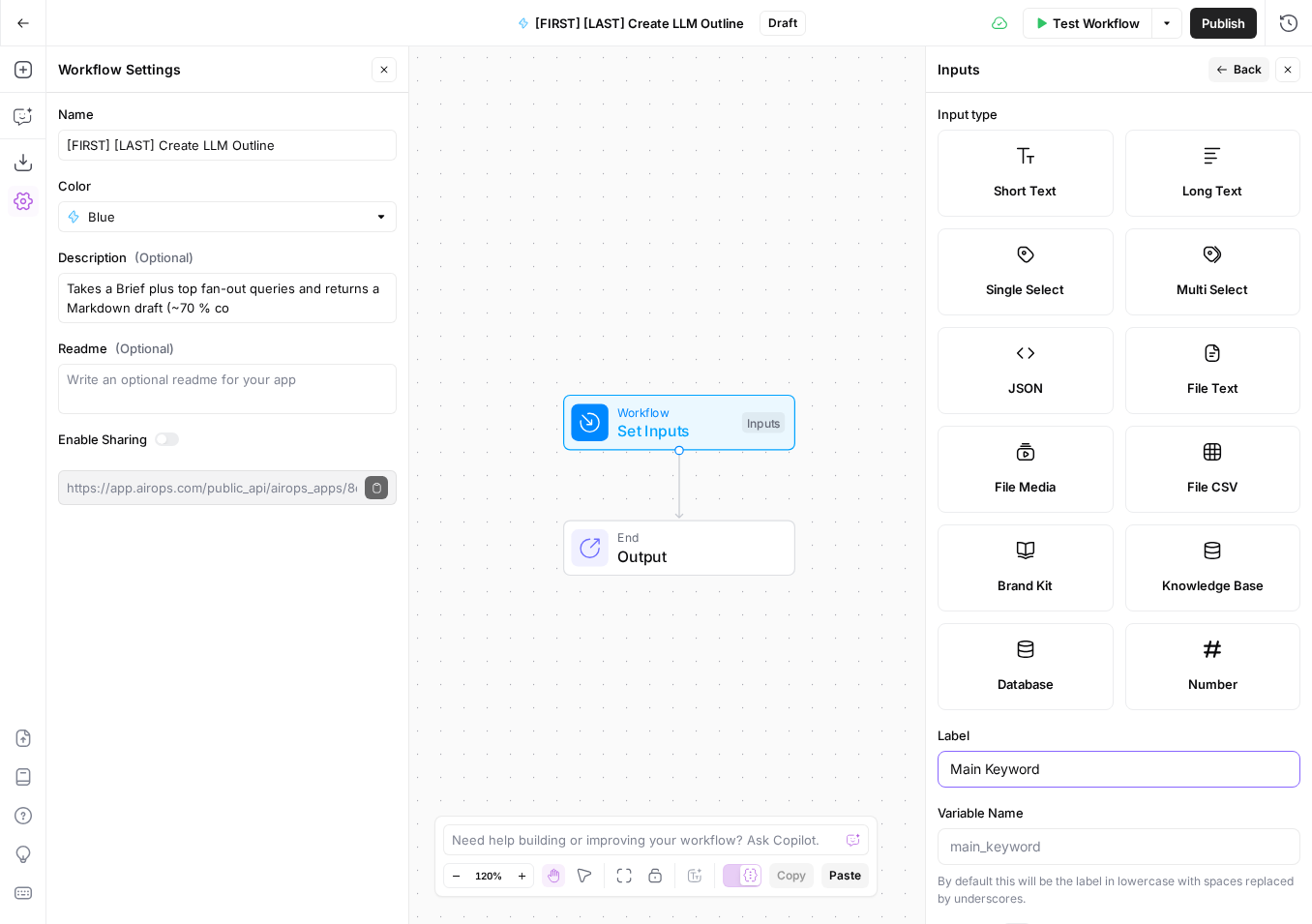 type on "Main Keyword" 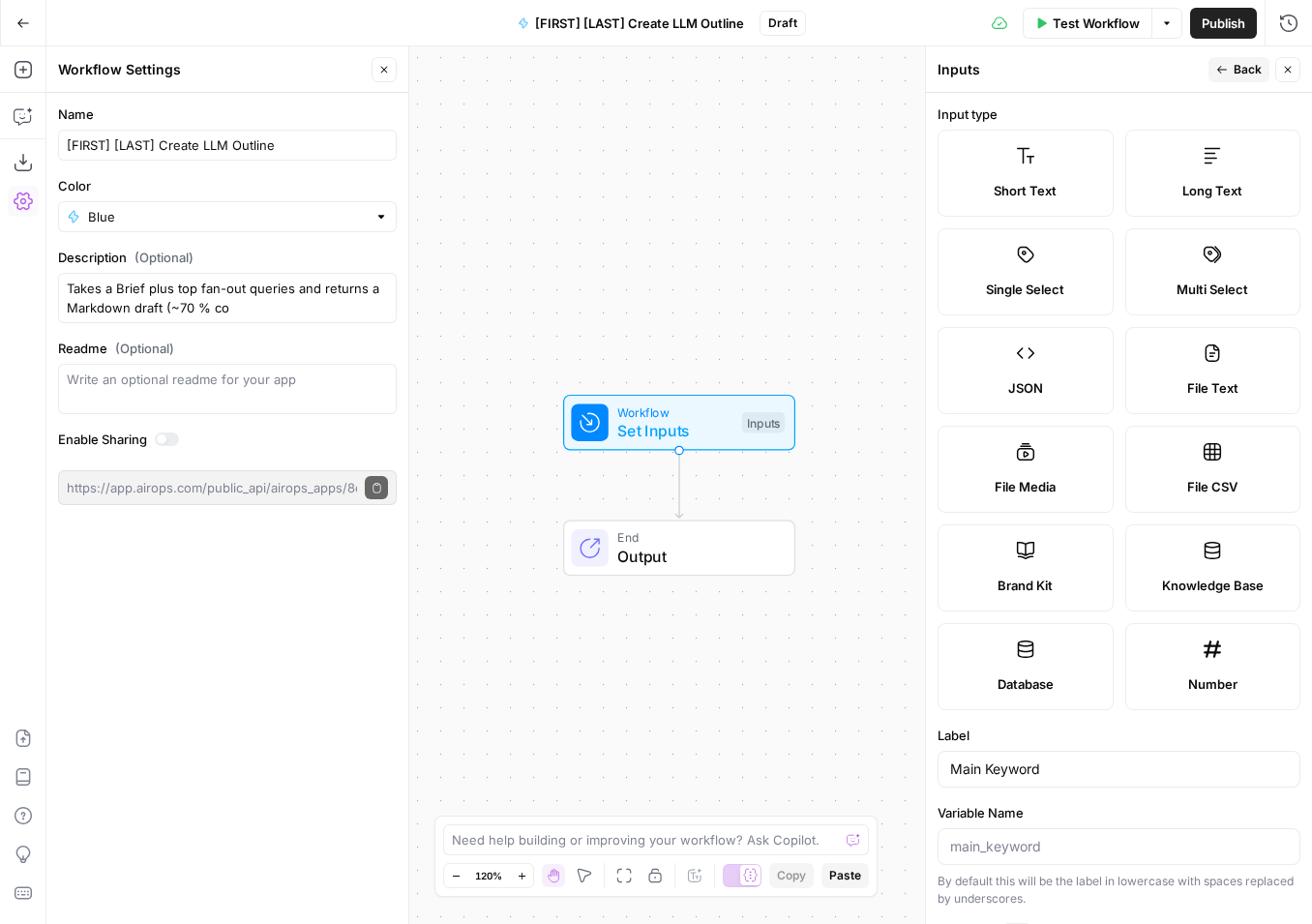 click on "Workflow Set Inputs Inputs End Output" at bounding box center [679, 485] 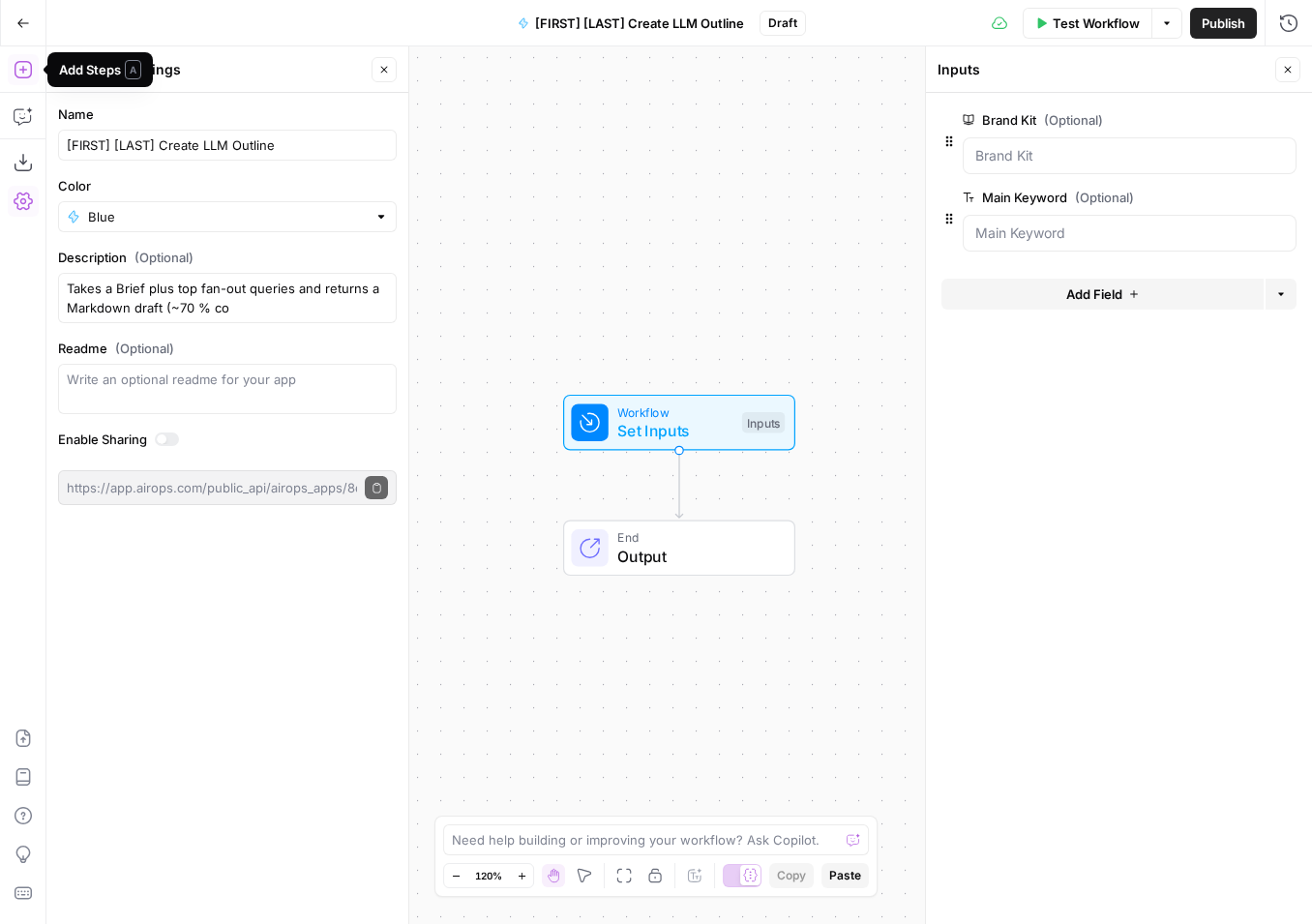 click 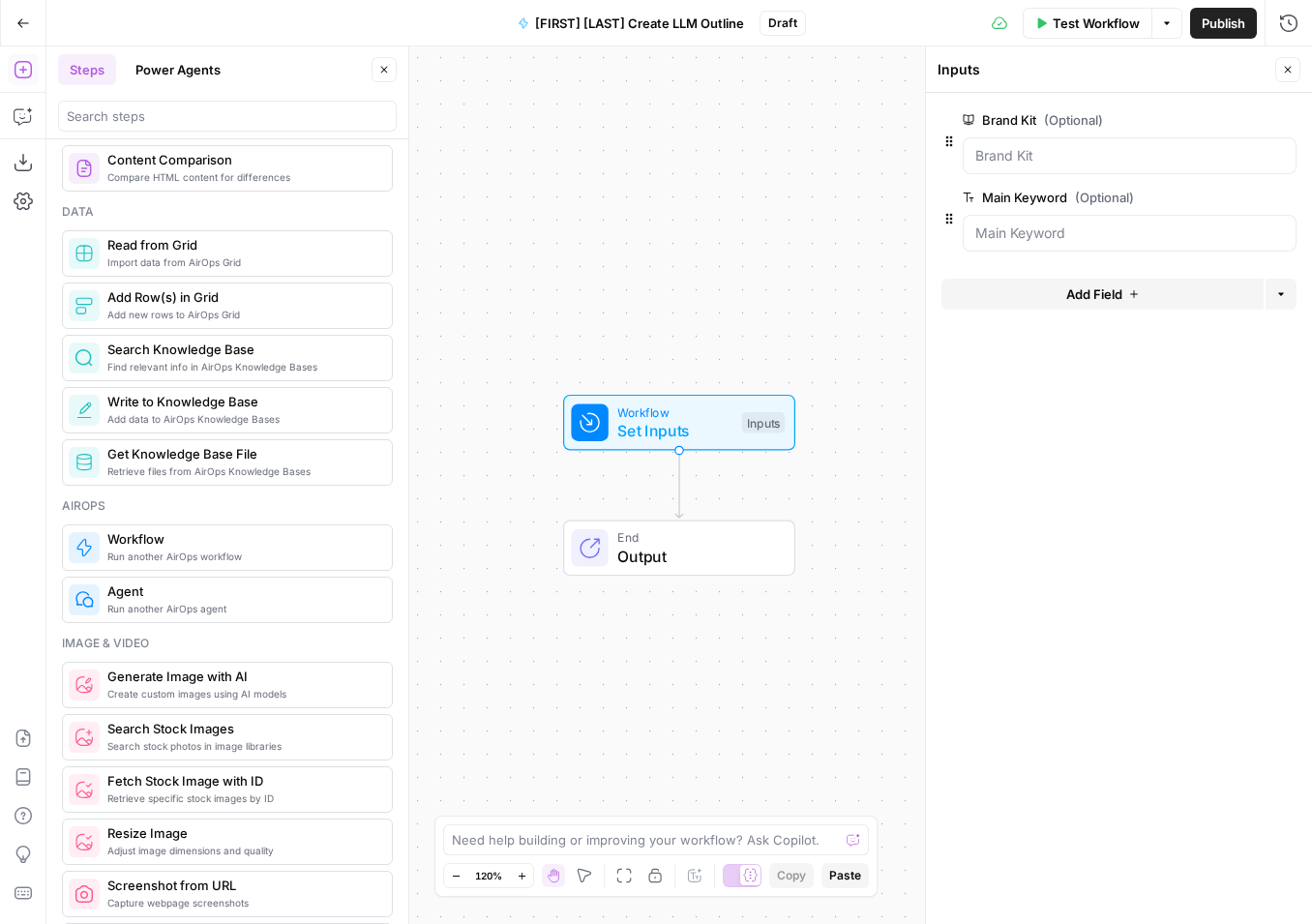 scroll, scrollTop: 872, scrollLeft: 0, axis: vertical 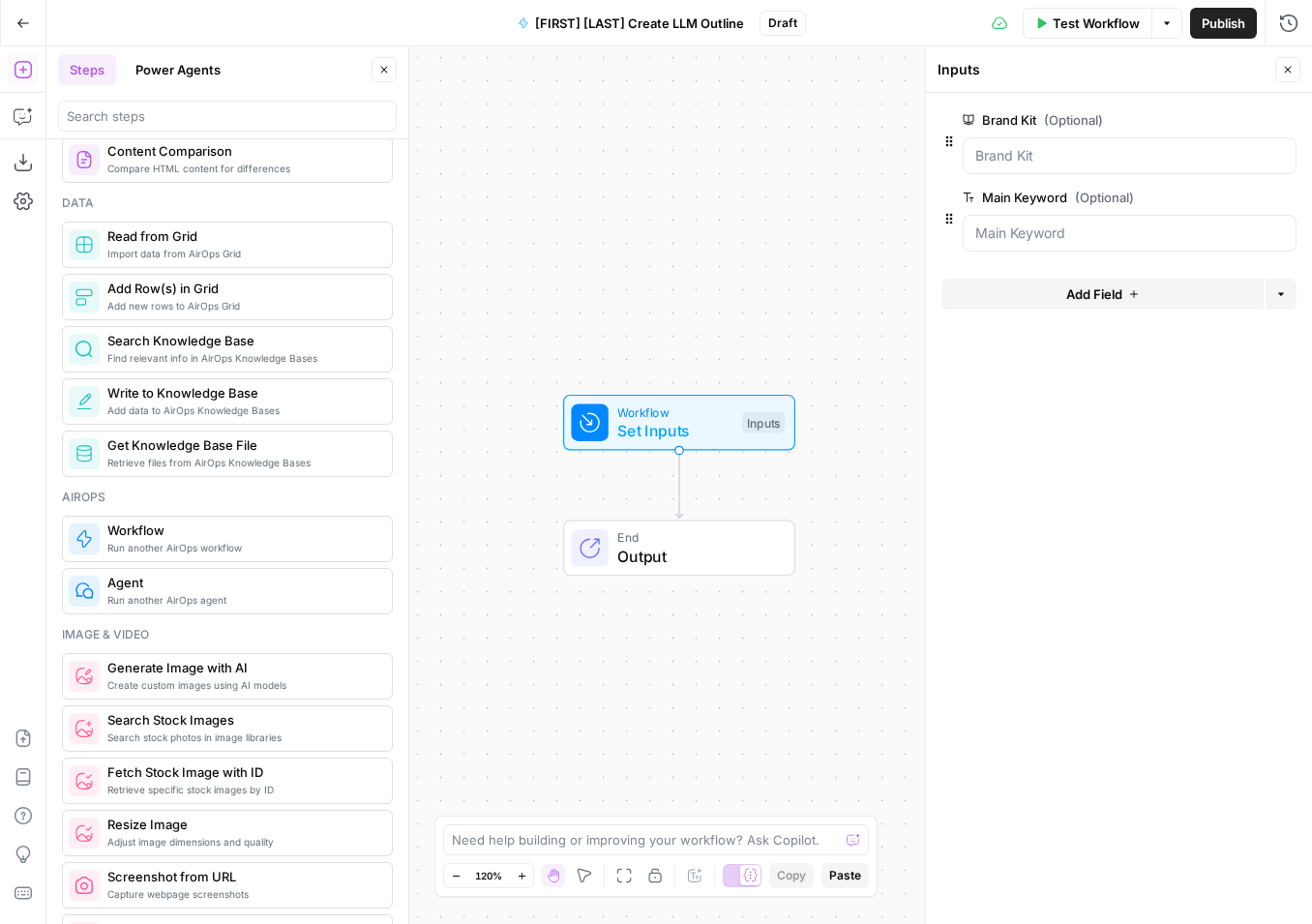 click on "Power Agents" at bounding box center [178, 70] 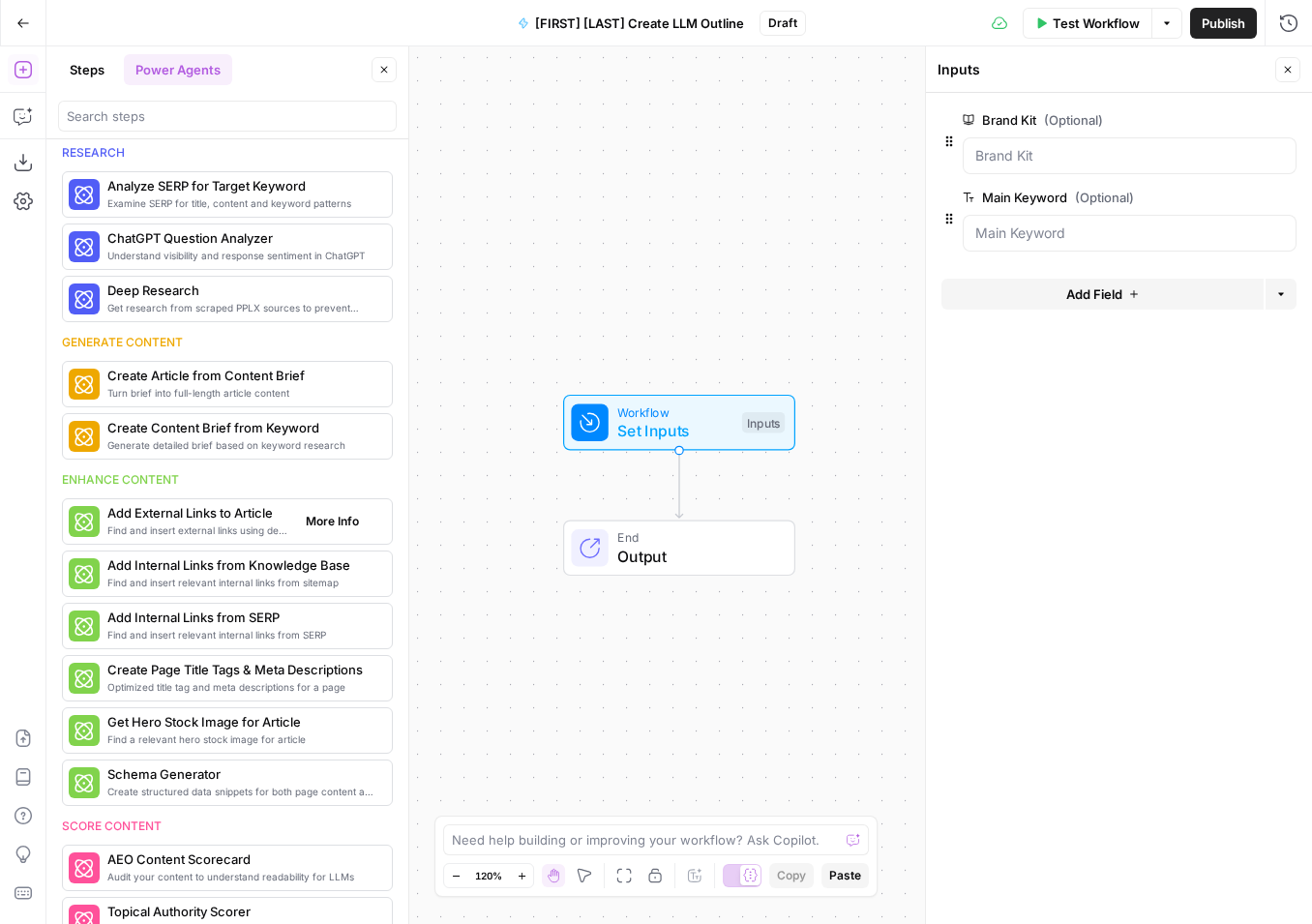 scroll, scrollTop: 0, scrollLeft: 0, axis: both 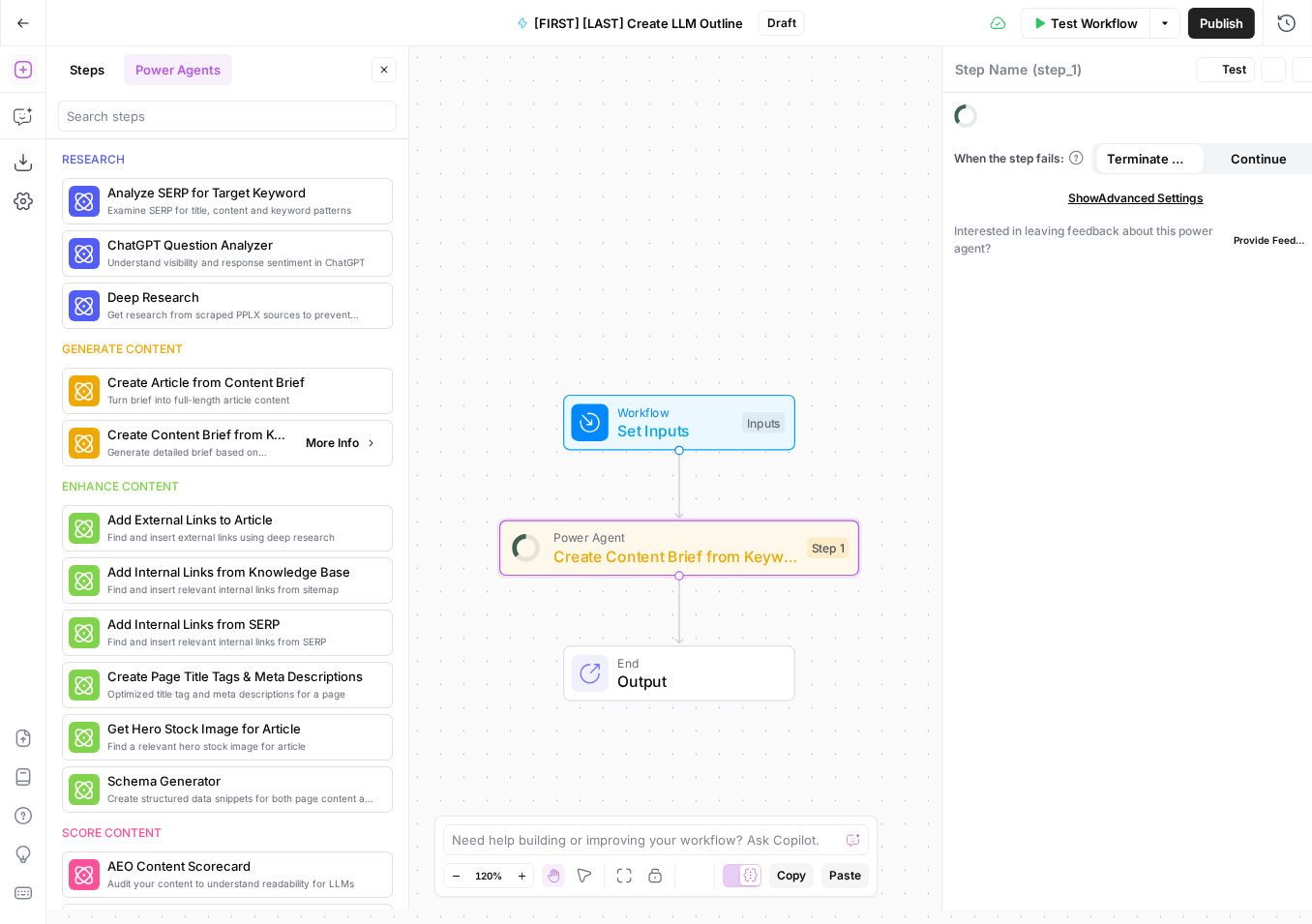 type on "Create Content Brief from Keyword" 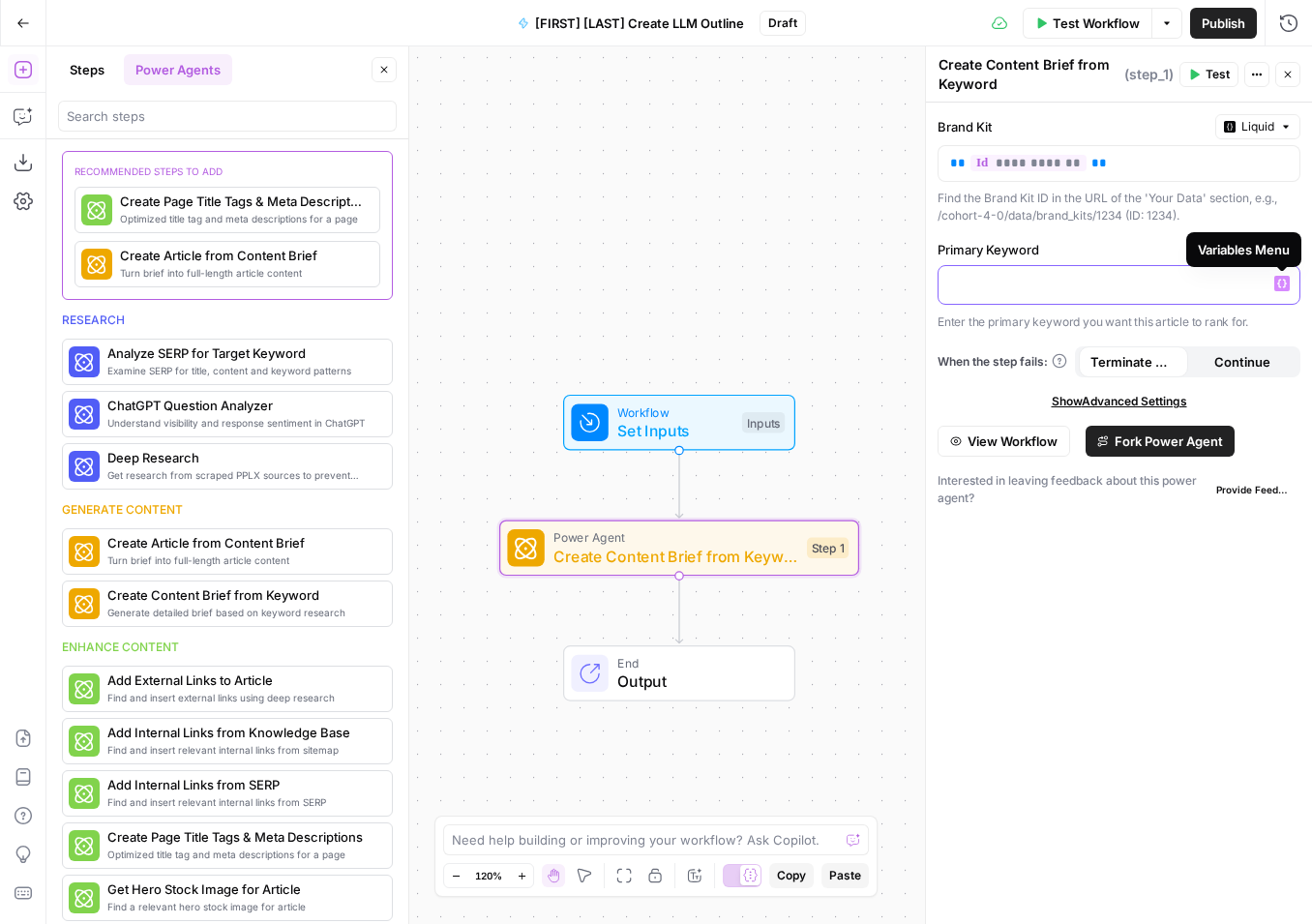 click 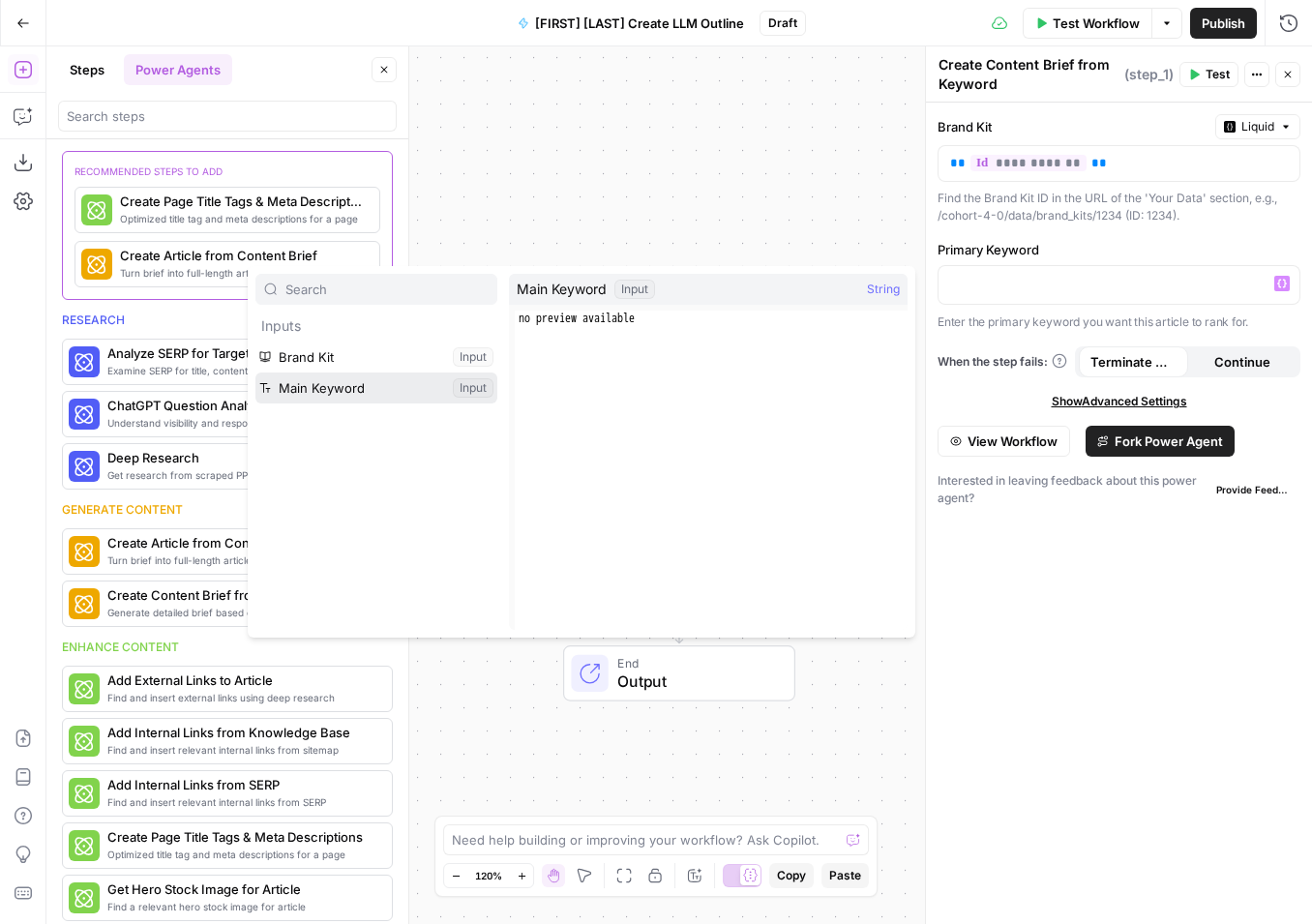 click at bounding box center [376, 388] 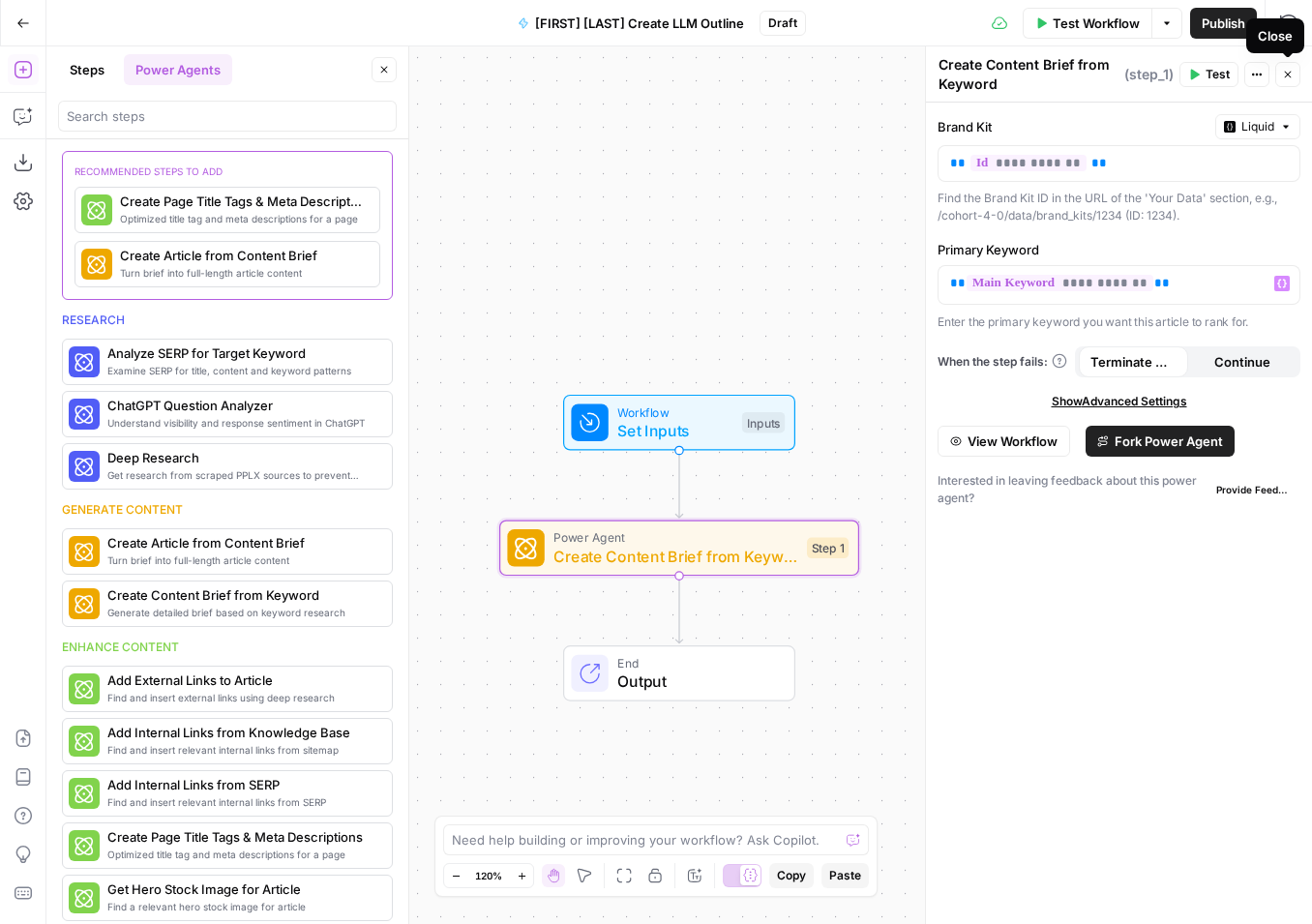 click on "Publish" at bounding box center (1223, 23) 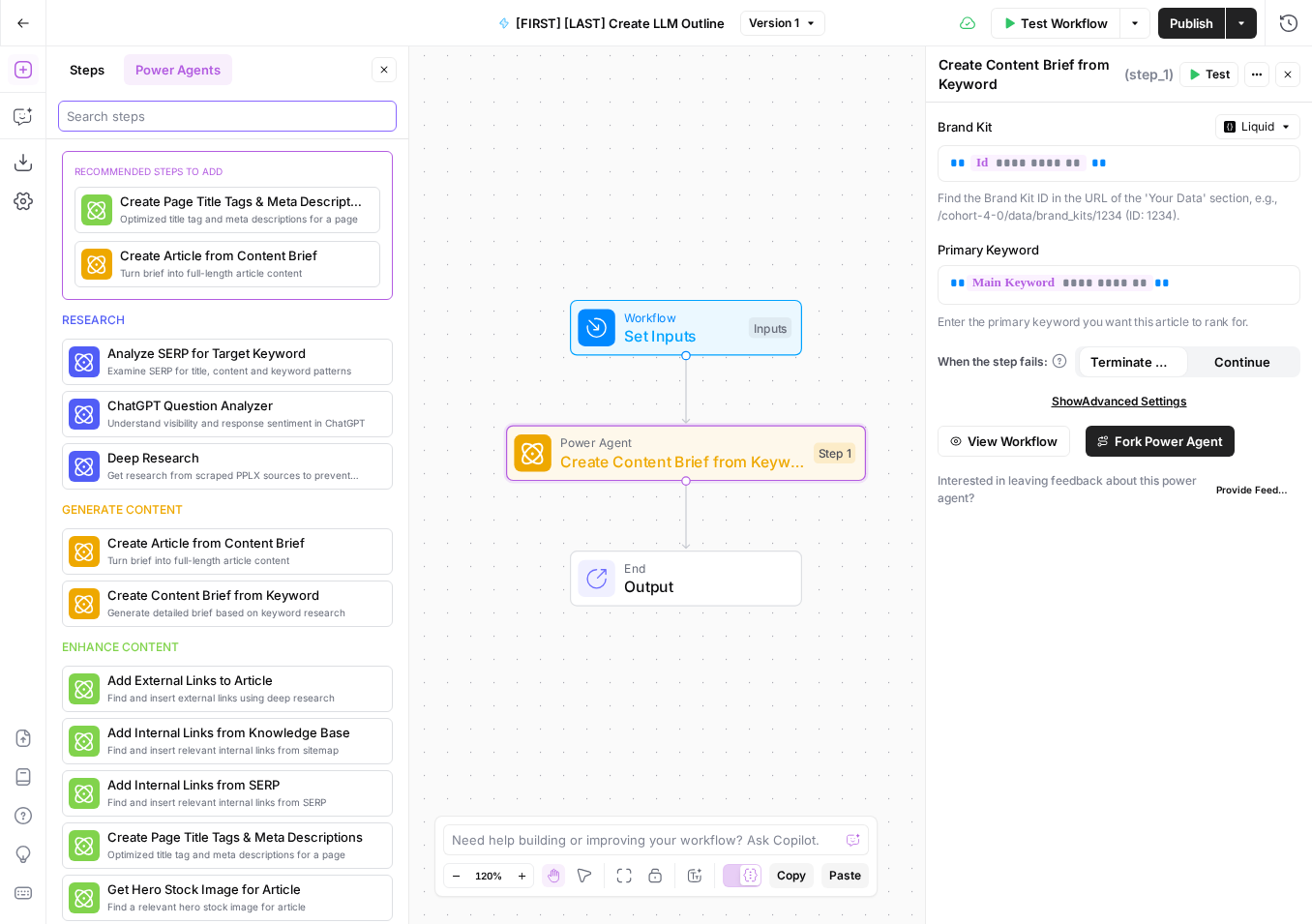 click at bounding box center (227, 116) 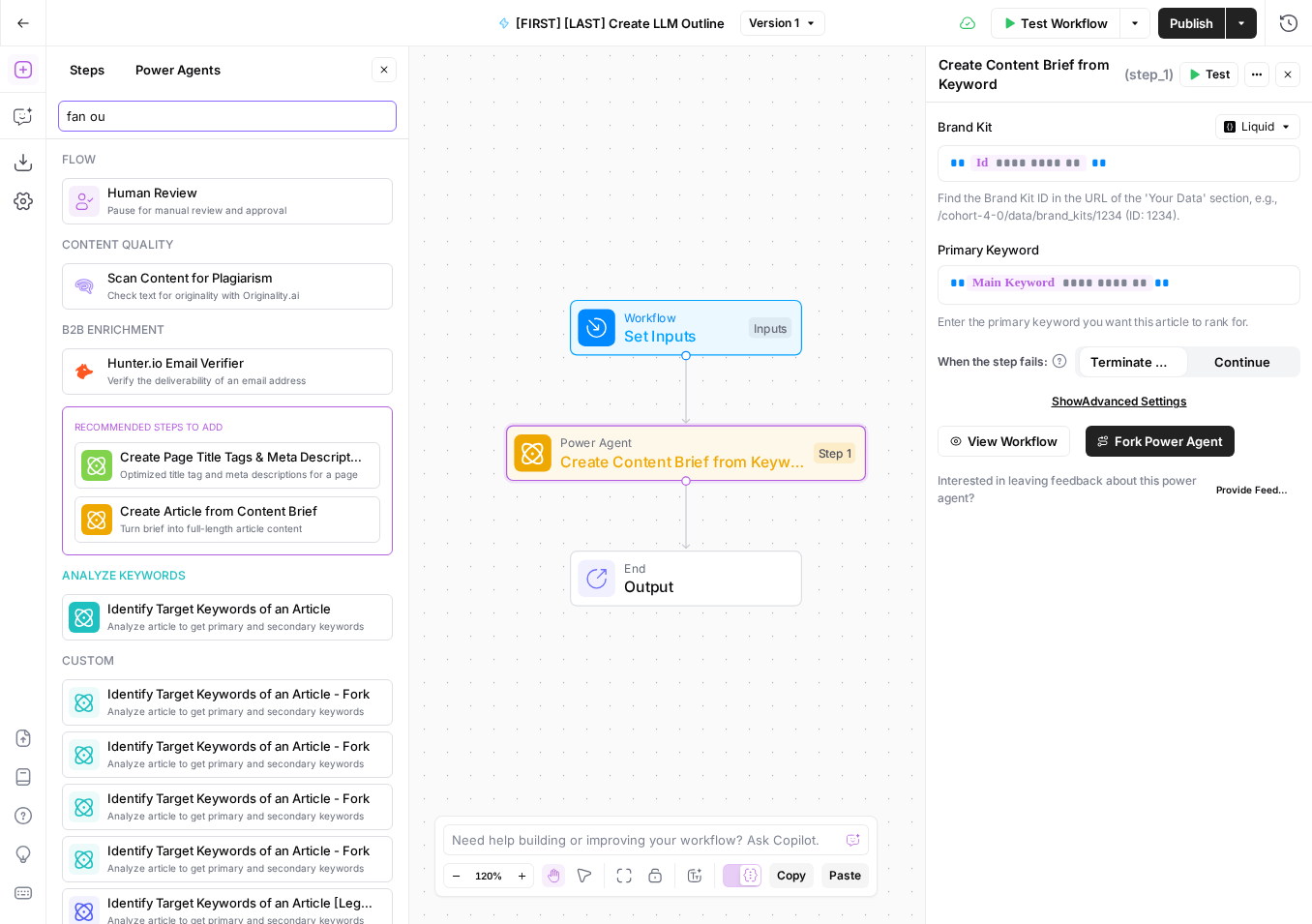 type on "fan out" 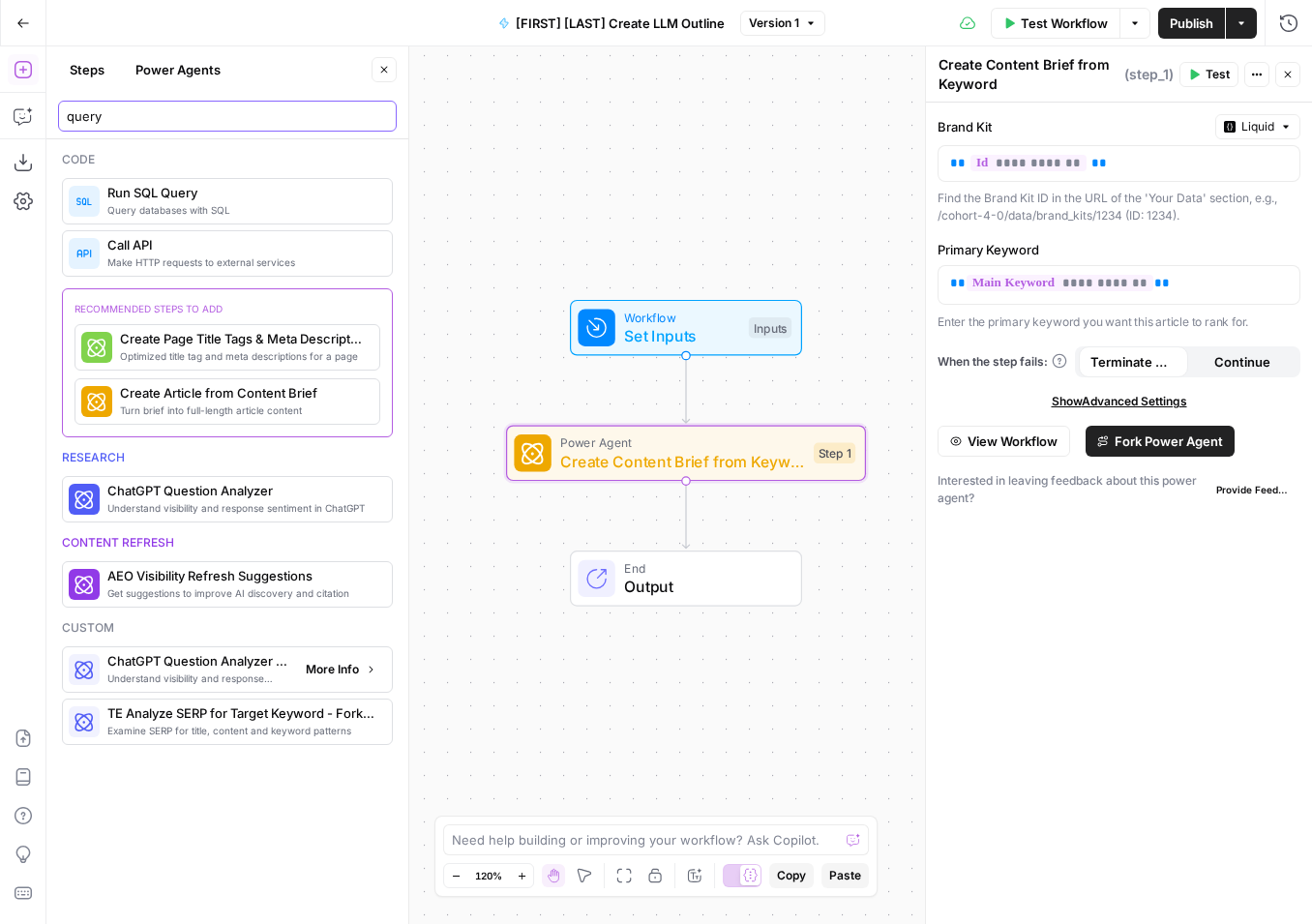 type on "query" 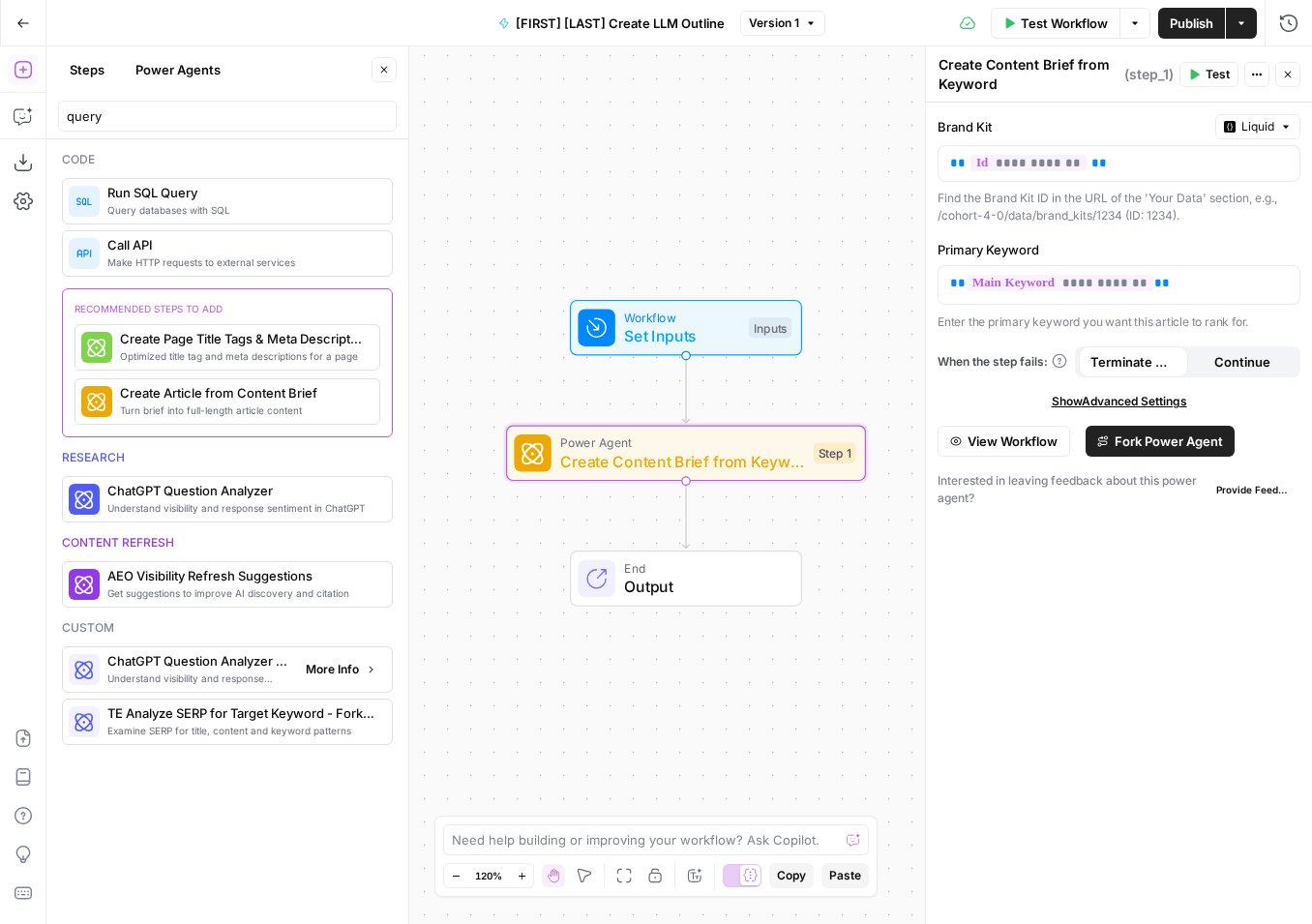 click on "More Info" at bounding box center [332, 670] 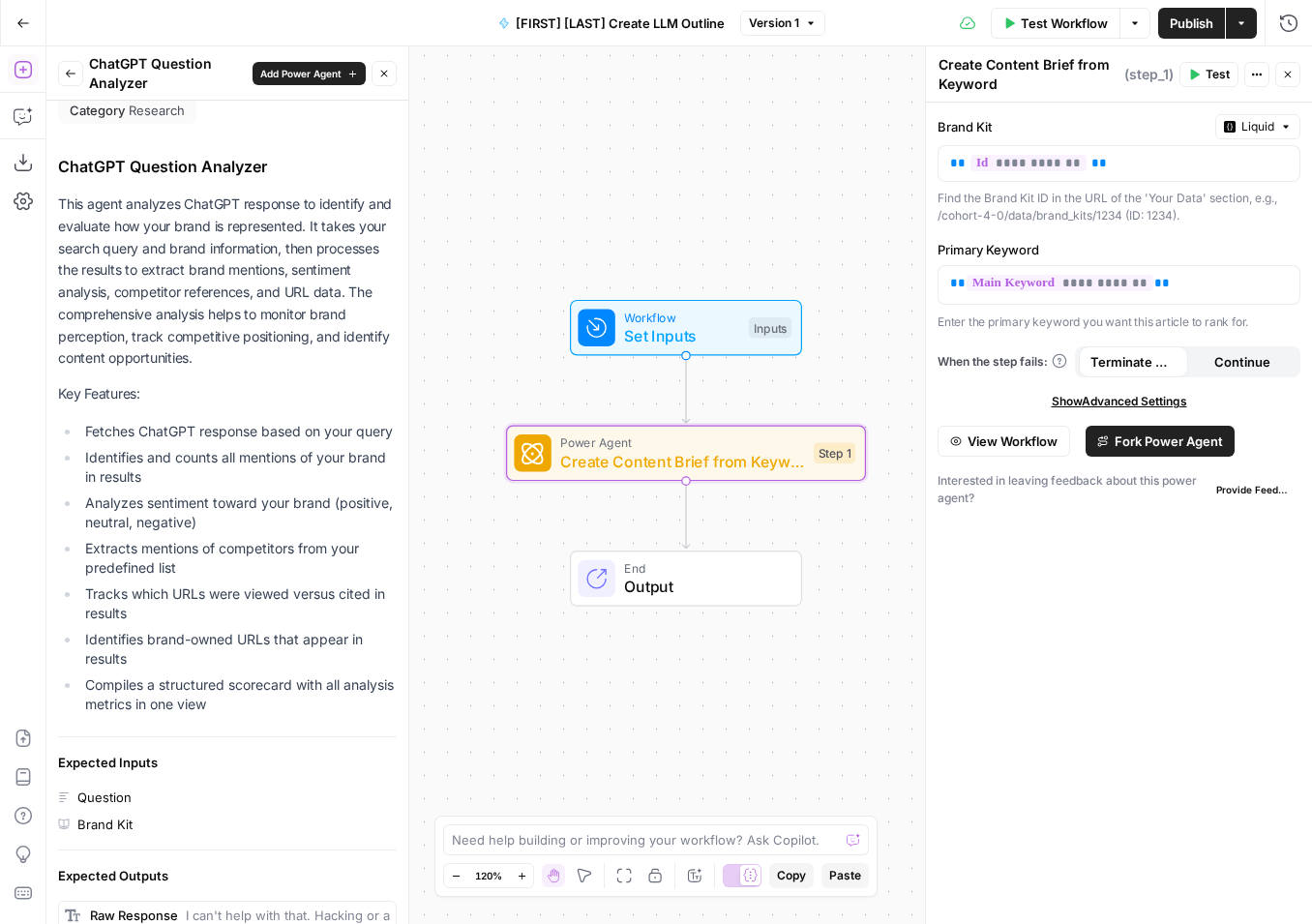 scroll, scrollTop: 0, scrollLeft: 0, axis: both 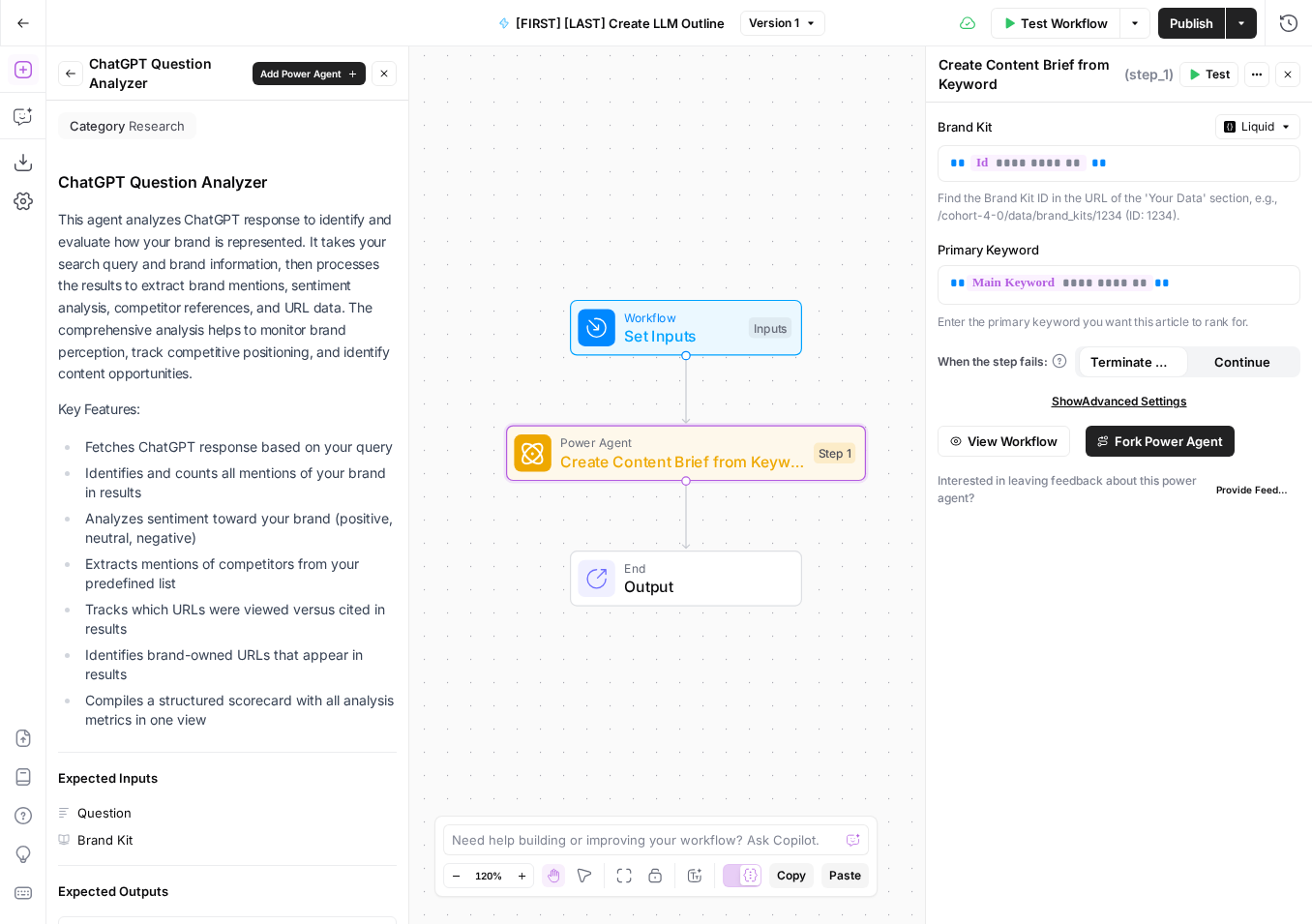 click on "Back" at bounding box center [71, 74] 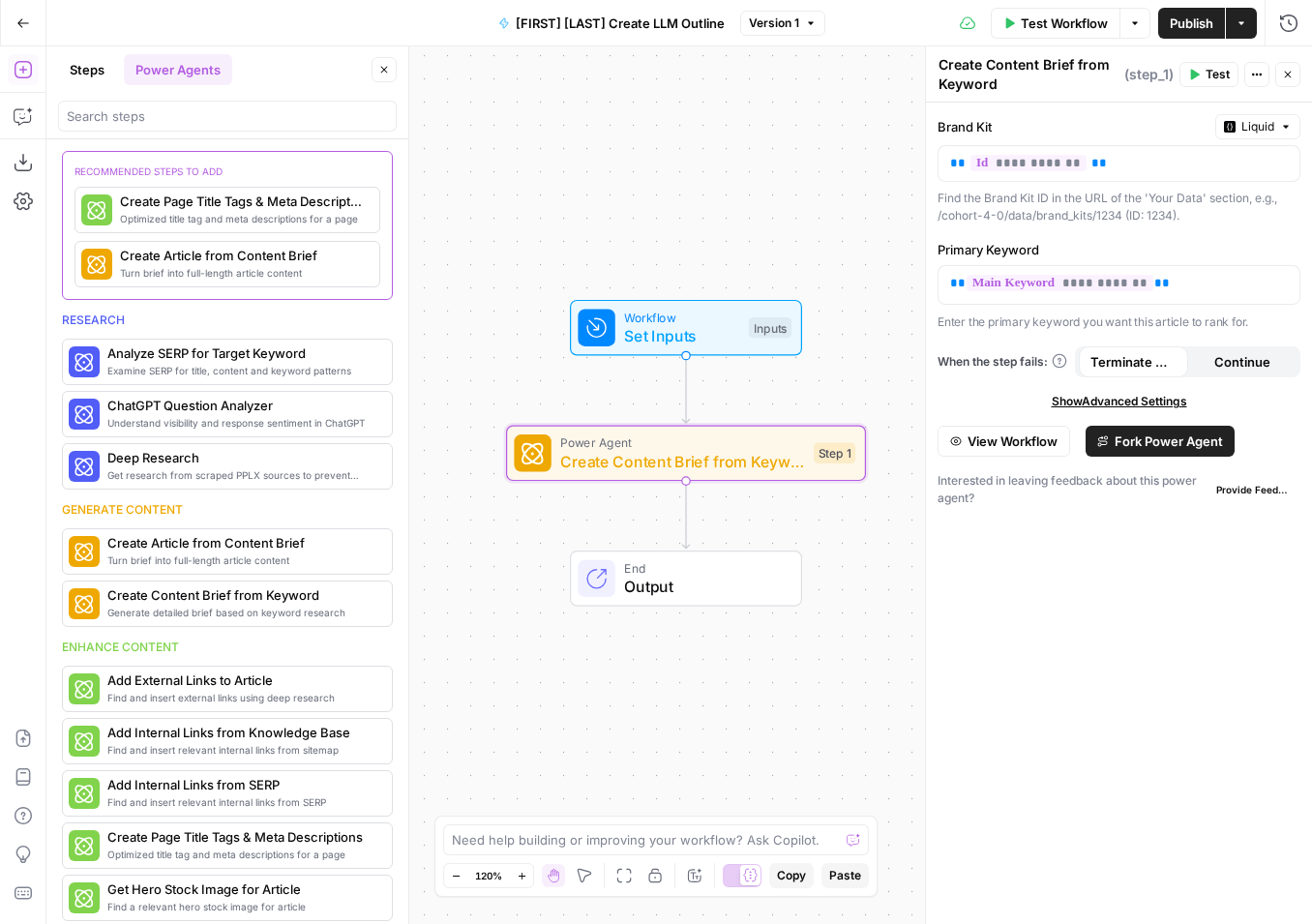 click on "Steps" at bounding box center (87, 70) 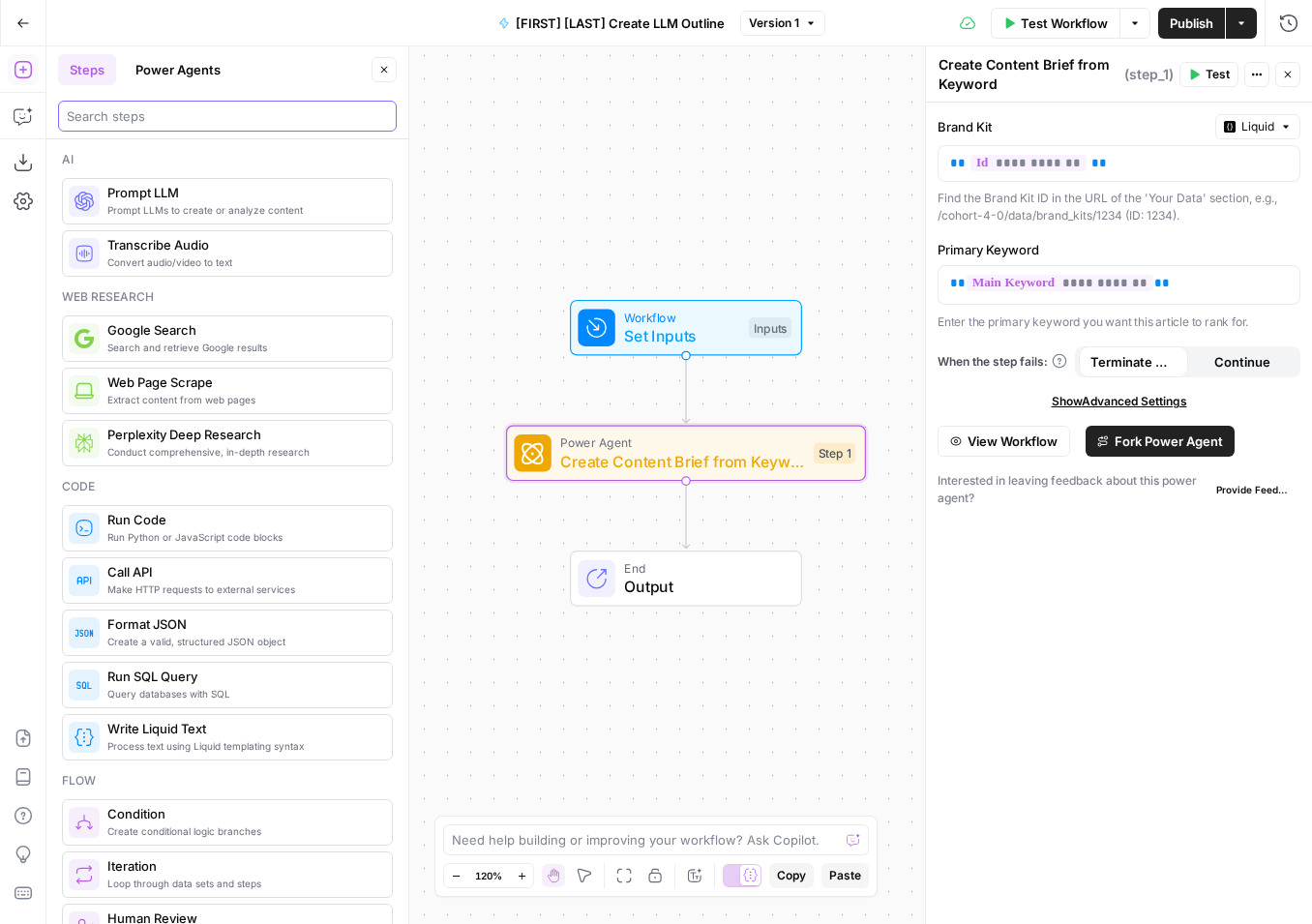 click at bounding box center (227, 116) 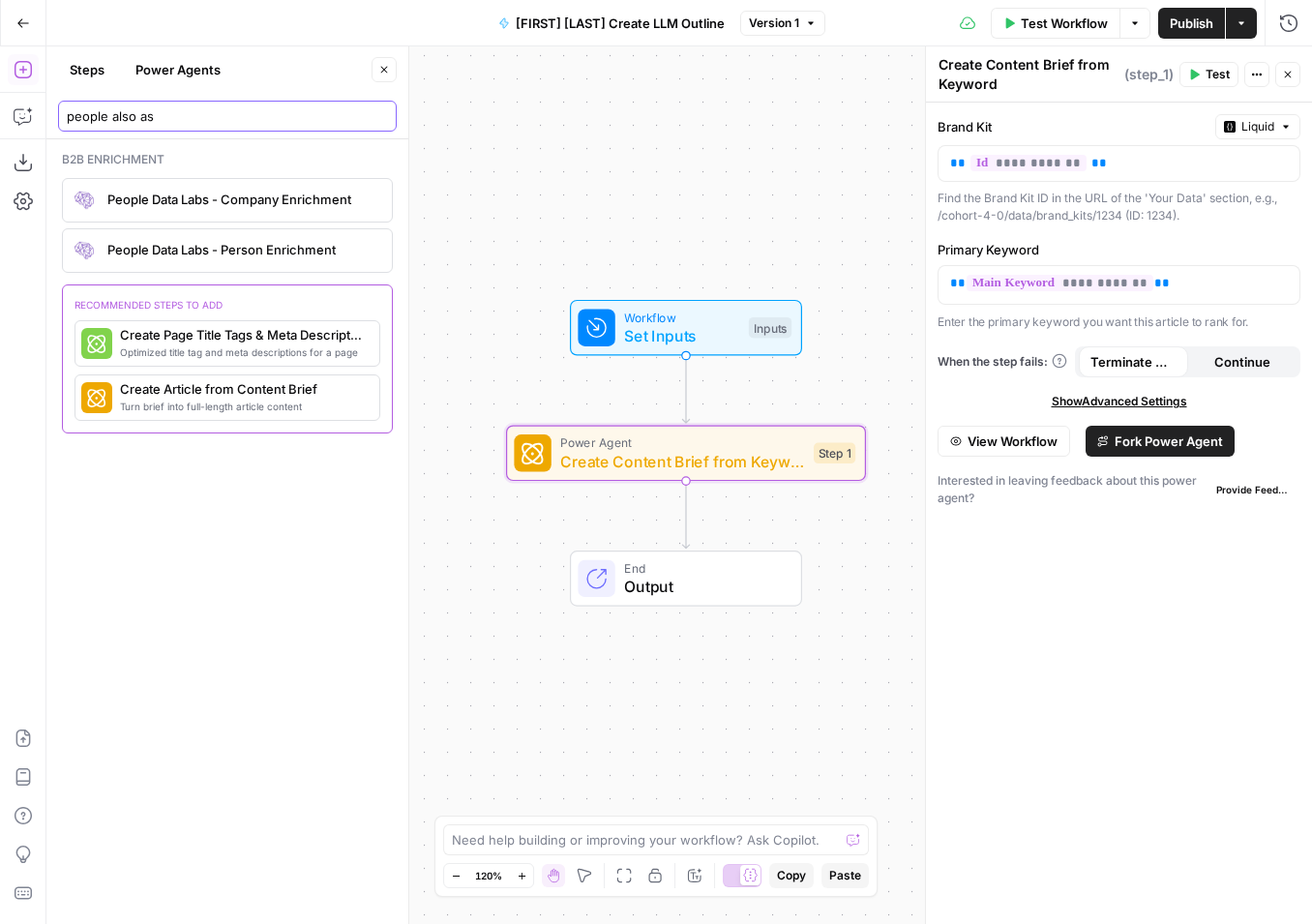 type on "people also ask" 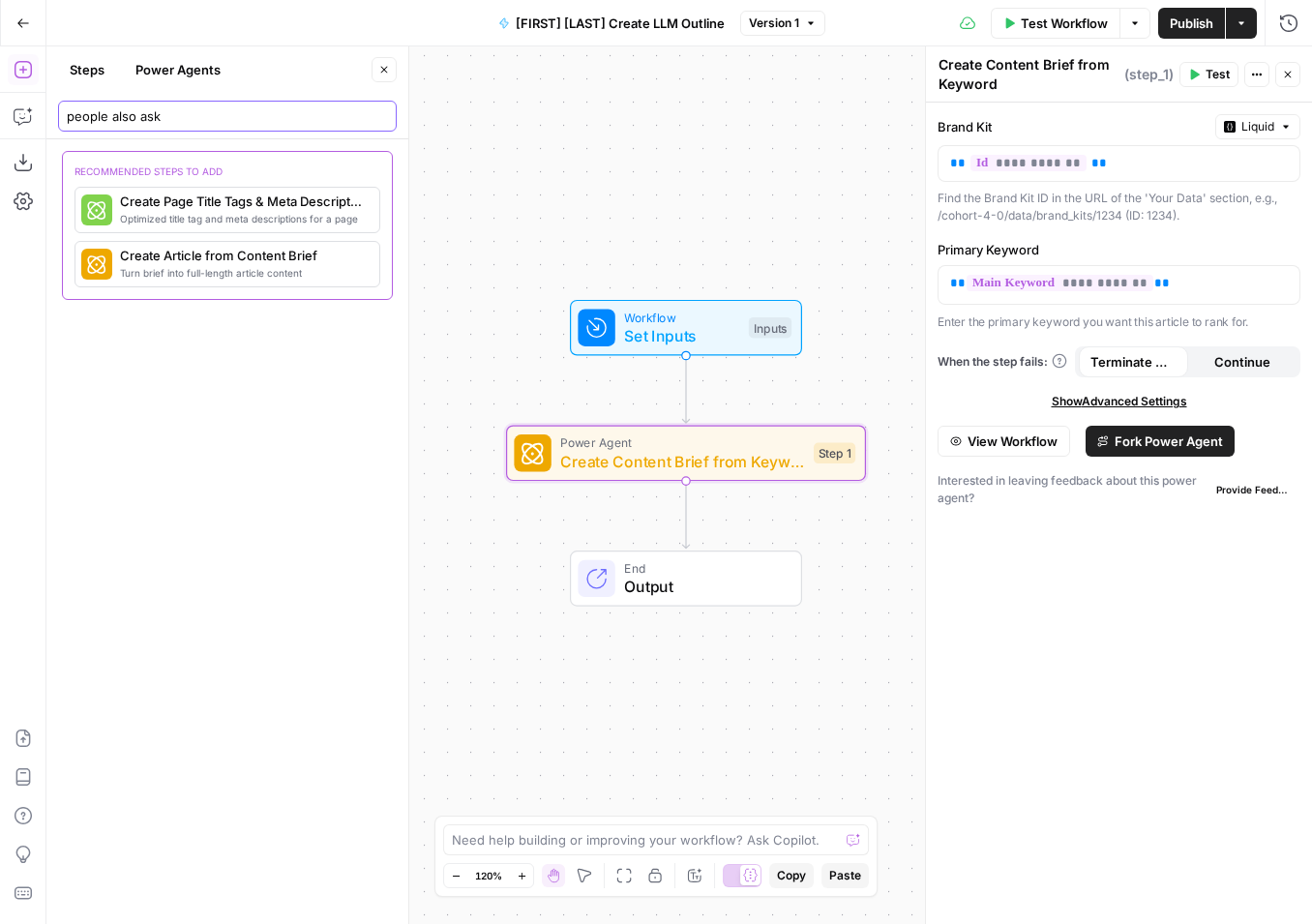 type 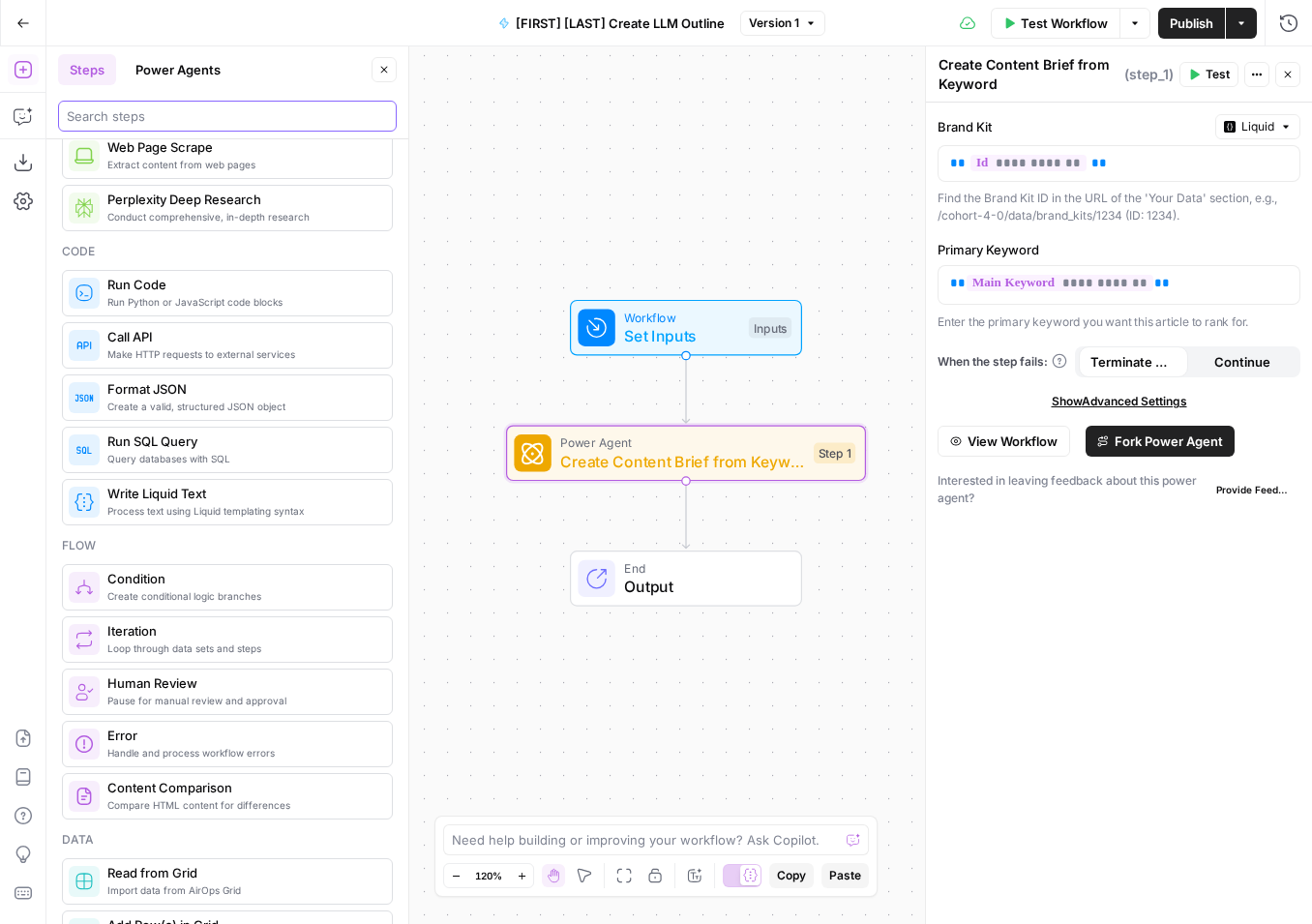 scroll, scrollTop: 0, scrollLeft: 0, axis: both 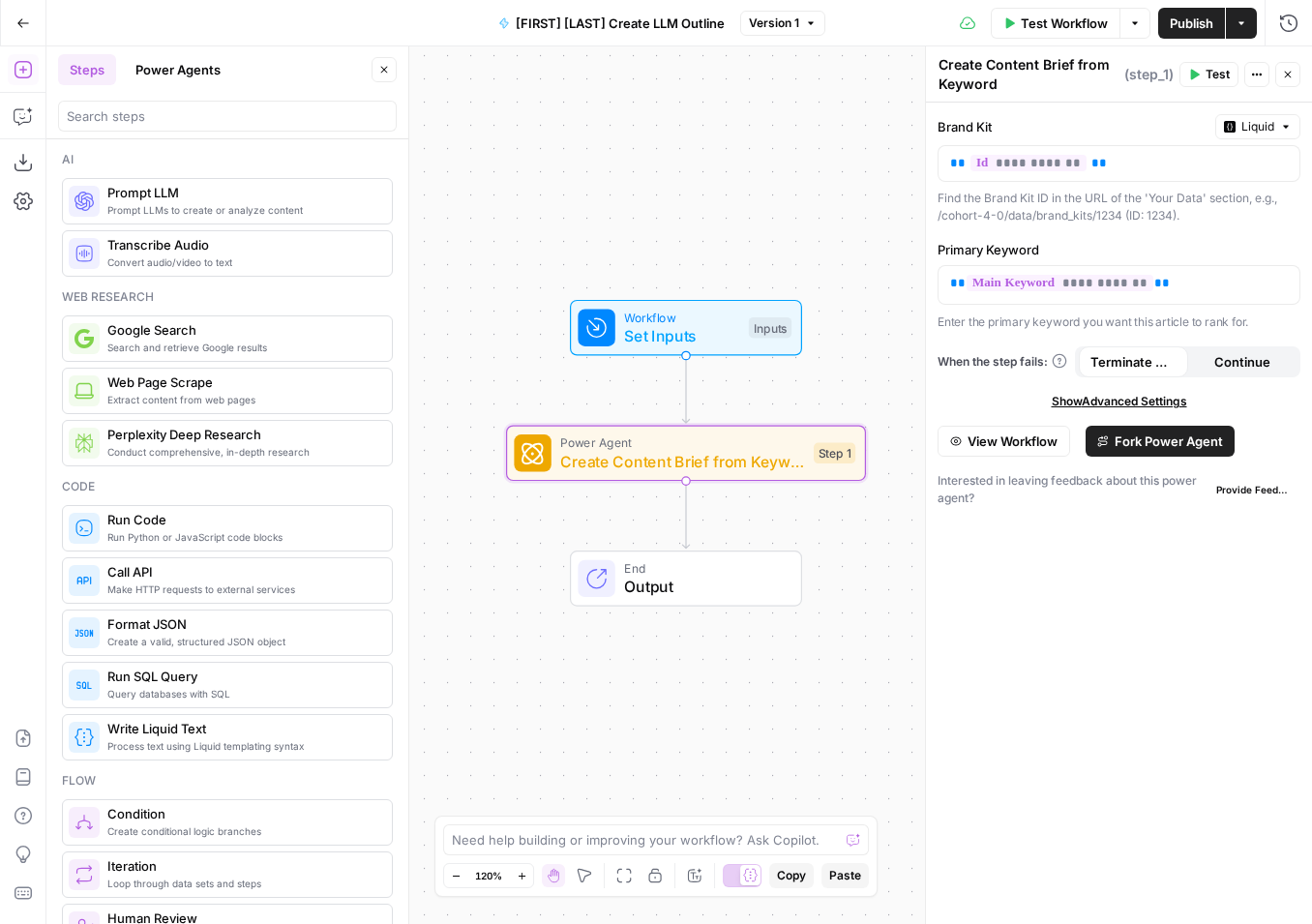 click on "Create Content Brief from Keyword" at bounding box center [682, 462] 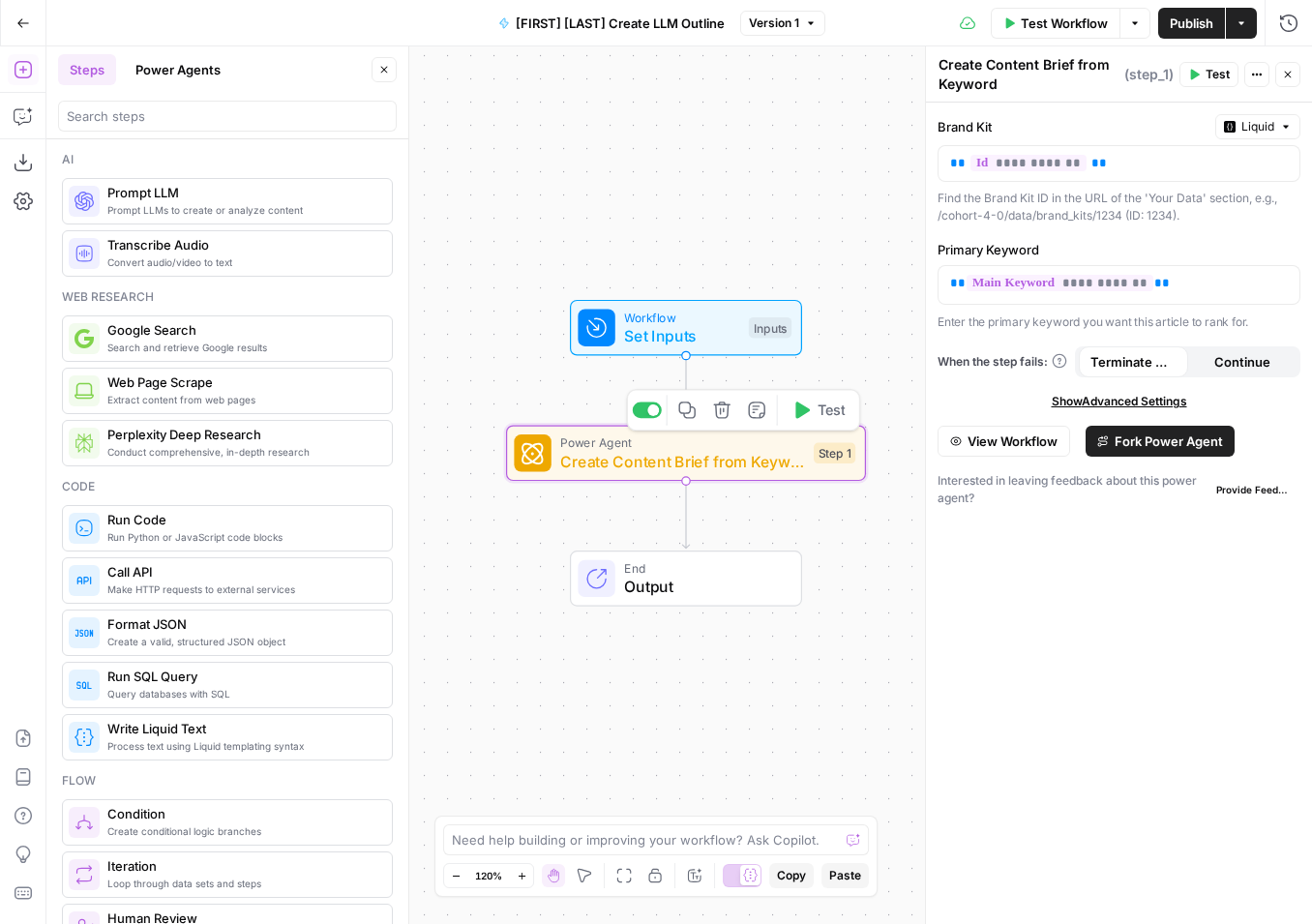 click on "Create Content Brief from Keyword" at bounding box center (682, 462) 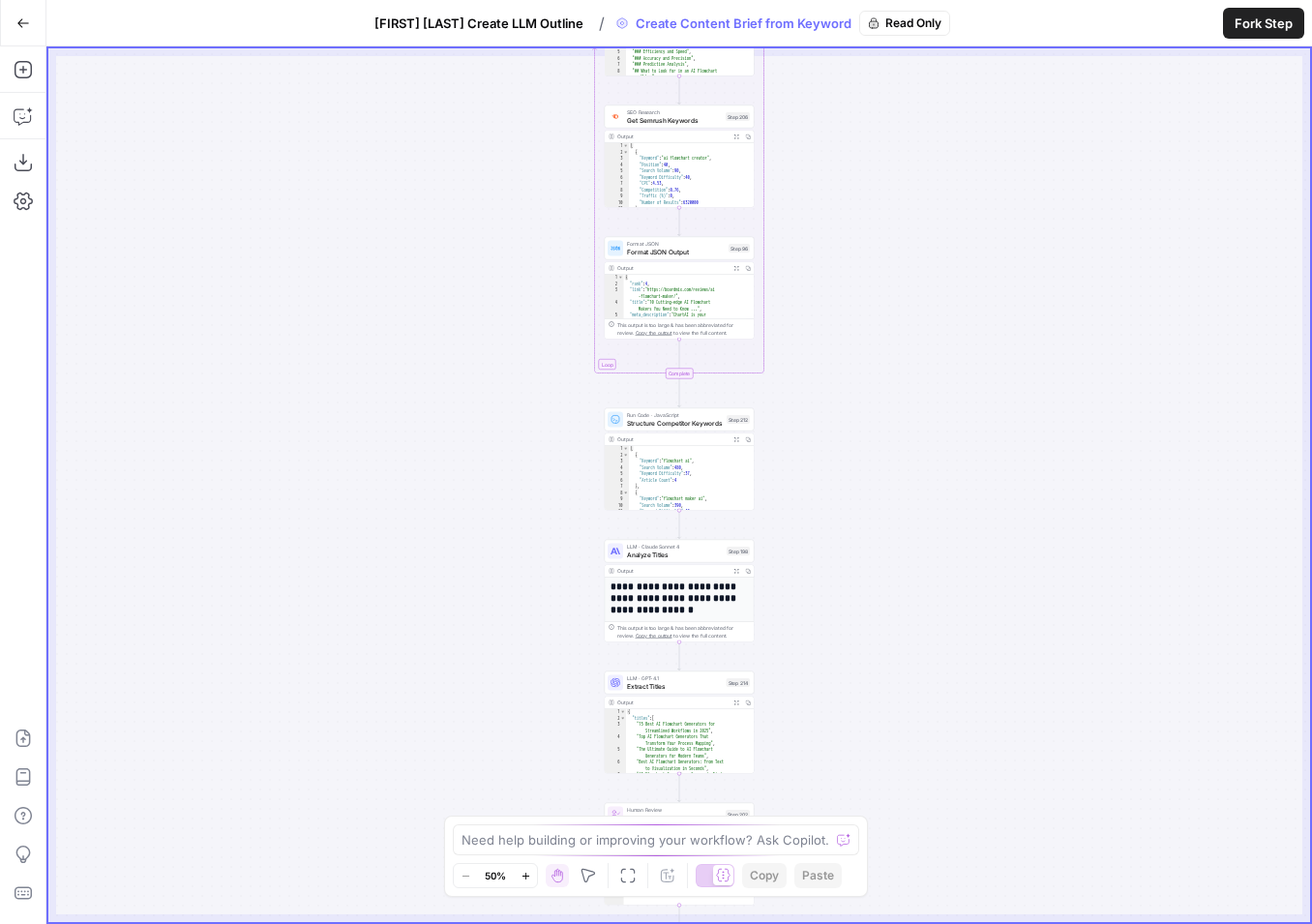 scroll, scrollTop: 0, scrollLeft: 0, axis: both 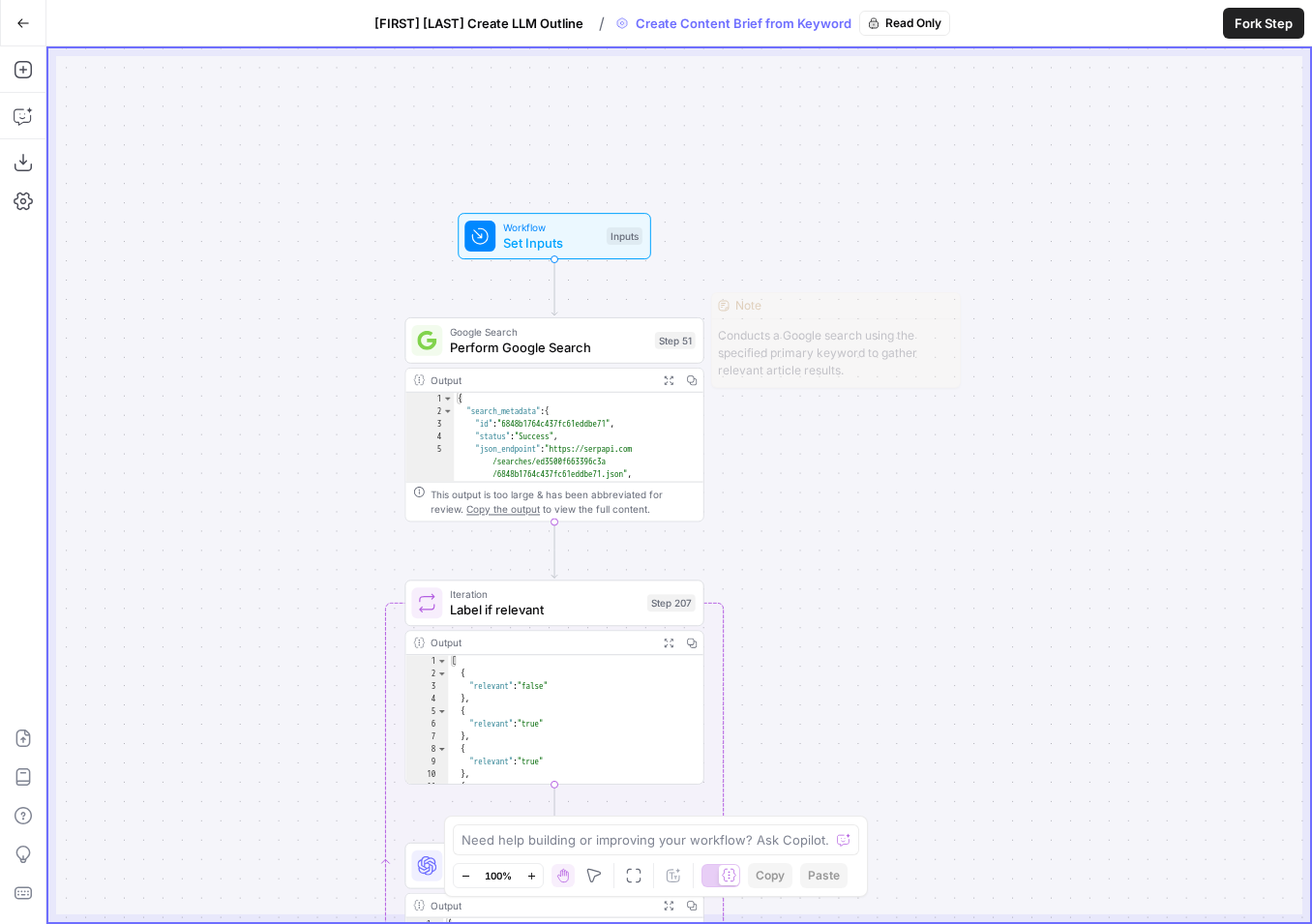 click on "Perform Google Search" at bounding box center [549, 347] 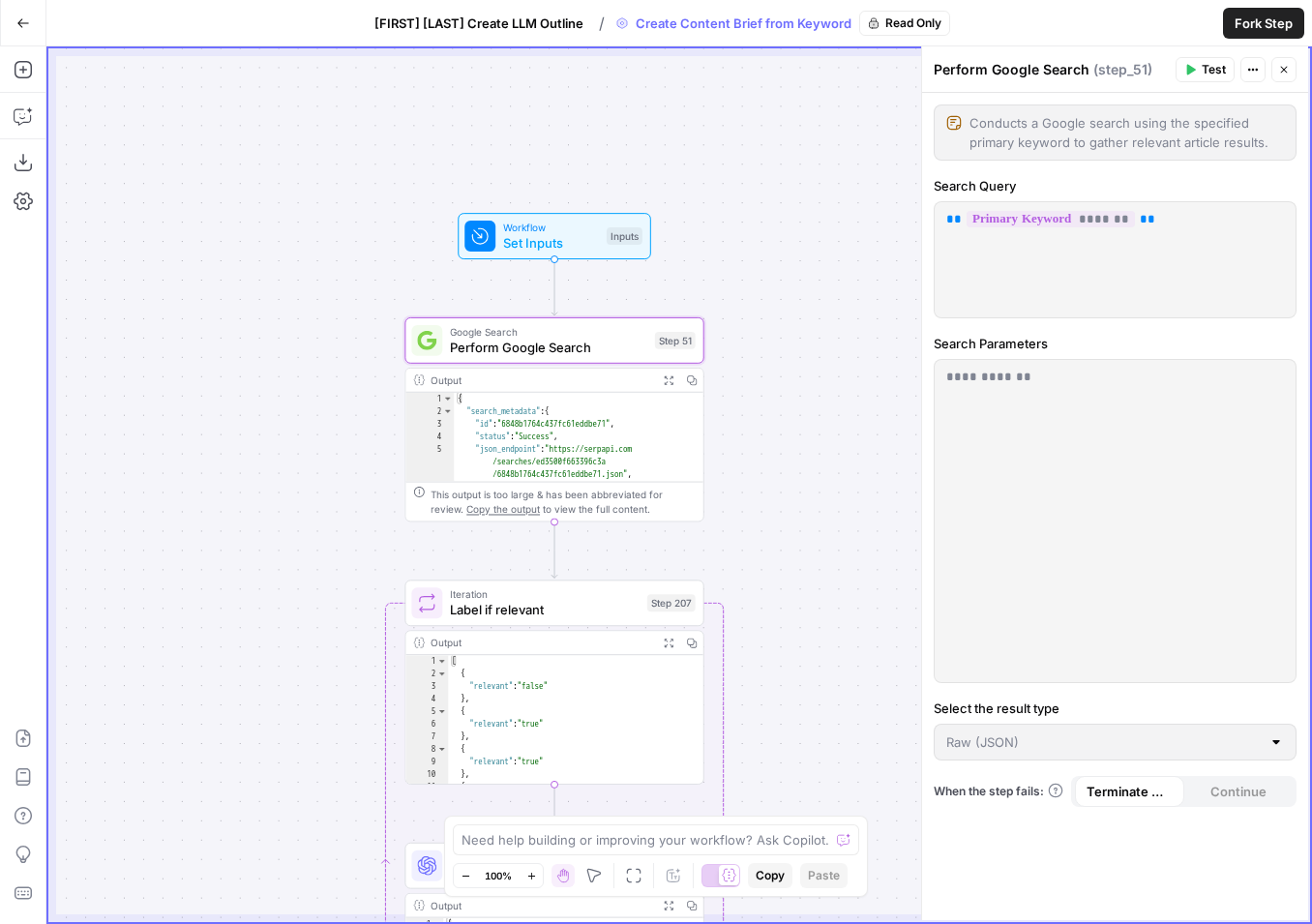 click on "**********" at bounding box center [1115, 377] 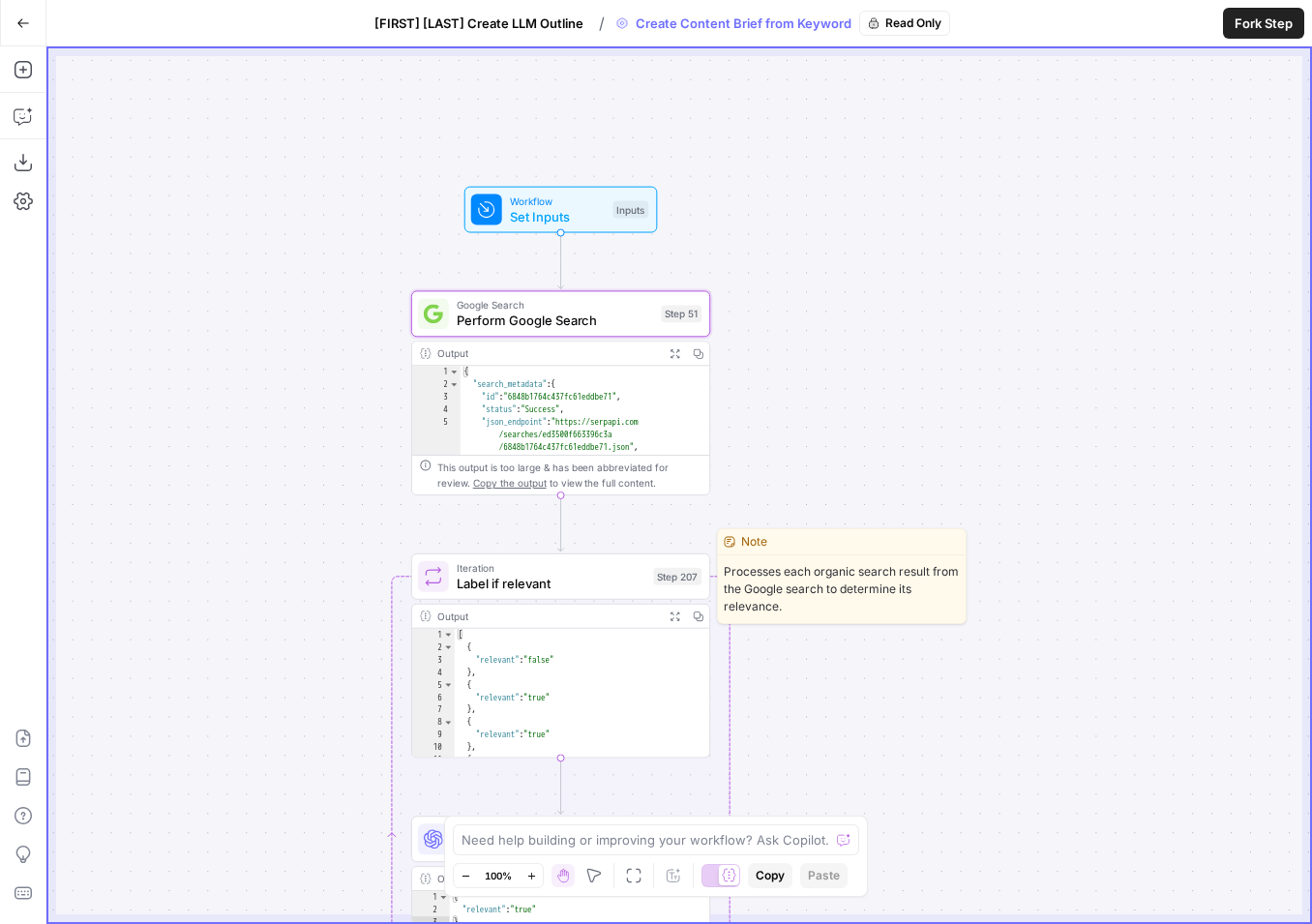 drag, startPoint x: 695, startPoint y: 599, endPoint x: 926, endPoint y: 591, distance: 231.13849 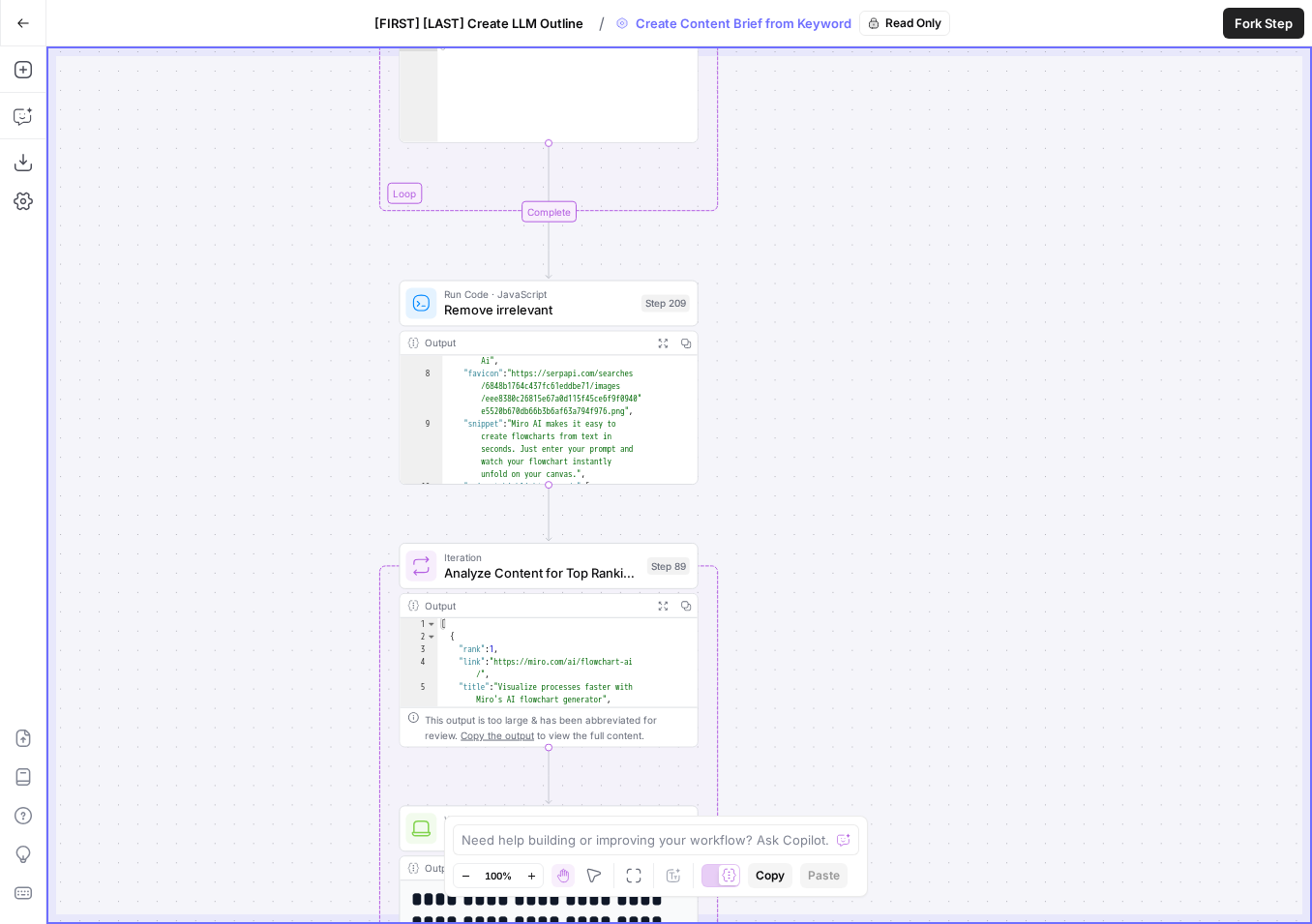 scroll, scrollTop: 168, scrollLeft: 0, axis: vertical 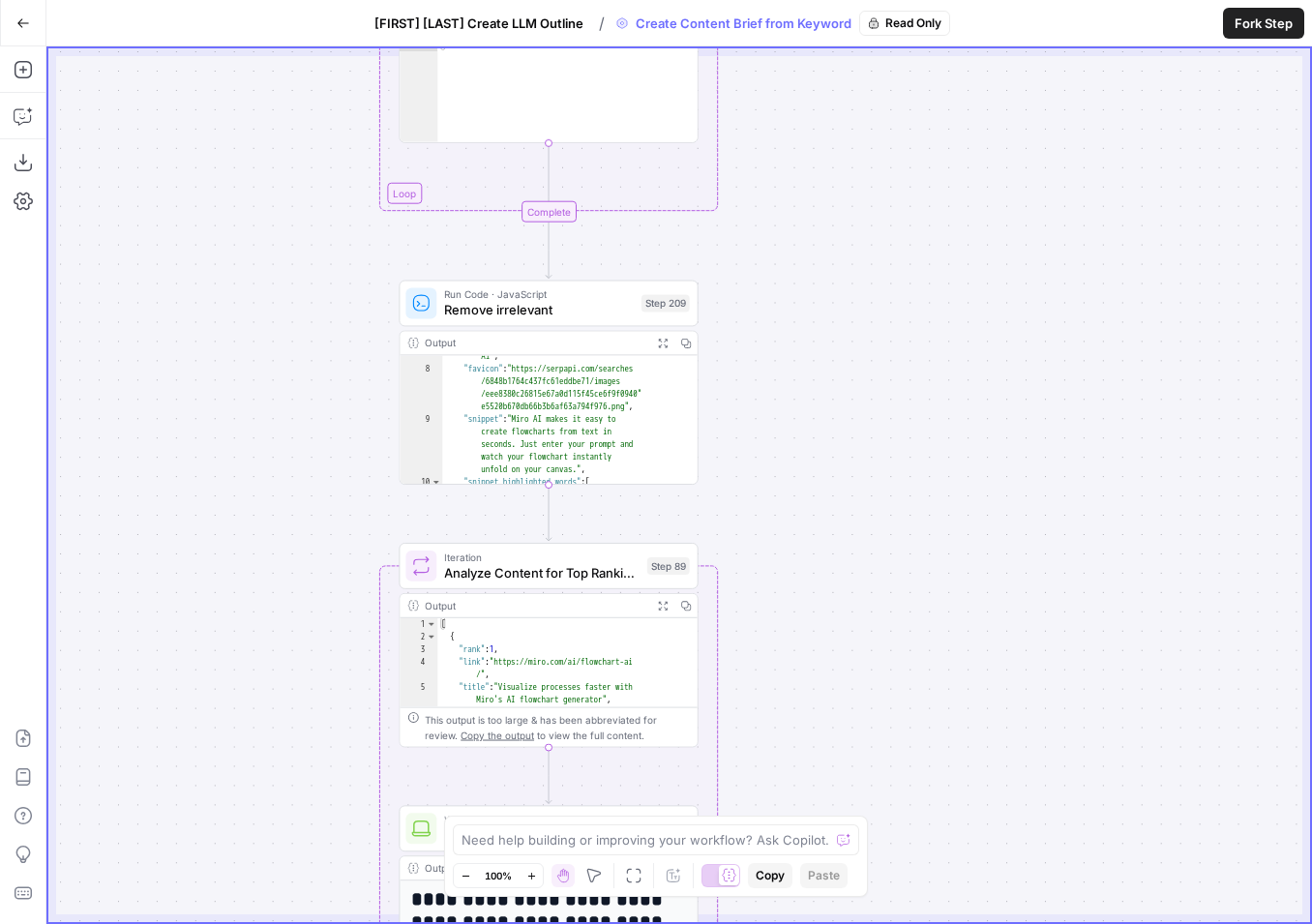 click on "Run Code · JavaScript" at bounding box center (539, 295) 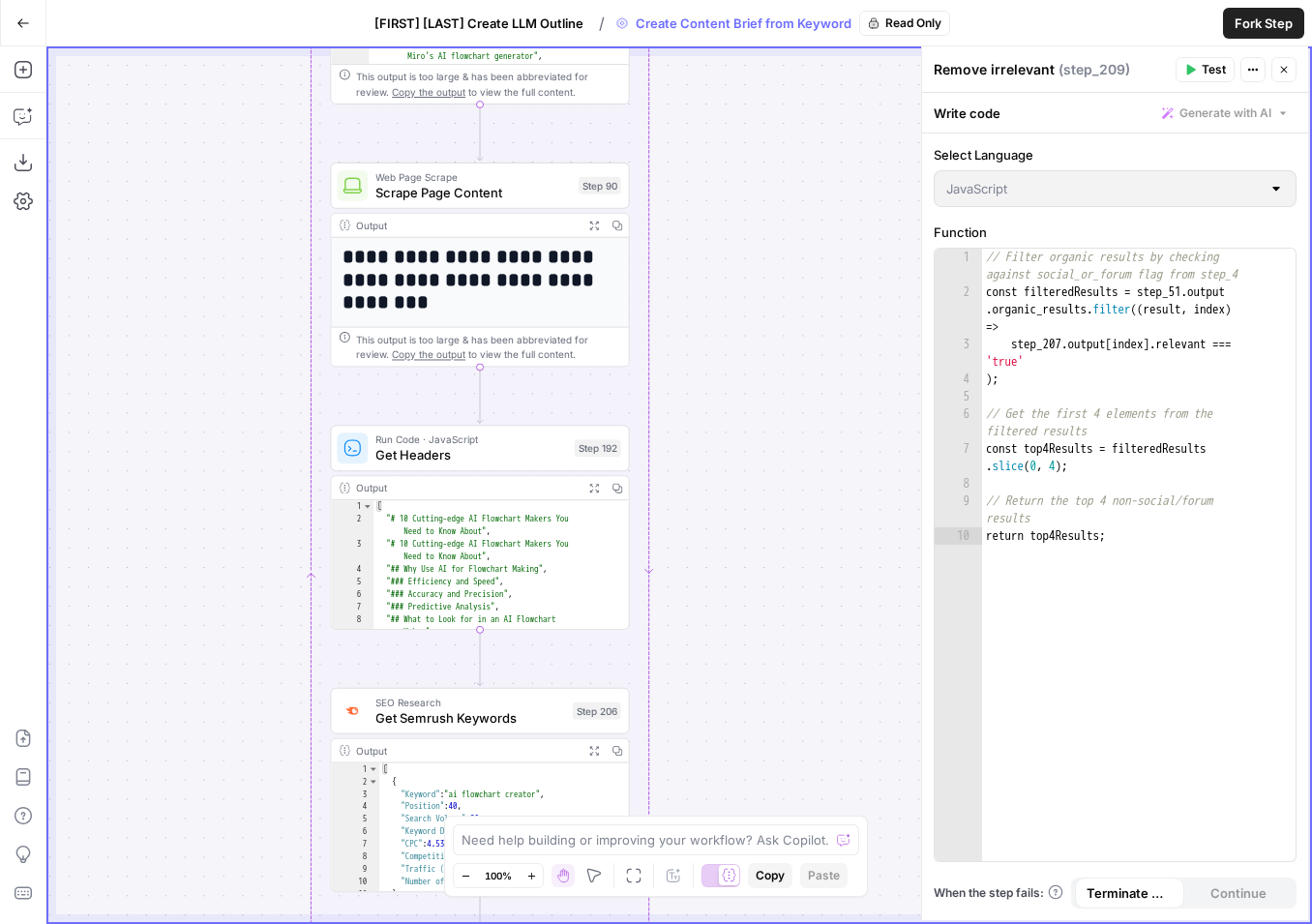 drag, startPoint x: 312, startPoint y: 528, endPoint x: 197, endPoint y: 72, distance: 470.27758 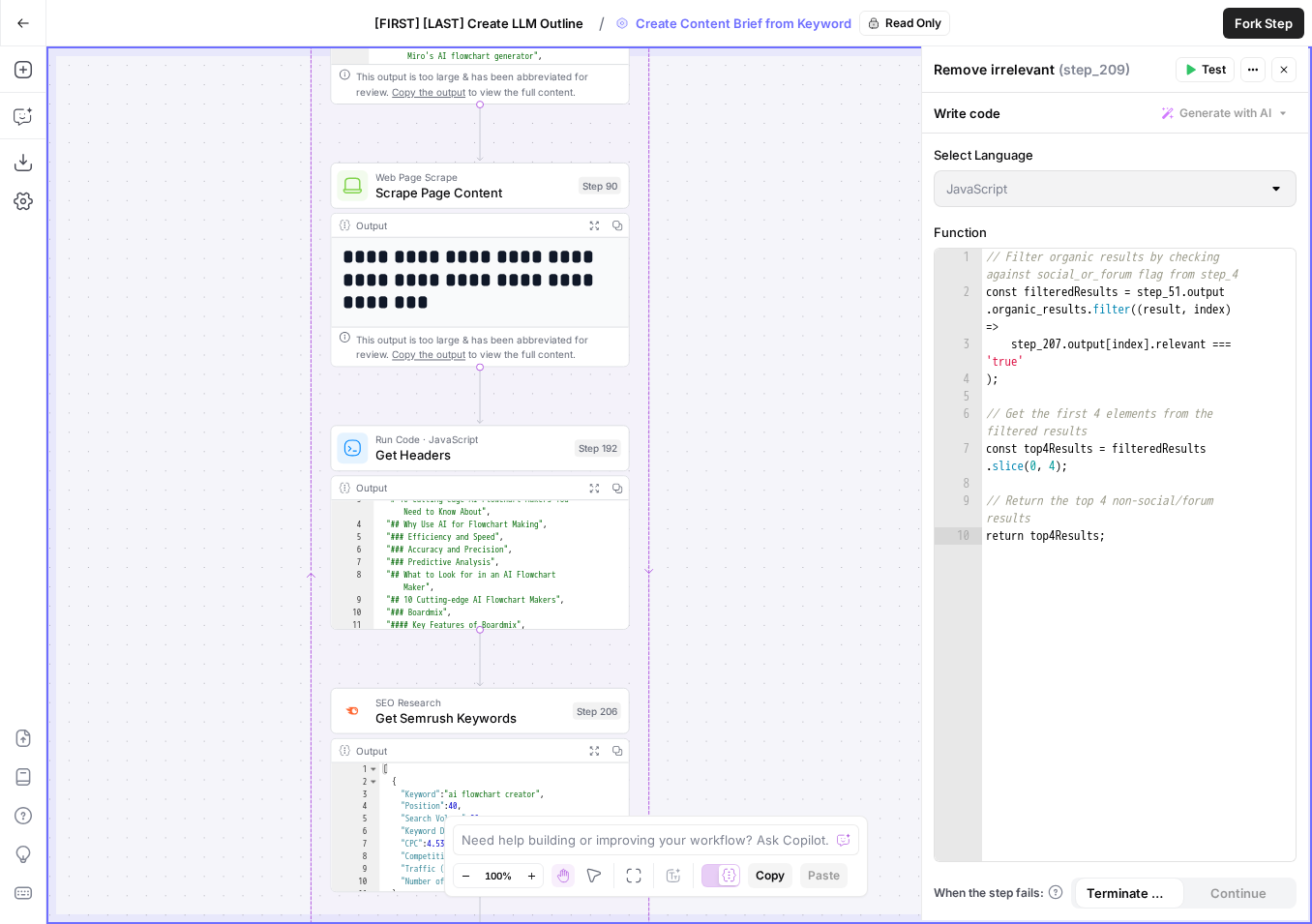scroll, scrollTop: 0, scrollLeft: 0, axis: both 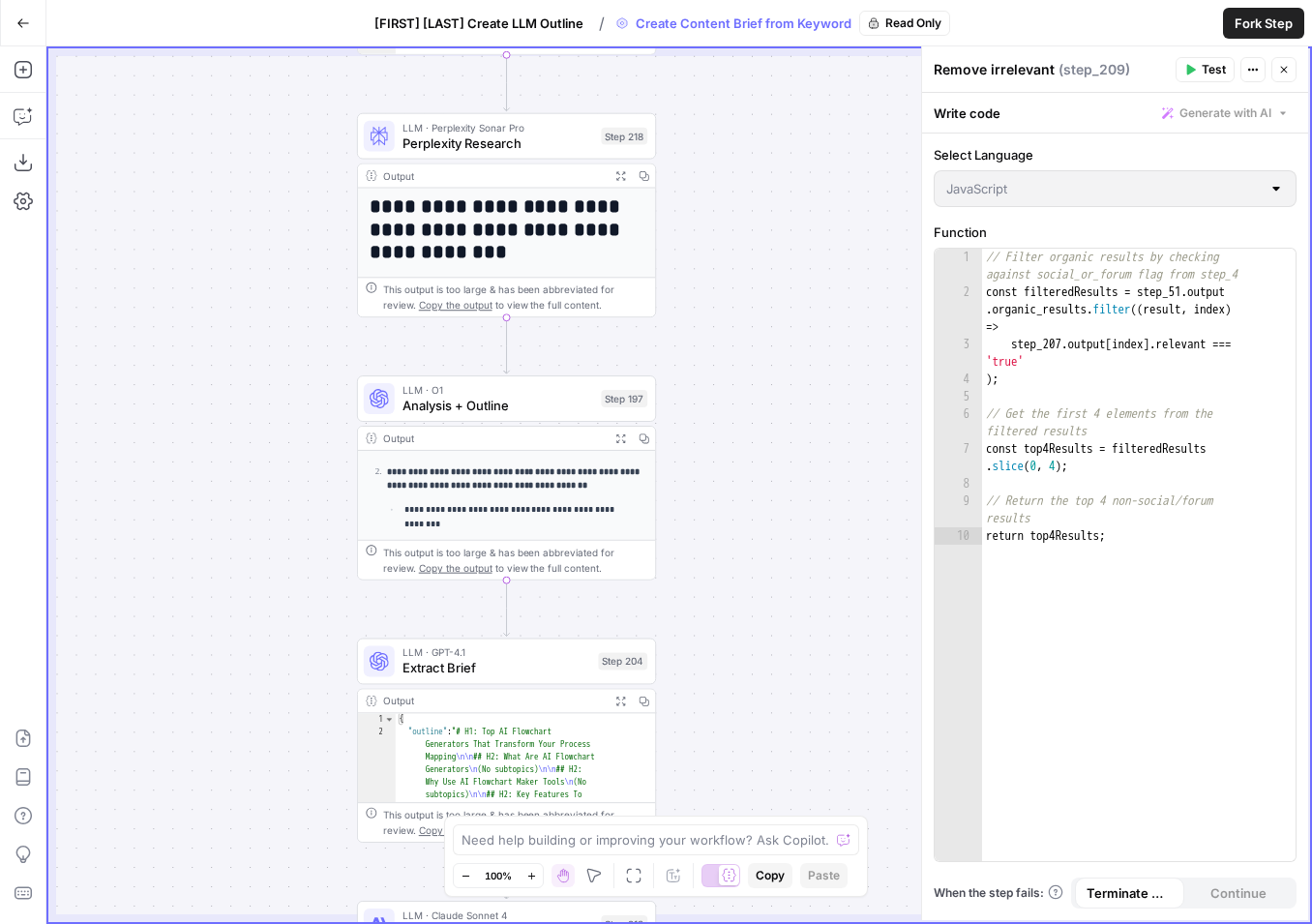 click on "Close" at bounding box center (1284, 70) 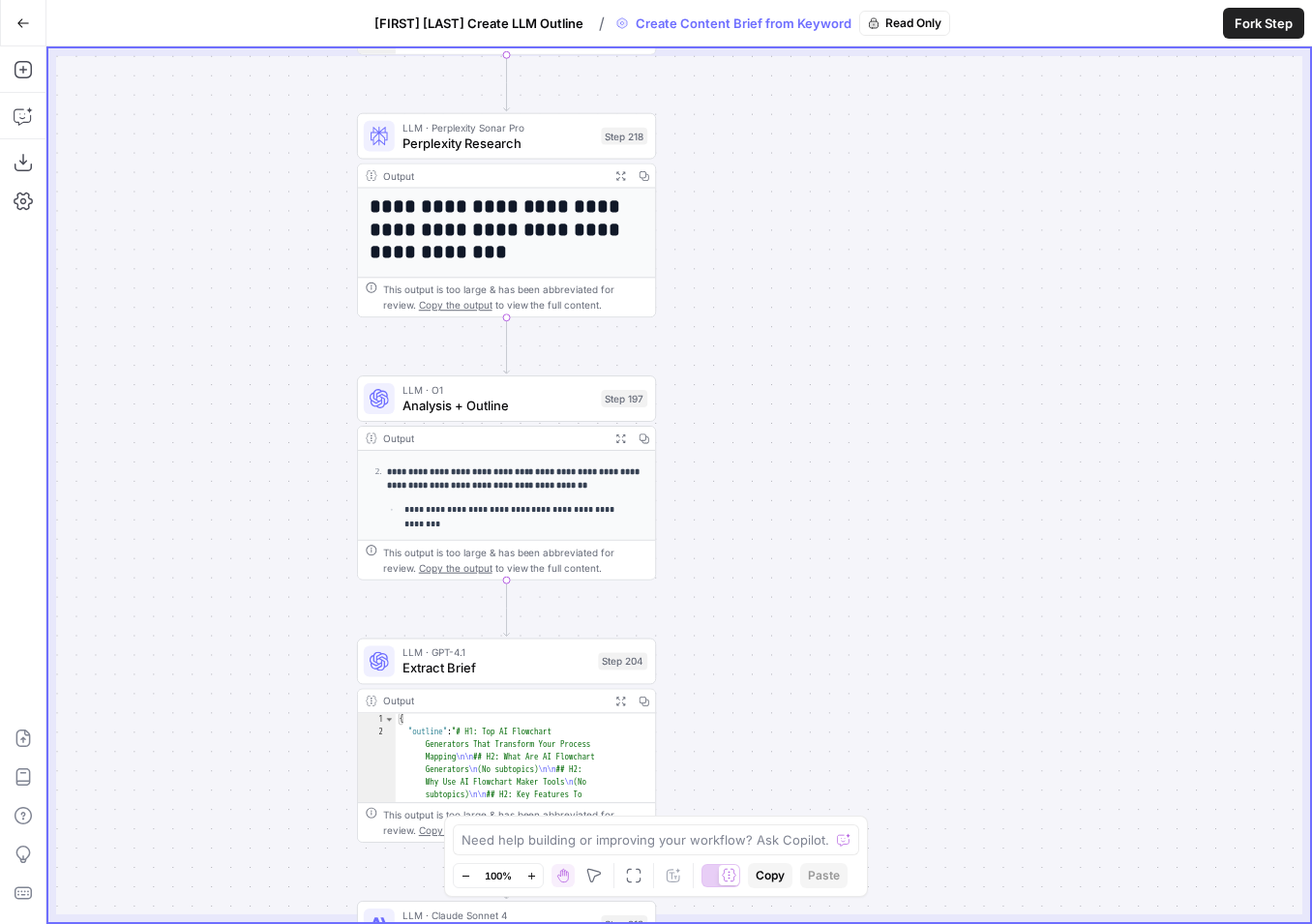 click on "Fork Step" at bounding box center [1264, 23] 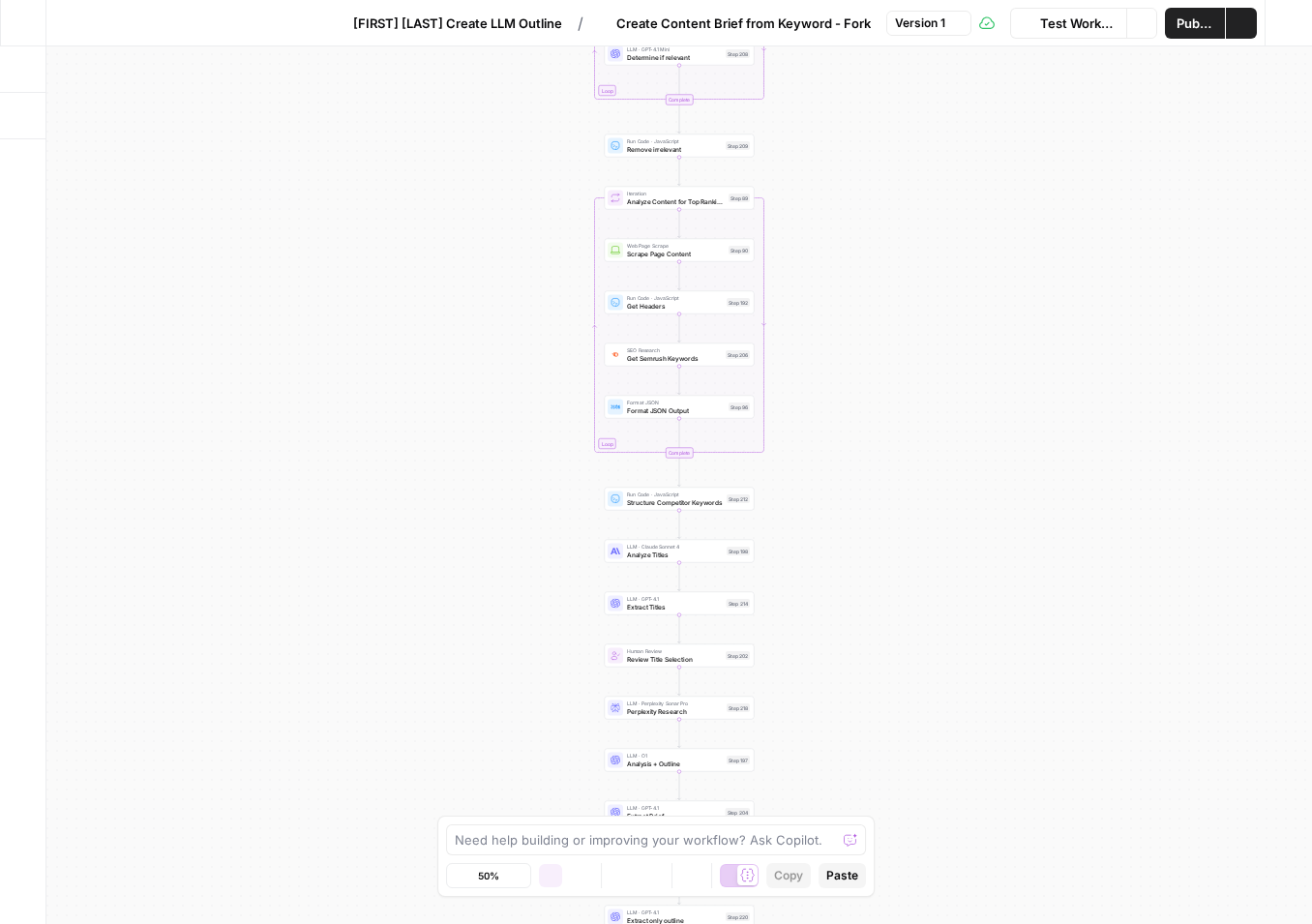 scroll, scrollTop: 0, scrollLeft: 0, axis: both 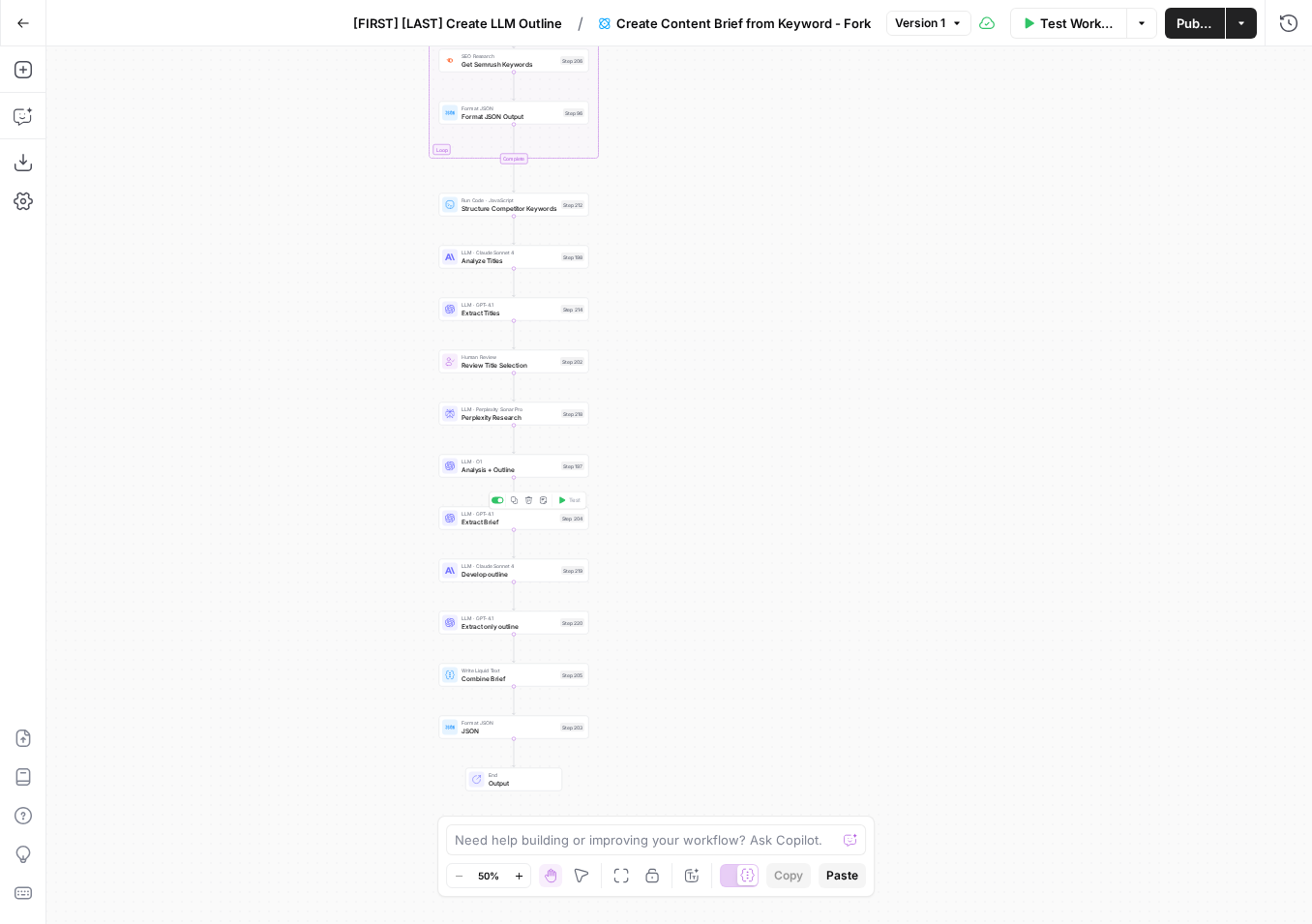 click on "Extract Brief" at bounding box center (509, 522) 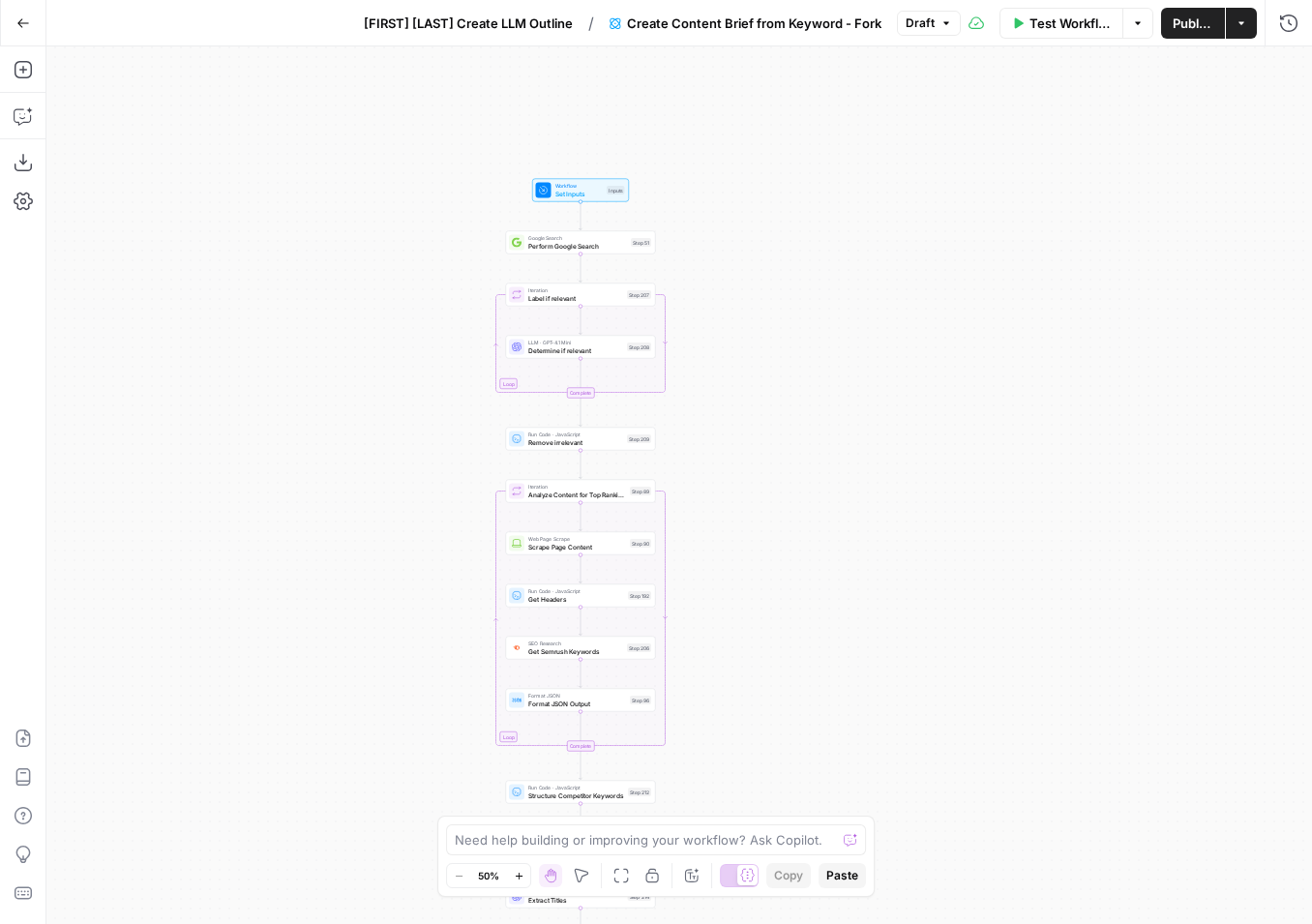 drag, startPoint x: 754, startPoint y: 139, endPoint x: 820, endPoint y: 727, distance: 591.6925 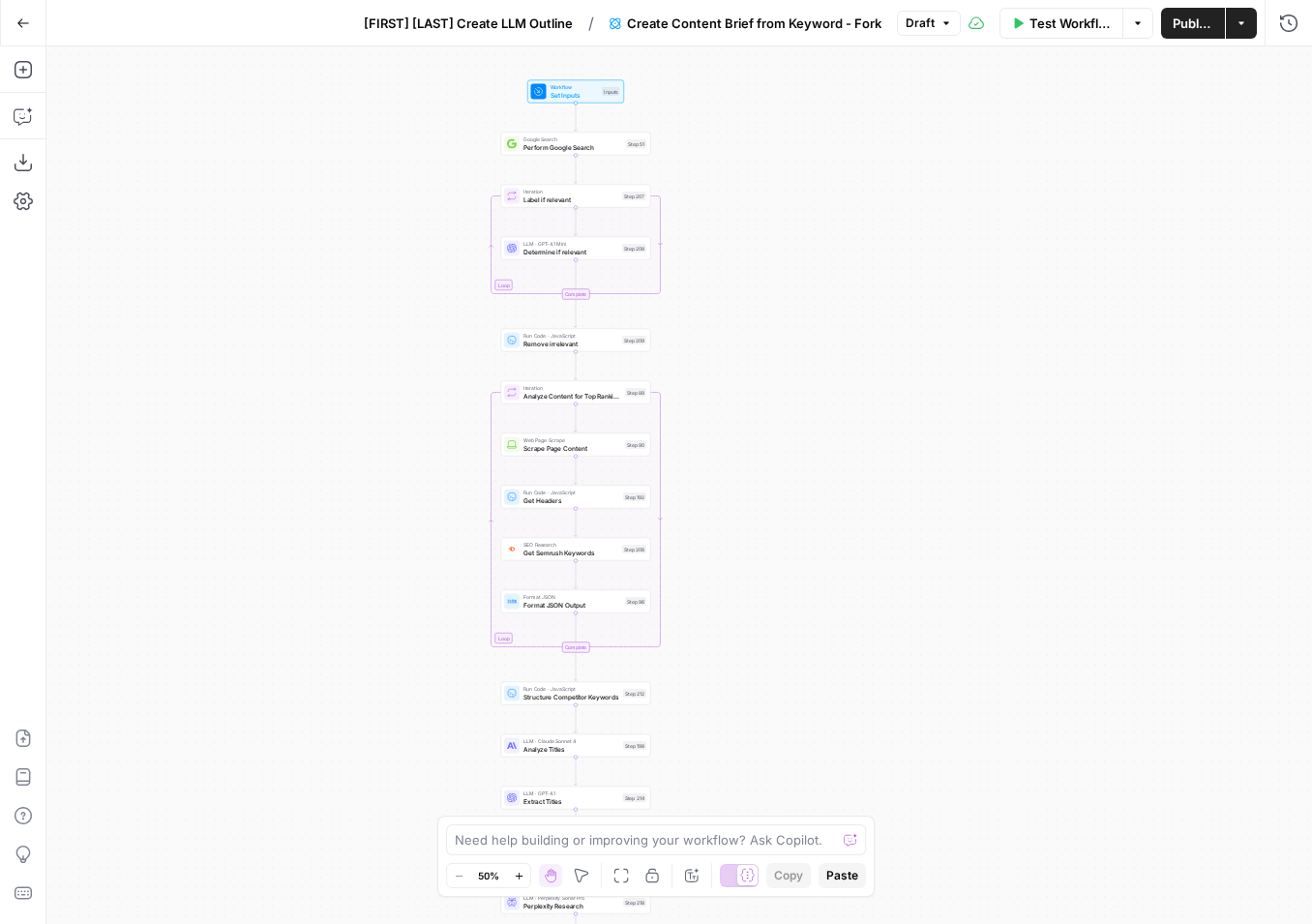 drag, startPoint x: 753, startPoint y: 499, endPoint x: 748, endPoint y: 401, distance: 98.127468 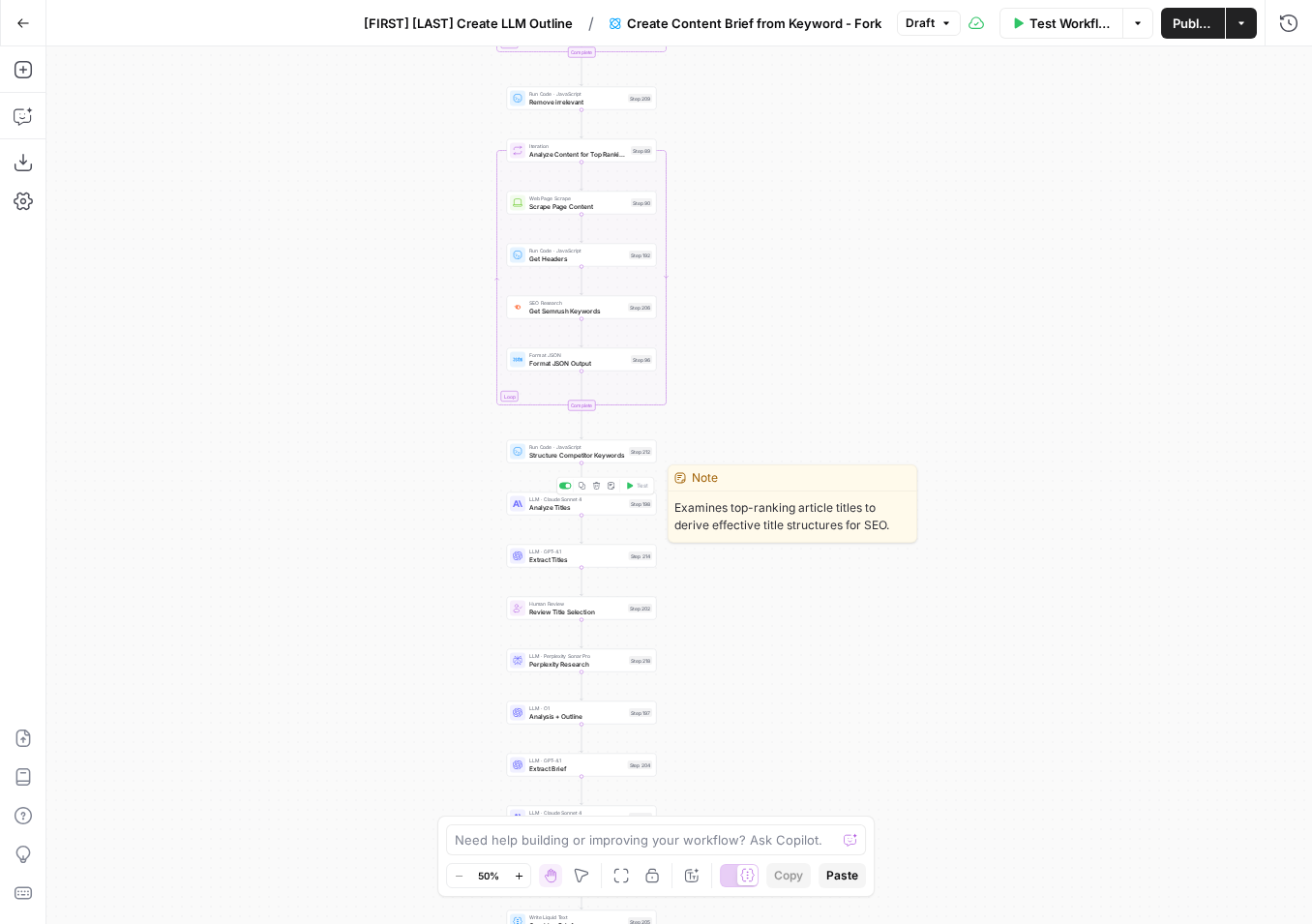 click on "Analyze Titles" at bounding box center [577, 507] 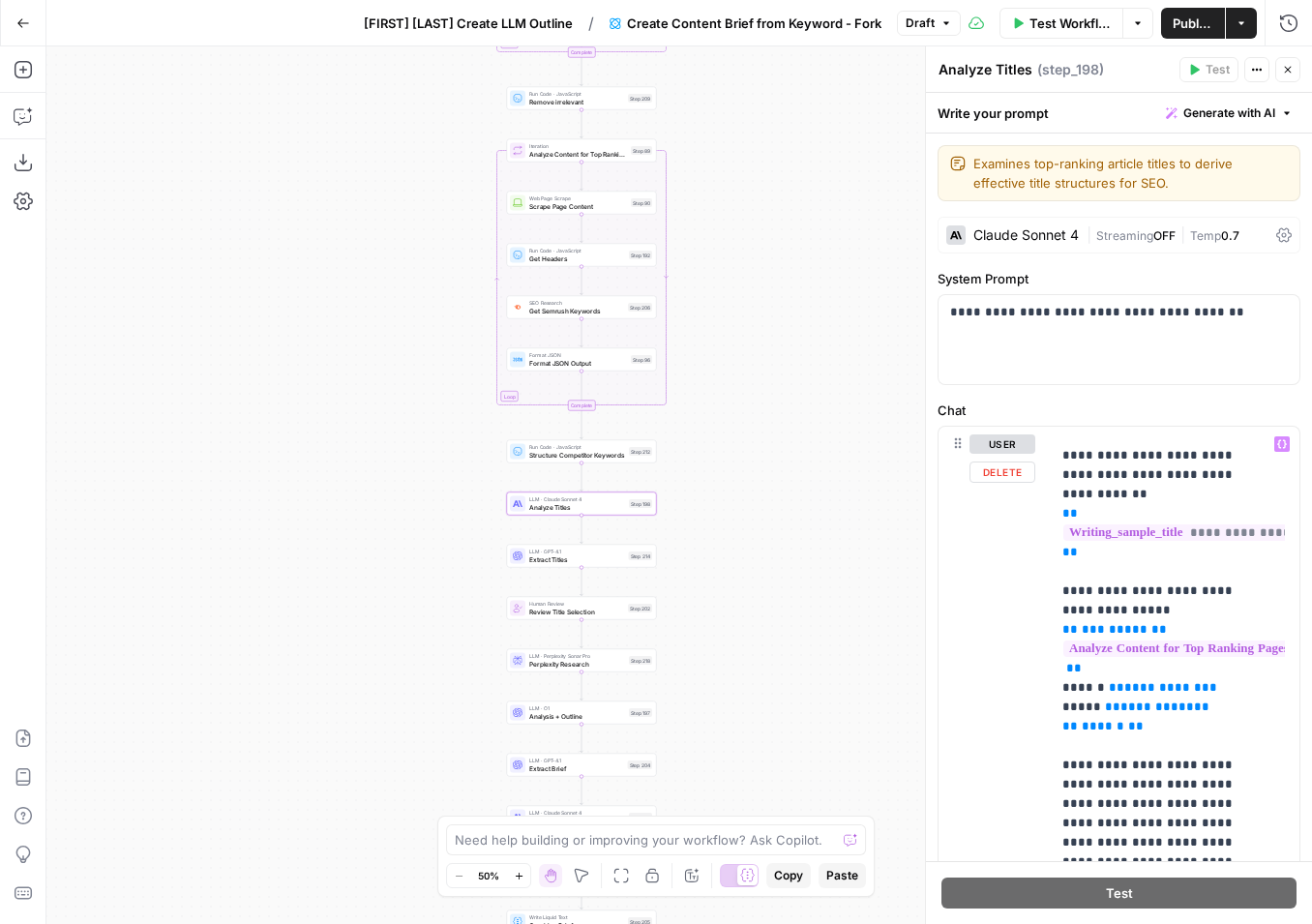 scroll, scrollTop: 248, scrollLeft: 0, axis: vertical 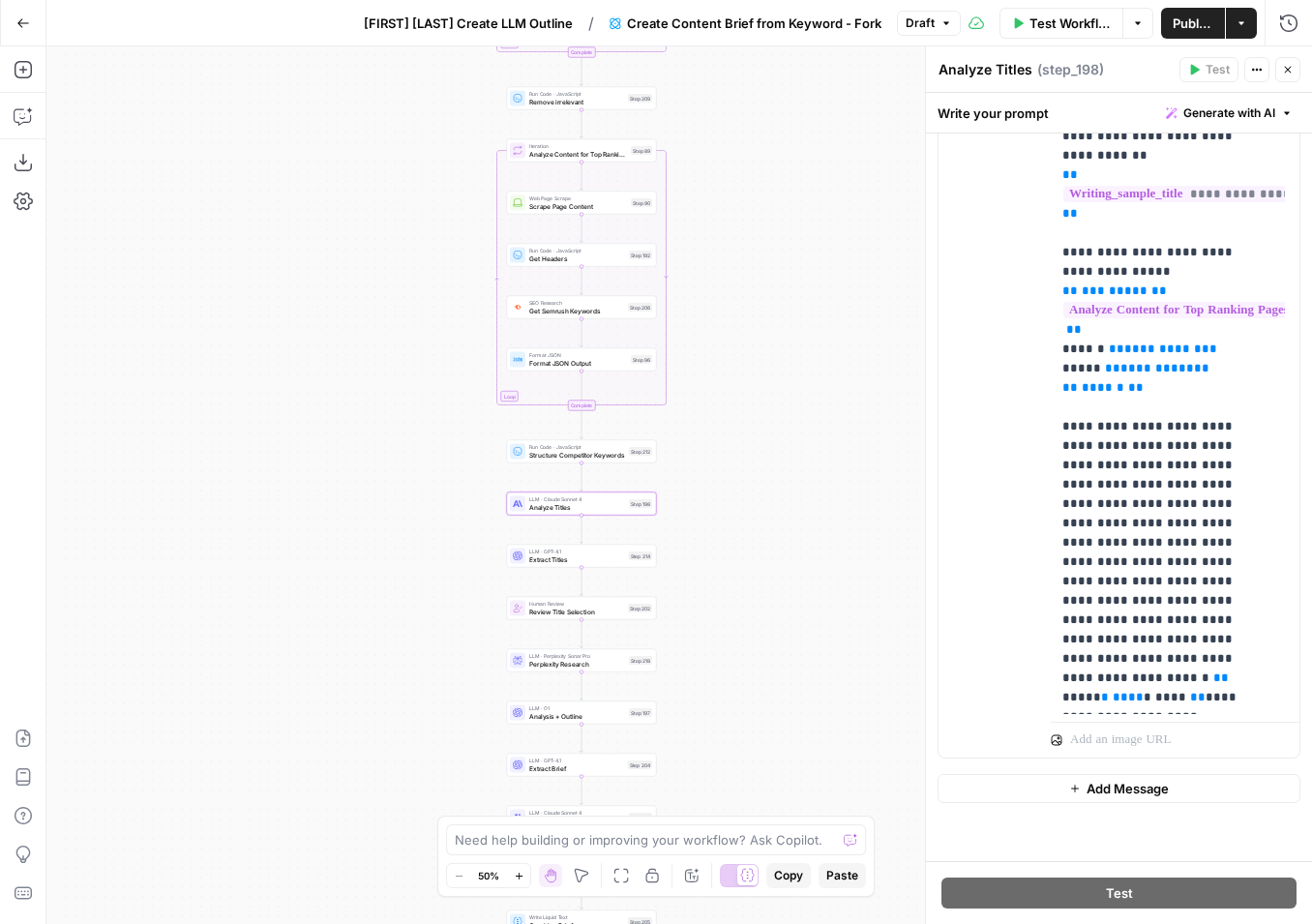 click on "Workflow Set Inputs Inputs Google Search Perform Google Search Step 51 Loop Iteration Label if relevant Step 207 LLM · GPT-4.1 Mini Determine if relevant Step 208 Complete Run Code · JavaScript Remove irrelevant Step 209 Loop Iteration Analyze Content for Top Ranking Pages Step 89 Web Page Scrape Scrape Page Content Step 90 Run Code · JavaScript Get Headers Step 192 SEO Research Get Semrush Keywords Step 206 Format JSON Format JSON Output Step 96 Complete Run Code · JavaScript Structure Competitor Keywords Step 212 LLM · Claude Sonnet 4 Analyze Titles Step 198 LLM · GPT-4.1 Extract Titles Step 214 Human Review Review Title Selection Step 202 LLM · Perplexity Sonar Pro Perplexity Research Step 218 LLM · O1 Analysis + Outline Step 197 LLM · GPT-4.1 Extract Brief Step 204 LLM · Claude Sonnet 4 Develop outline Step 219 LLM · GPT-4.1 Extract only outline Step 220 Write Liquid Text Combine Brief Step 205 Format JSON JSON Step 203 End Output" at bounding box center [679, 485] 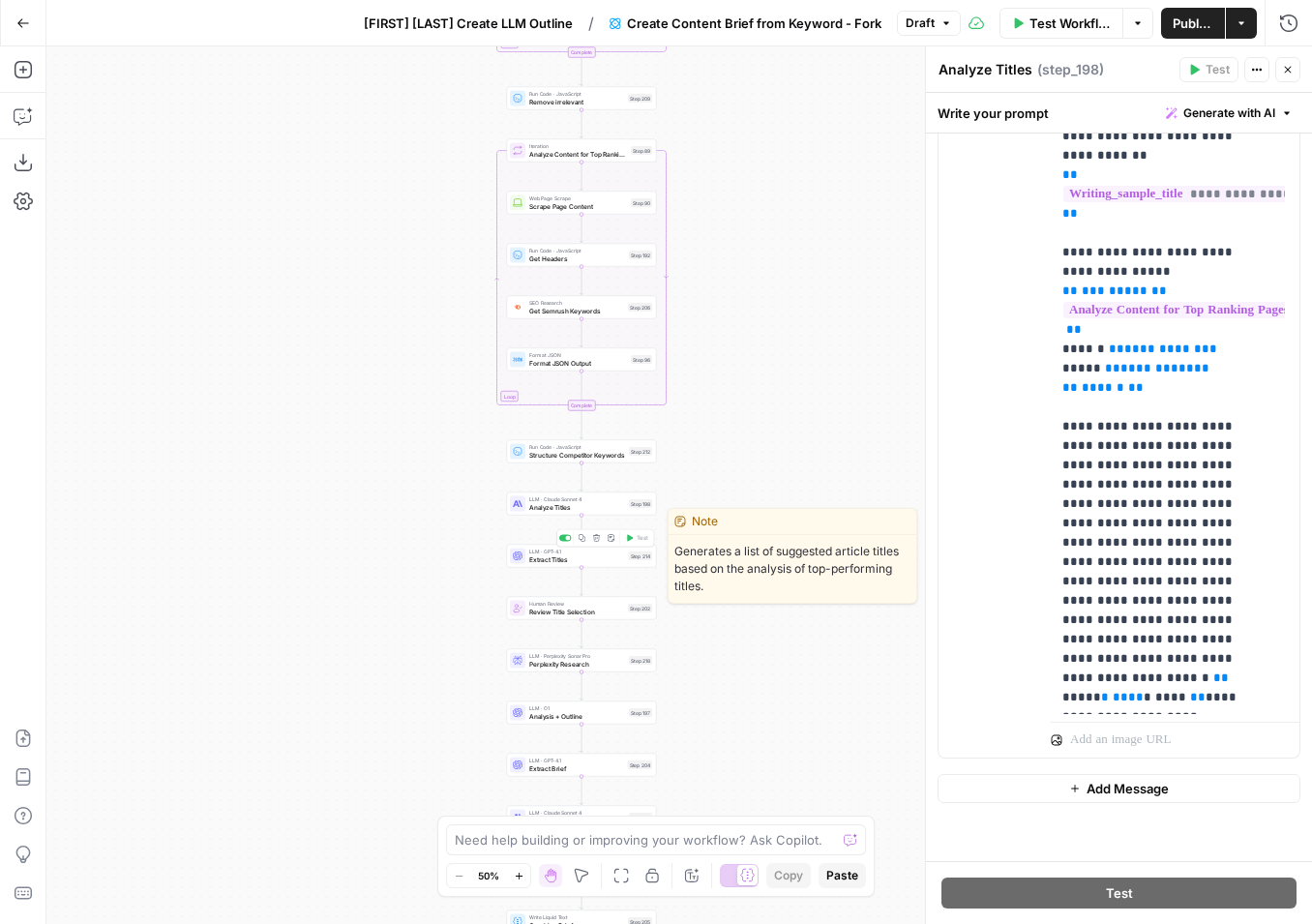 click on "Extract Titles" at bounding box center [577, 559] 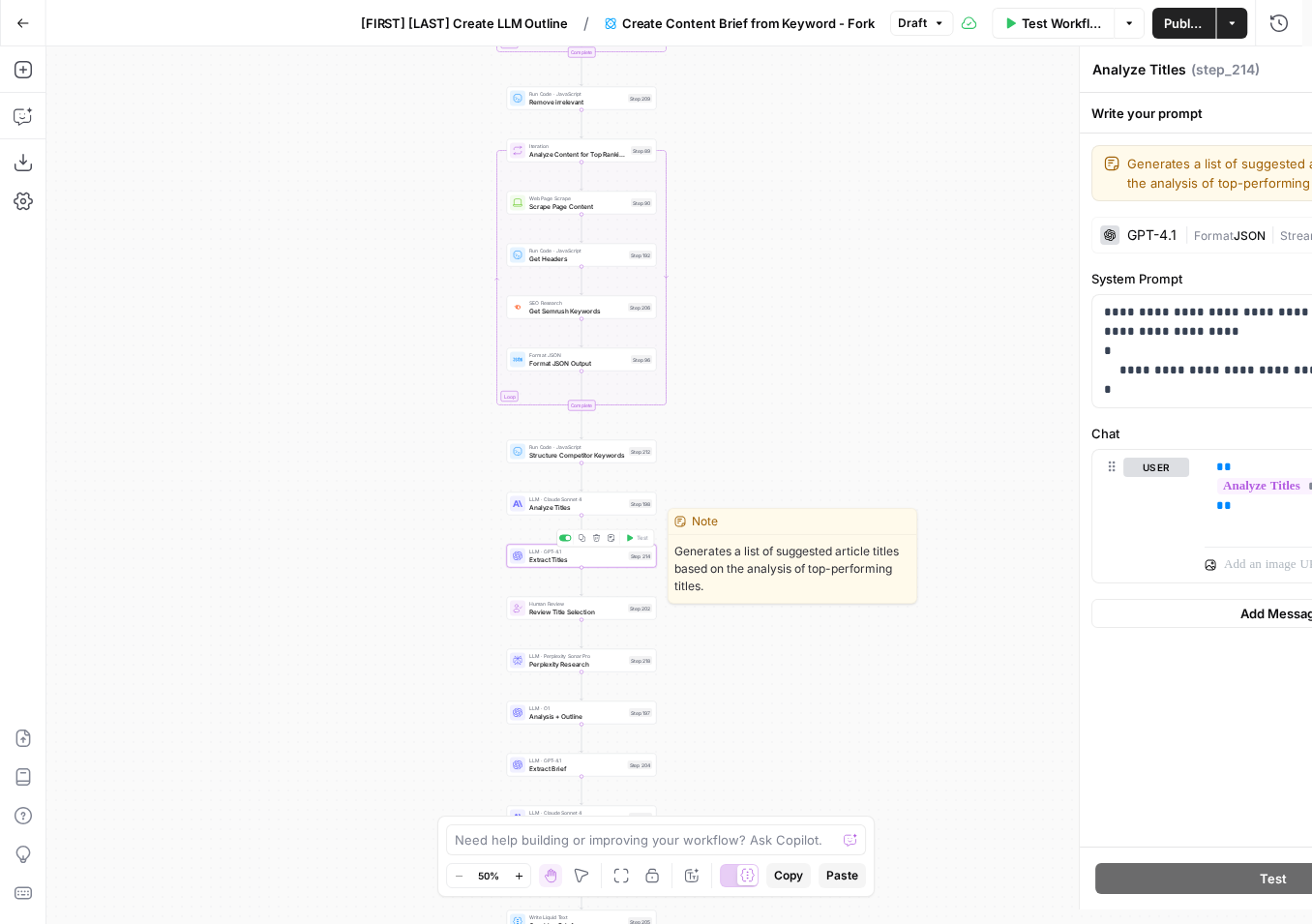 type on "Extract Titles" 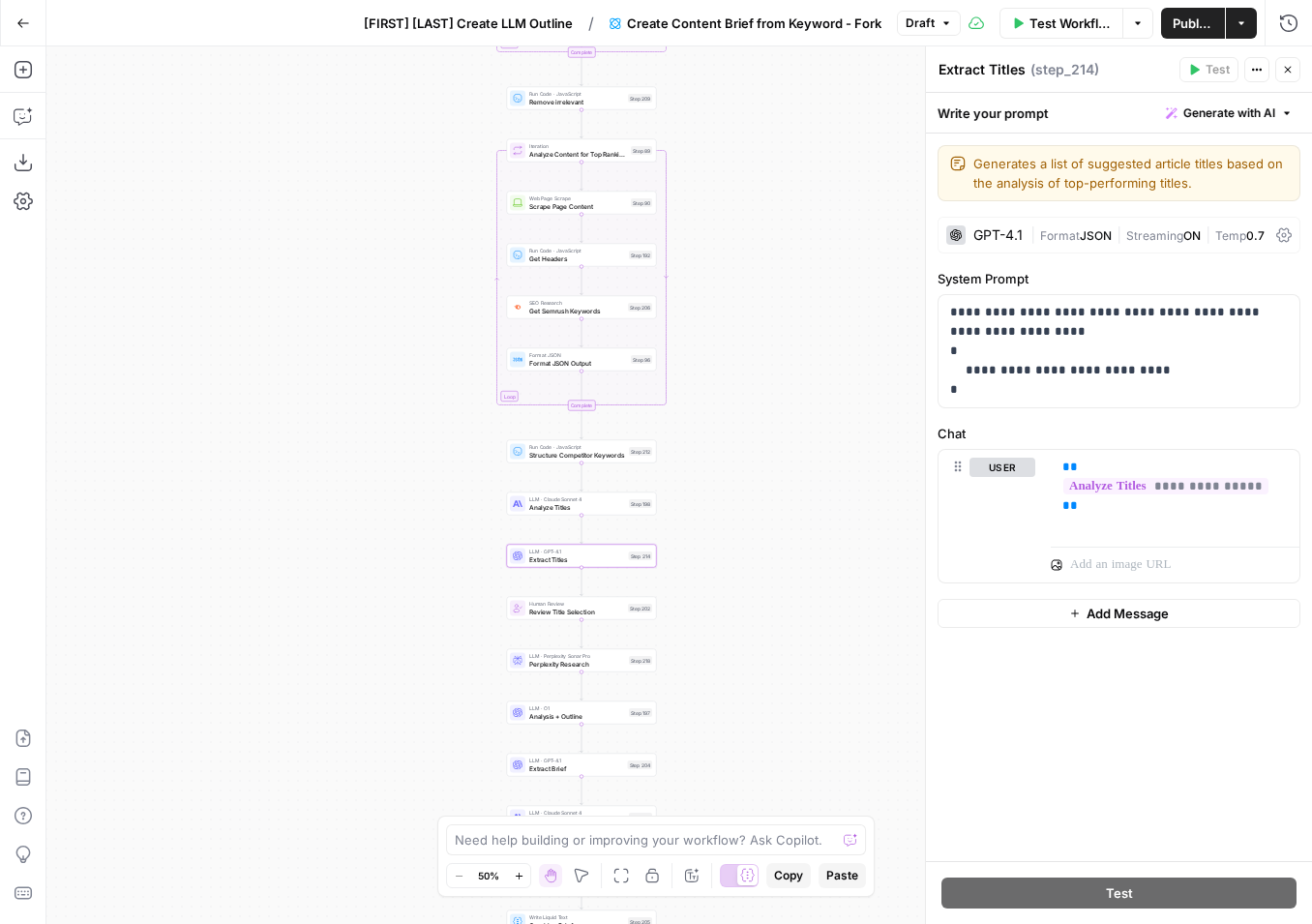 click on "Close" at bounding box center [1288, 70] 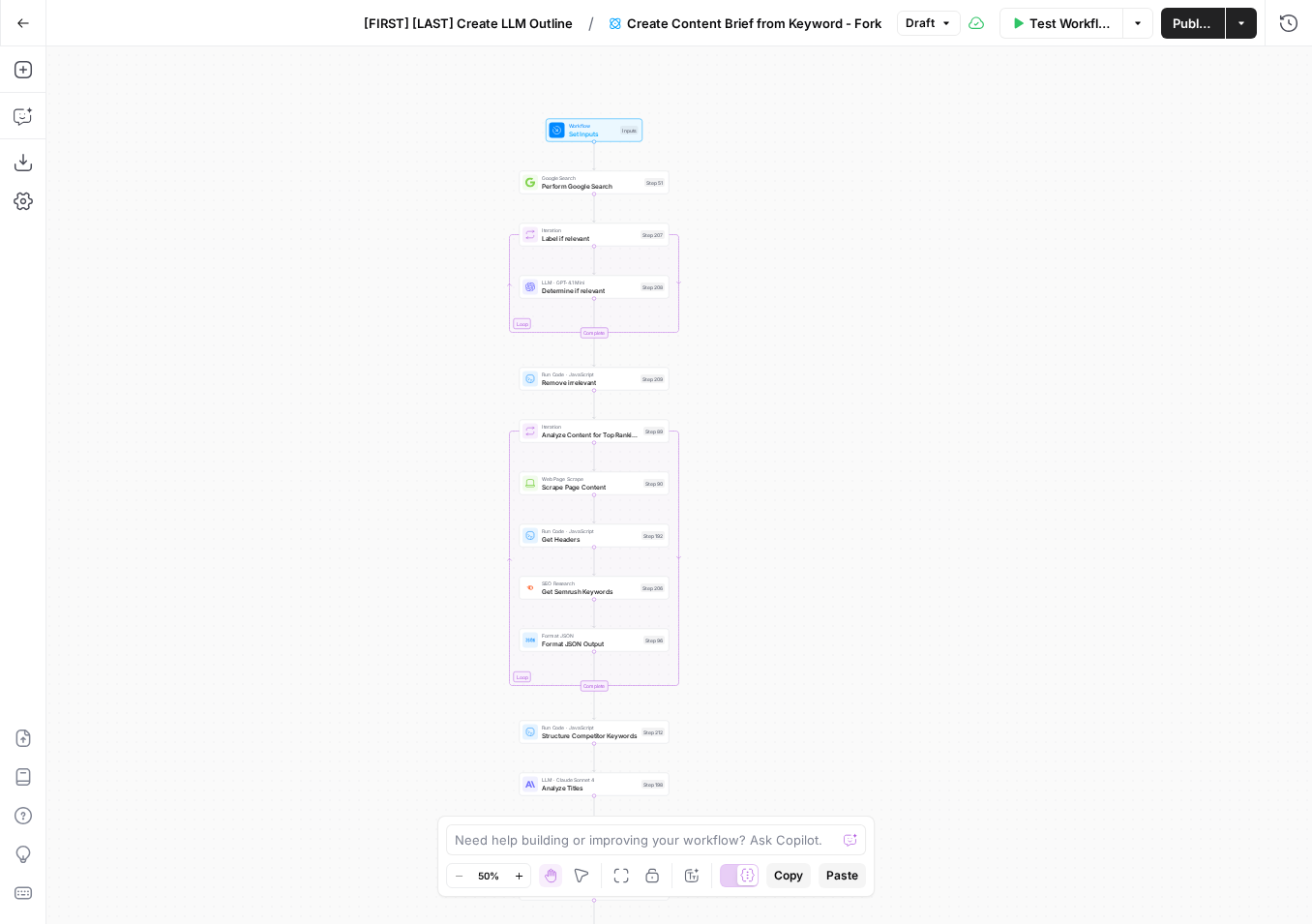 drag, startPoint x: 910, startPoint y: 183, endPoint x: 912, endPoint y: 432, distance: 249.00803 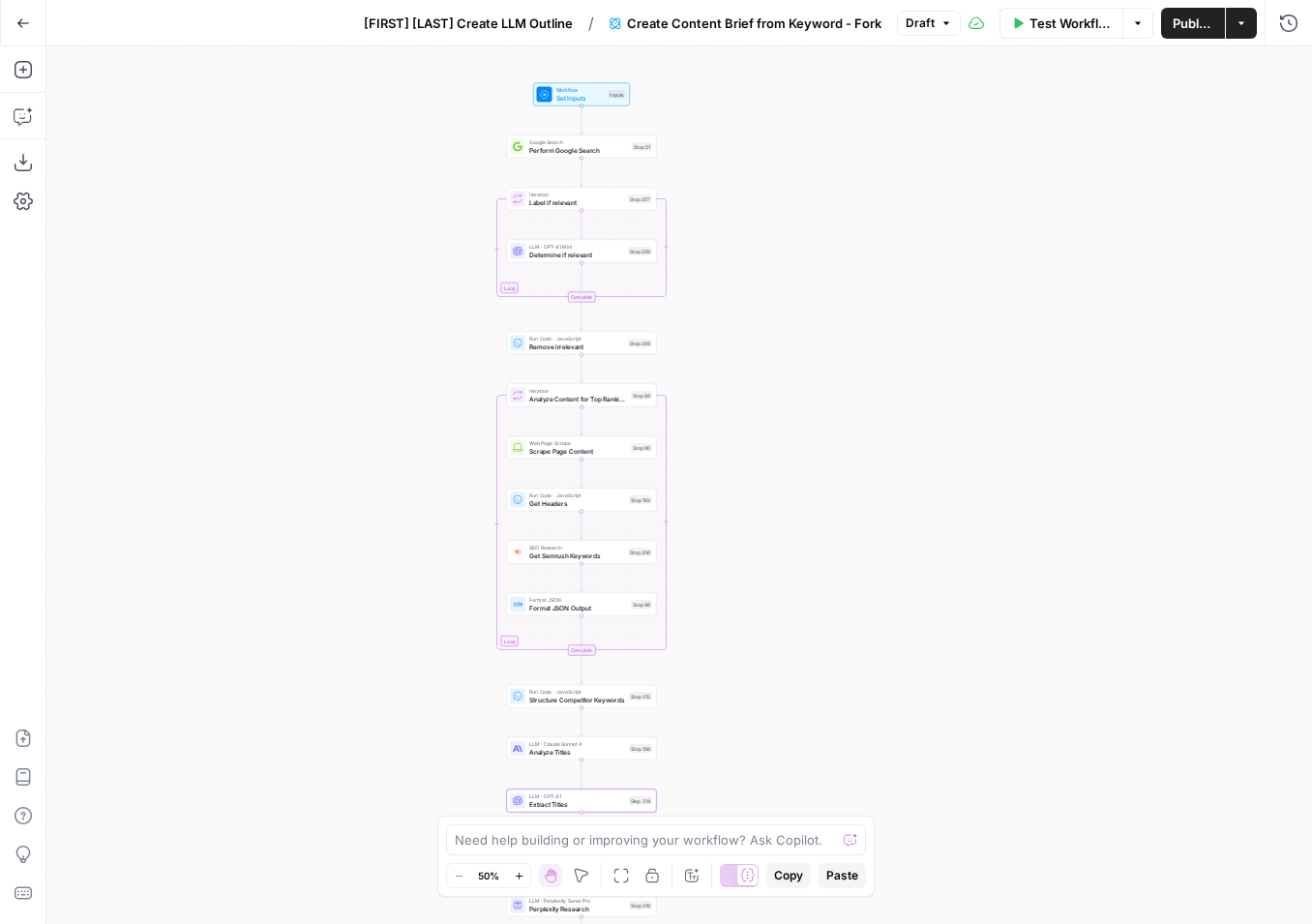 click 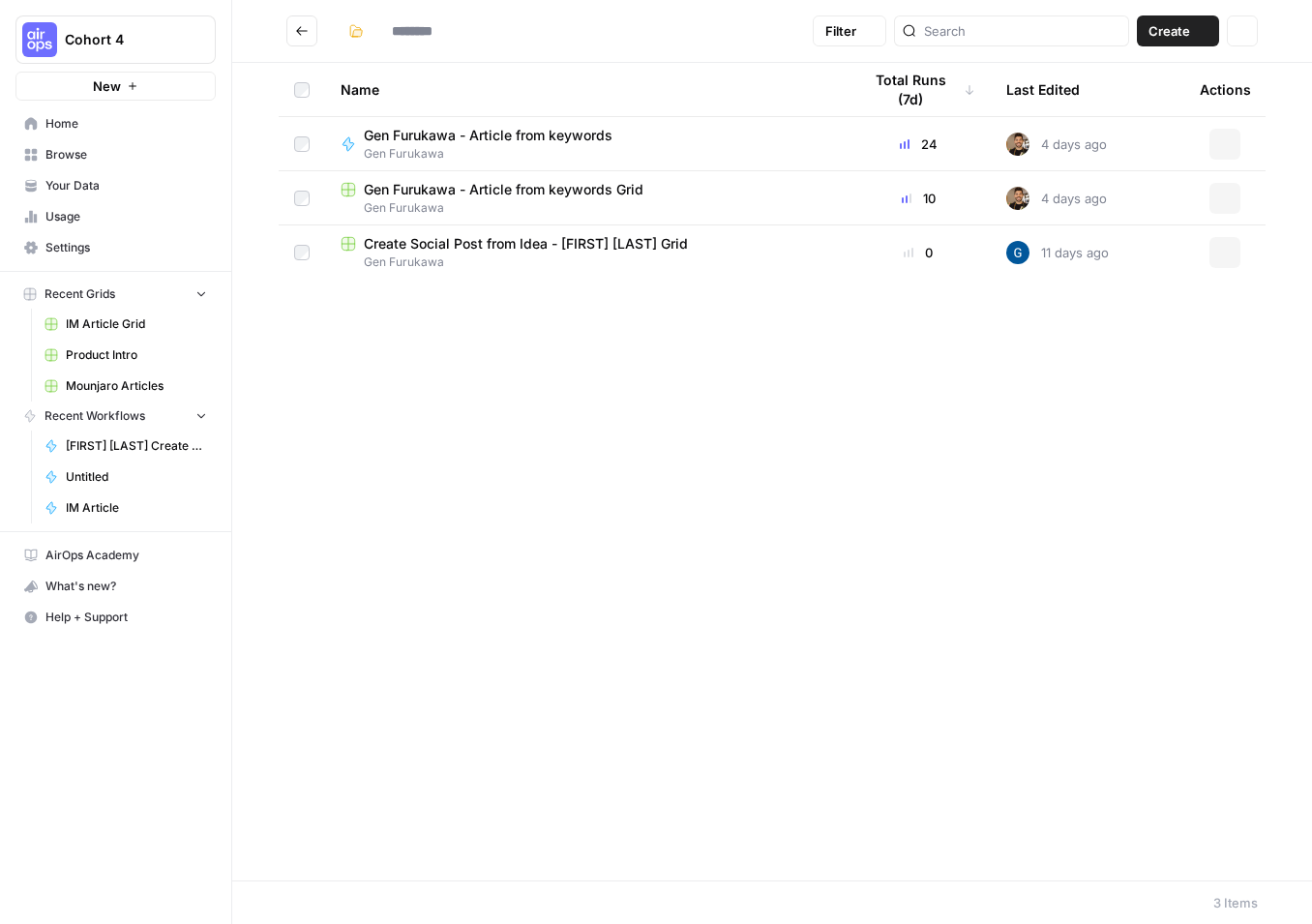 type on "**********" 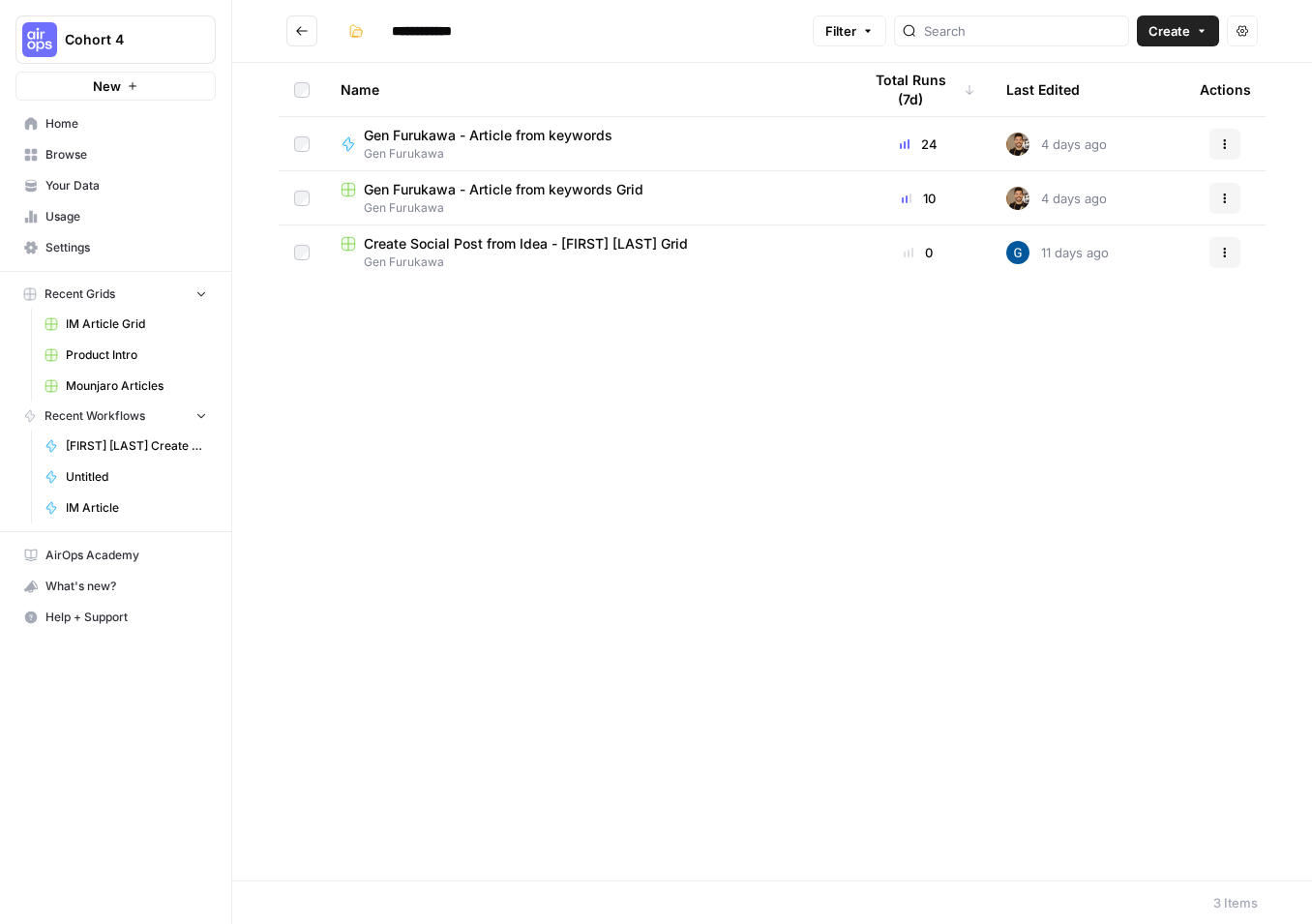 scroll, scrollTop: 0, scrollLeft: 0, axis: both 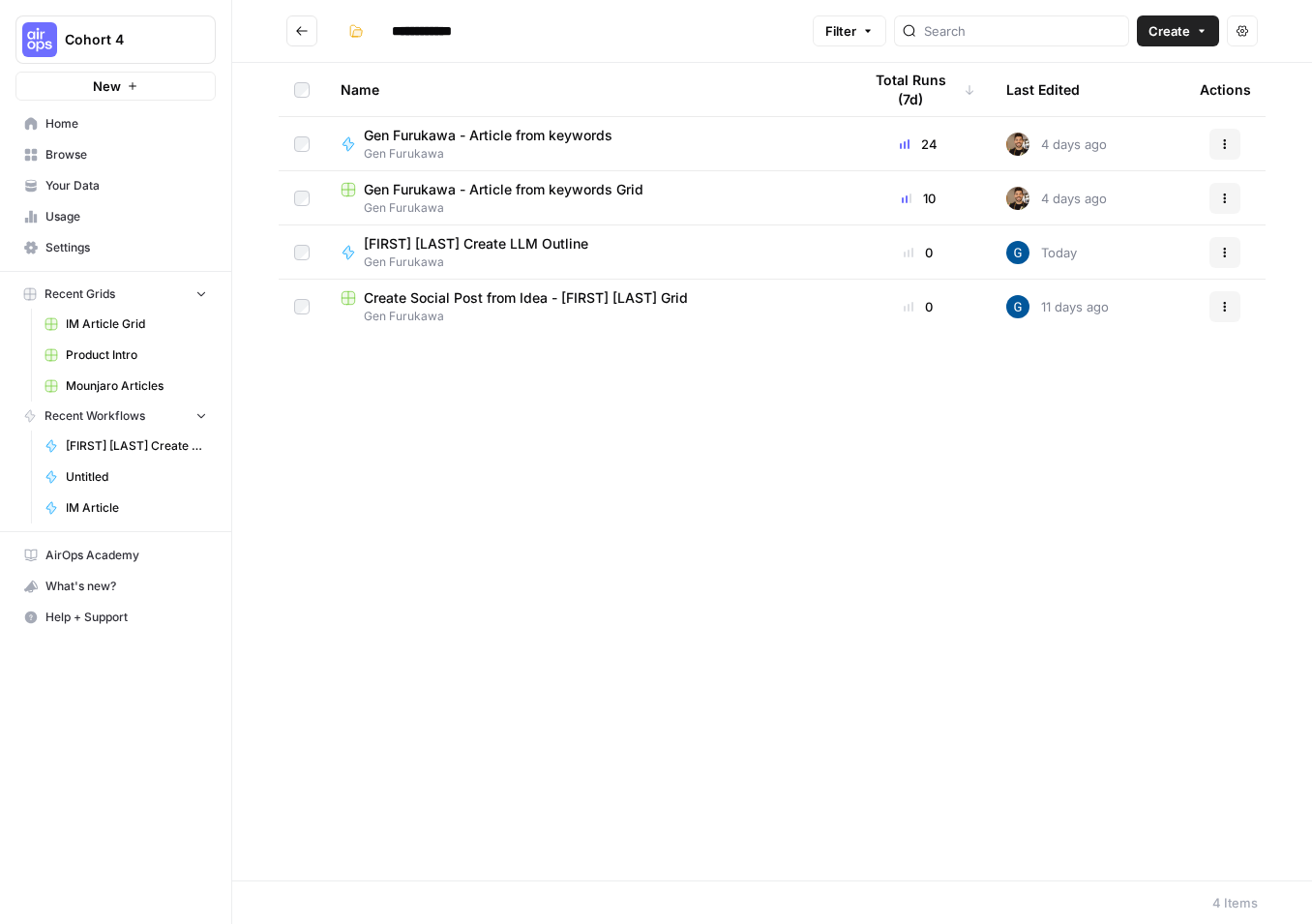 click on "[FIRST] [LAST] Create LLM Outline" at bounding box center (476, 244) 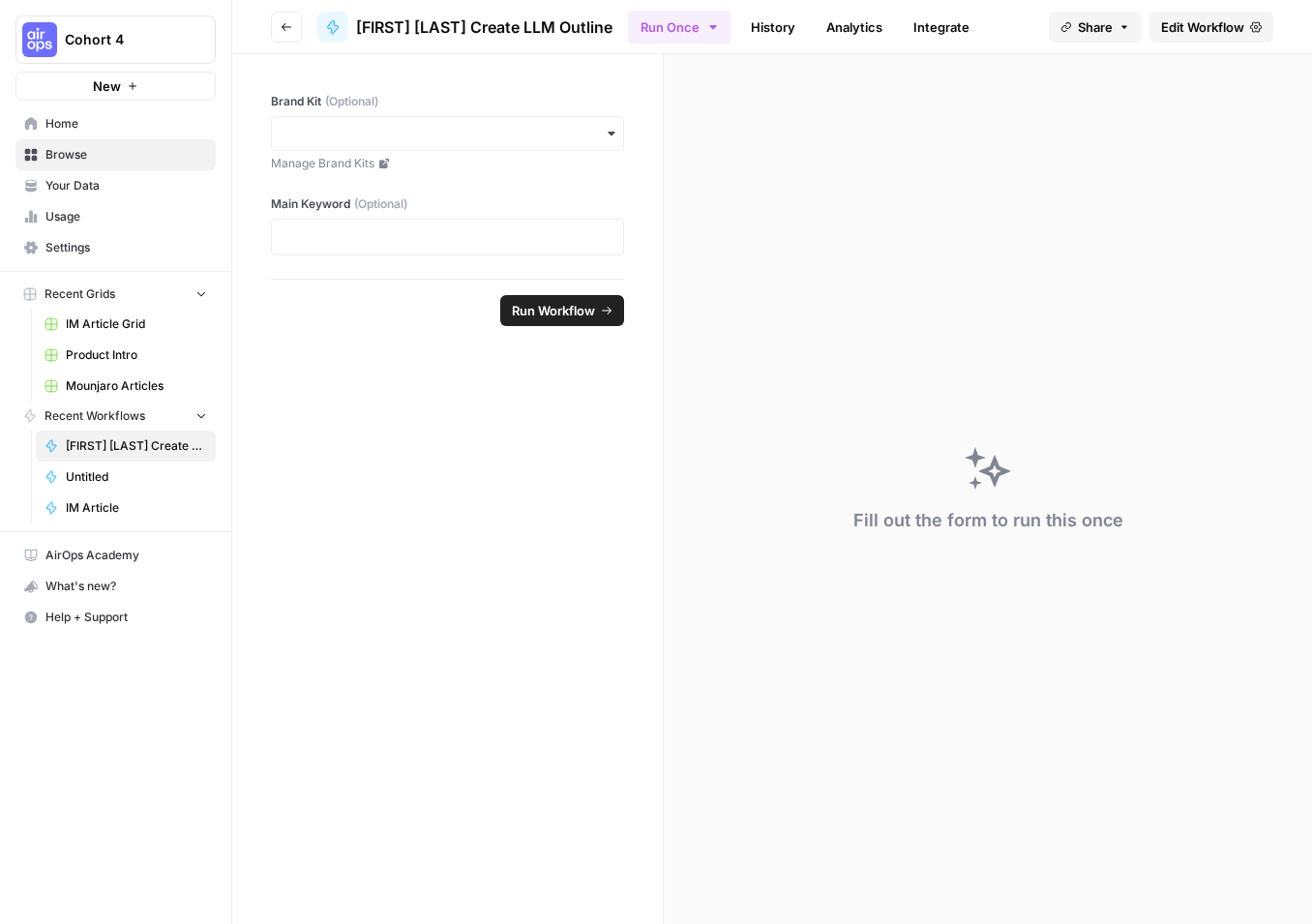 scroll, scrollTop: 0, scrollLeft: 0, axis: both 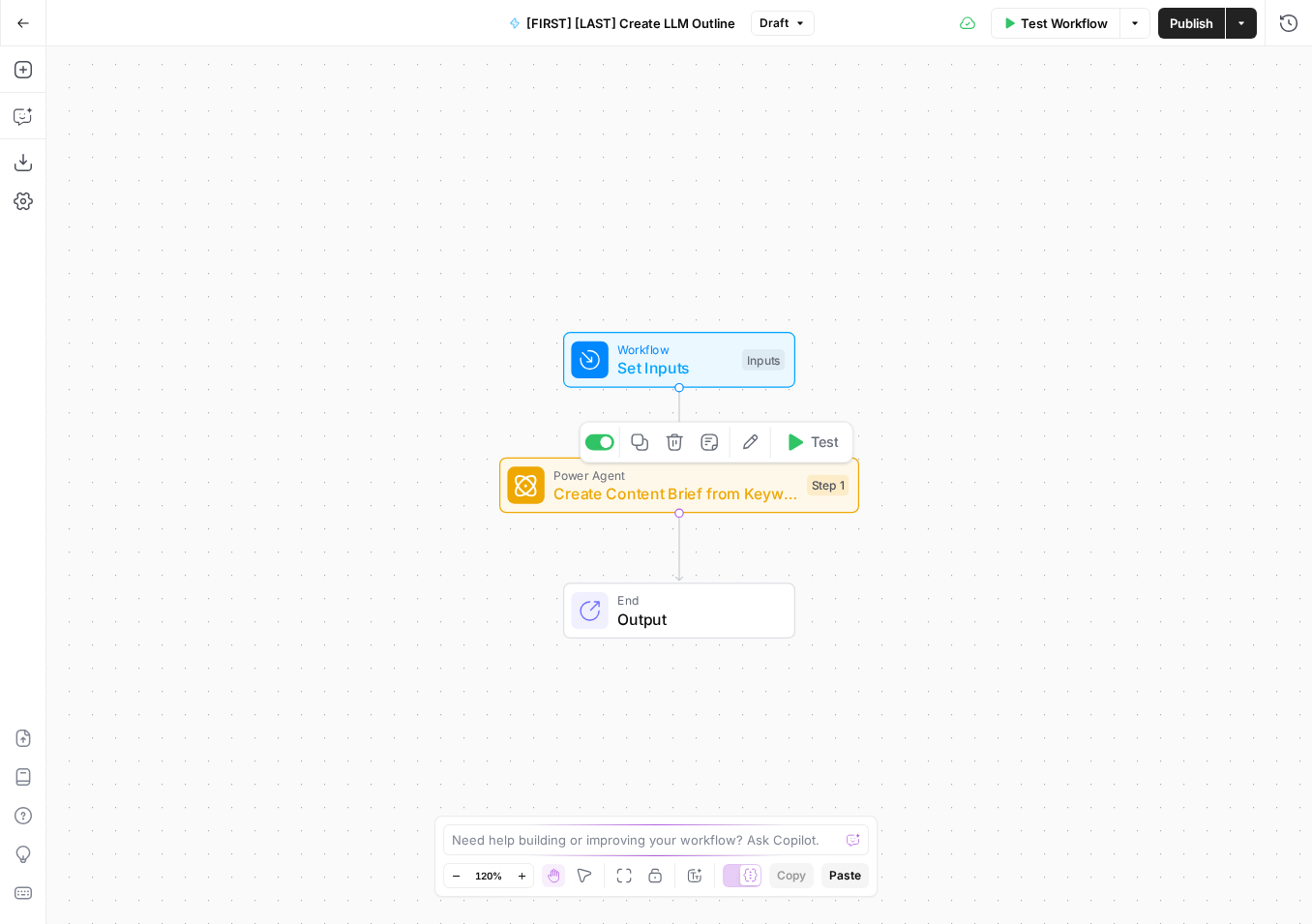 click on "Create Content Brief from Keyword - Fork" at bounding box center [675, 493] 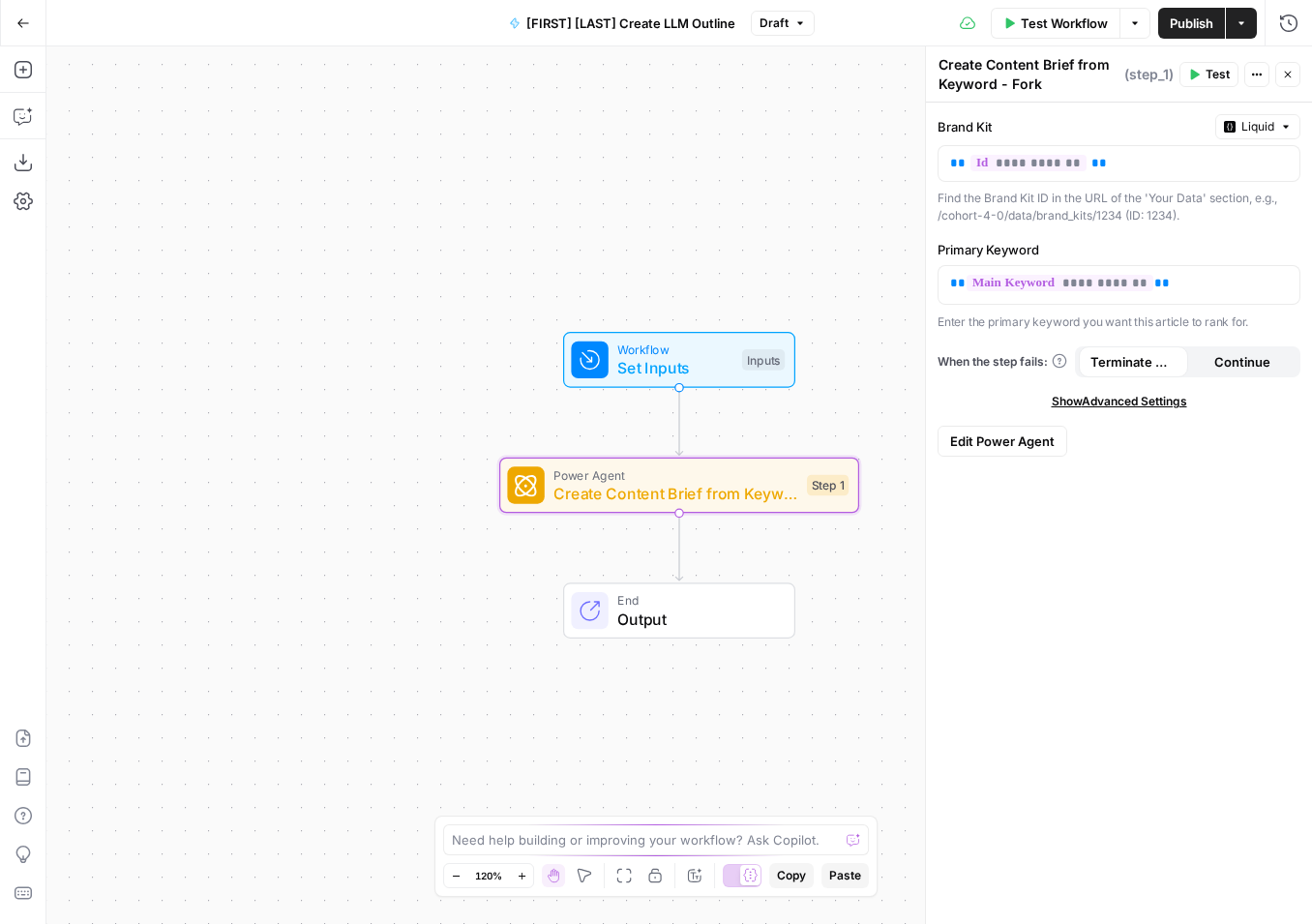 click on "Edit Power Agent" at bounding box center (1002, 441) 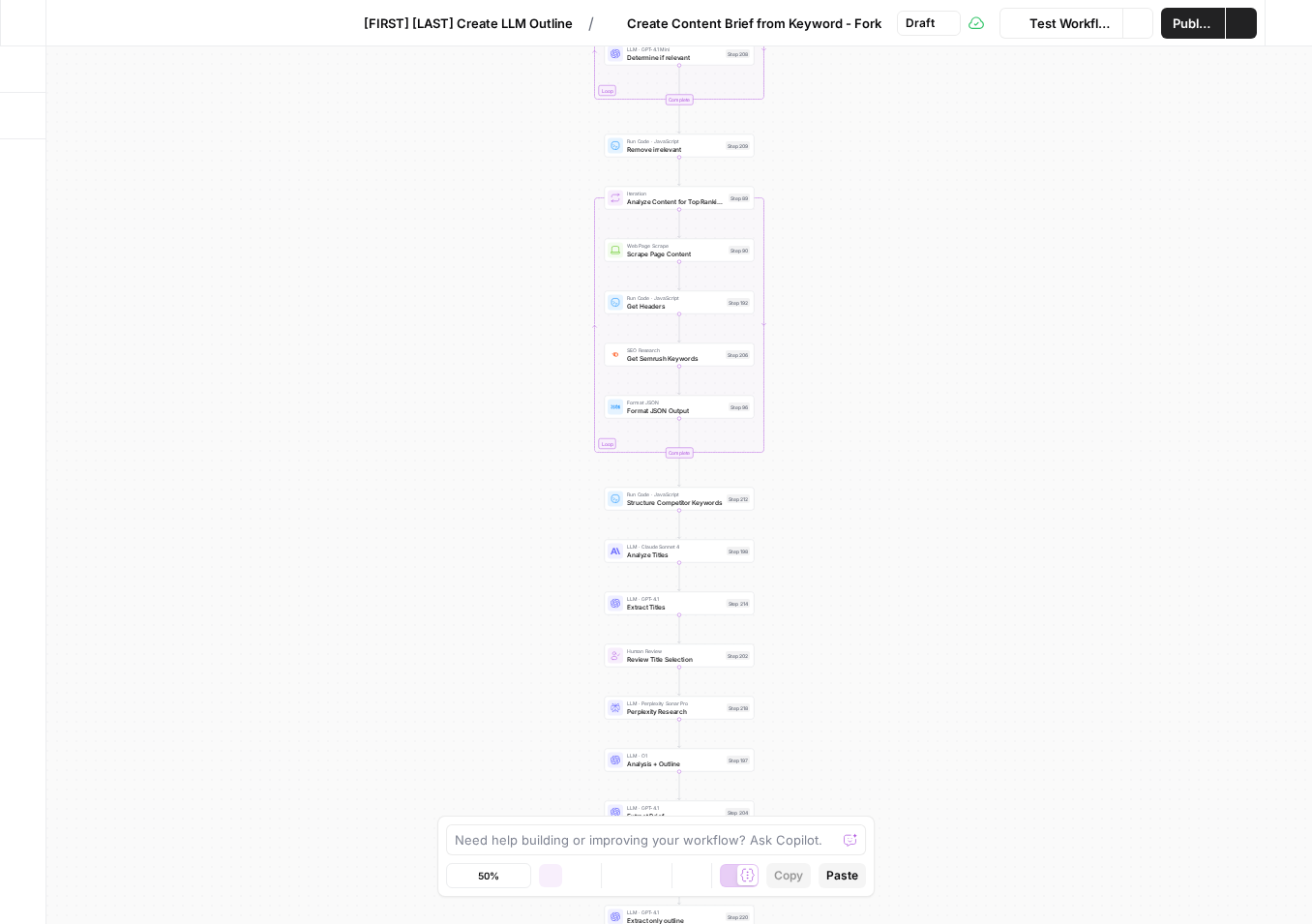scroll, scrollTop: 0, scrollLeft: 0, axis: both 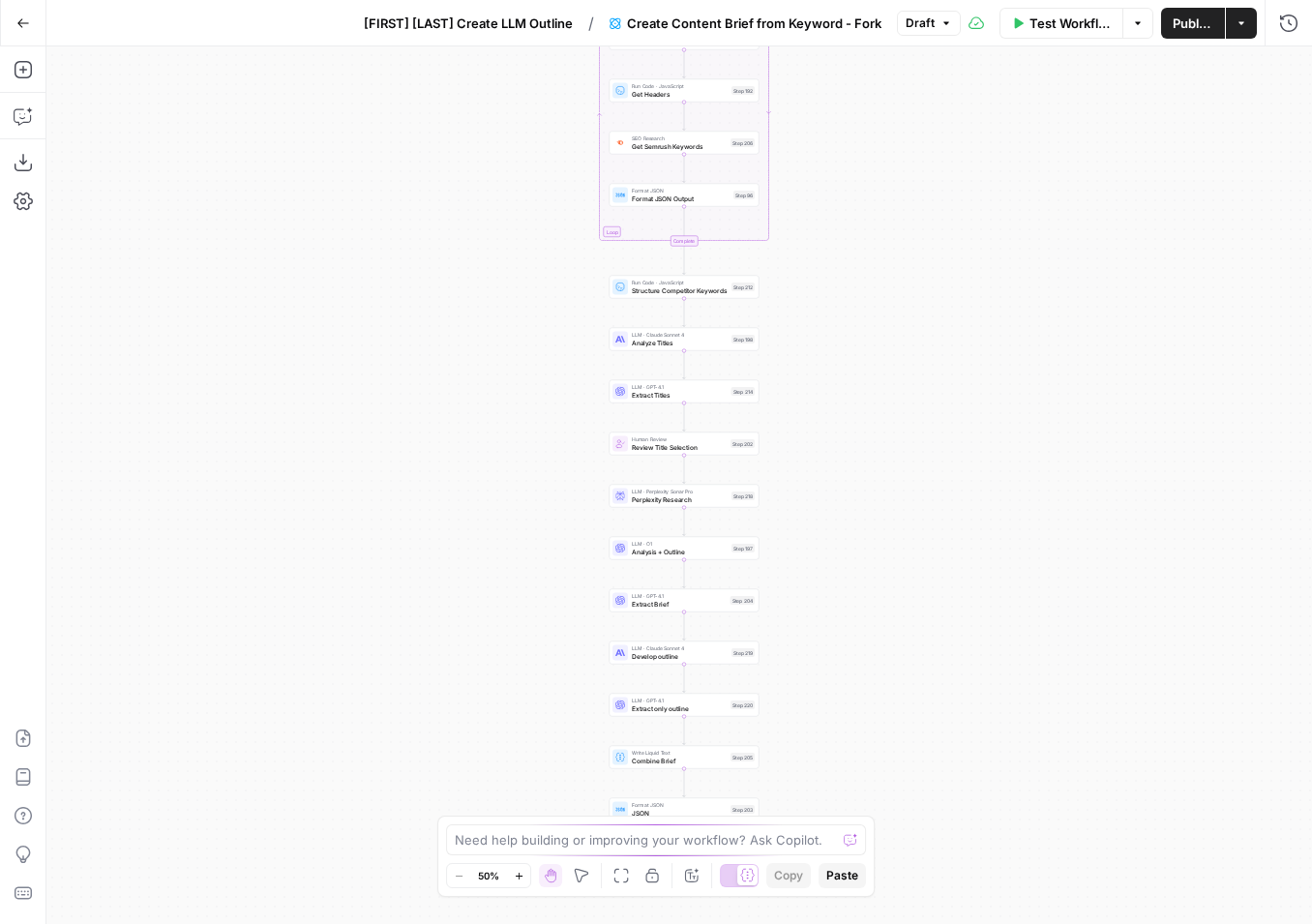 drag, startPoint x: 867, startPoint y: 596, endPoint x: 872, endPoint y: 384, distance: 212.05895 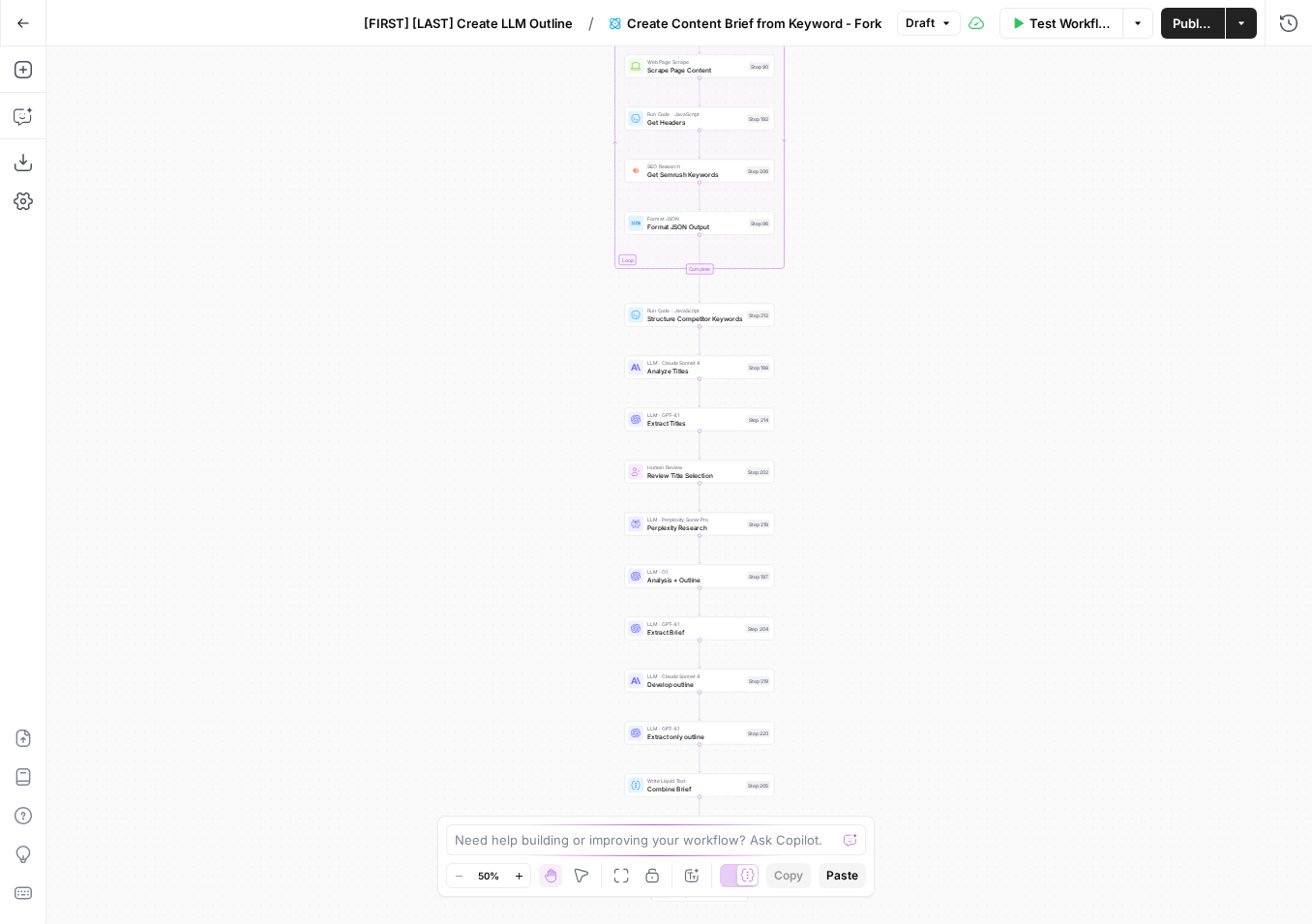 drag, startPoint x: 803, startPoint y: 672, endPoint x: 838, endPoint y: 835, distance: 166.71533 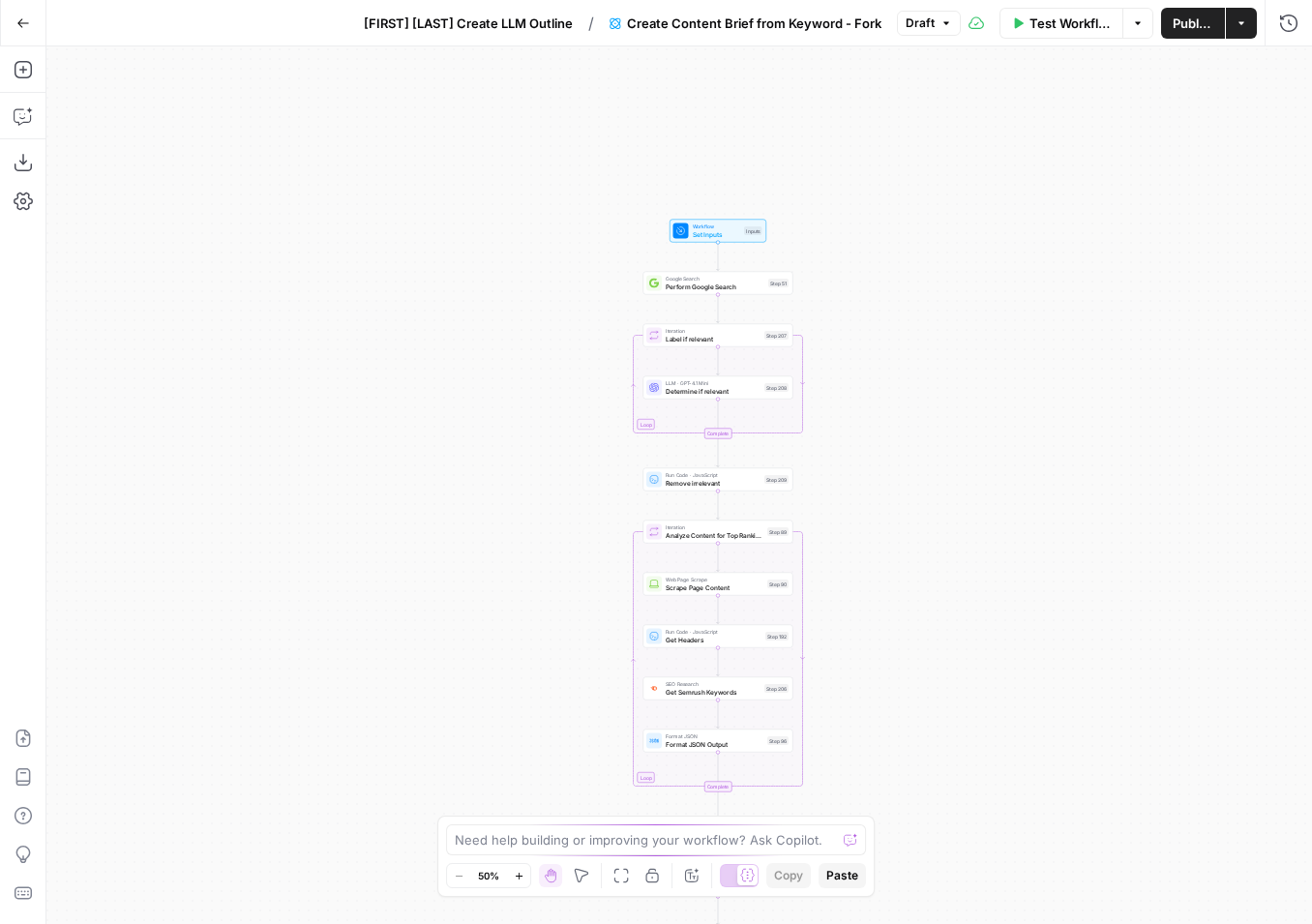 drag, startPoint x: 925, startPoint y: 405, endPoint x: 924, endPoint y: 789, distance: 384.0013 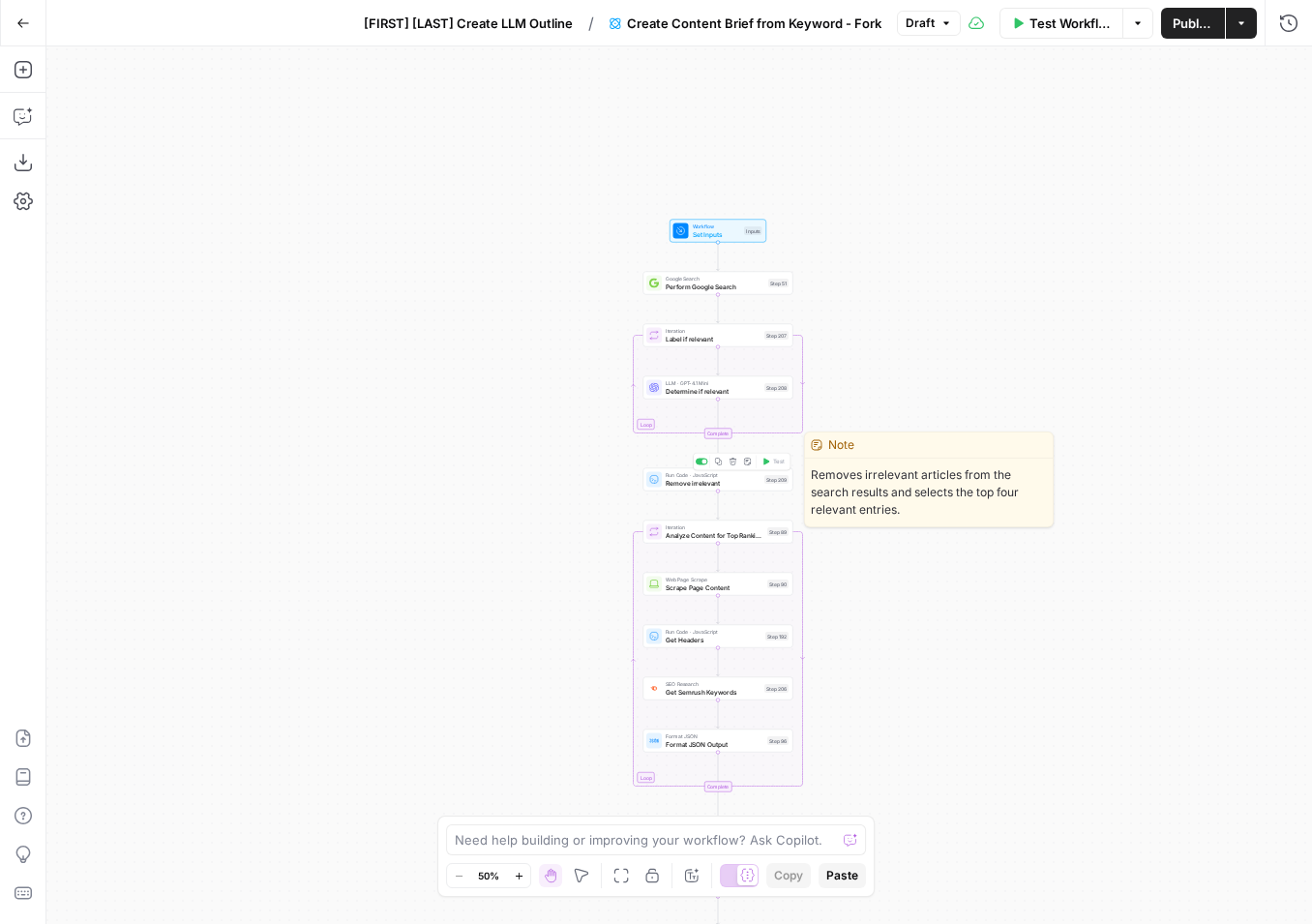 click on "Remove irrelevant" at bounding box center (713, 483) 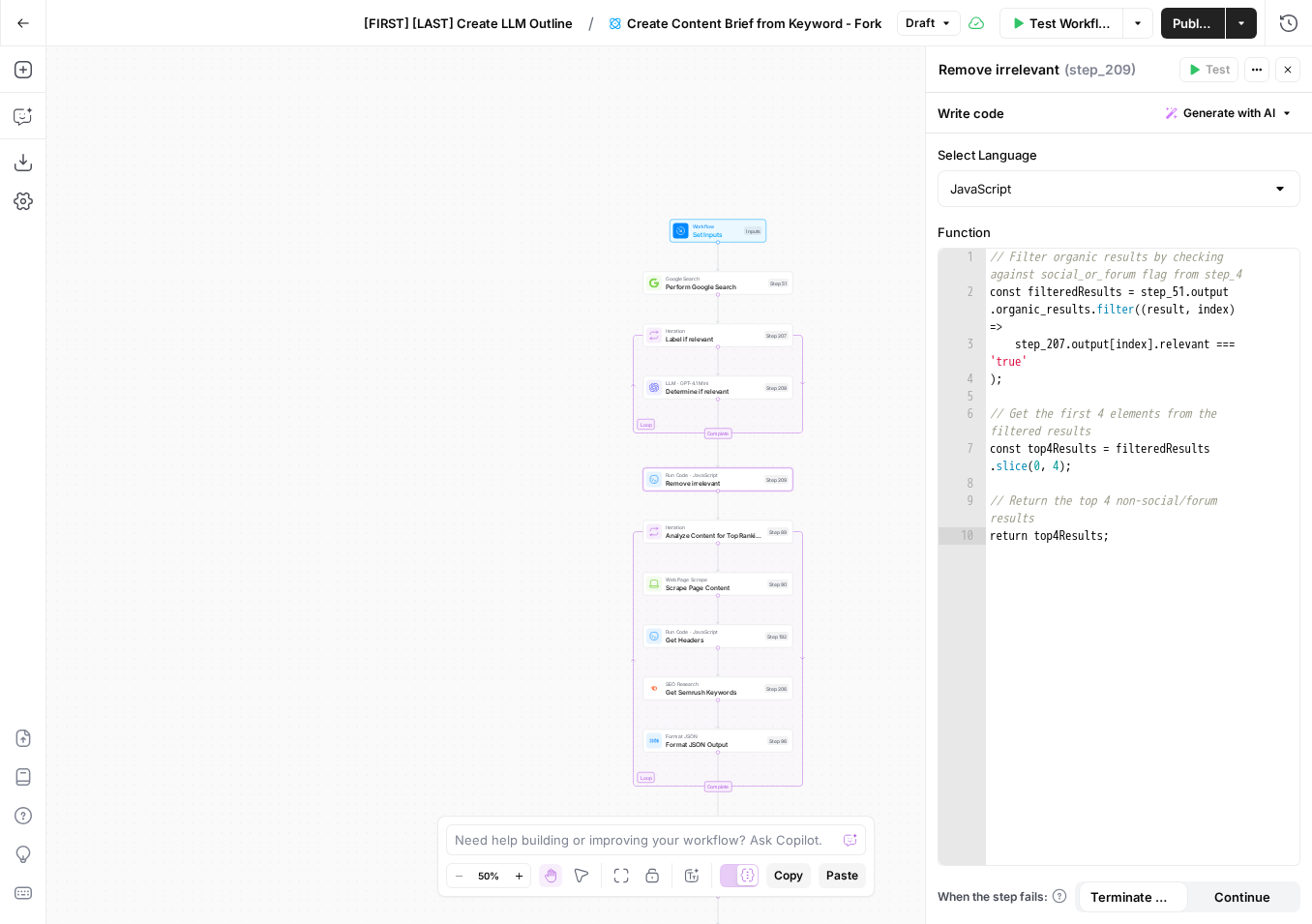 click on "Close" at bounding box center [1288, 70] 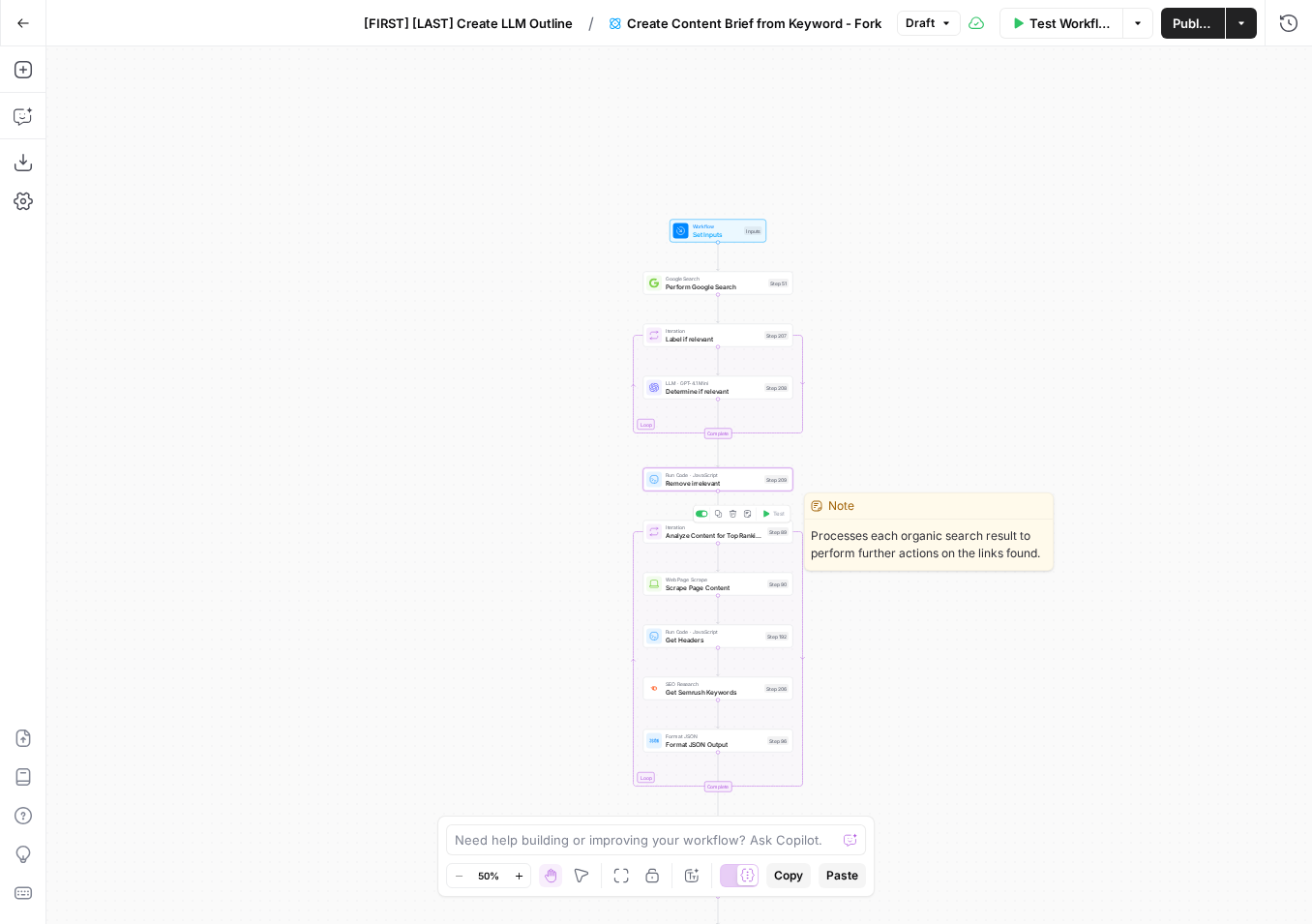 click on "Analyze Content for Top Ranking Pages" at bounding box center [714, 535] 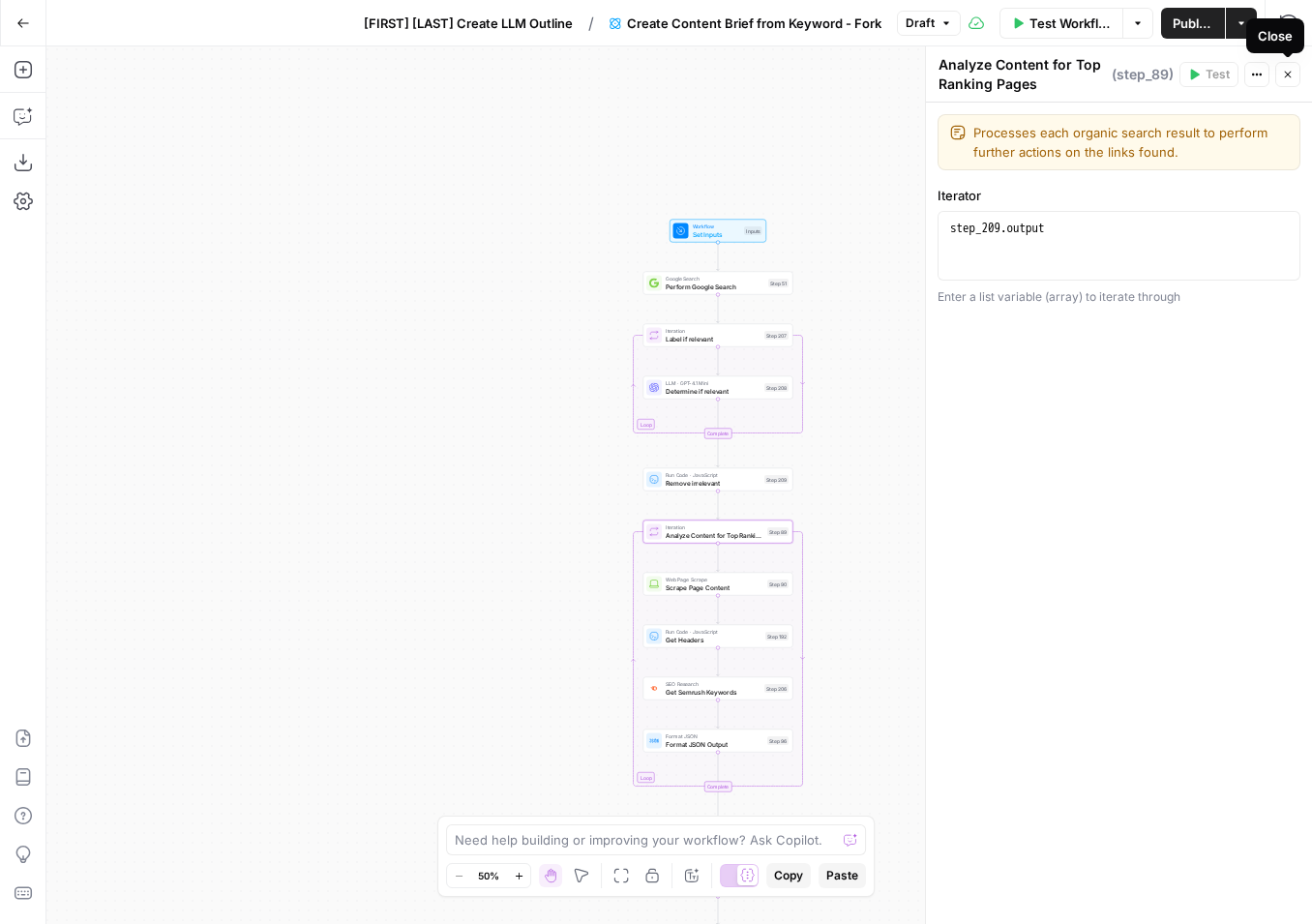 click on "Close" at bounding box center [1288, 75] 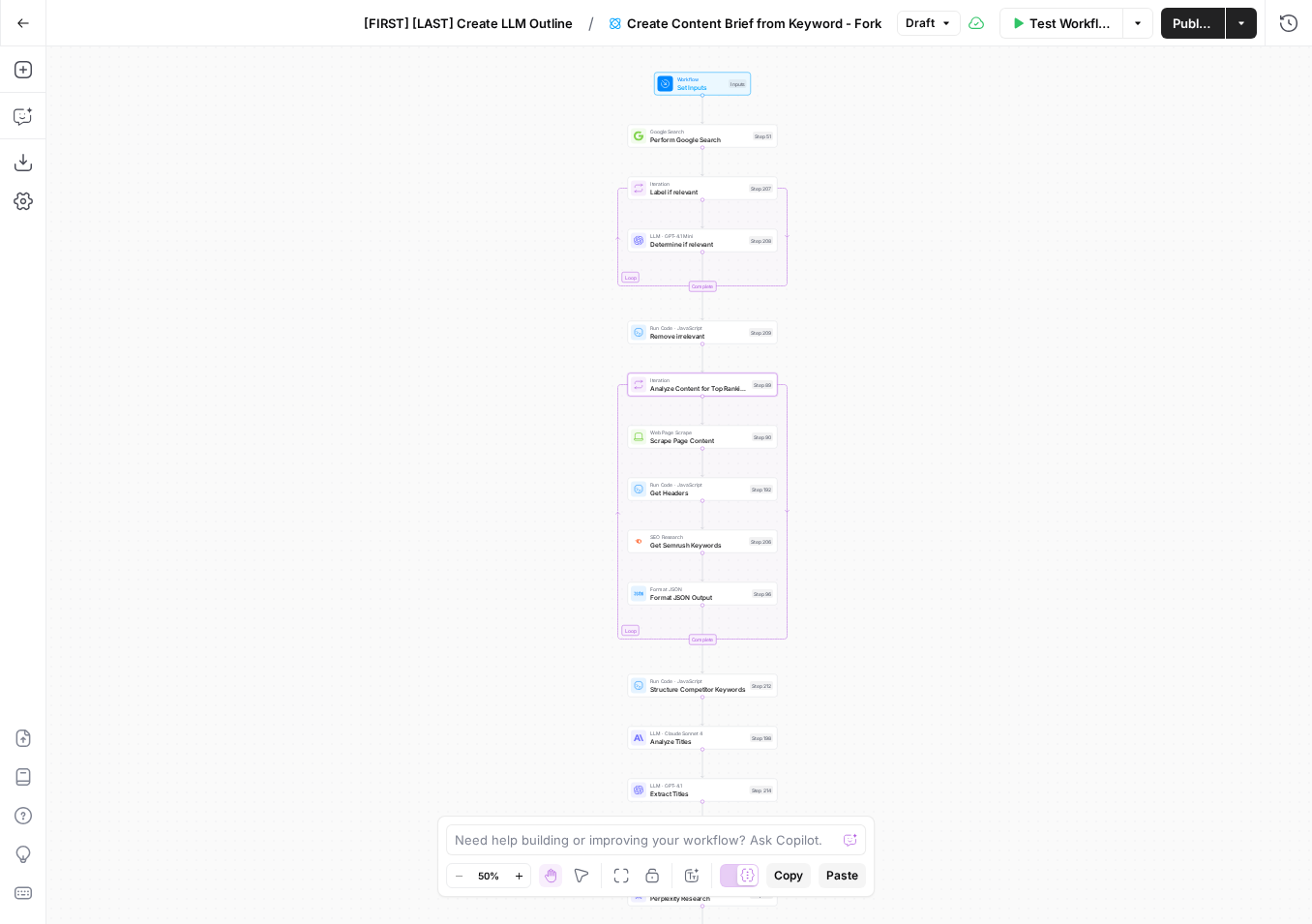 drag, startPoint x: 907, startPoint y: 671, endPoint x: 891, endPoint y: 524, distance: 147.86818 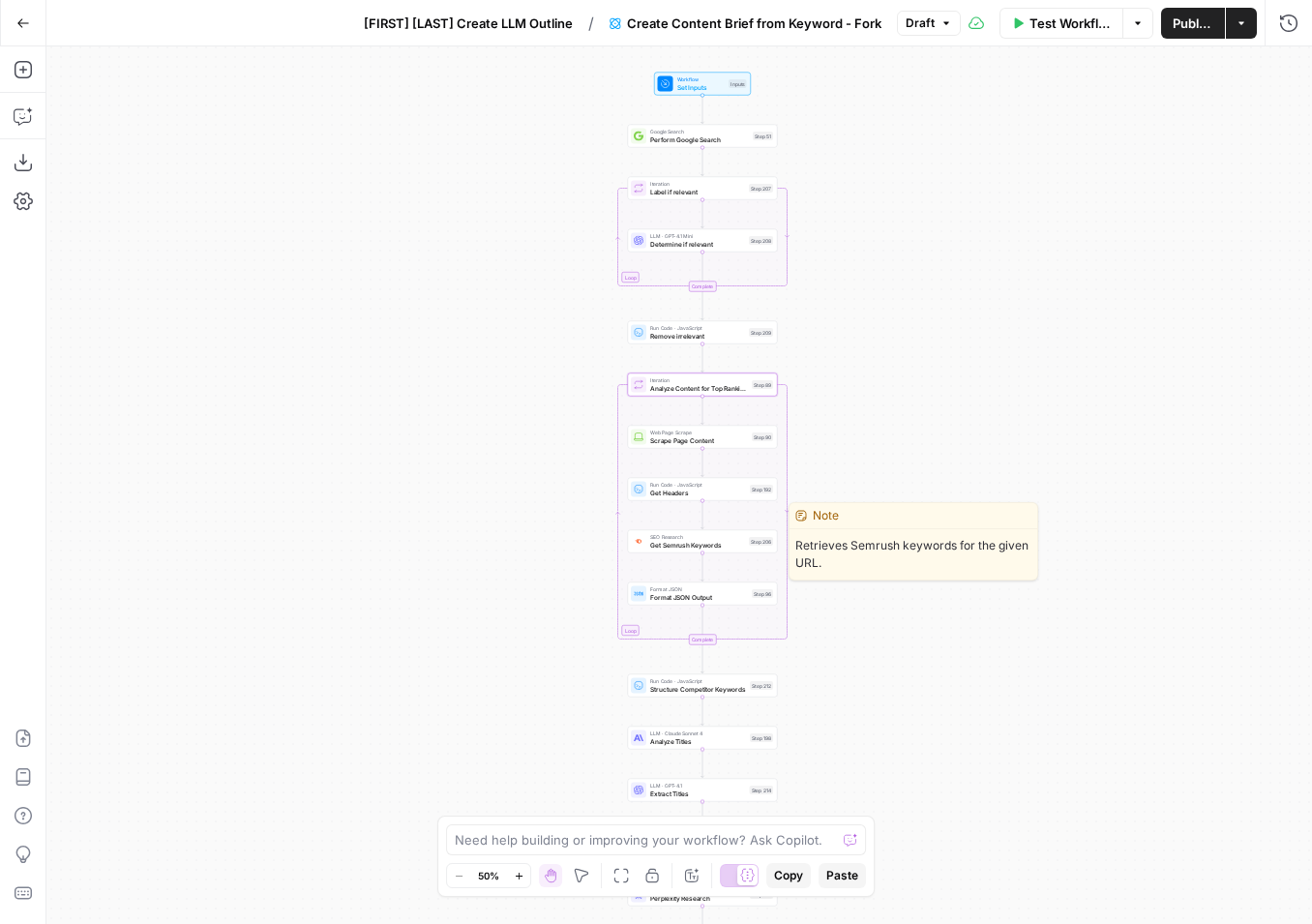 click on "Get Semrush Keywords" at bounding box center (698, 545) 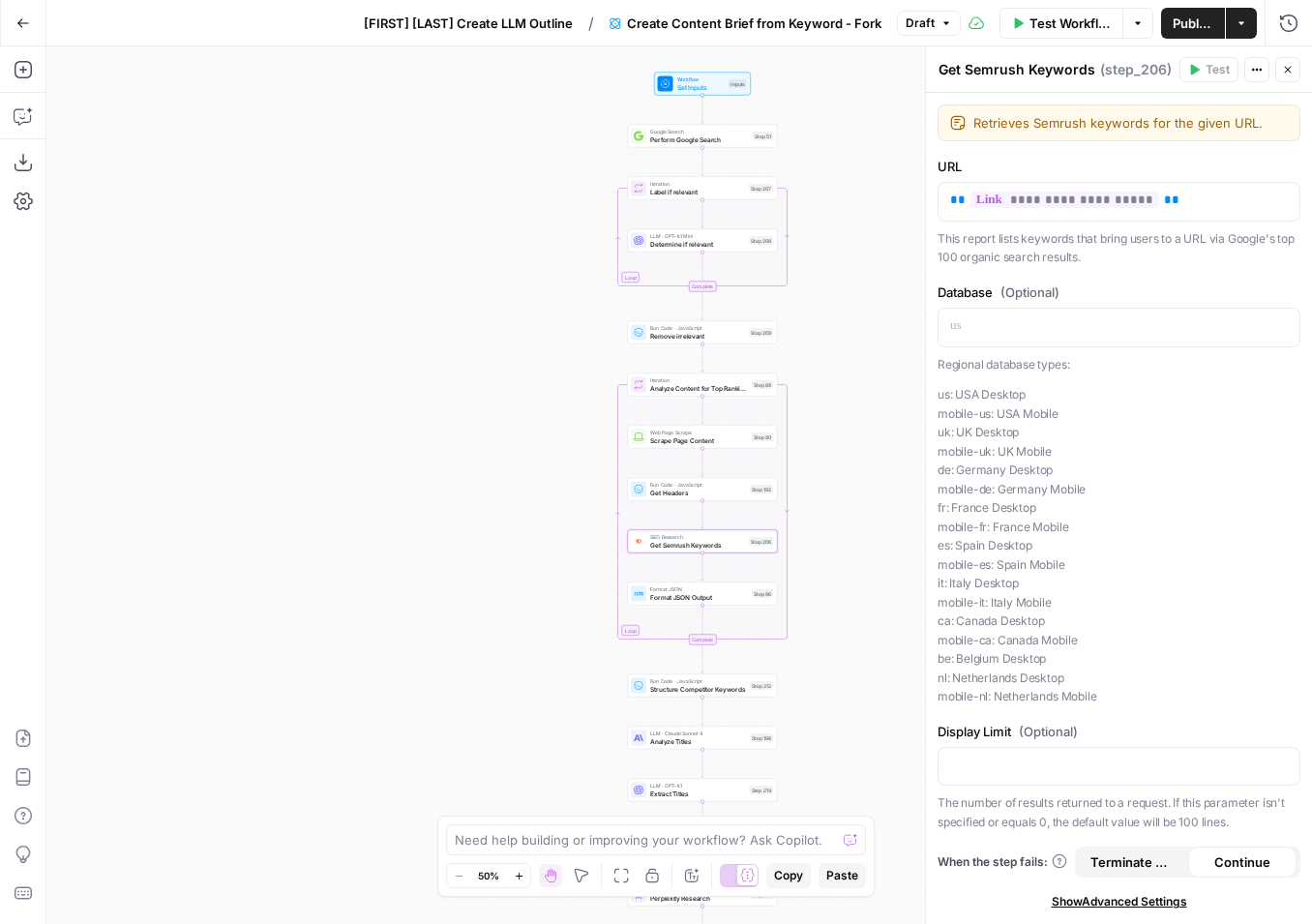 click on "us: USA Desktop
mobile-us: USA Mobile
uk: UK Desktop
mobile-uk: UK Mobile
de: Germany Desktop
mobile-de: Germany Mobile
fr: France Desktop
mobile-fr: France Mobile
es: Spain Desktop
mobile-es: Spain Mobile
it: Italy Desktop
mobile-it: Italy Mobile
ca: Canada Desktop
mobile-ca: Canada Mobile
be: Belgium Desktop
nl: Netherlands Desktop
mobile-nl: Netherlands Mobile" at bounding box center [1118, 546] 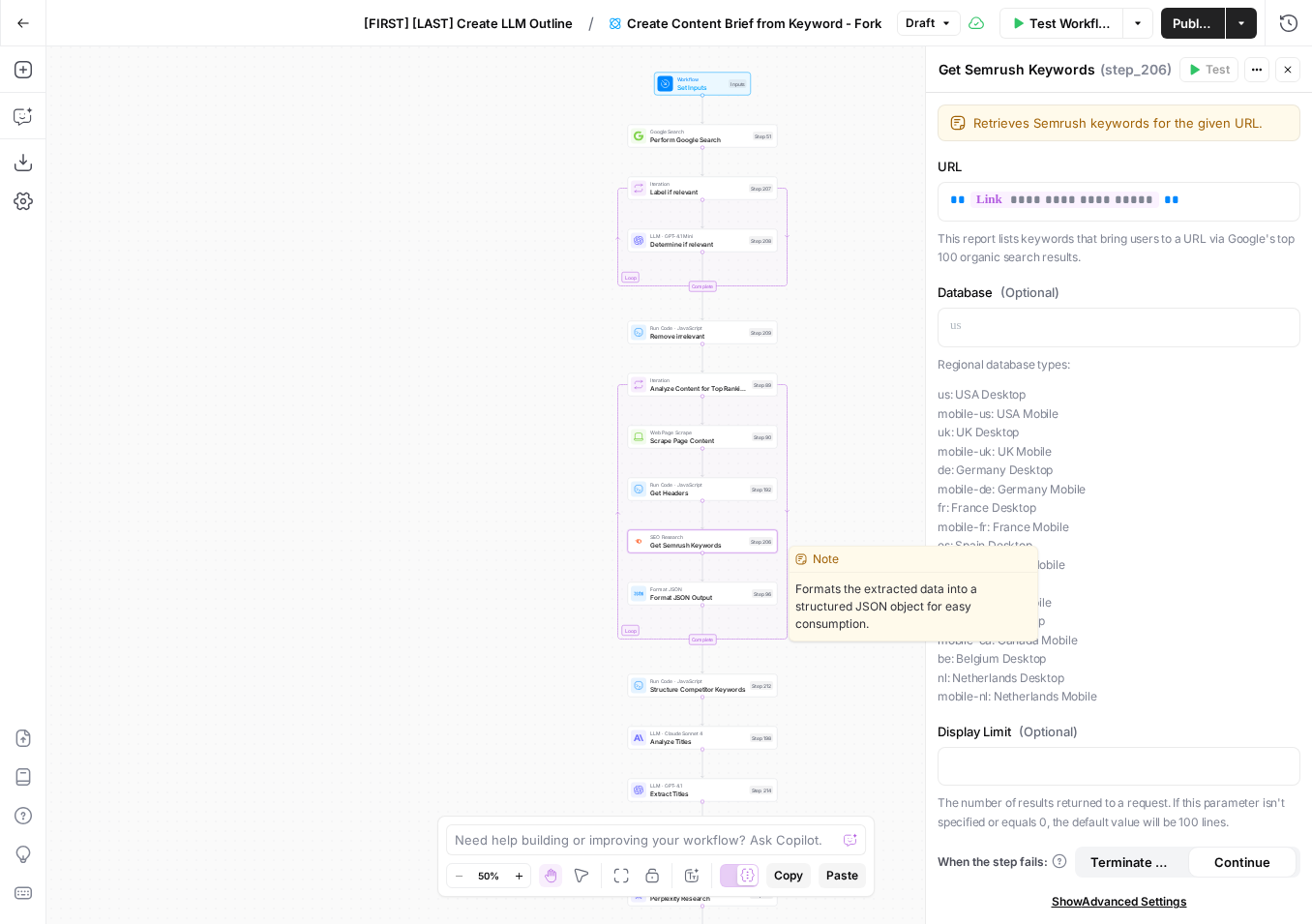 click on "Format JSON Output" at bounding box center [699, 597] 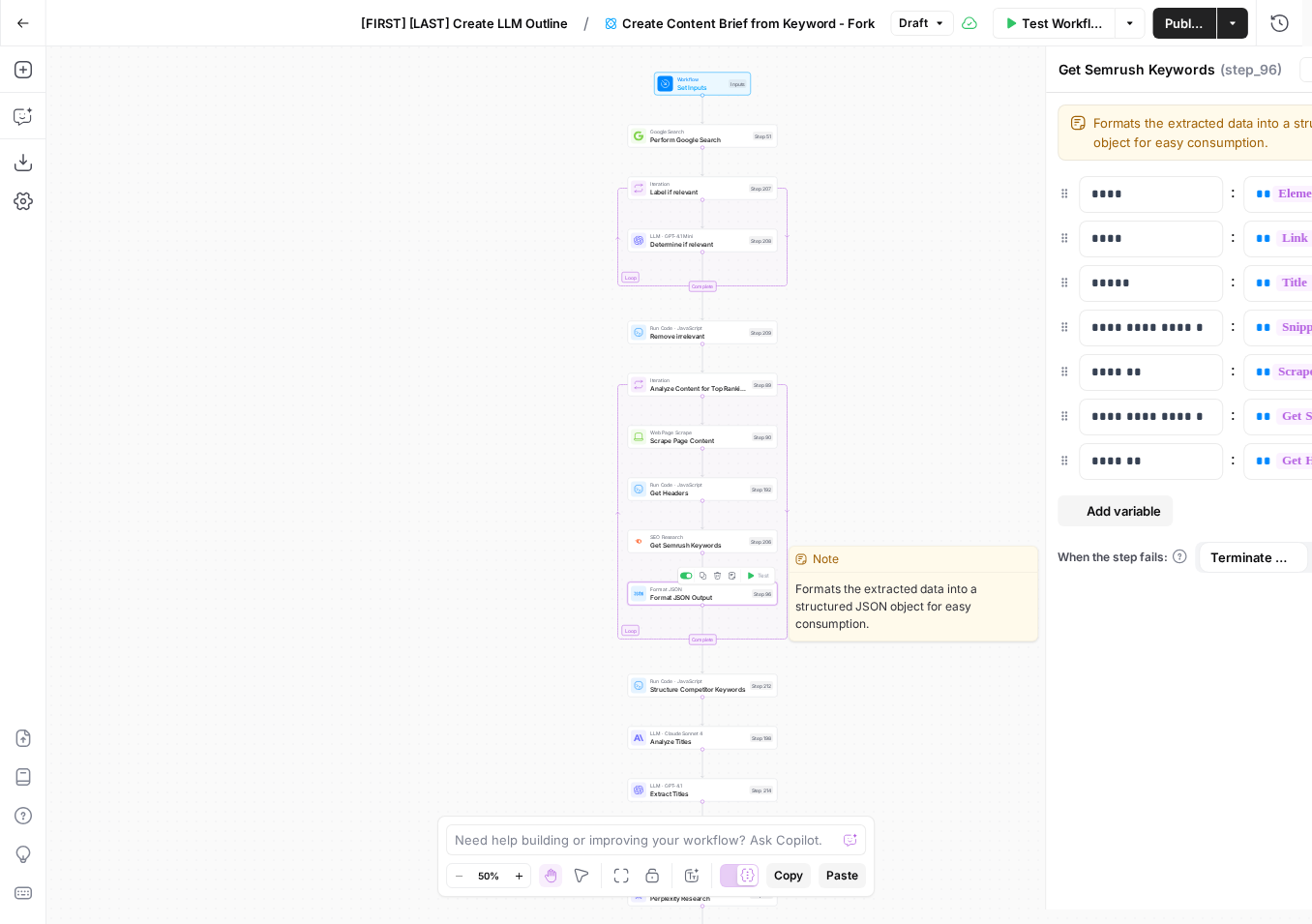 type on "Format JSON Output" 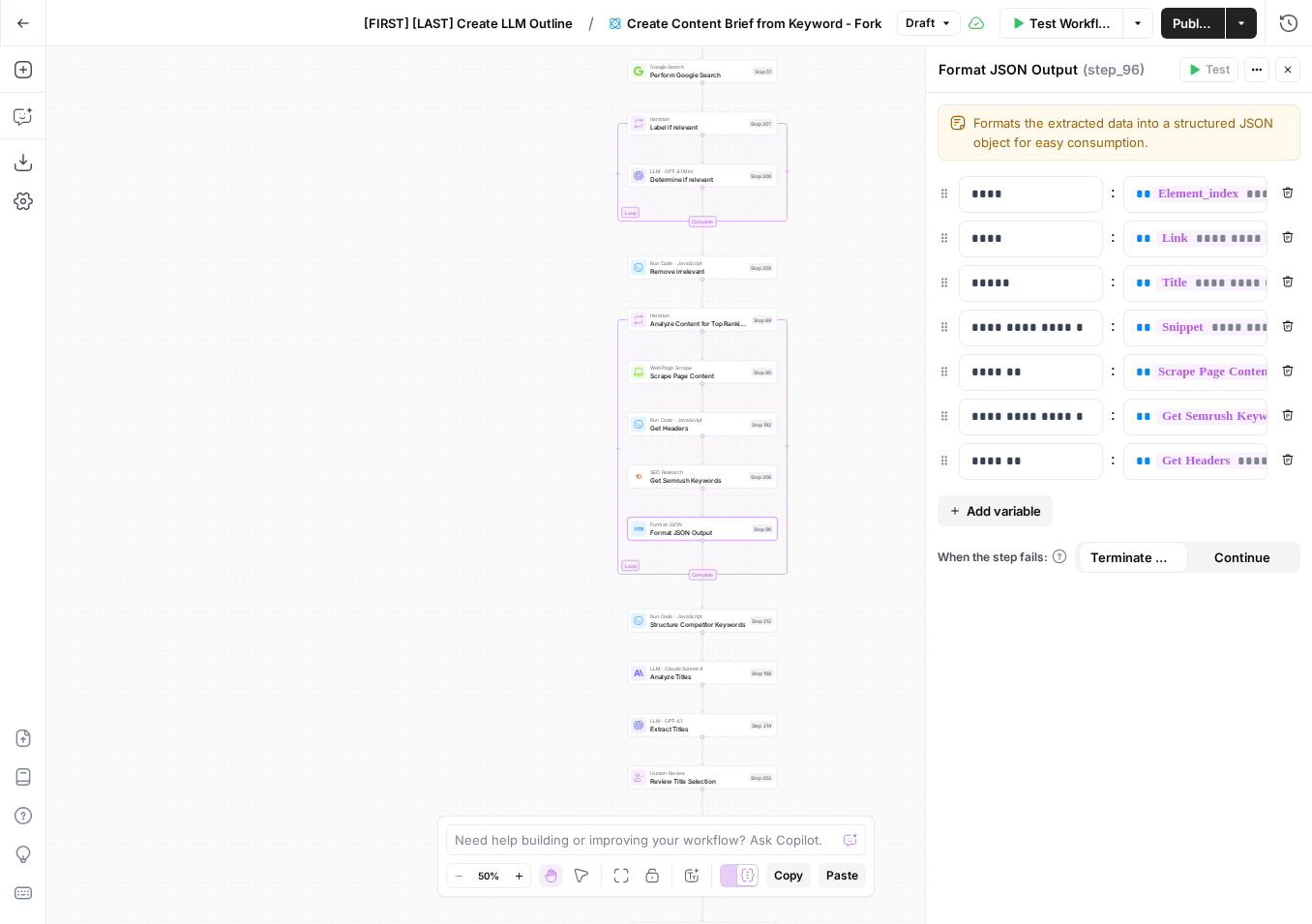 drag, startPoint x: 865, startPoint y: 674, endPoint x: 865, endPoint y: 610, distance: 64 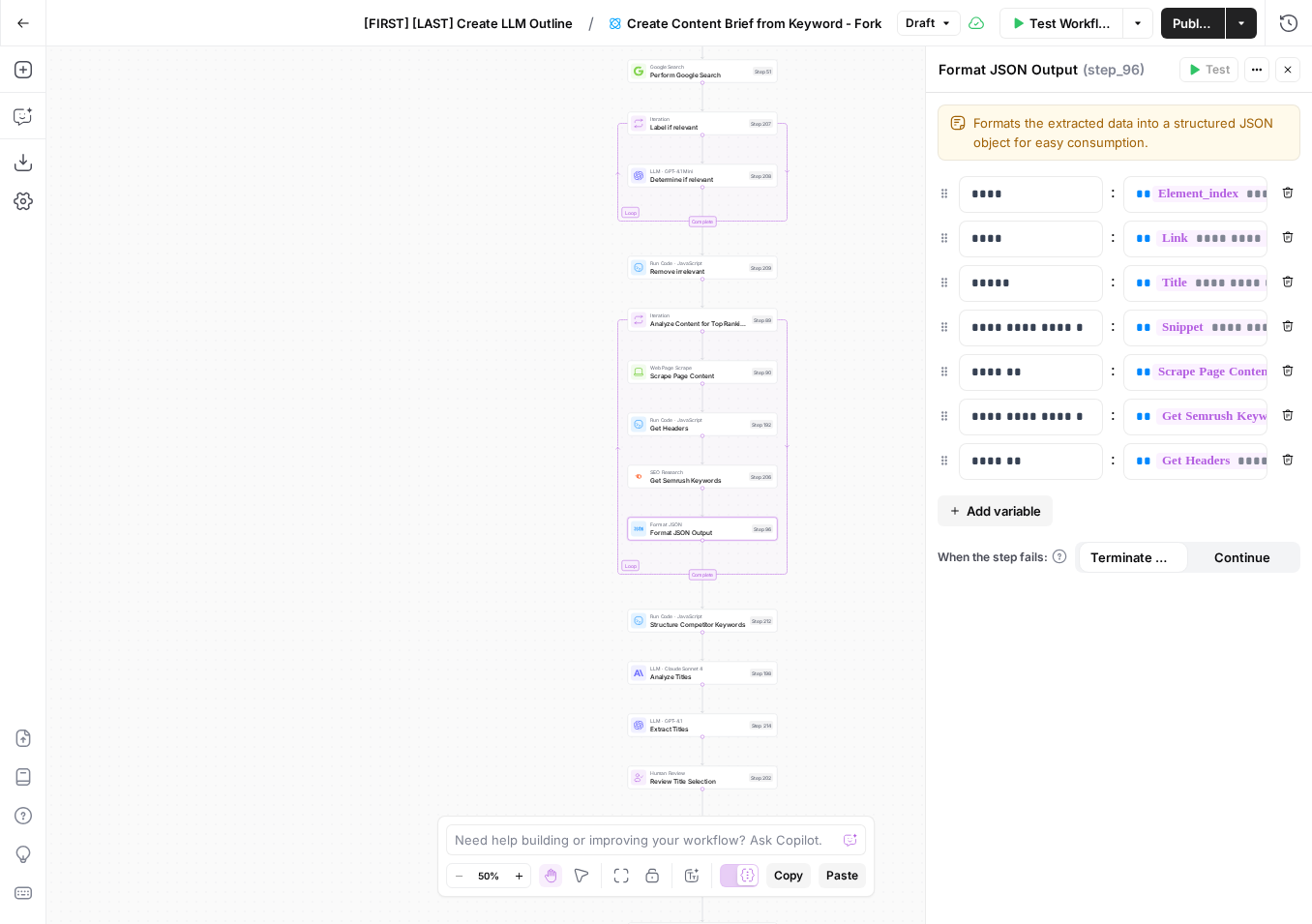 click on "Workflow Set Inputs Inputs Google Search Perform Google Search Step 51 Loop Iteration Label if relevant Step 207 LLM · GPT-4.1 Mini Determine if relevant Step 208 Complete Run Code · JavaScript Remove irrelevant Step 209 Loop Iteration Analyze Content for Top Ranking Pages Step 89 Web Page Scrape Scrape Page Content Step 90 Run Code · JavaScript Get Headers Step 192 SEO Research Get Semrush Keywords Step 206 Format JSON Format JSON Output Step 96 Complete Run Code · JavaScript Structure Competitor Keywords Step 212 LLM · Claude Sonnet 4 Analyze Titles Step 198 LLM · GPT-4.1 Extract Titles Step 214 Human Review Review Title Selection Step 202 LLM · Perplexity Sonar Pro Perplexity Research Step 218 LLM · O1 Analysis + Outline Step 197 LLM · GPT-4.1 Extract Brief Step 204 LLM · Claude Sonnet 4 Develop outline Step 219 LLM · GPT-4.1 Extract only outline Step 220 Write Liquid Text Combine Brief Step 205 Format JSON JSON Step 203 End Output" at bounding box center (679, 485) 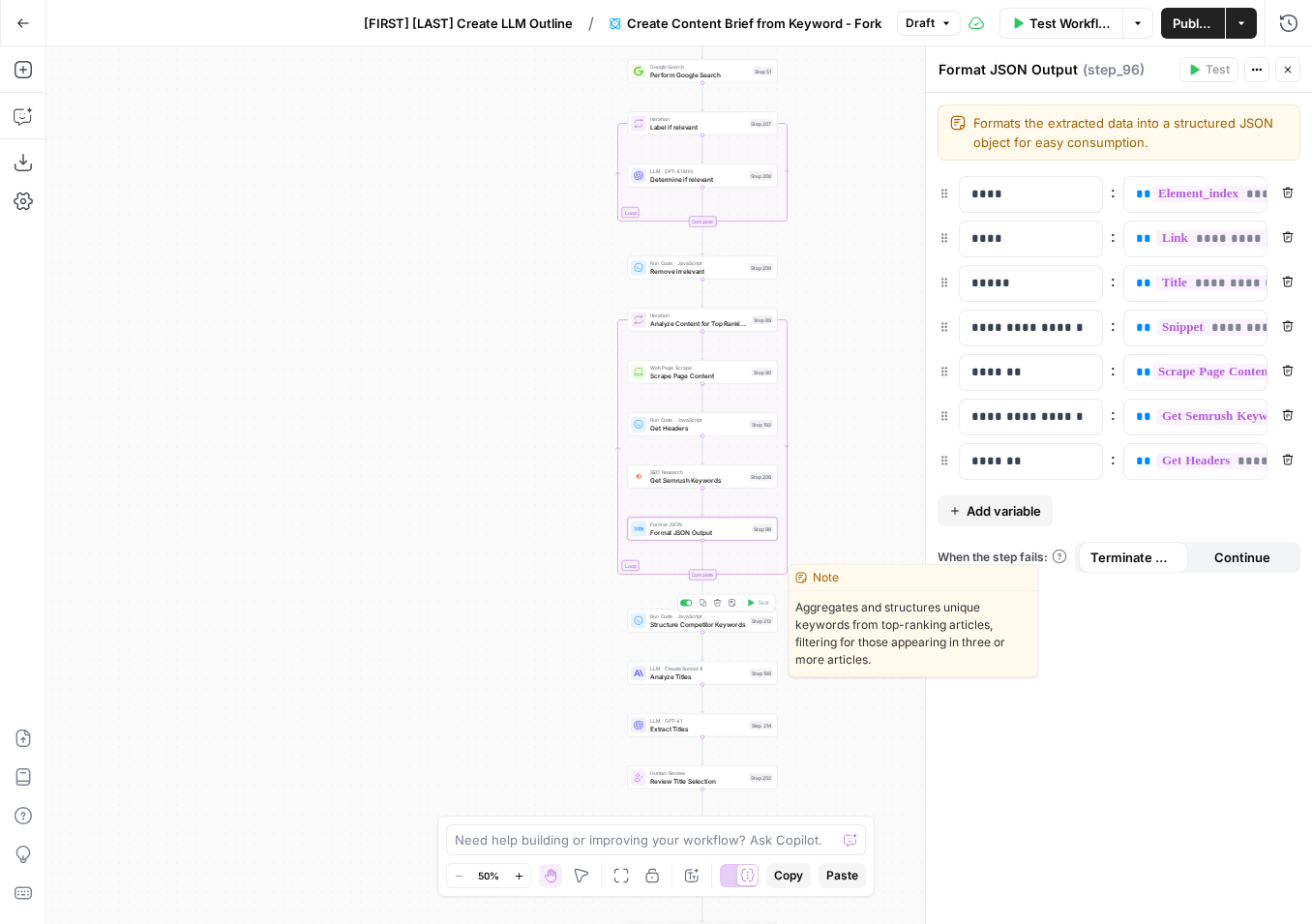click on "Structure Competitor Keywords" at bounding box center (698, 624) 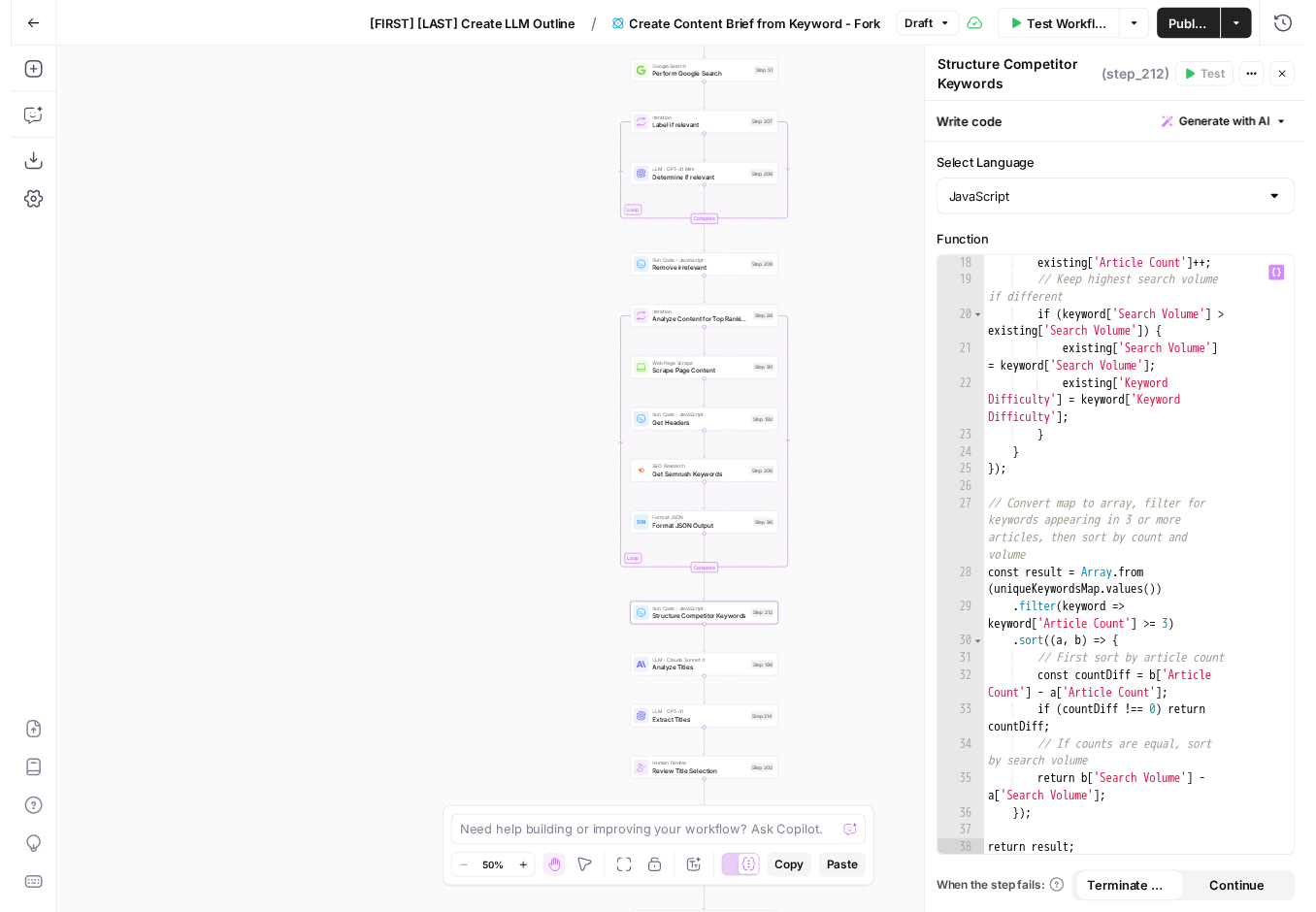 scroll, scrollTop: 440, scrollLeft: 0, axis: vertical 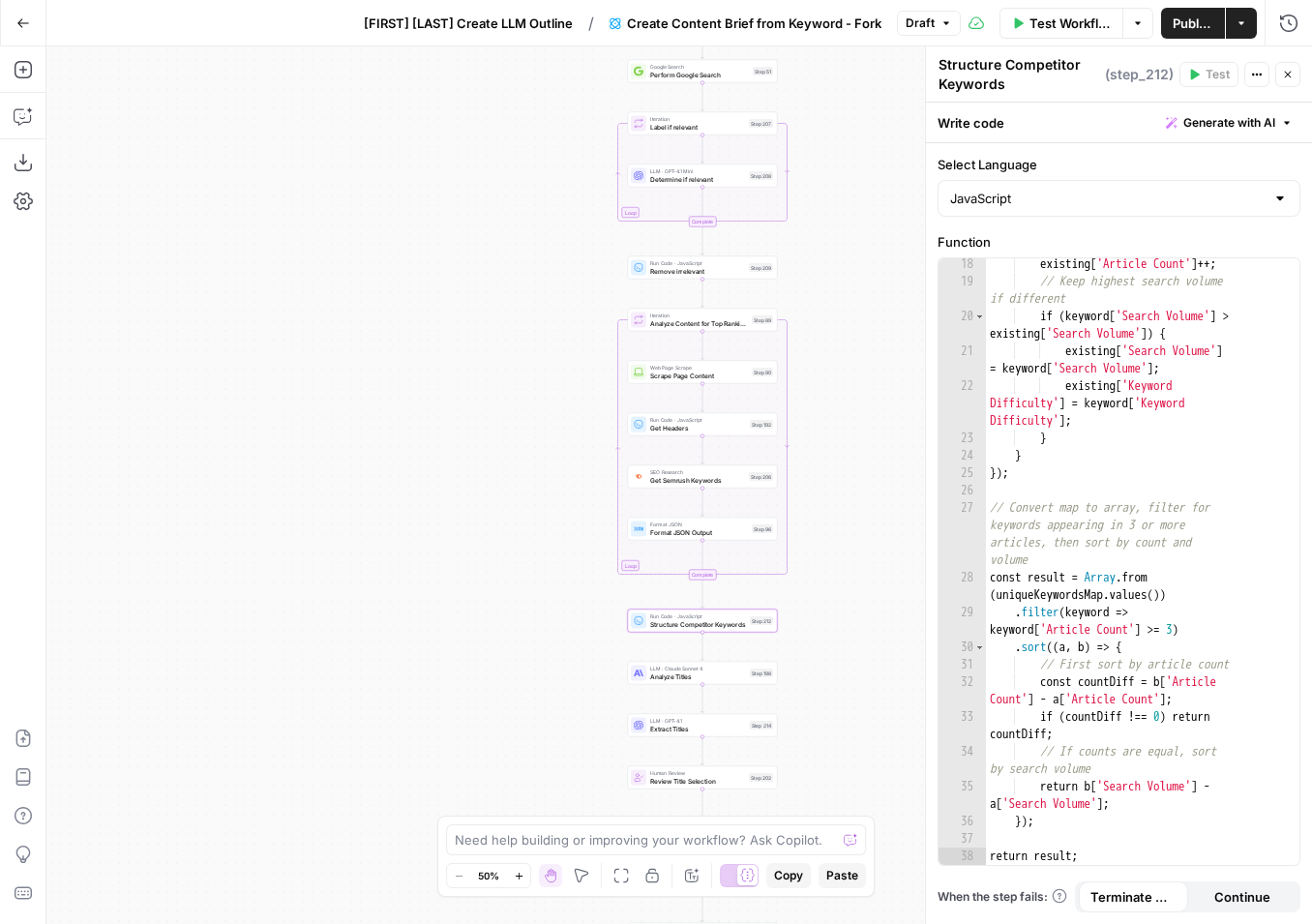 click on "Close" at bounding box center [1288, 75] 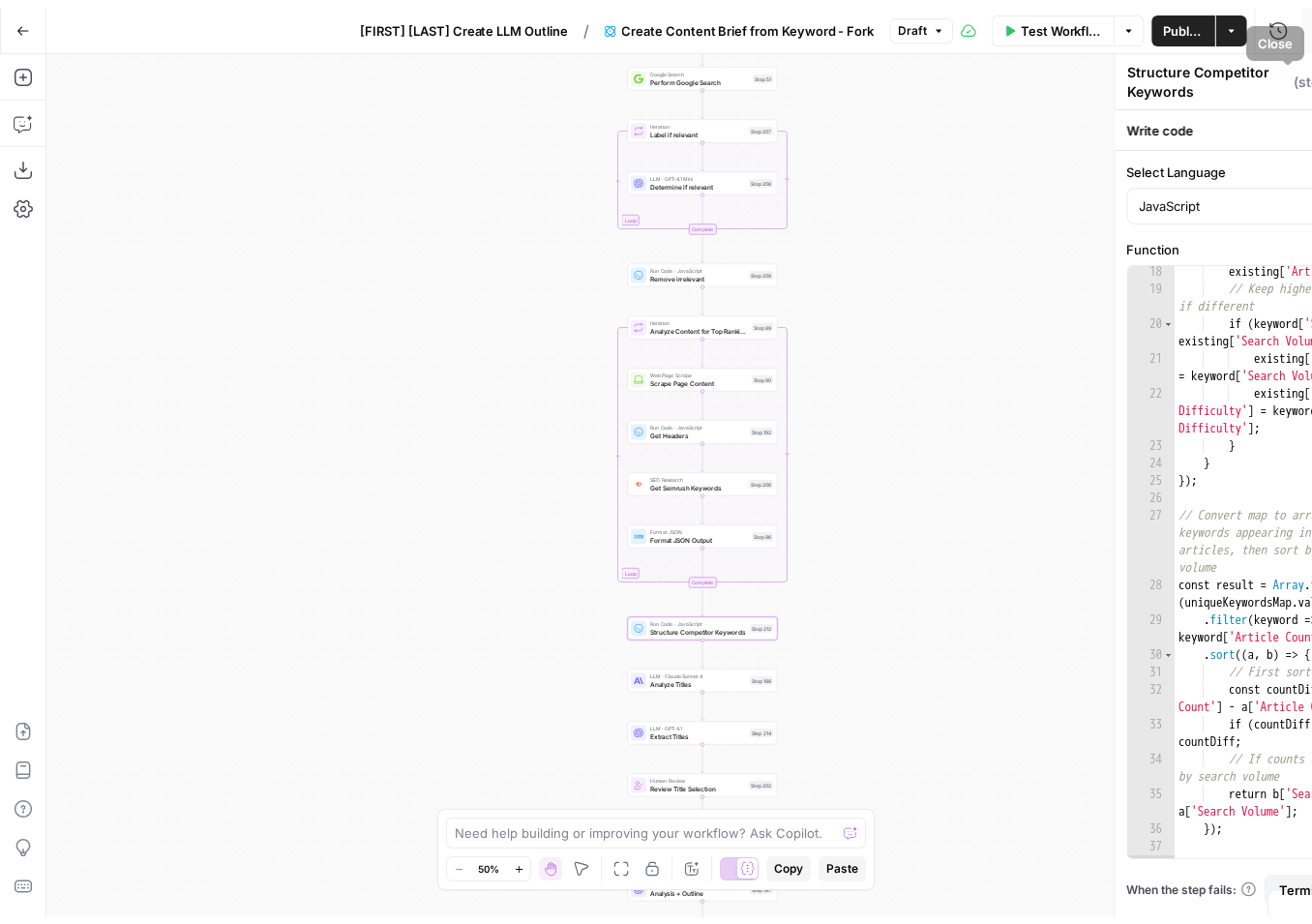 scroll, scrollTop: 0, scrollLeft: 0, axis: both 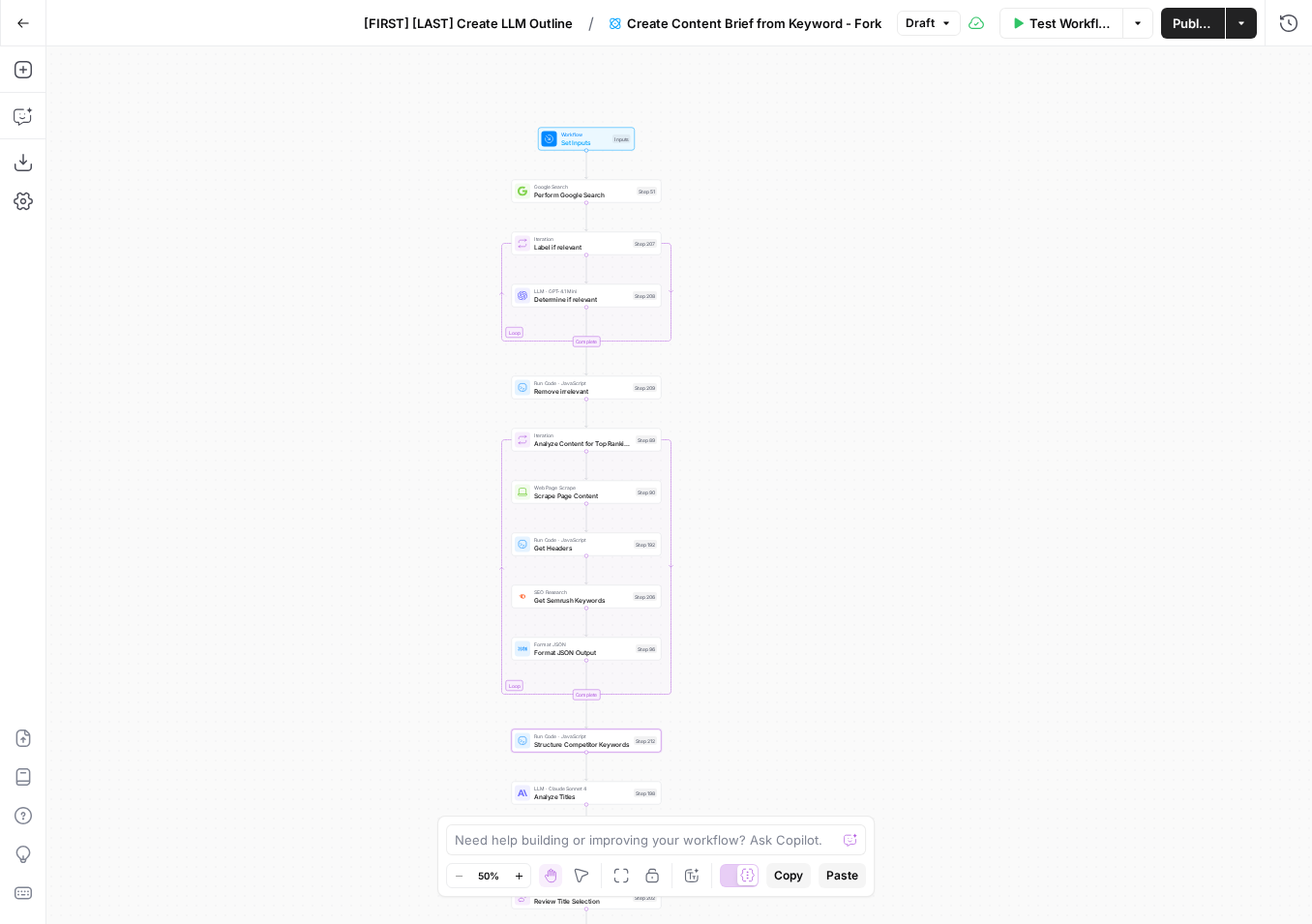 drag, startPoint x: 862, startPoint y: 673, endPoint x: 746, endPoint y: 792, distance: 166.18363 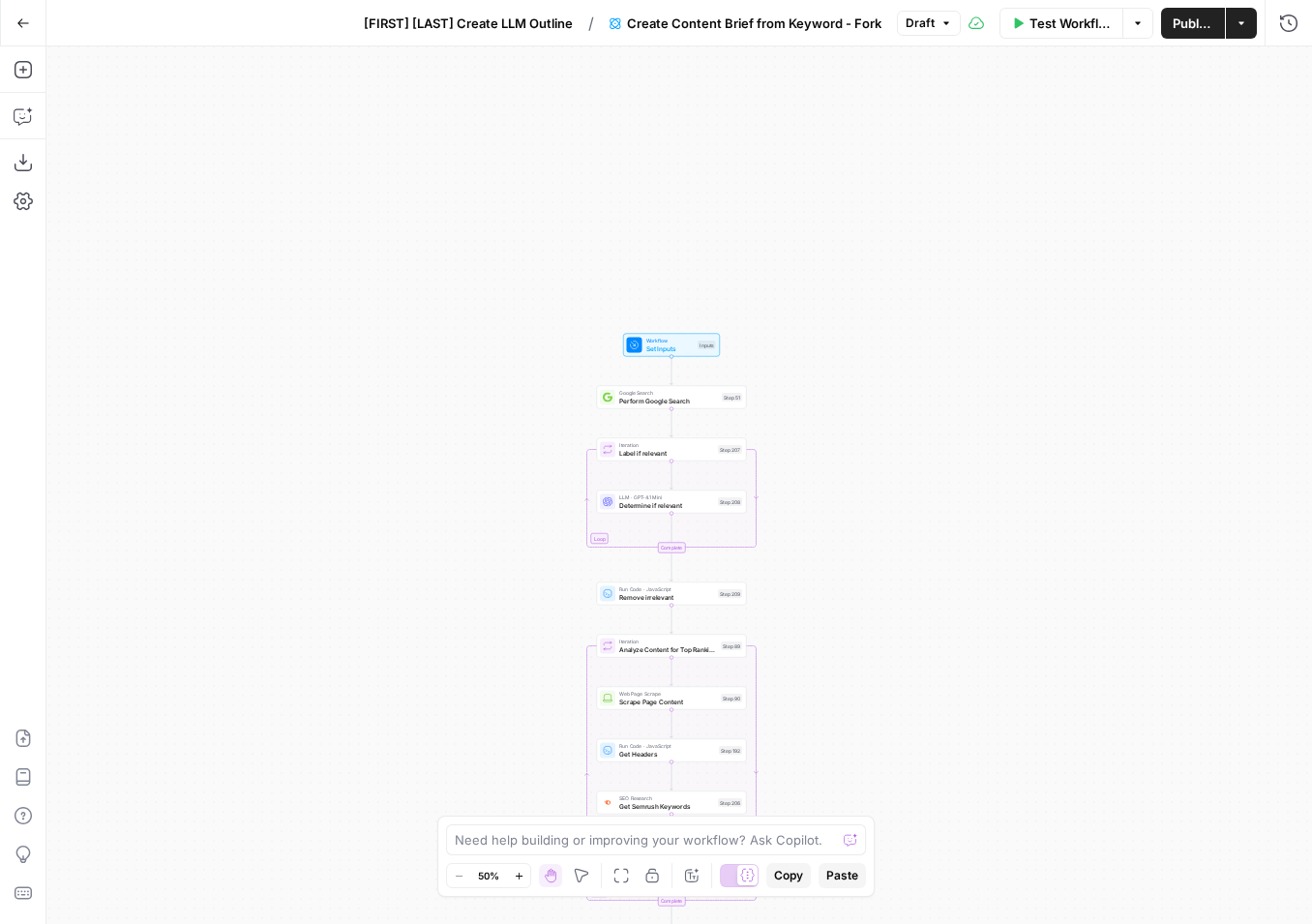 drag, startPoint x: 742, startPoint y: 366, endPoint x: 827, endPoint y: 573, distance: 223.77221 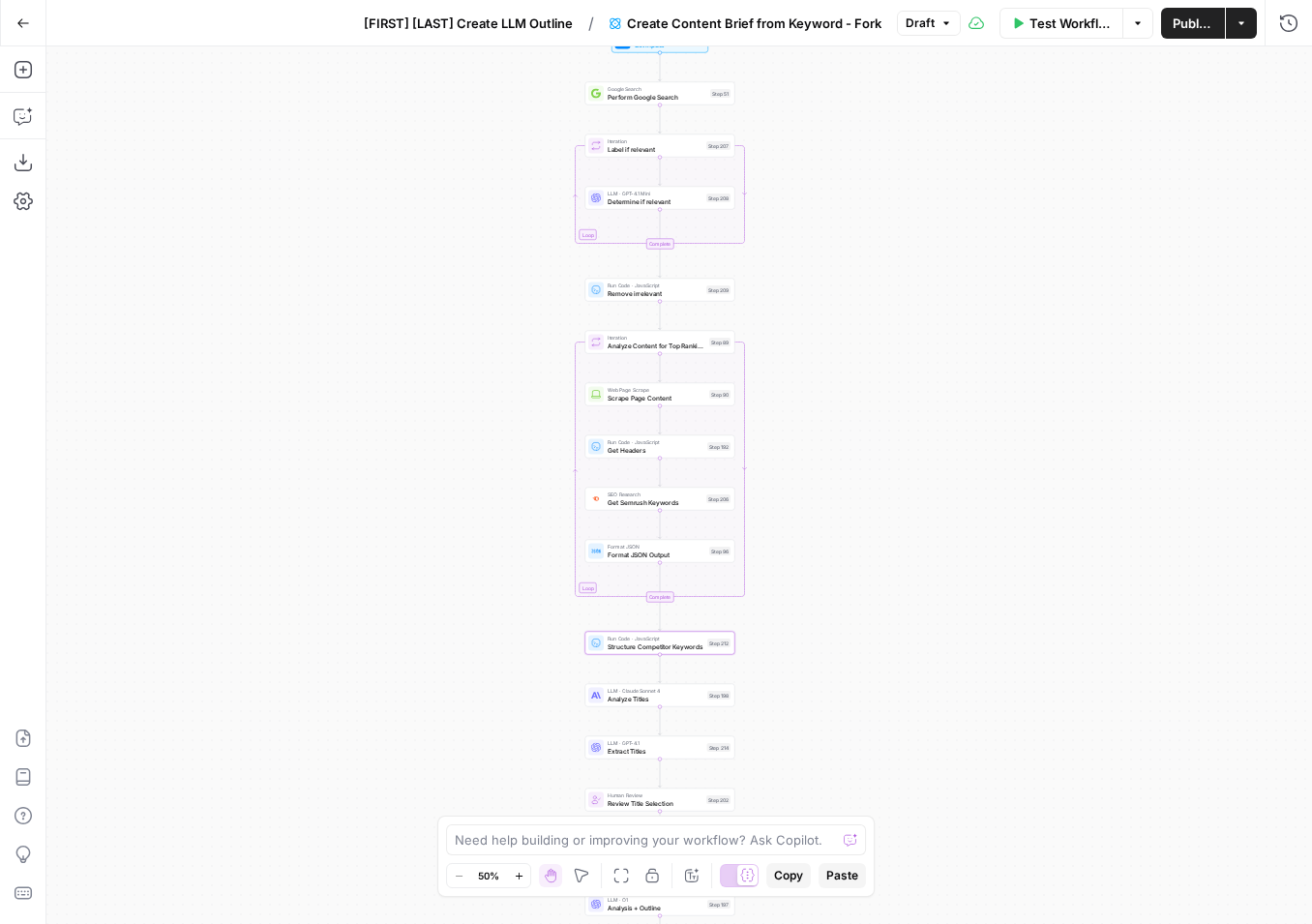 drag, startPoint x: 815, startPoint y: 679, endPoint x: 803, endPoint y: 374, distance: 305.236 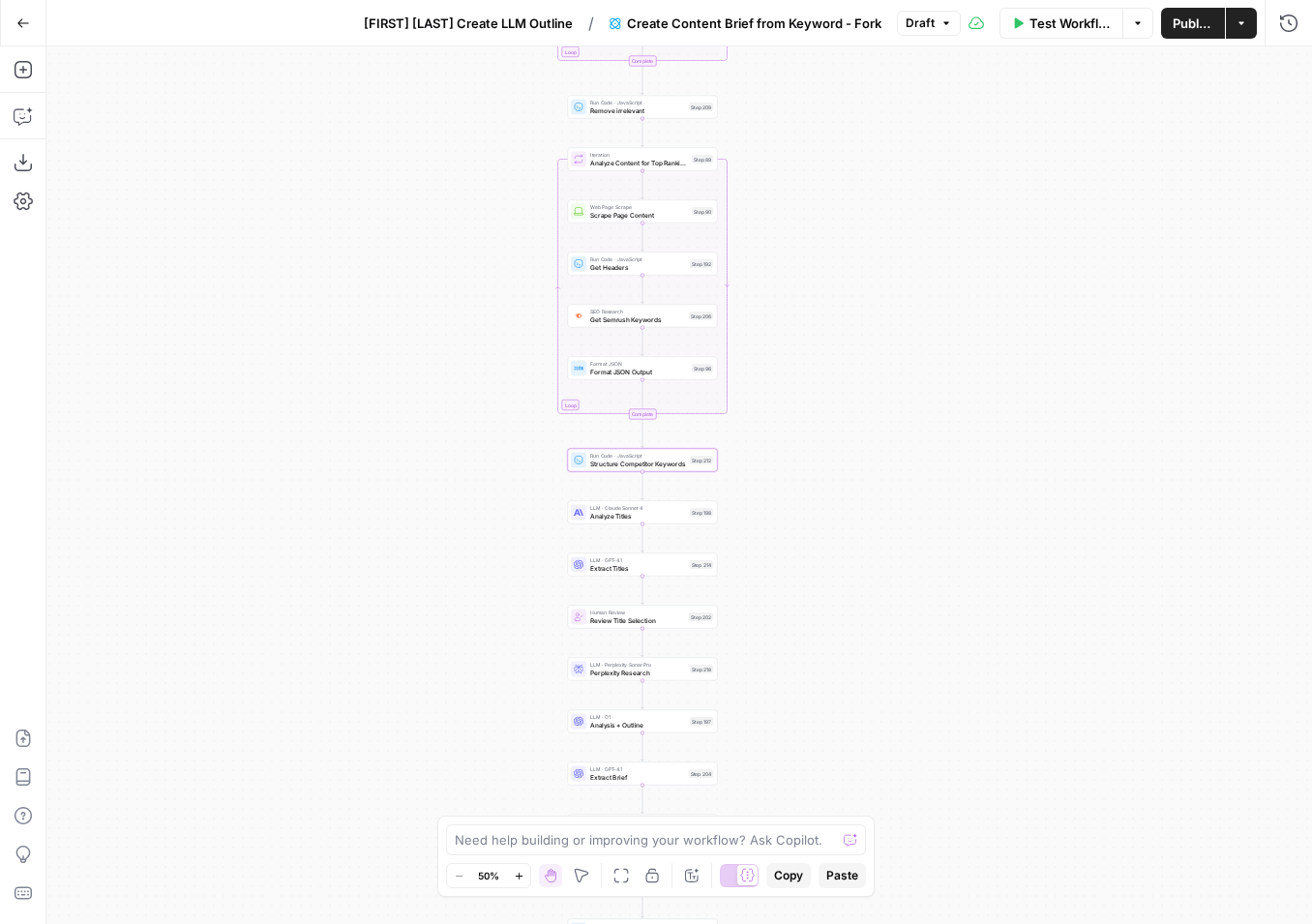 drag, startPoint x: 777, startPoint y: 768, endPoint x: 759, endPoint y: 582, distance: 186.86894 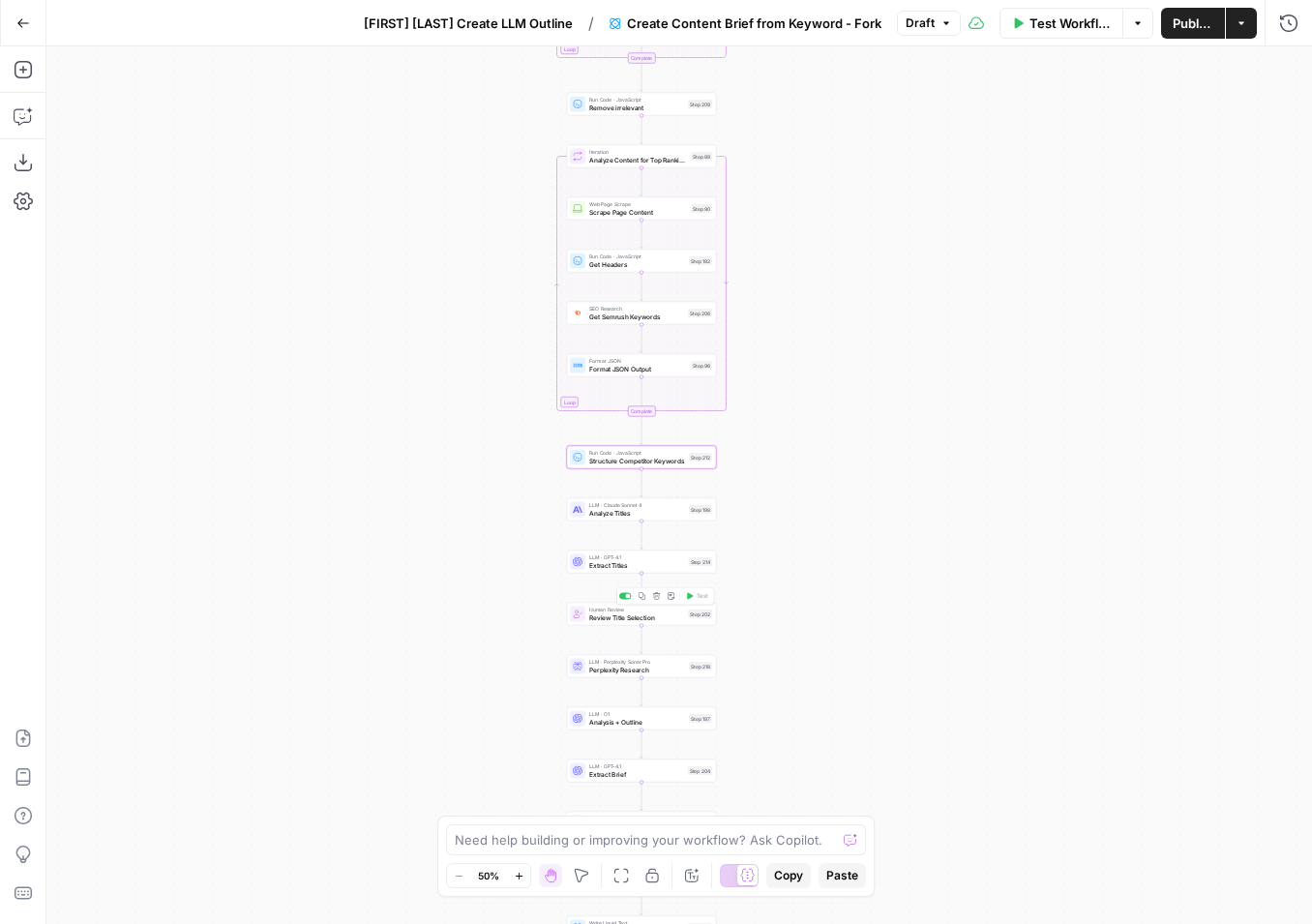 click on "Review Title Selection" at bounding box center [637, 617] 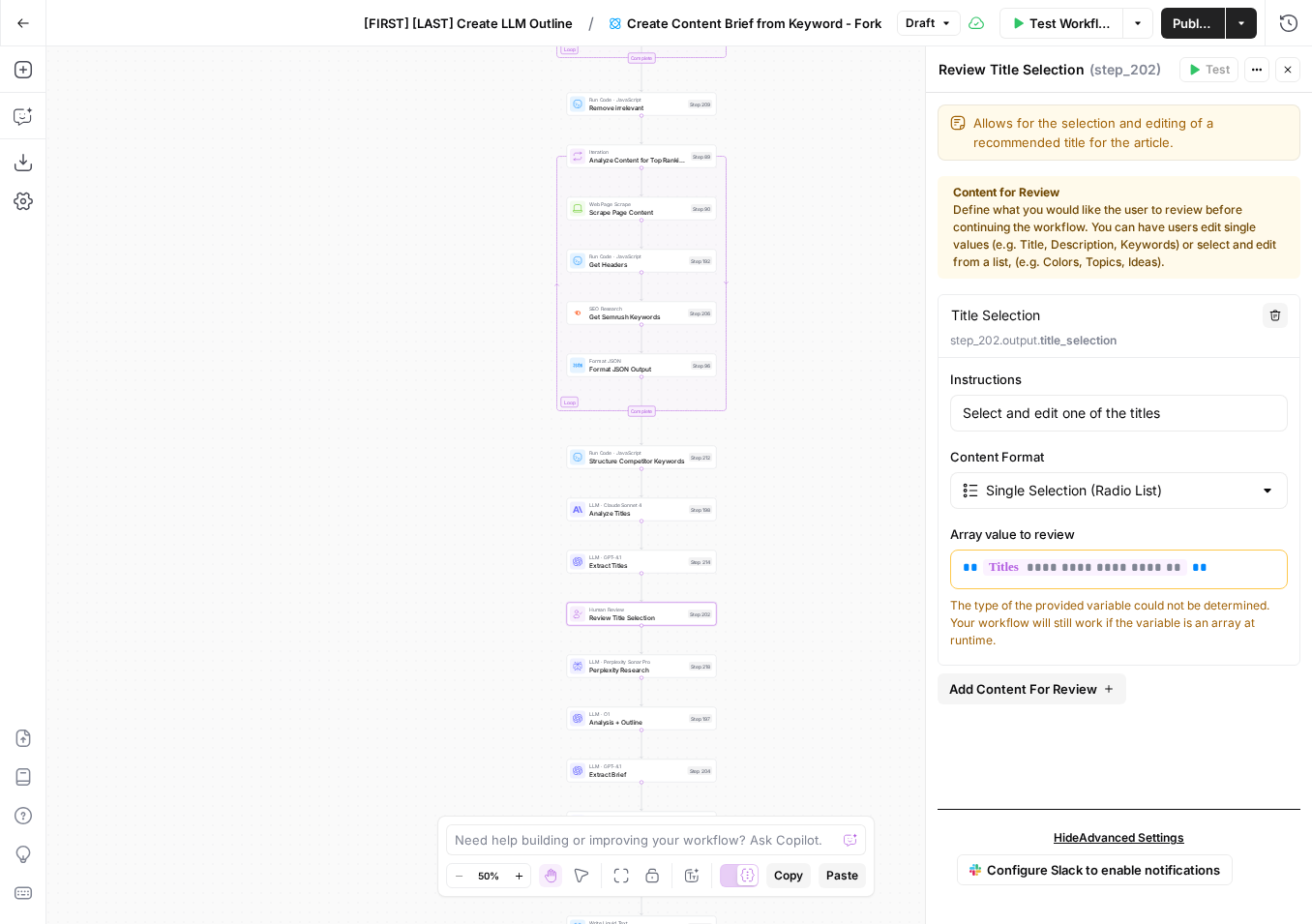 click on "Single Selection (Radio List)" at bounding box center [1118, 491] 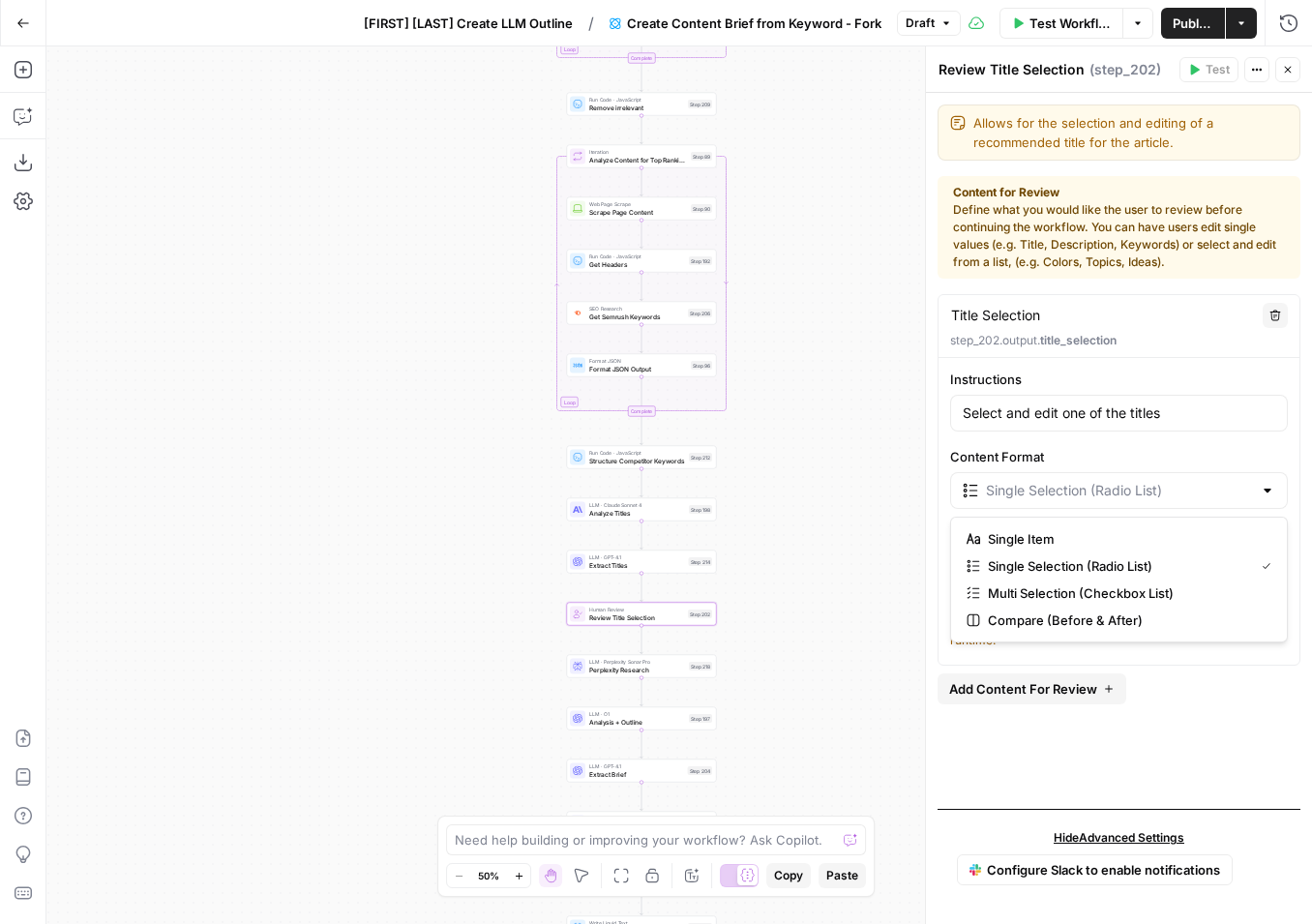 click at bounding box center (1118, 491) 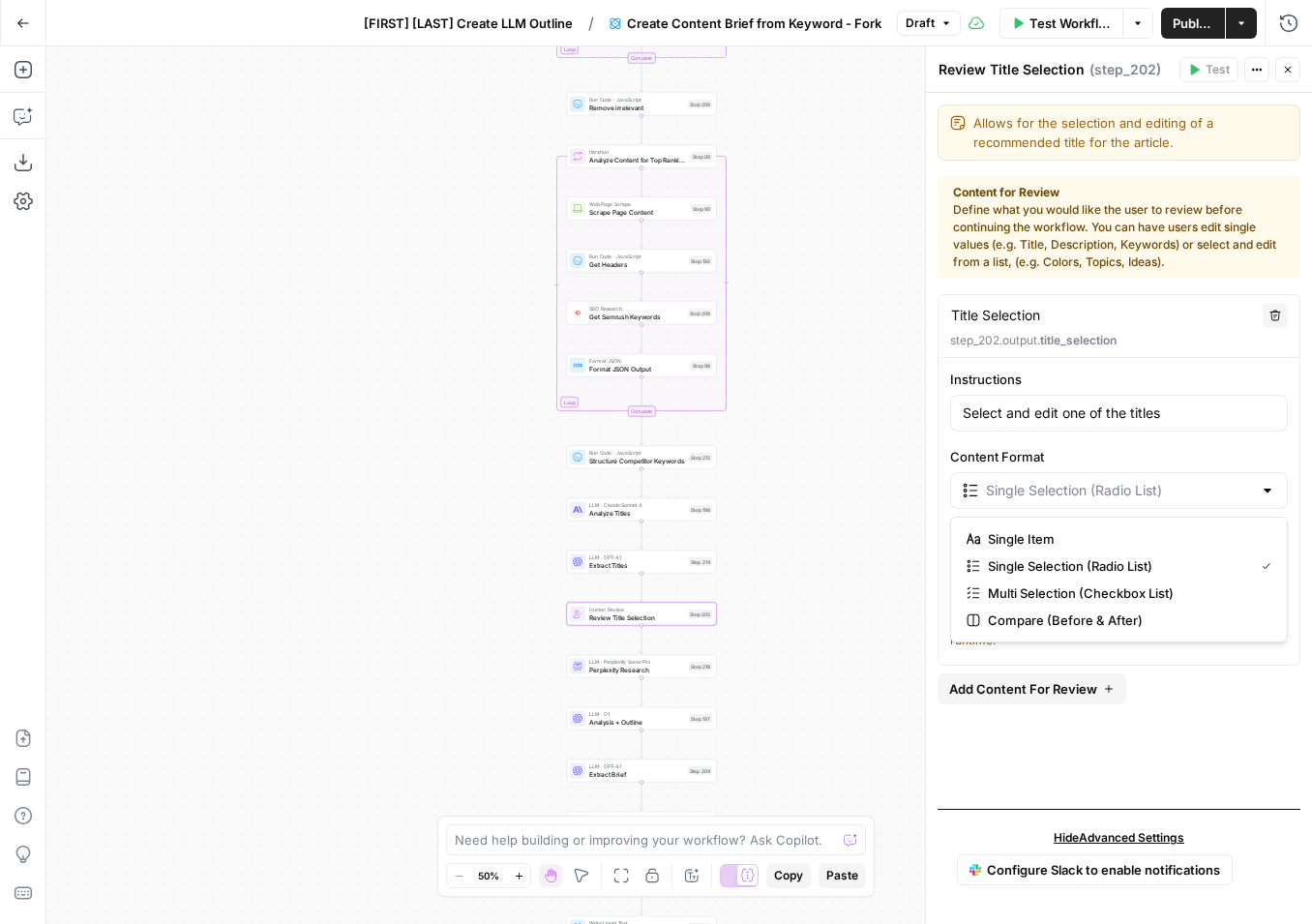 type on "Single Selection (Radio List)" 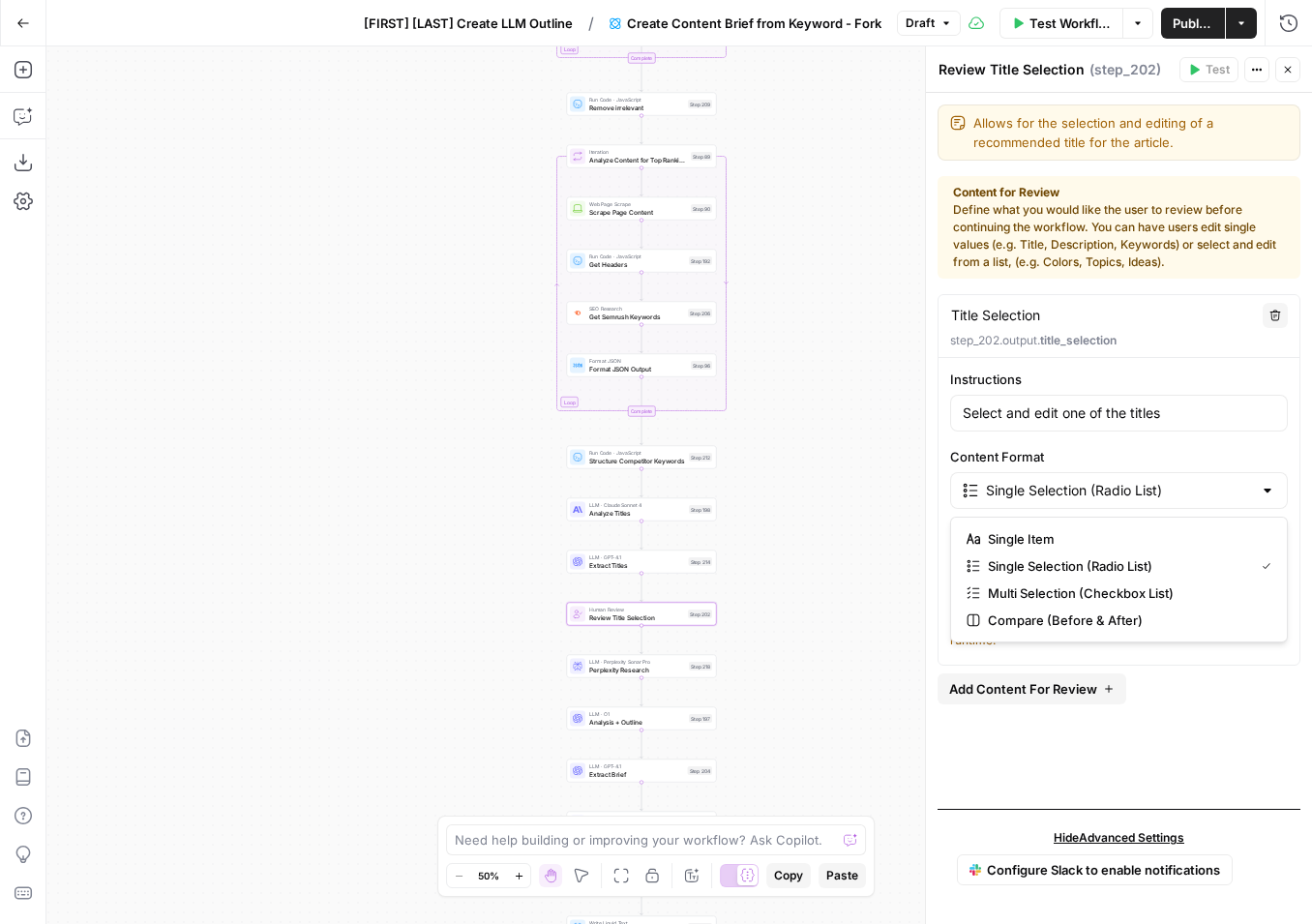 click on "Workflow Set Inputs Inputs Google Search Perform Google Search Step 51 Loop Iteration Label if relevant Step 207 LLM · GPT-4.1 Mini Determine if relevant Step 208 Complete Run Code · JavaScript Remove irrelevant Step 209 Loop Iteration Analyze Content for Top Ranking Pages Step 89 Web Page Scrape Scrape Page Content Step 90 Run Code · JavaScript Get Headers Step 192 SEO Research Get Semrush Keywords Step 206 Format JSON Format JSON Output Step 96 Complete Run Code · JavaScript Structure Competitor Keywords Step 212 LLM · Claude Sonnet 4 Analyze Titles Step 198 LLM · GPT-4.1 Extract Titles Step 214 Human Review Review Title Selection Step 202 LLM · Perplexity Sonar Pro Perplexity Research Step 218 LLM · O1 Analysis + Outline Step 197 LLM · GPT-4.1 Extract Brief Step 204 LLM · Claude Sonnet 4 Develop outline Step 219 LLM · GPT-4.1 Extract only outline Step 220 Write Liquid Text Combine Brief Step 205 Format JSON JSON Step 203 End Output" at bounding box center (679, 485) 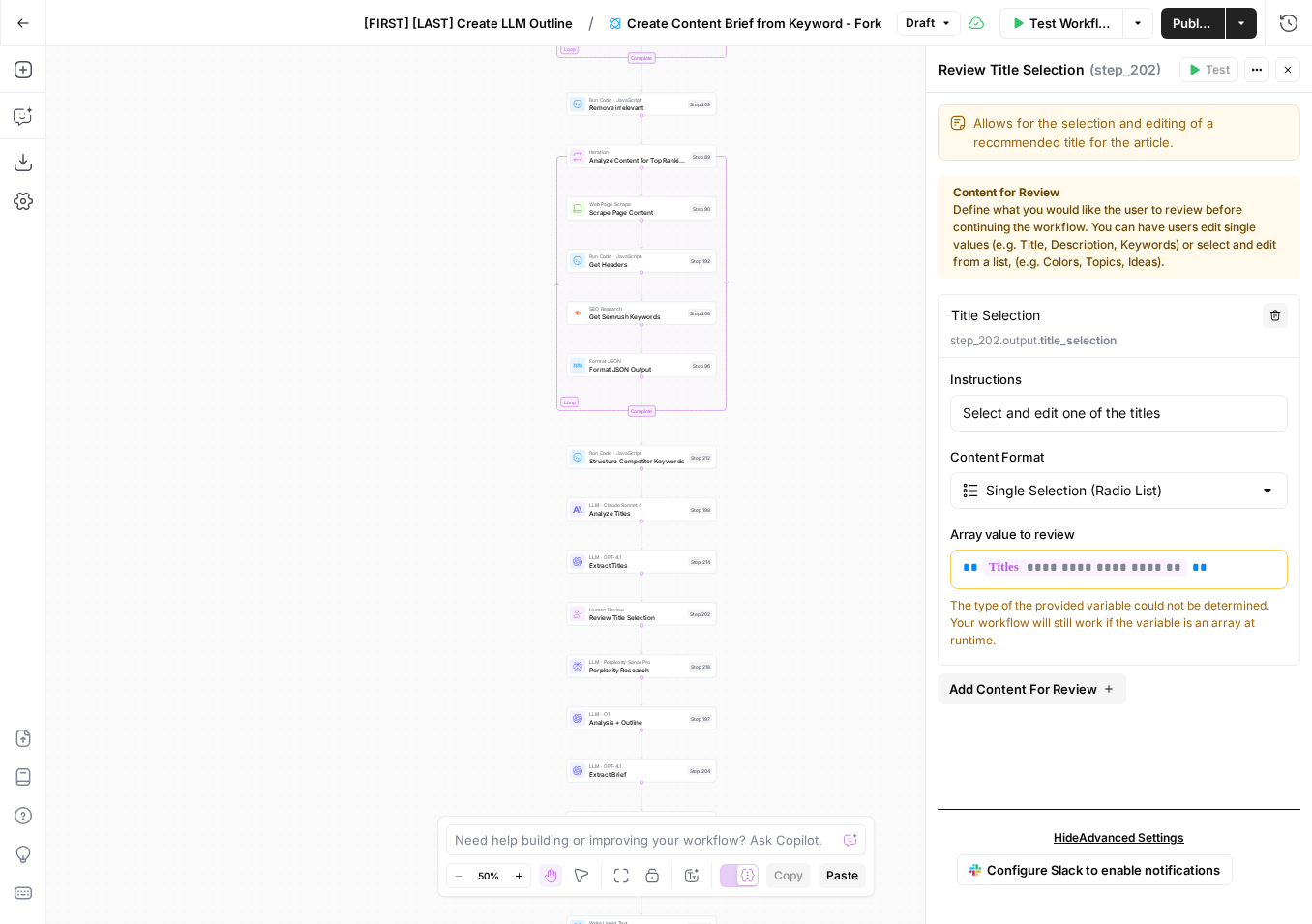 click on "Workflow Set Inputs Inputs Google Search Perform Google Search Step 51 Loop Iteration Label if relevant Step 207 LLM · GPT-4.1 Mini Determine if relevant Step 208 Complete Run Code · JavaScript Remove irrelevant Step 209 Loop Iteration Analyze Content for Top Ranking Pages Step 89 Web Page Scrape Scrape Page Content Step 90 Run Code · JavaScript Get Headers Step 192 SEO Research Get Semrush Keywords Step 206 Format JSON Format JSON Output Step 96 Complete Run Code · JavaScript Structure Competitor Keywords Step 212 LLM · Claude Sonnet 4 Analyze Titles Step 198 LLM · GPT-4.1 Extract Titles Step 214 Human Review Review Title Selection Step 202 LLM · Perplexity Sonar Pro Perplexity Research Step 218 LLM · O1 Analysis + Outline Step 197 LLM · GPT-4.1 Extract Brief Step 204 LLM · Claude Sonnet 4 Develop outline Step 219 LLM · GPT-4.1 Extract only outline Step 220 Write Liquid Text Combine Brief Step 205 Format JSON JSON Step 203 End Output" at bounding box center (679, 485) 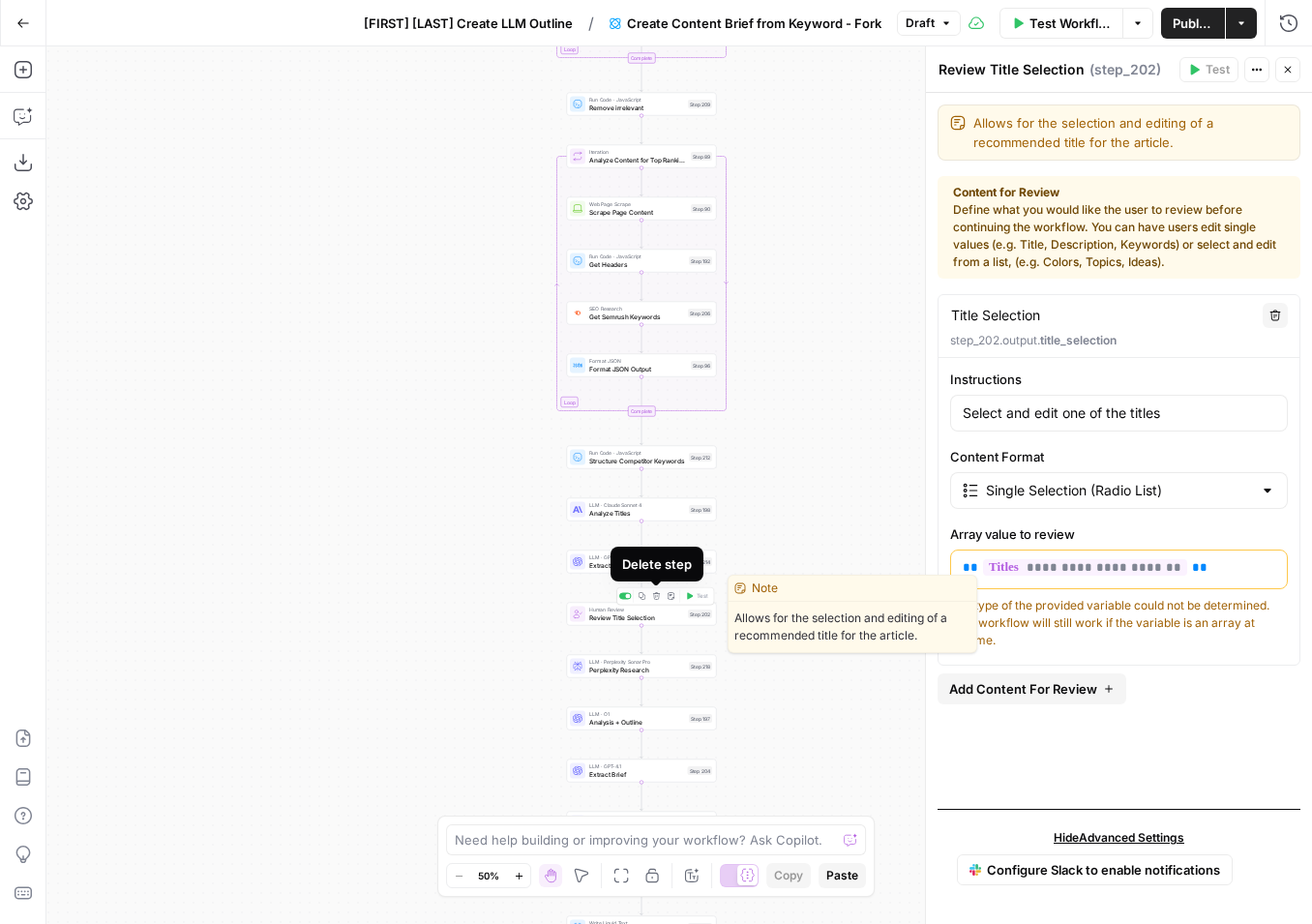 click 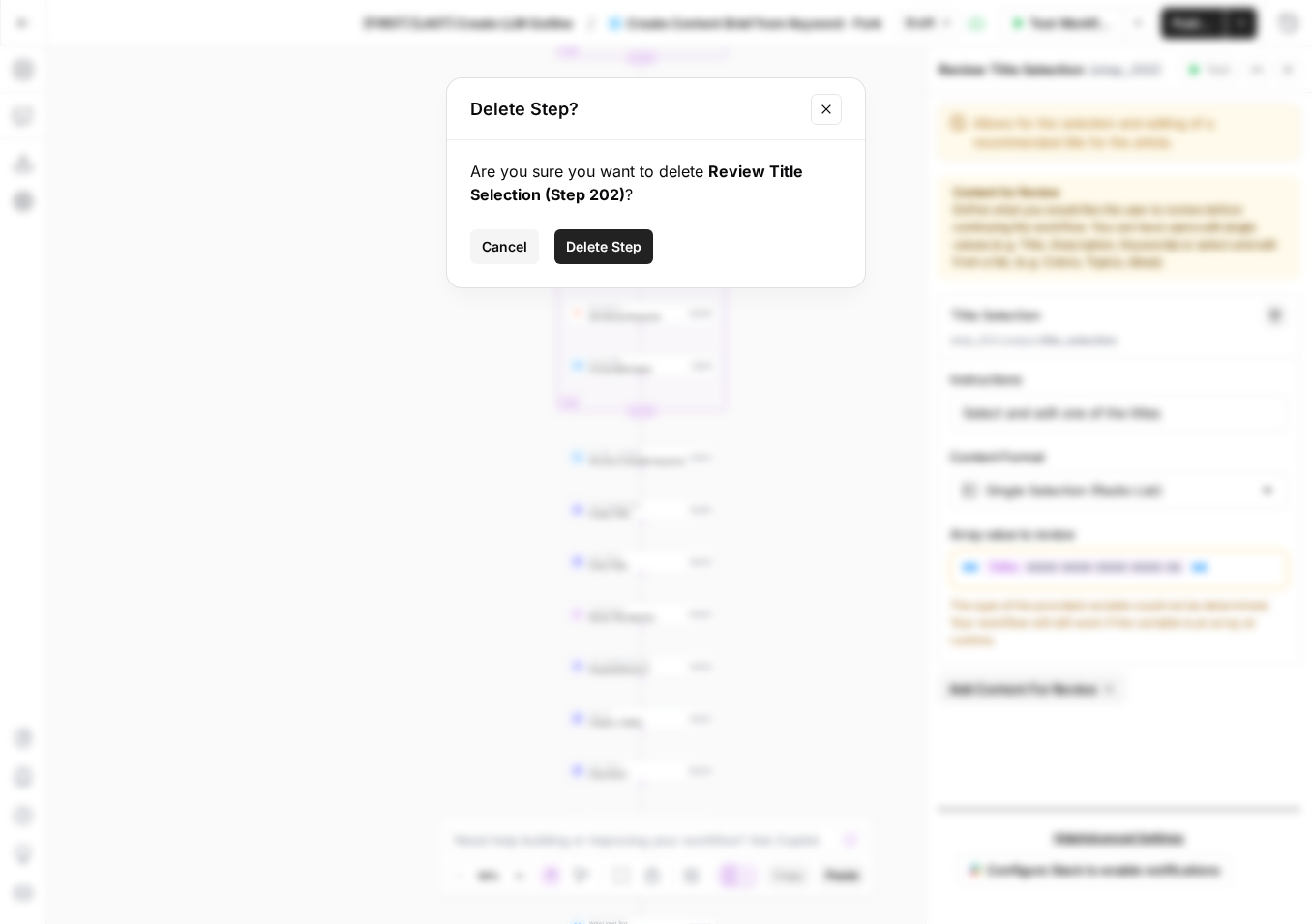 click on "Delete Step" at bounding box center [604, 247] 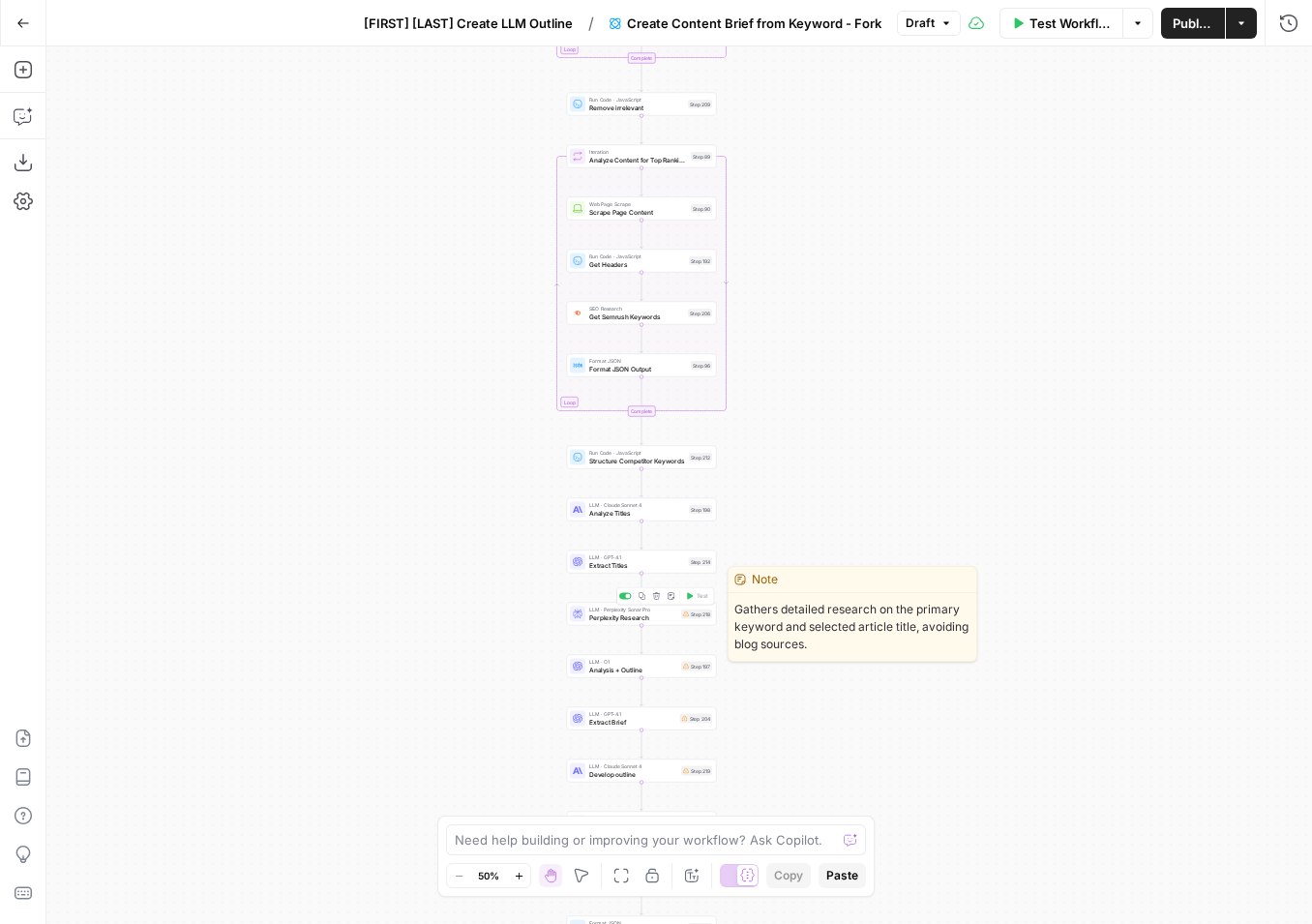 click on "Perplexity Research" at bounding box center (633, 617) 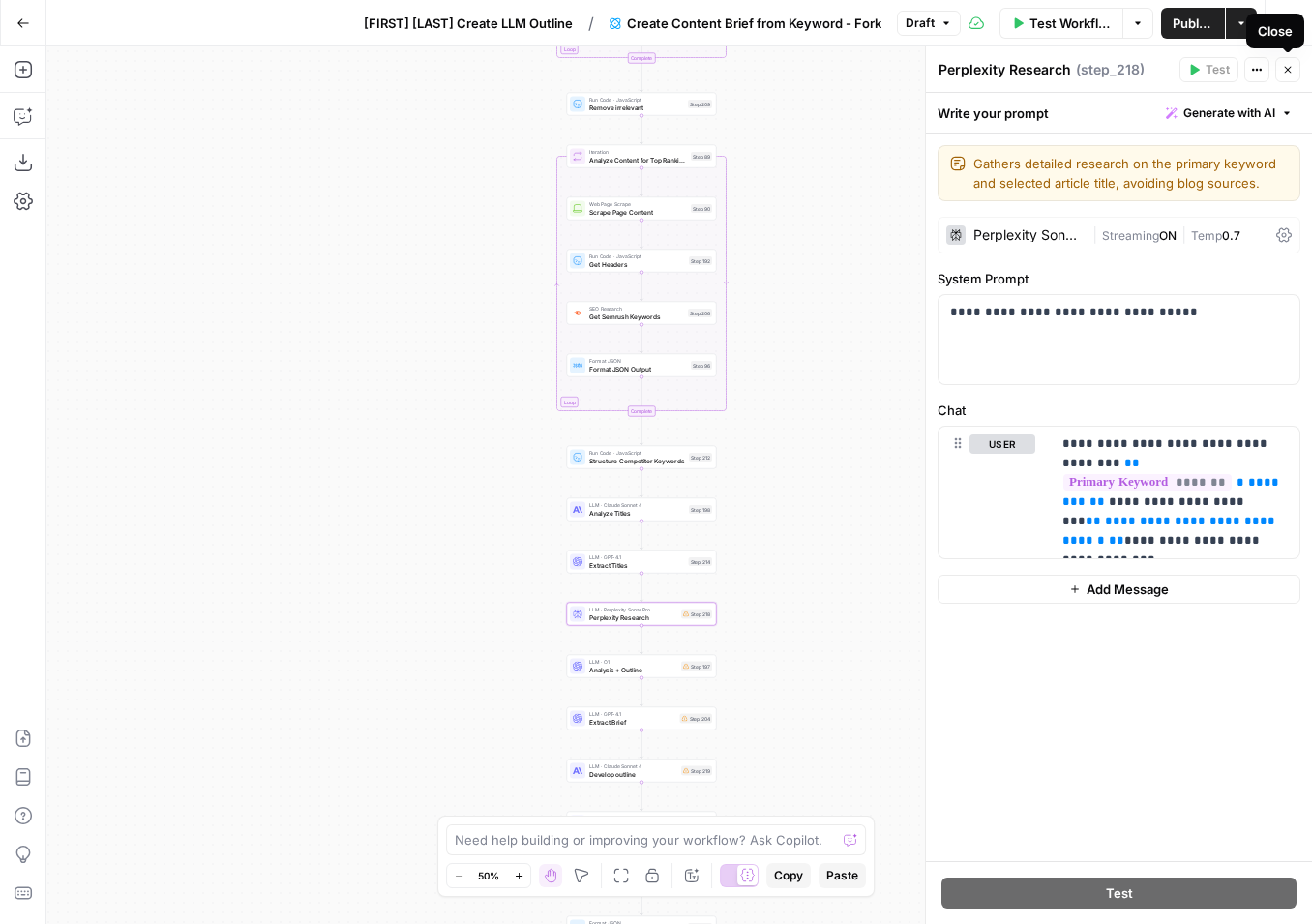 click 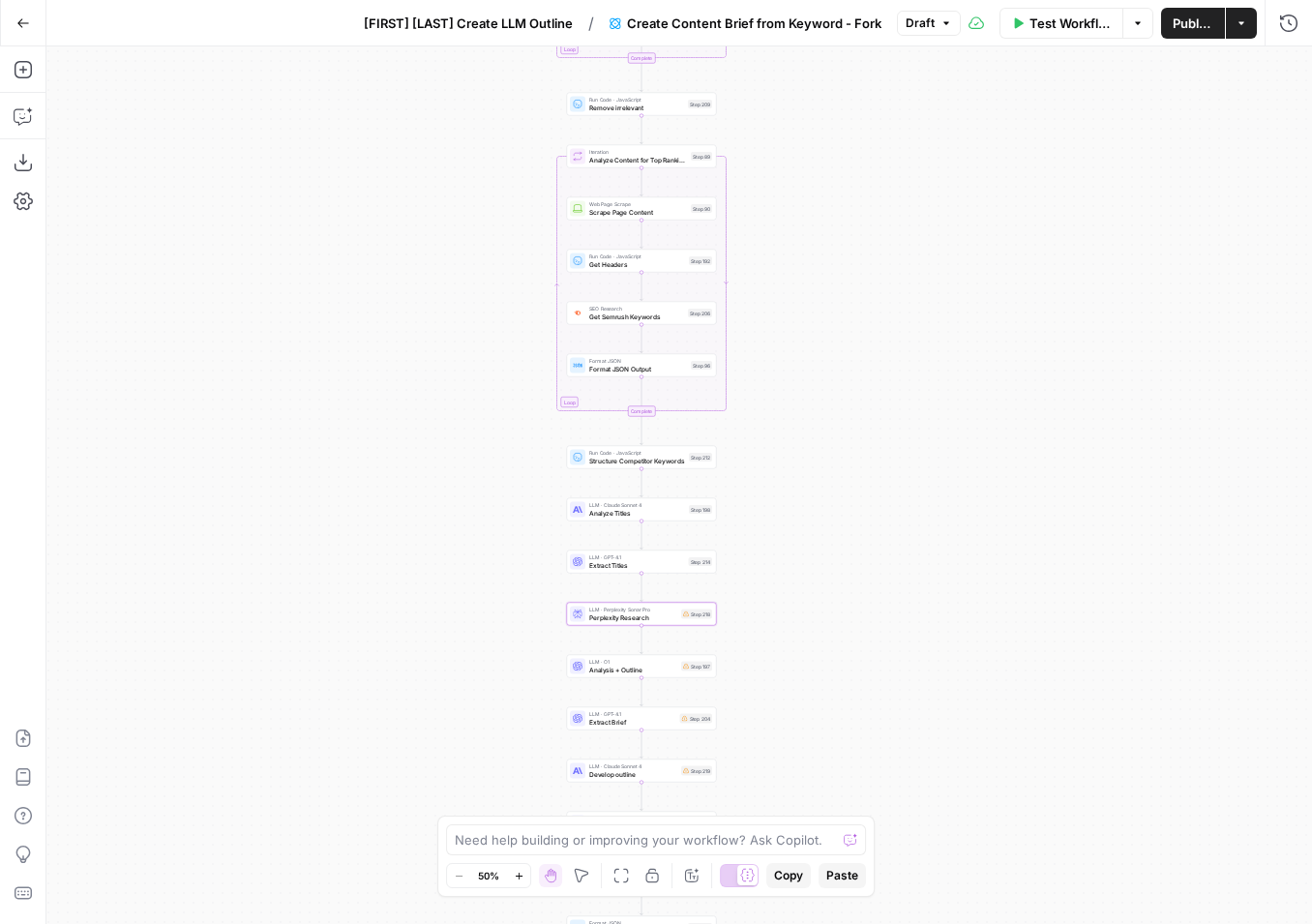 click on "Workflow Set Inputs Inputs Google Search Perform Google Search Step 51 Loop Iteration Label if relevant Step 207 LLM · GPT-4.1 Mini Determine if relevant Step 208 Complete Run Code · JavaScript Remove irrelevant Step 209 Loop Iteration Analyze Content for Top Ranking Pages Step 89 Web Page Scrape Scrape Page Content Step 90 Run Code · JavaScript Get Headers Step 192 SEO Research Get Semrush Keywords Step 206 Format JSON Format JSON Output Step 96 Complete Run Code · JavaScript Structure Competitor Keywords Step 212 LLM · Claude Sonnet 4 Analyze Titles Step 198 LLM · GPT-4.1 Extract Titles Step 214 LLM · O1 Analysis + Outline Step 197 LLM · GPT-4.1 Extract Brief Step 204 LLM · Claude Sonnet 4 Develop outline Step 219 LLM · GPT-4.1 Extract only outline Step 220 Write Liquid Text Combine Brief Step 205 Format JSON JSON Step 203 End Output" at bounding box center (679, 485) 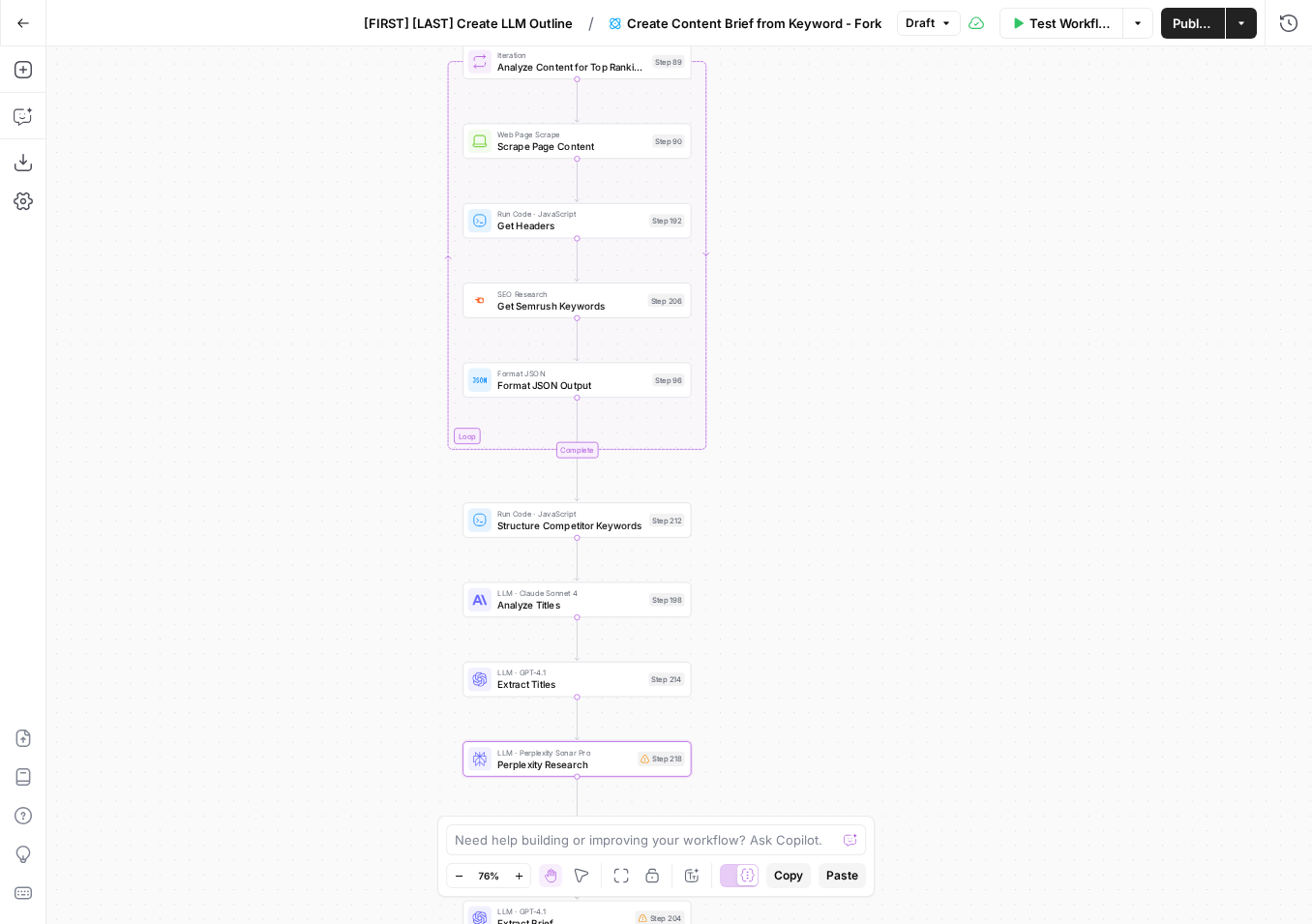 drag, startPoint x: 329, startPoint y: 453, endPoint x: 342, endPoint y: 618, distance: 165.51133 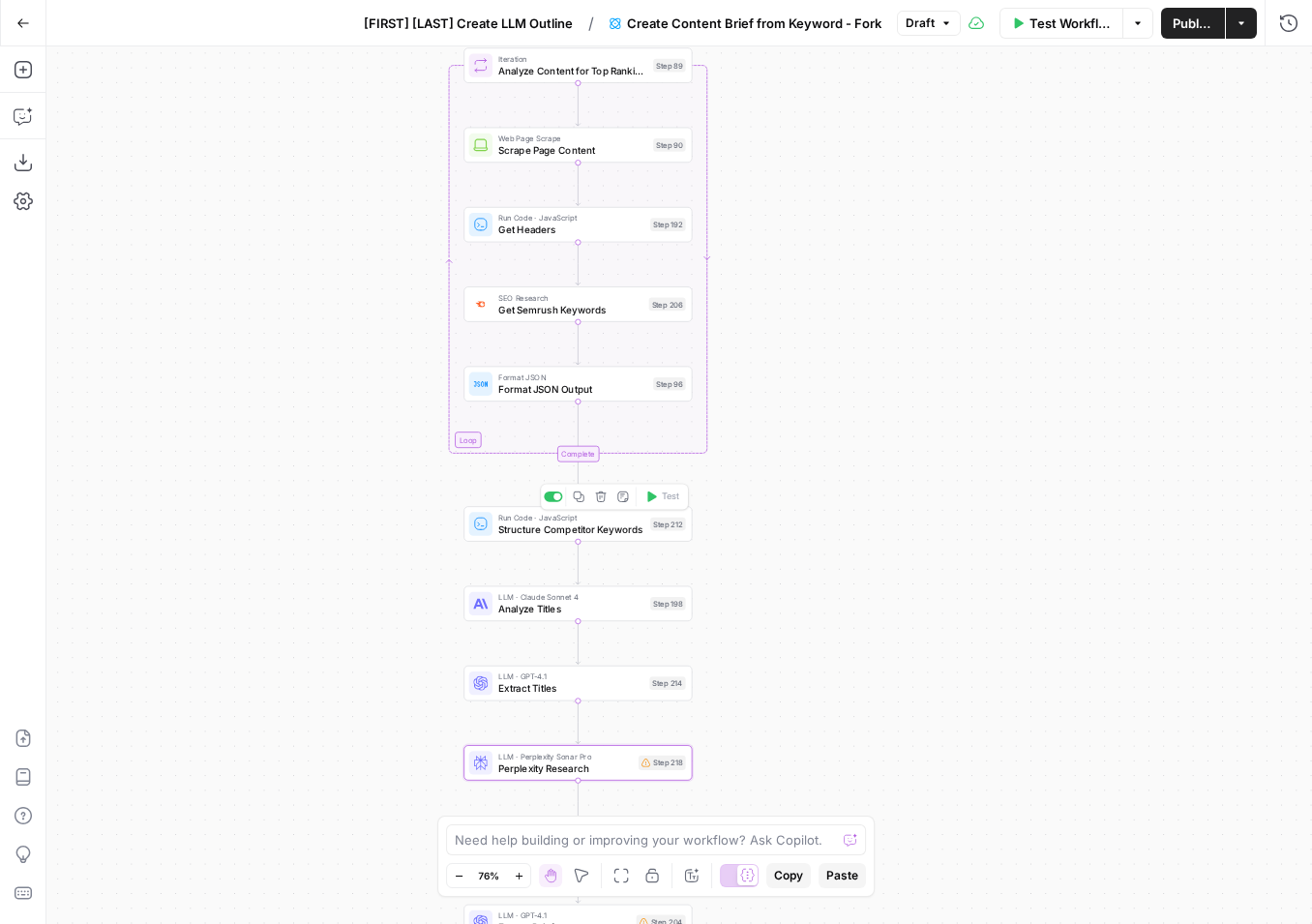 click on "Structure Competitor Keywords" at bounding box center (571, 528) 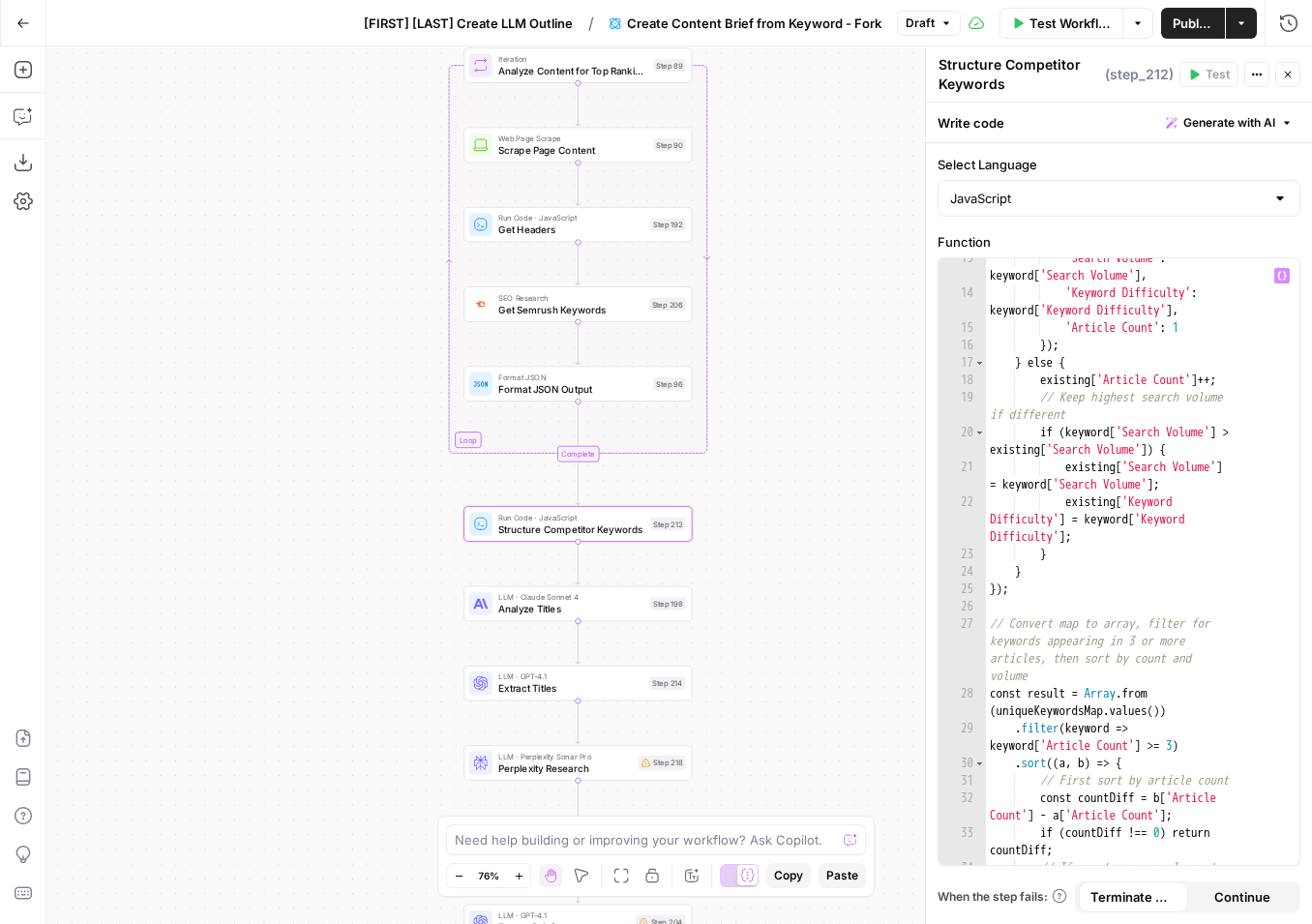 scroll, scrollTop: 0, scrollLeft: 0, axis: both 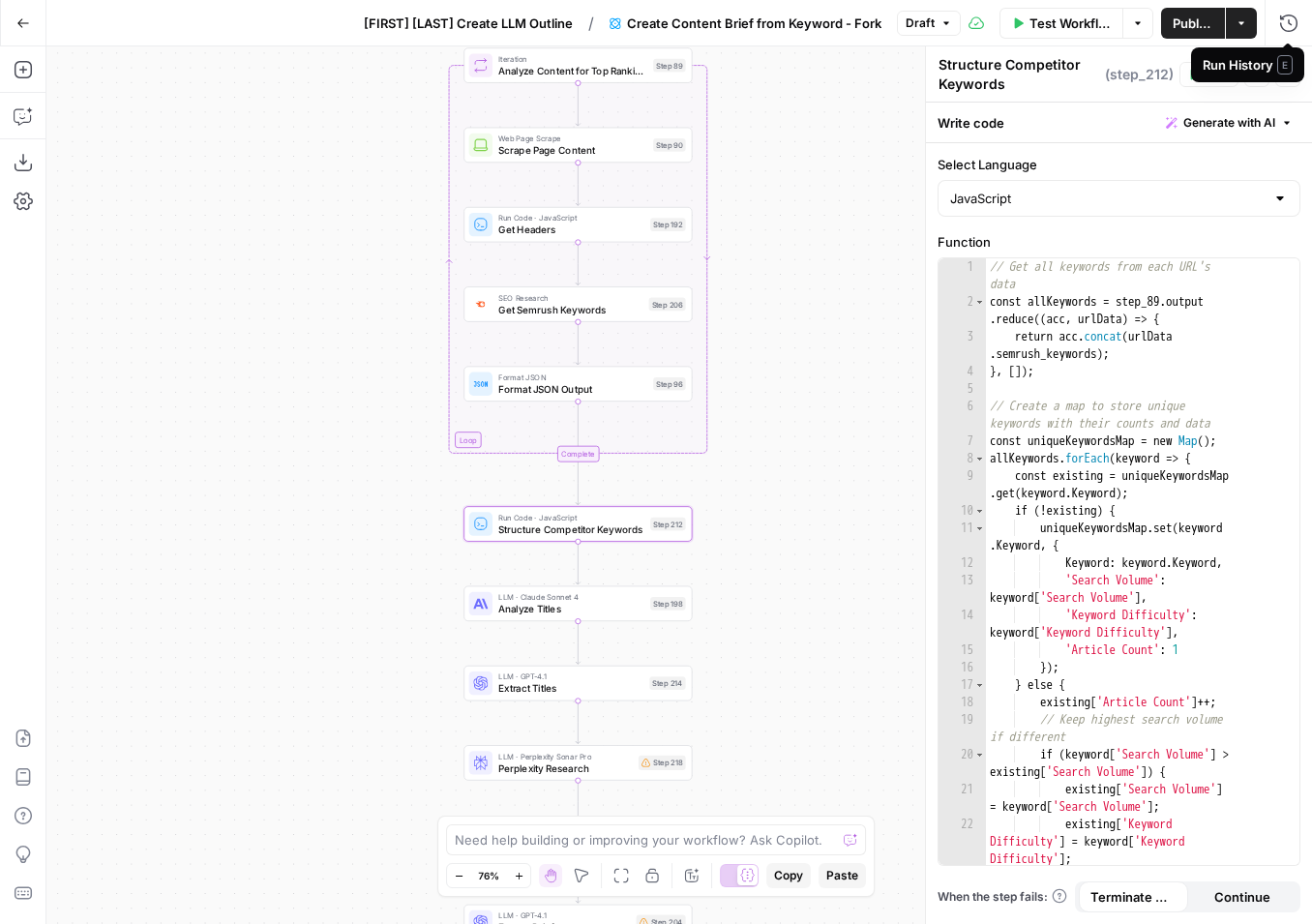 click on "E" at bounding box center (1285, 65) 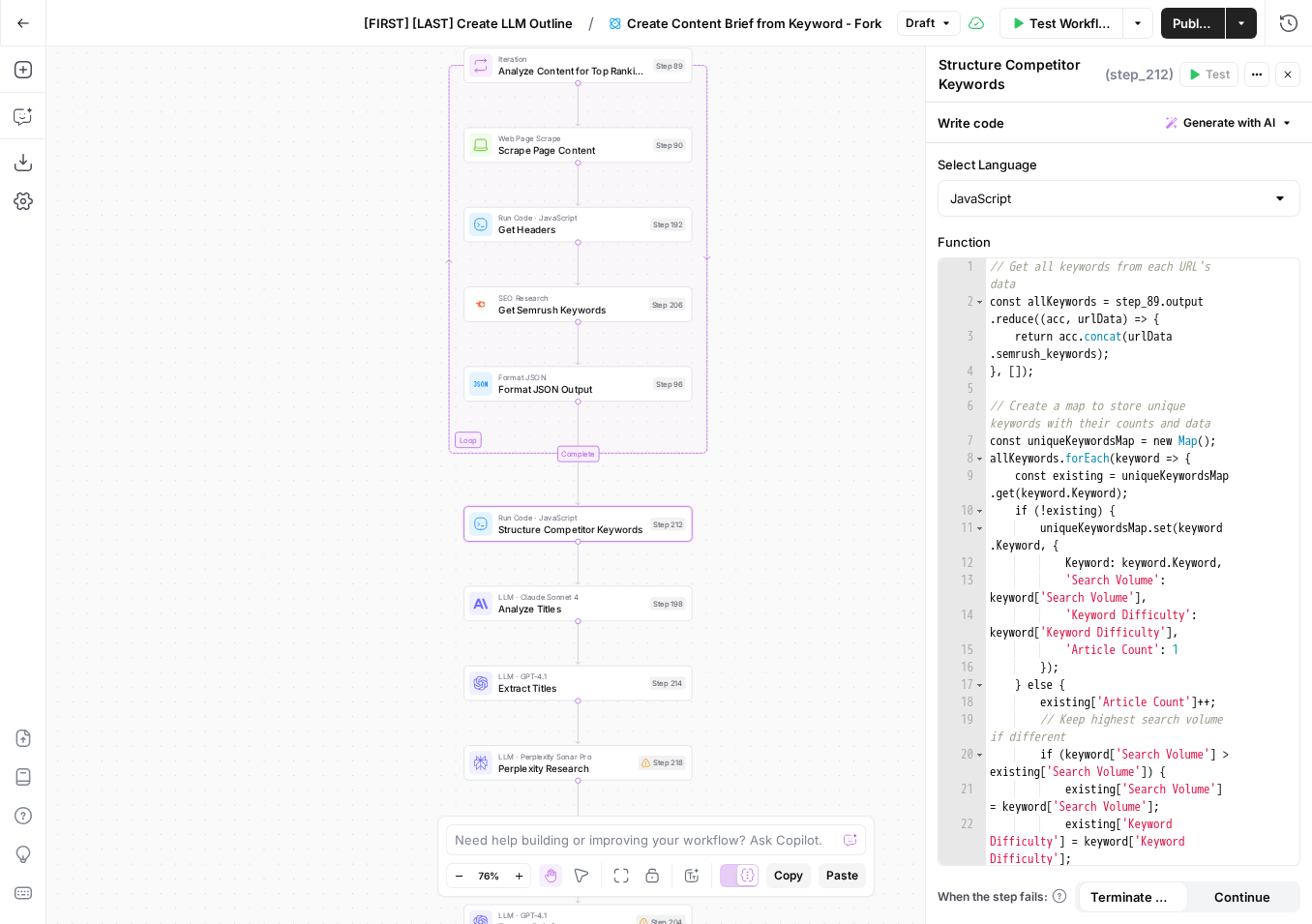 click on "Close" at bounding box center (1288, 75) 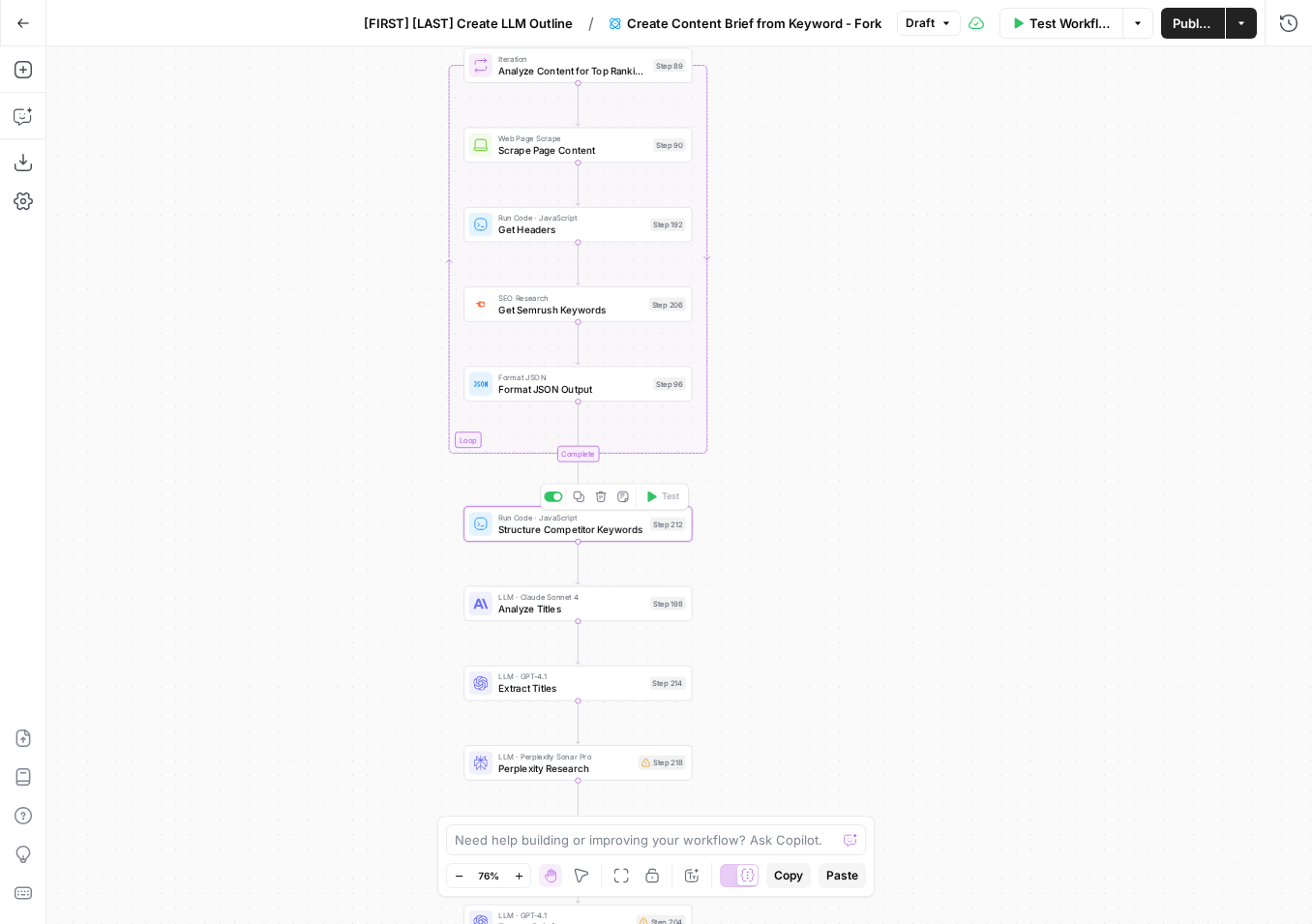 click on "Copy step Delete step Add Note Test" at bounding box center (613, 496) 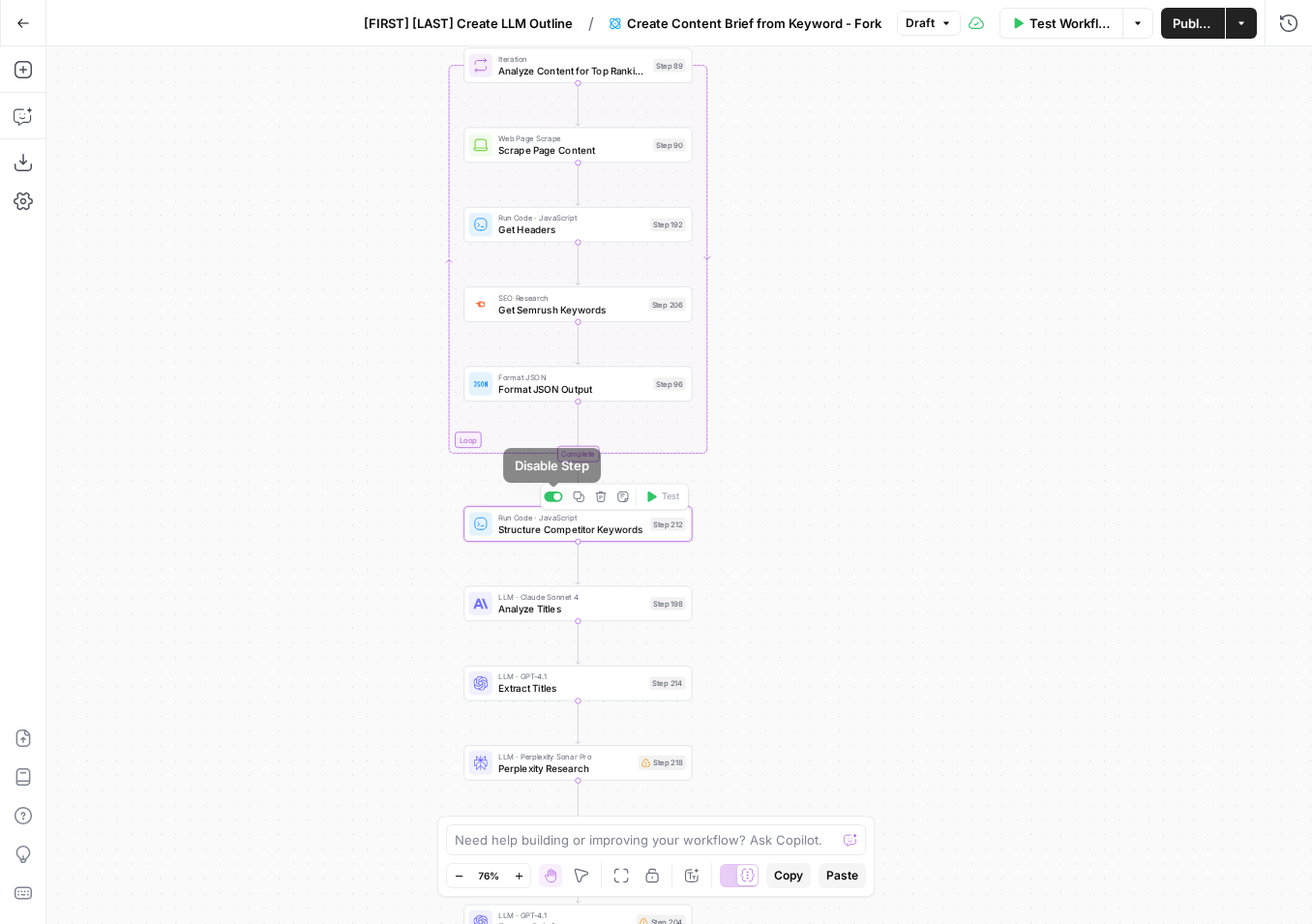 click at bounding box center (552, 496) 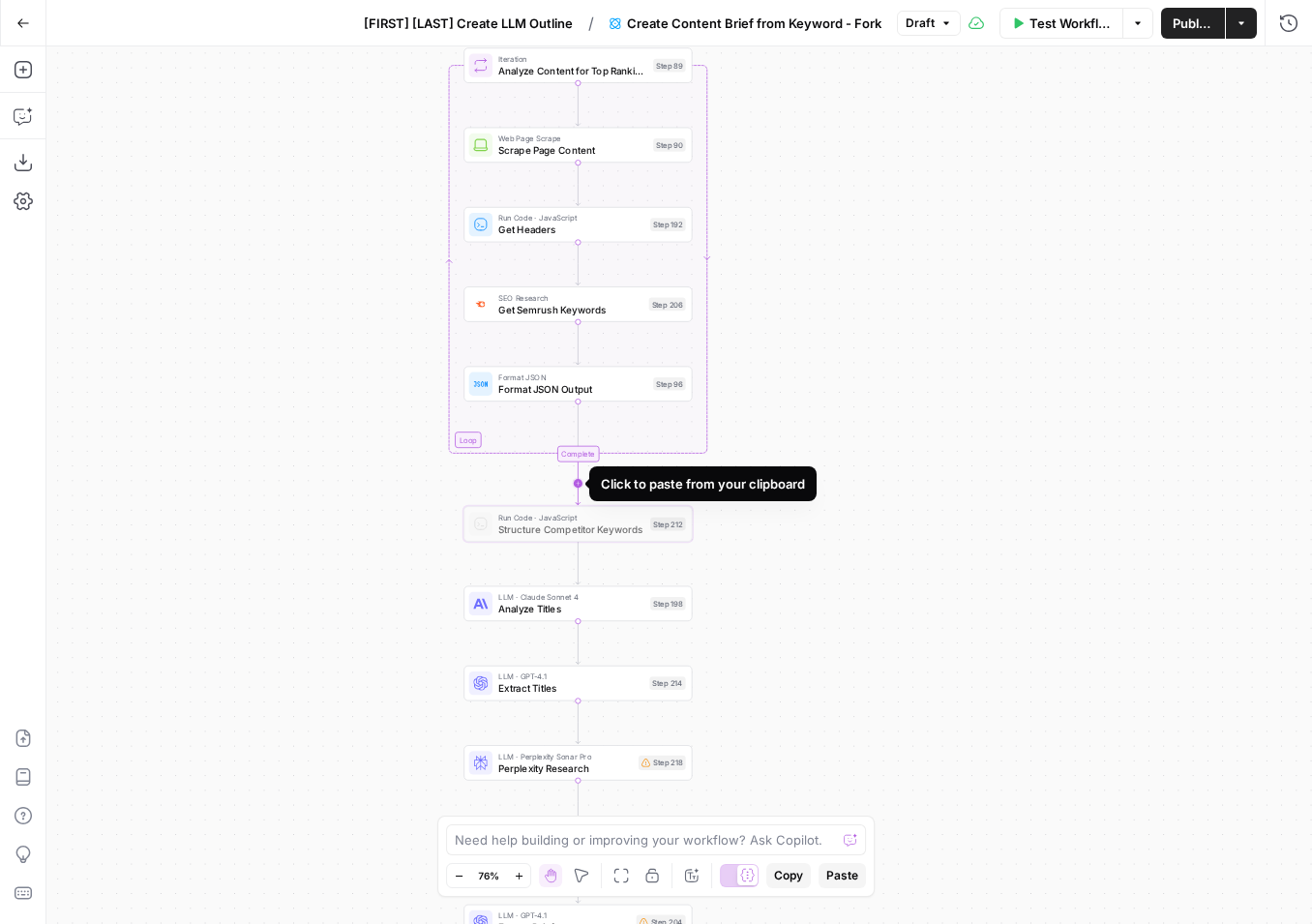 click 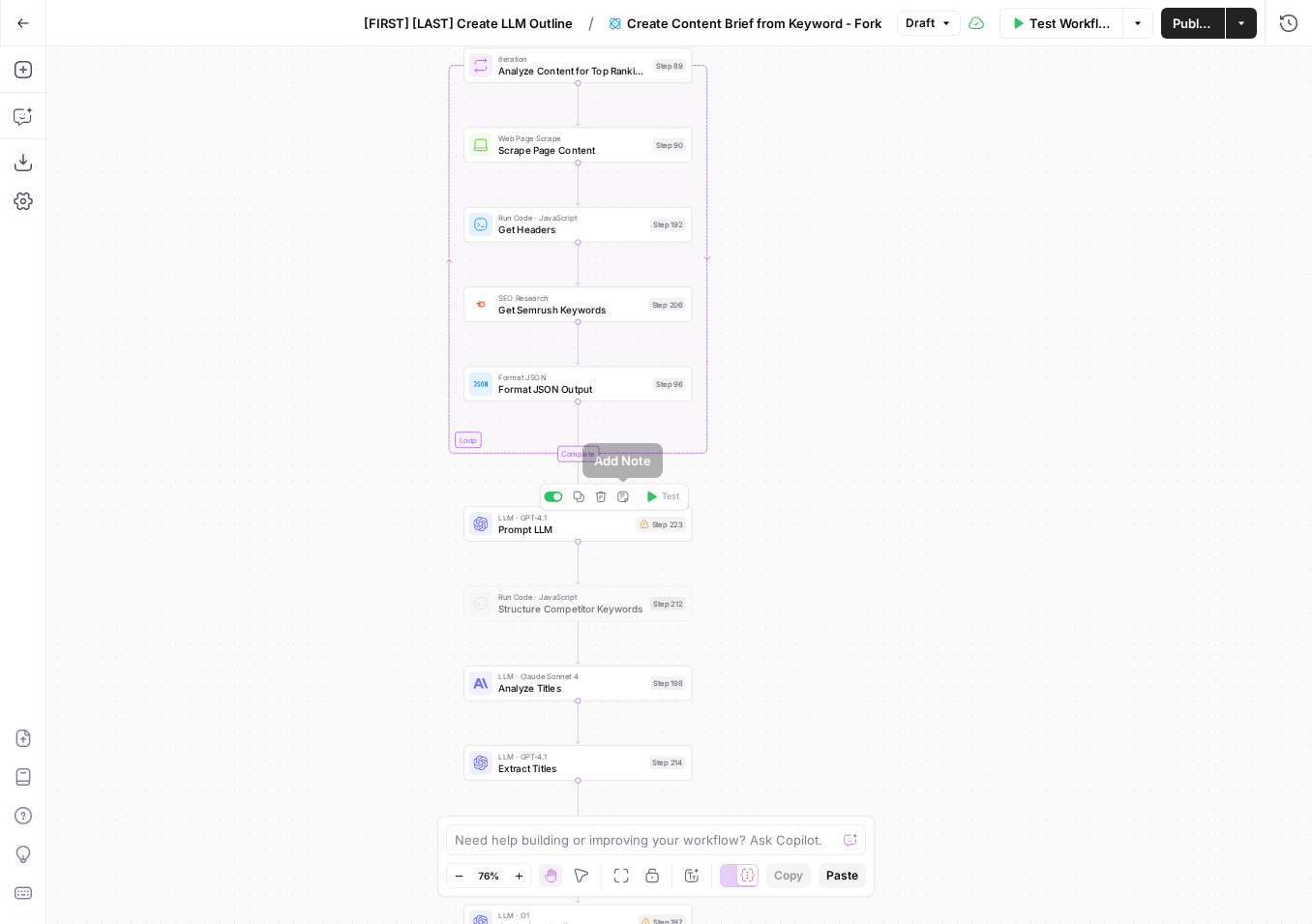 click 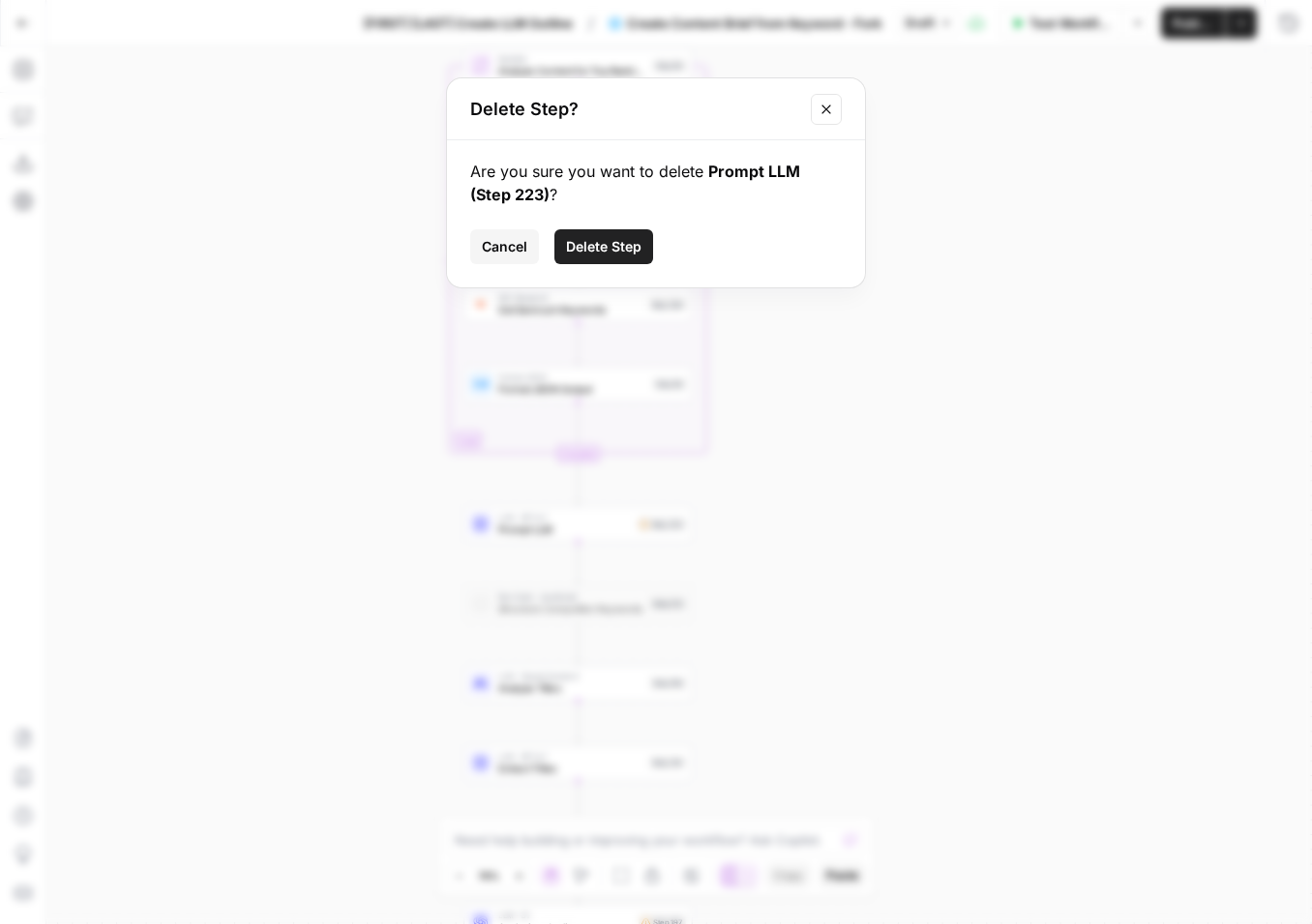 click on "Delete Step" at bounding box center (604, 247) 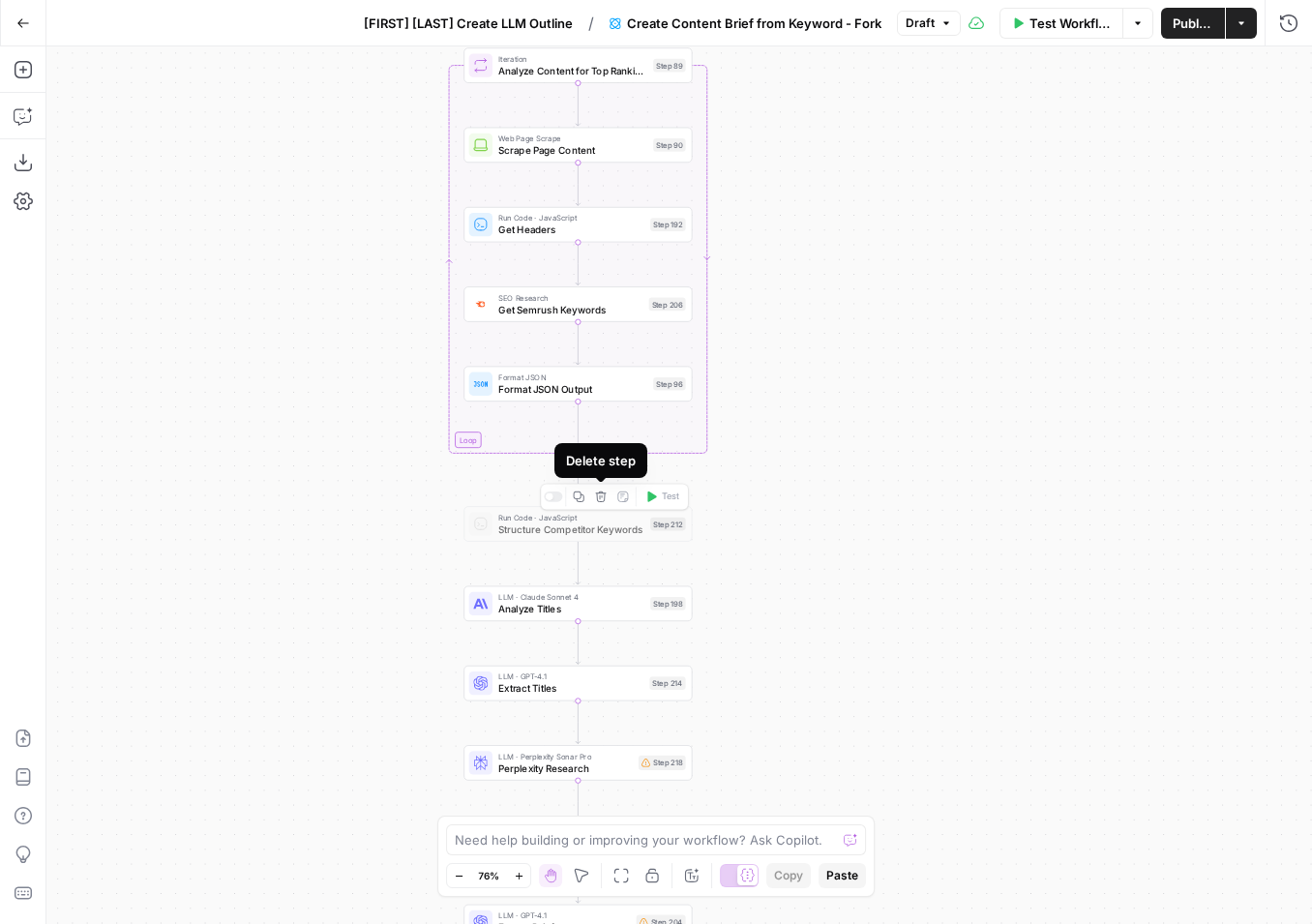 click 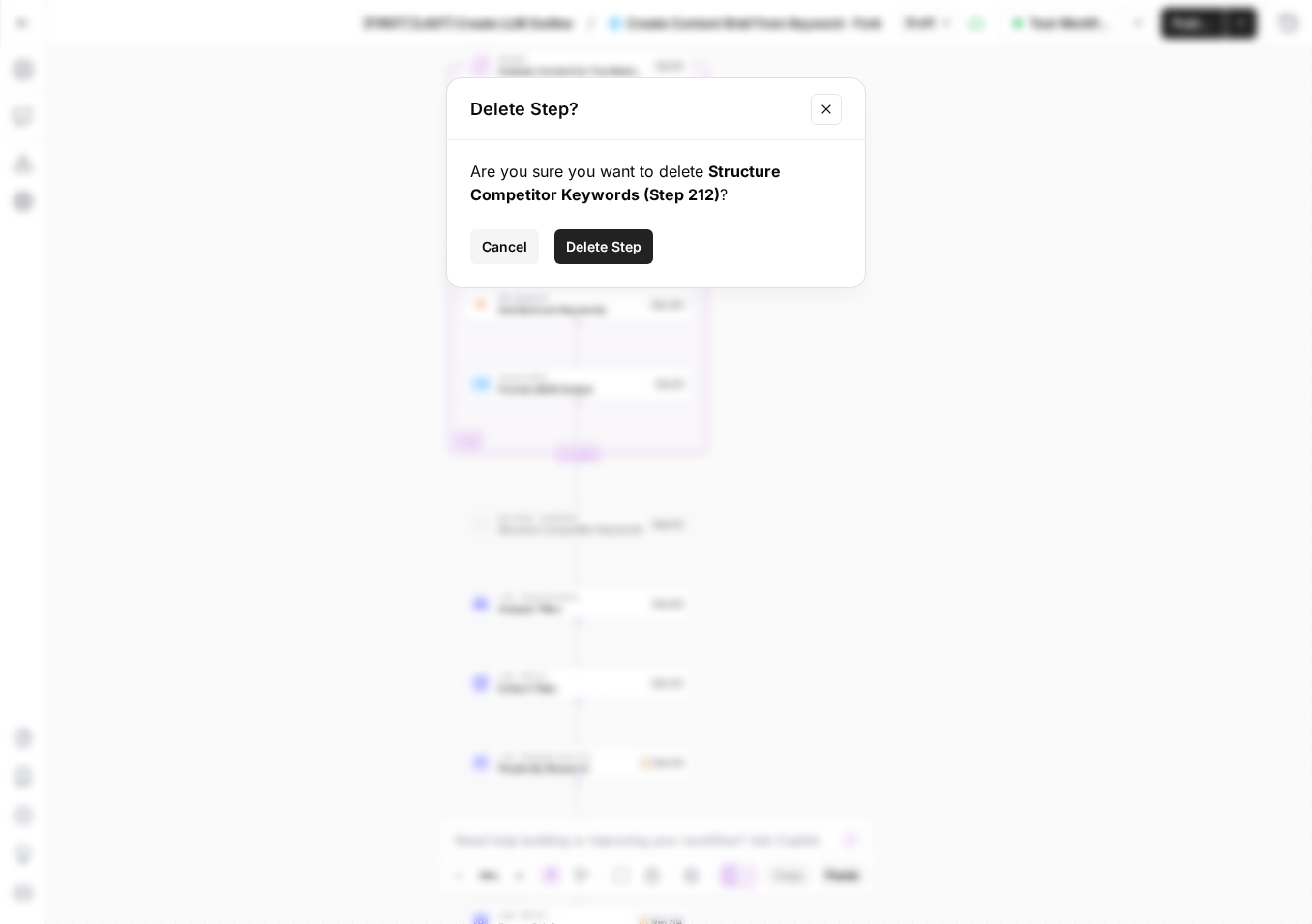 click on "Delete Step" at bounding box center [604, 247] 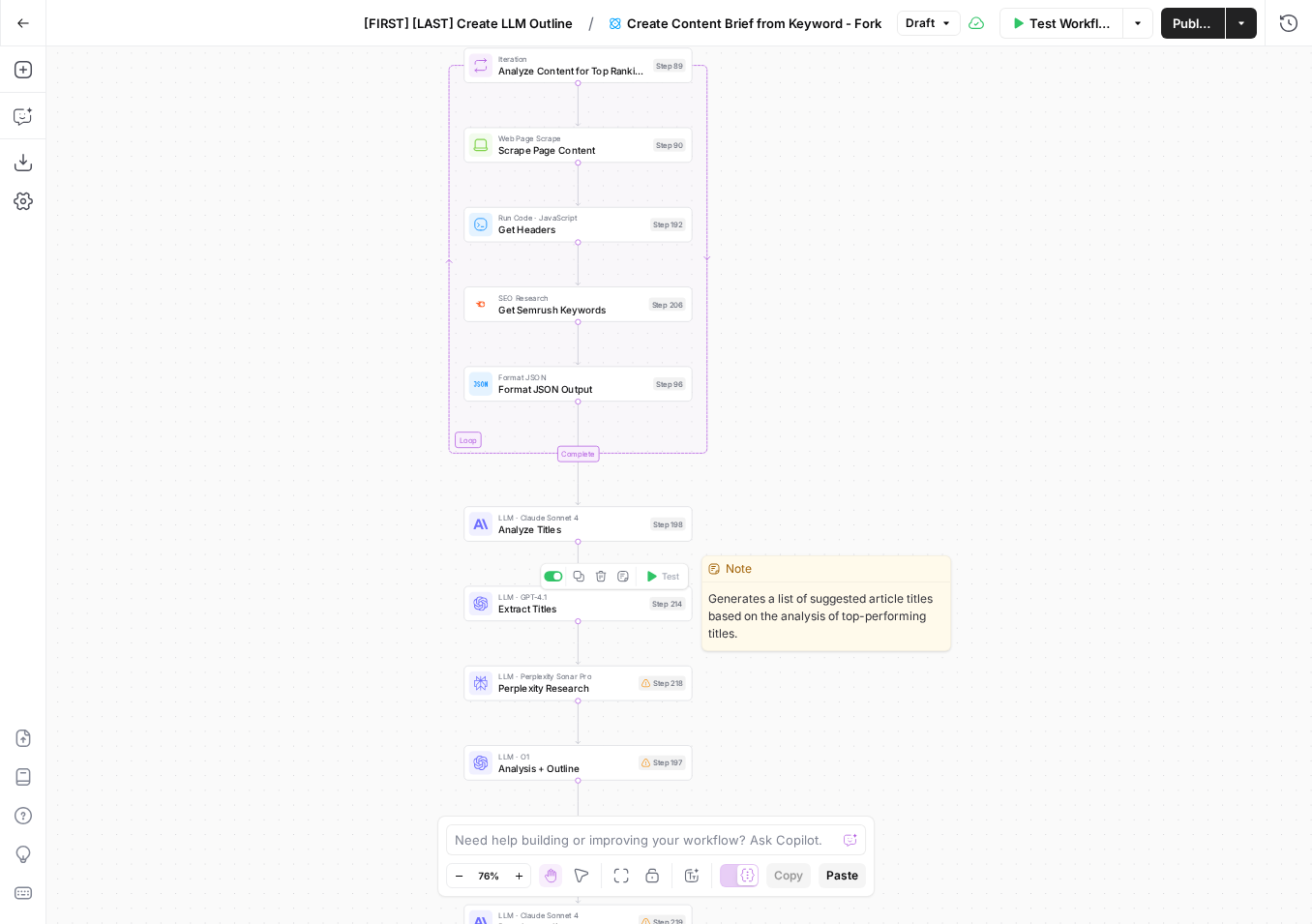 click on "Extract Titles" at bounding box center (571, 609) 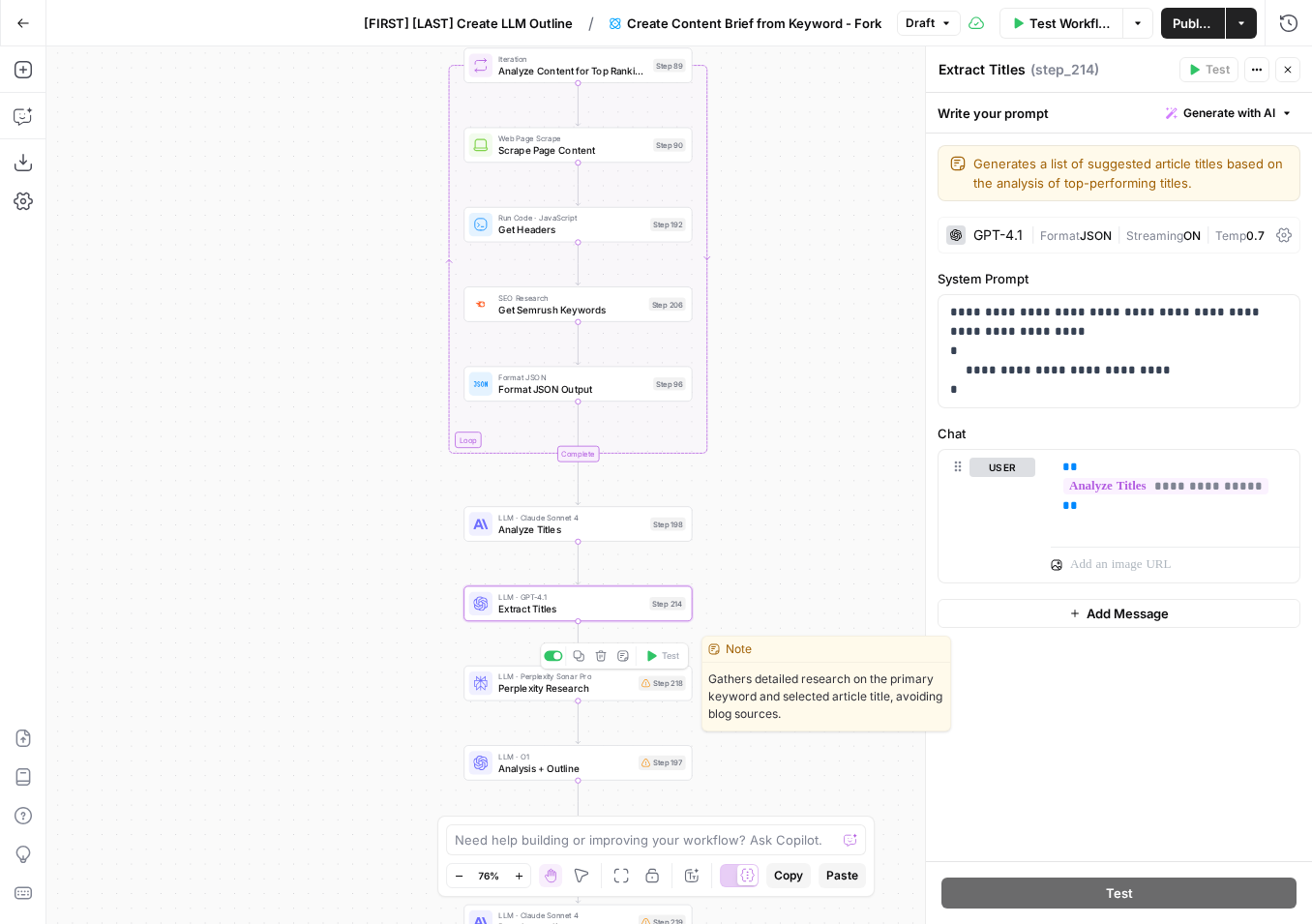click on "Perplexity Research" at bounding box center [565, 688] 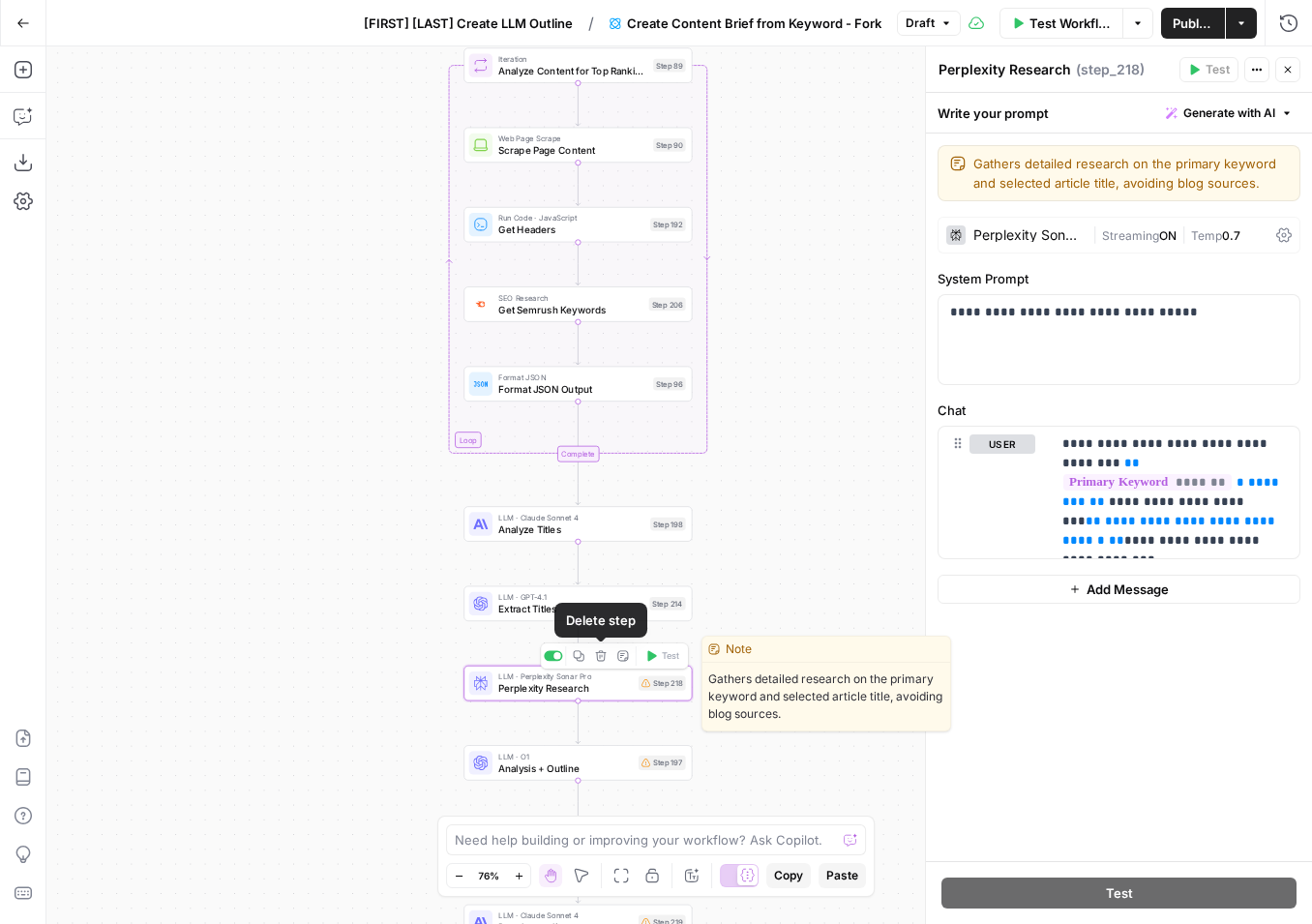 click 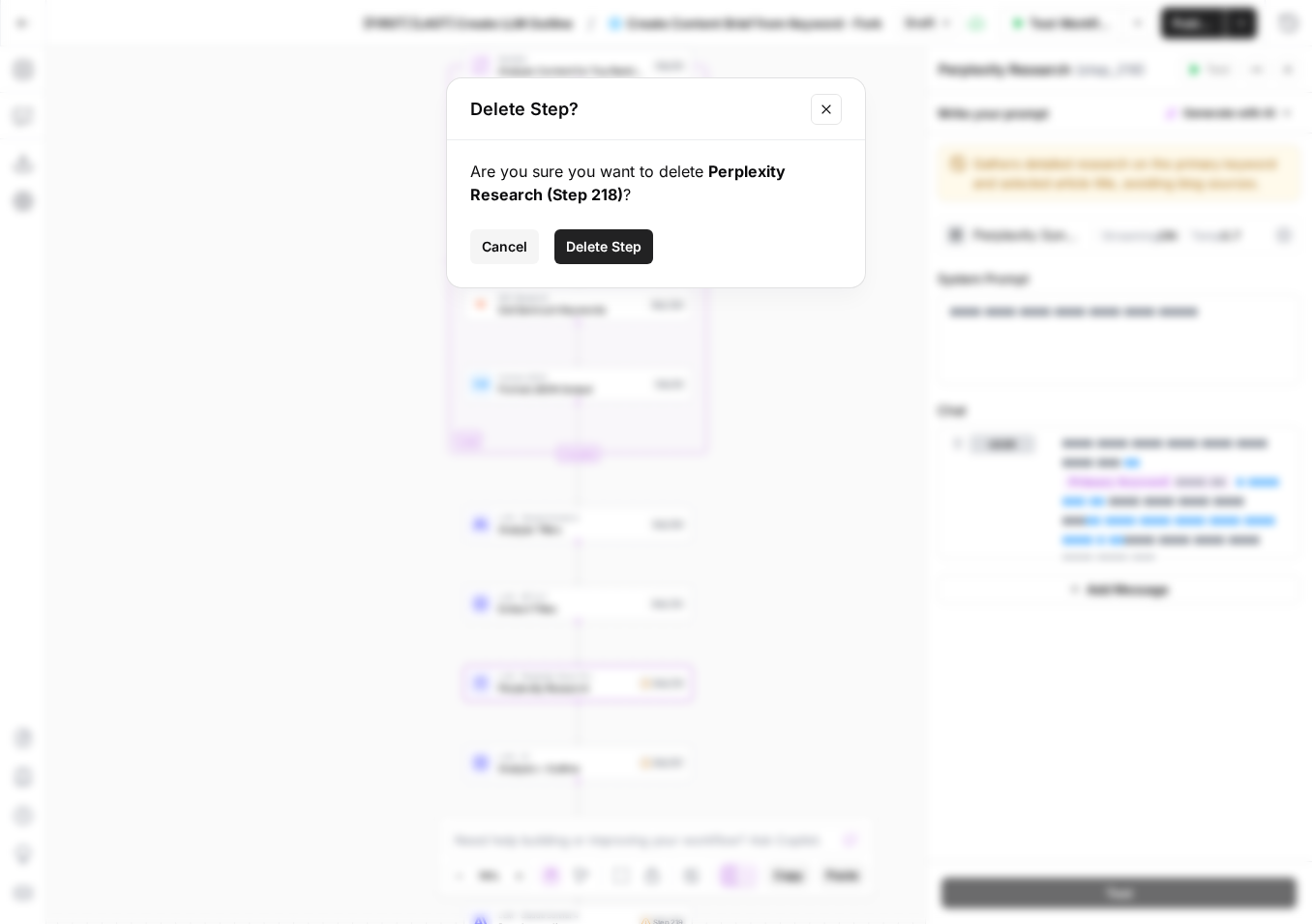 click on "Delete Step" at bounding box center [604, 247] 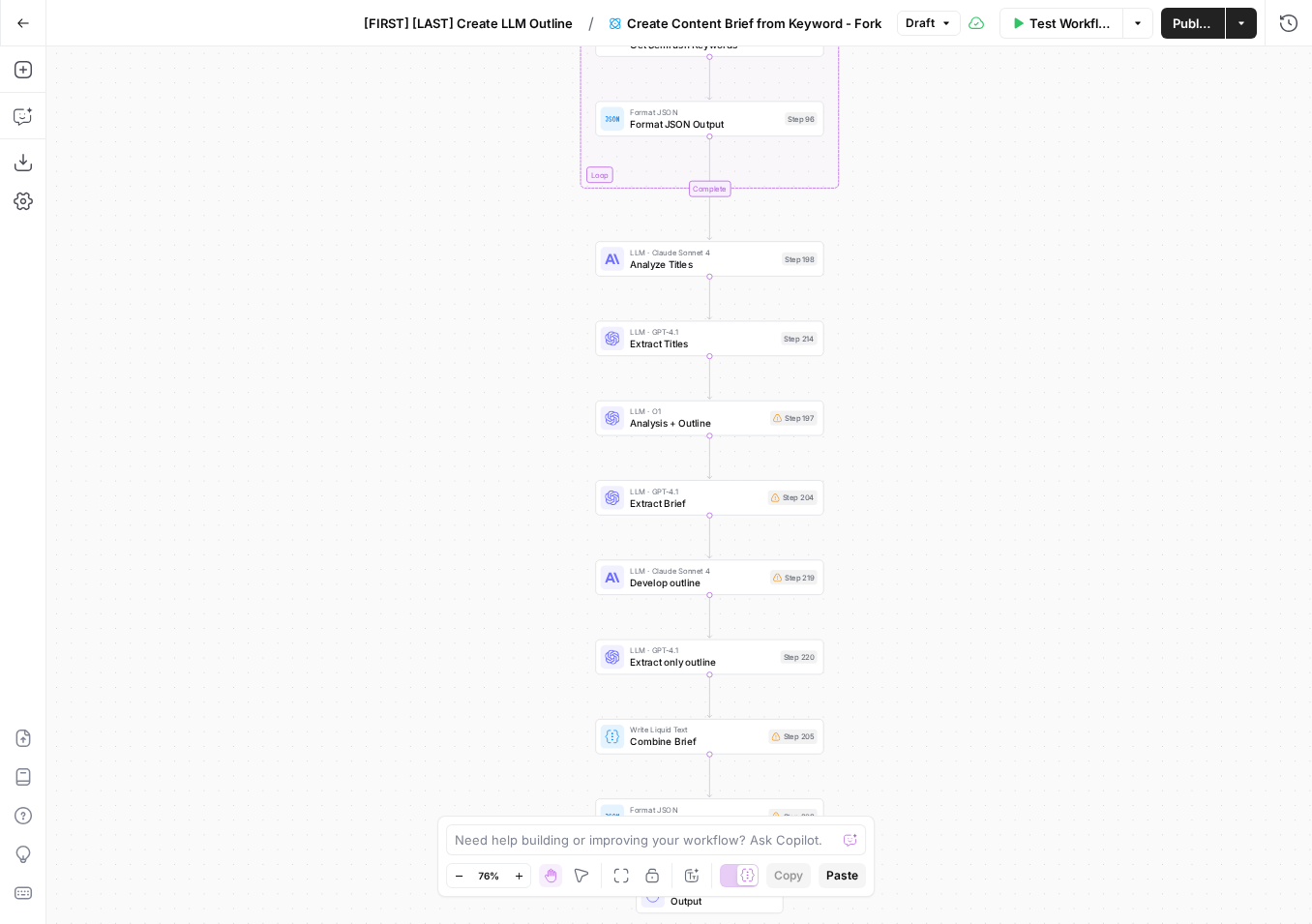 drag, startPoint x: 784, startPoint y: 583, endPoint x: 909, endPoint y: 357, distance: 258.26537 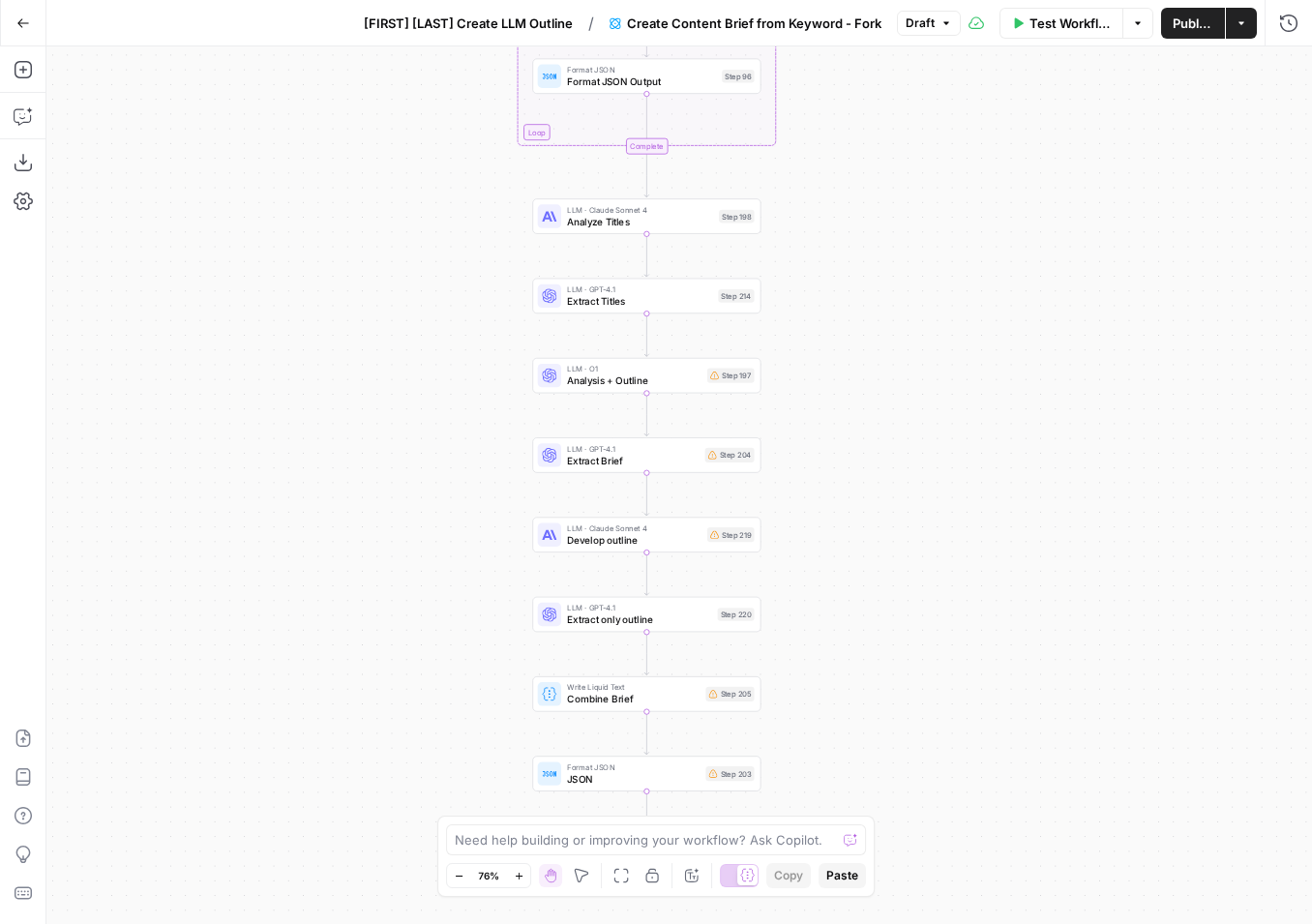 drag, startPoint x: 966, startPoint y: 566, endPoint x: 903, endPoint y: 523, distance: 76.275815 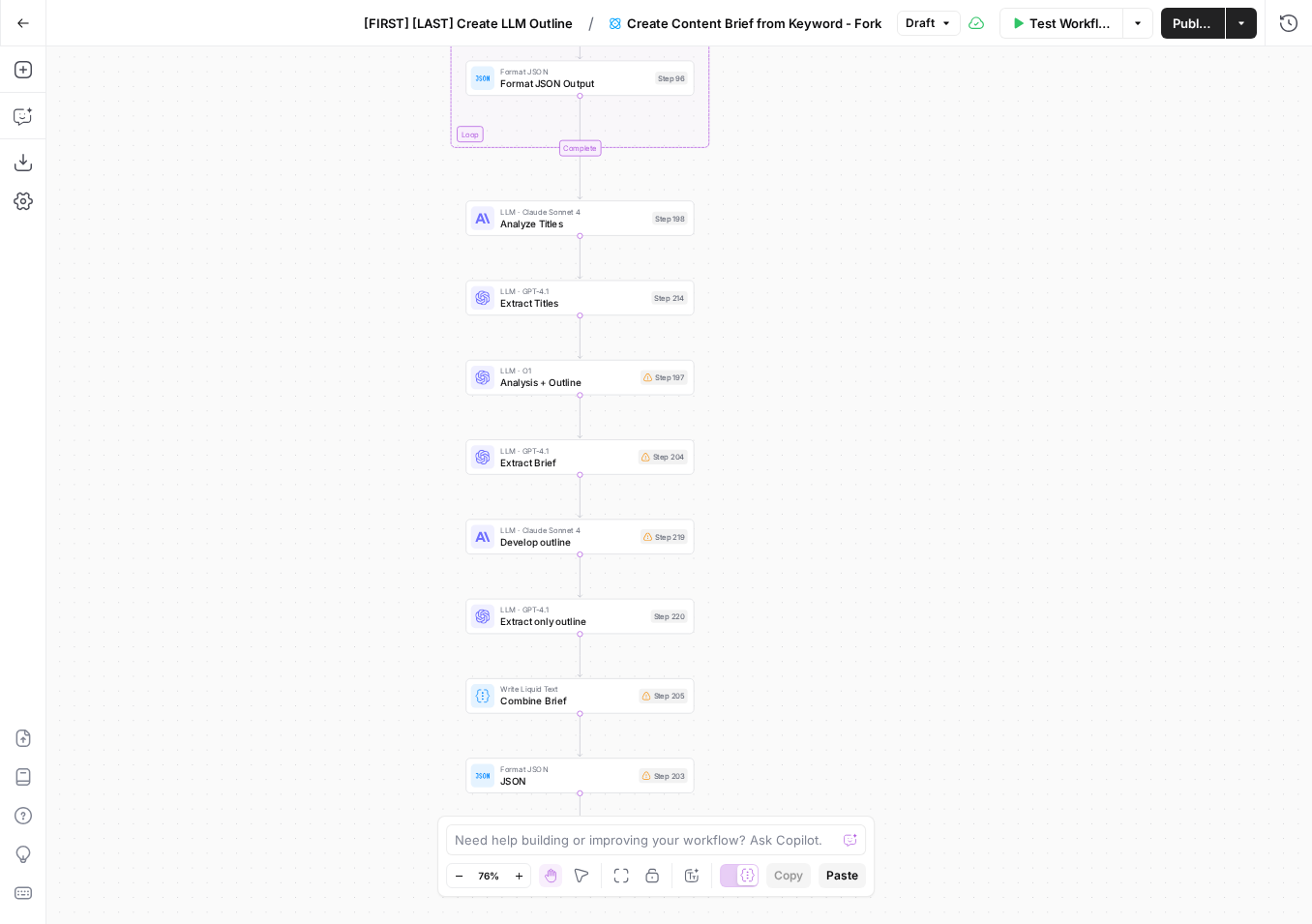 drag, startPoint x: 836, startPoint y: 518, endPoint x: 750, endPoint y: 513, distance: 86.145226 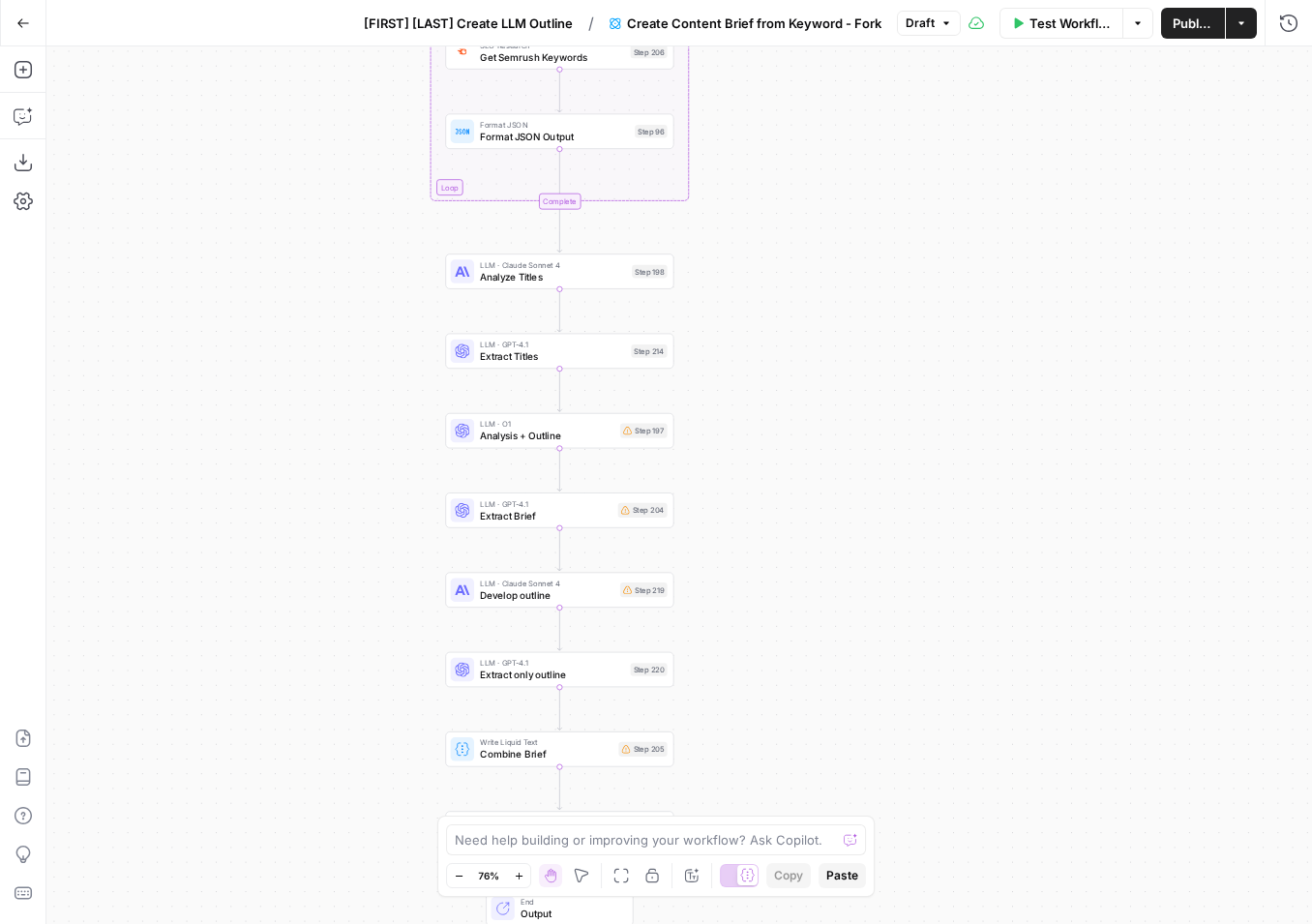 drag, startPoint x: 765, startPoint y: 349, endPoint x: 765, endPoint y: 409, distance: 60 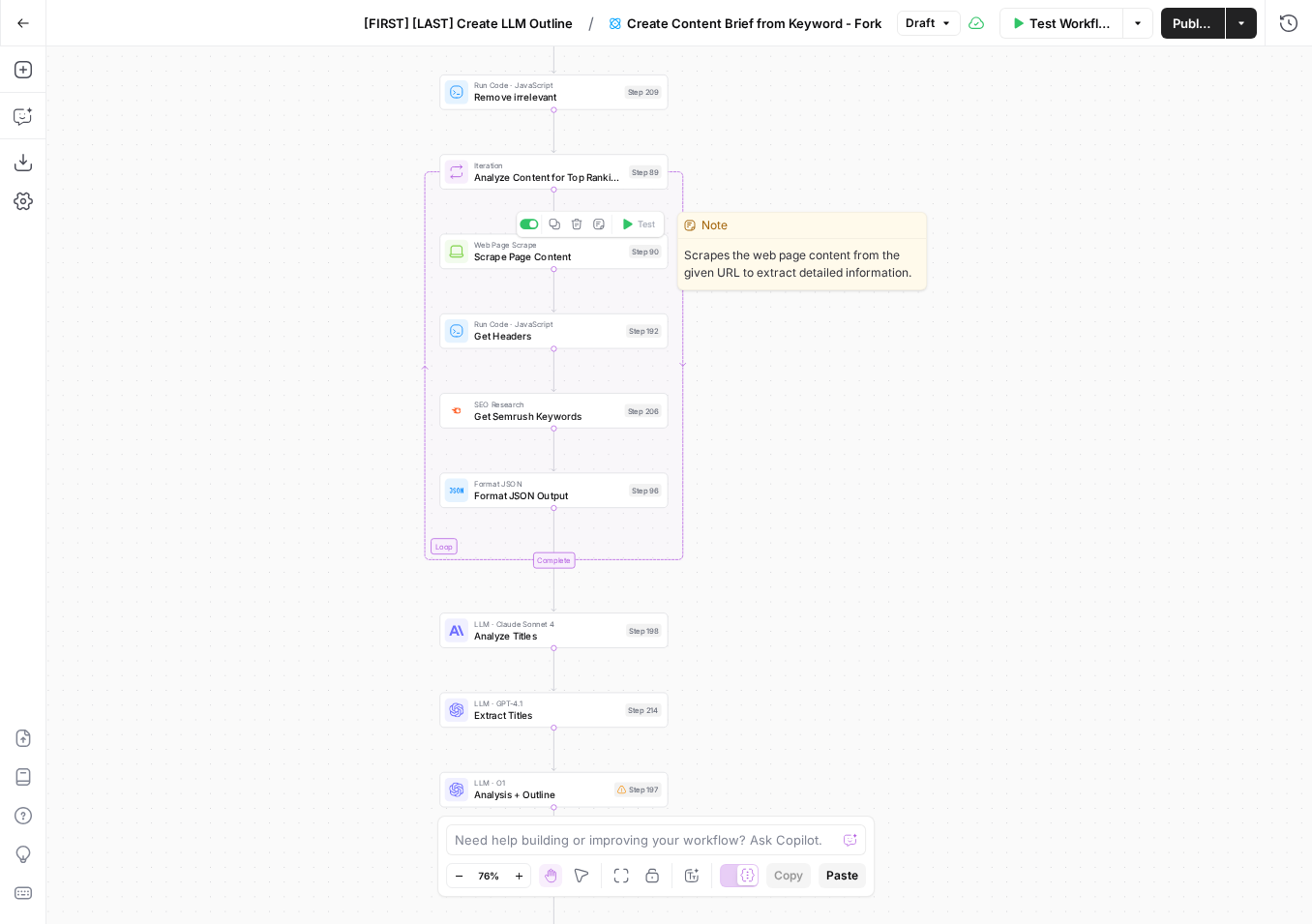 click on "Scrape Page Content" at bounding box center [549, 256] 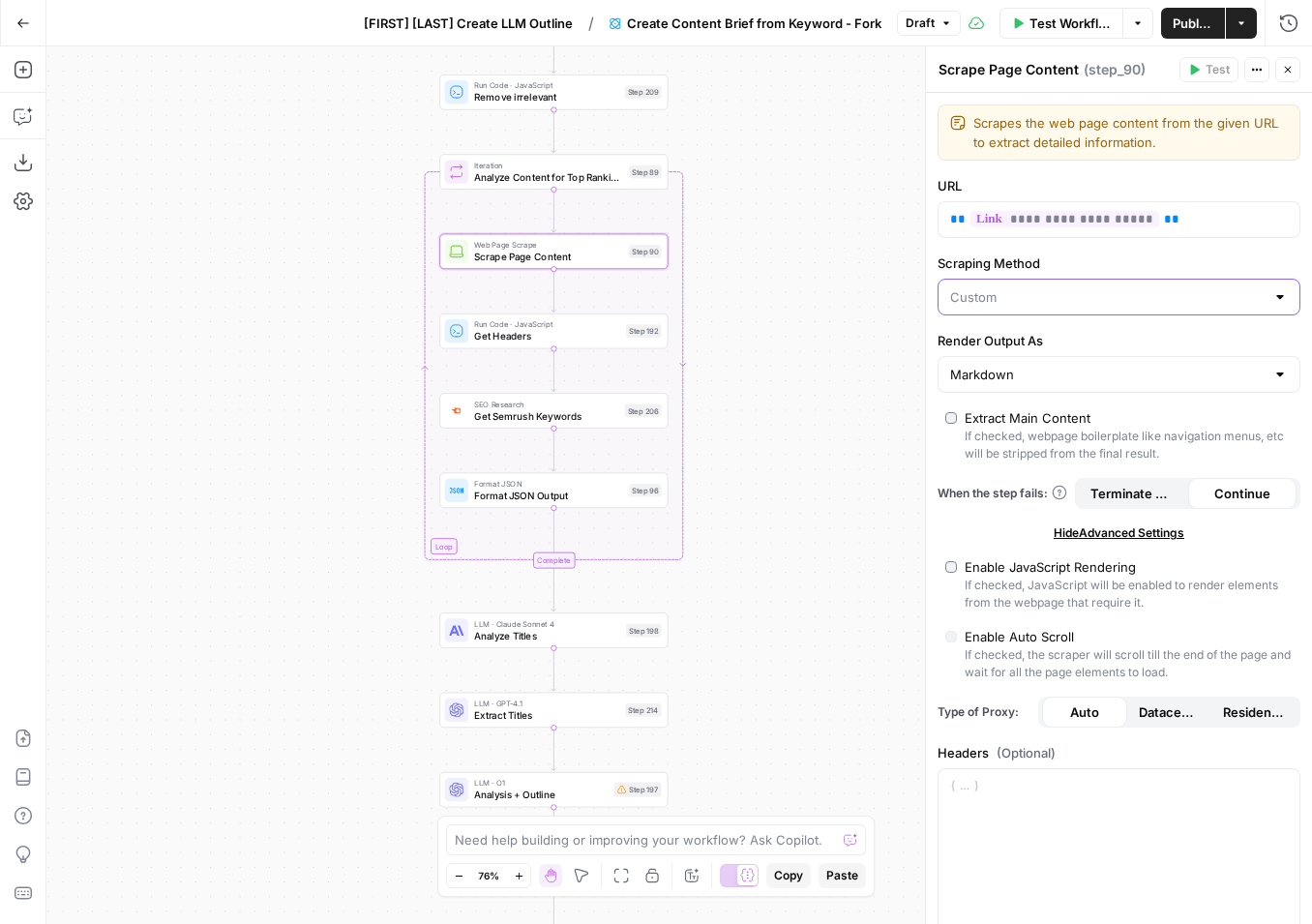 click on "Scraping Method" at bounding box center (1107, 297) 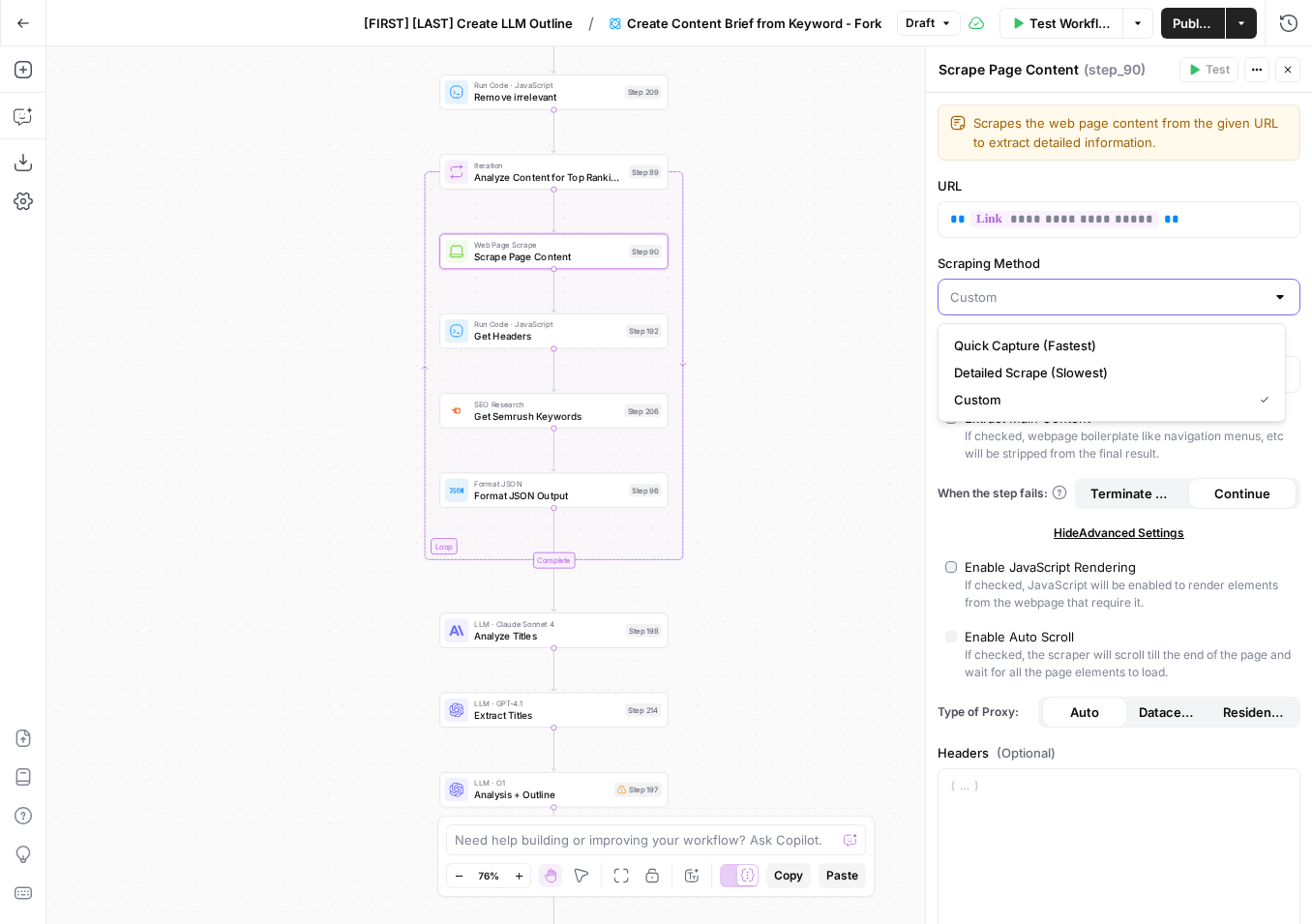 click on "Scraping Method" at bounding box center [1107, 297] 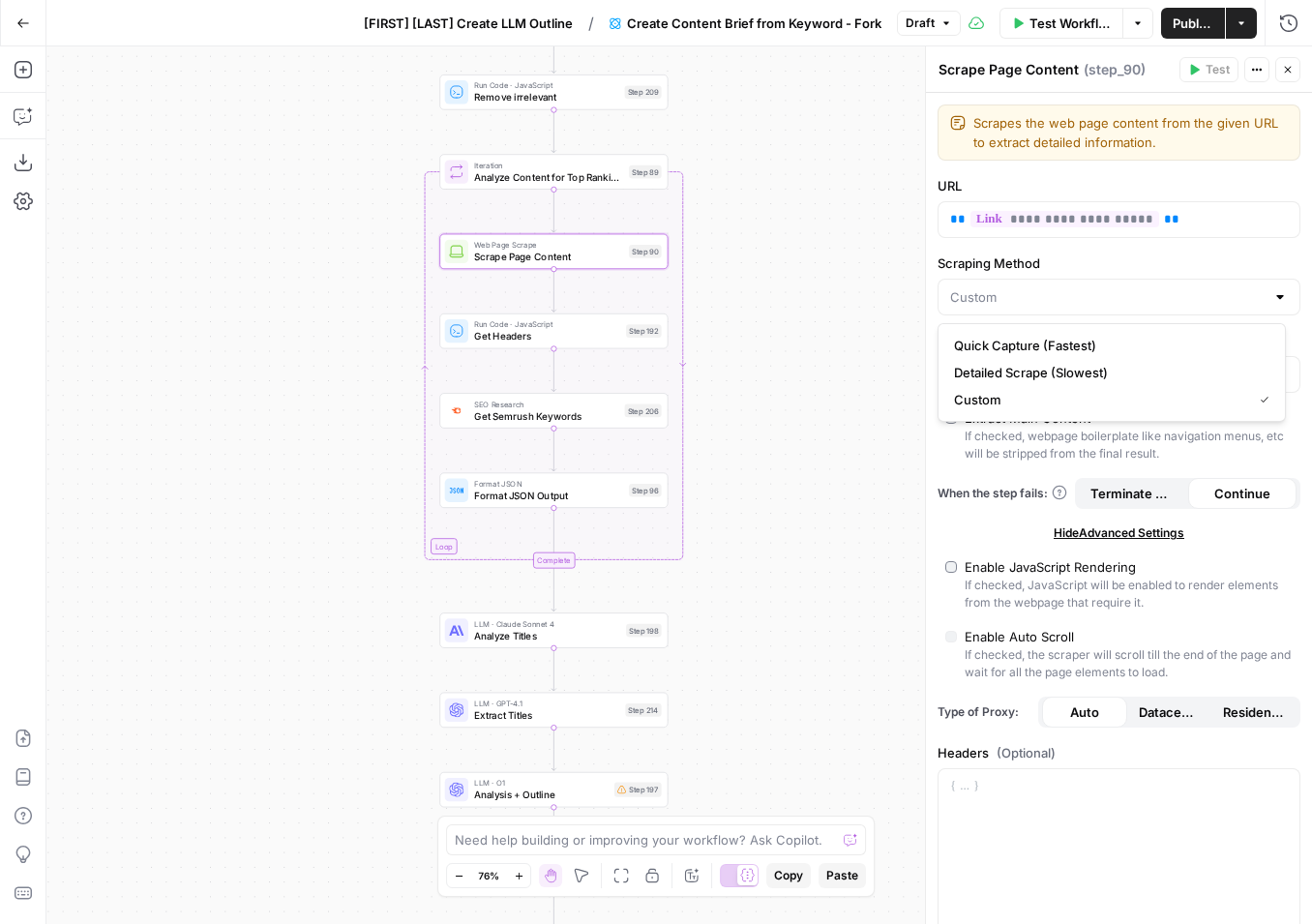 type on "Custom" 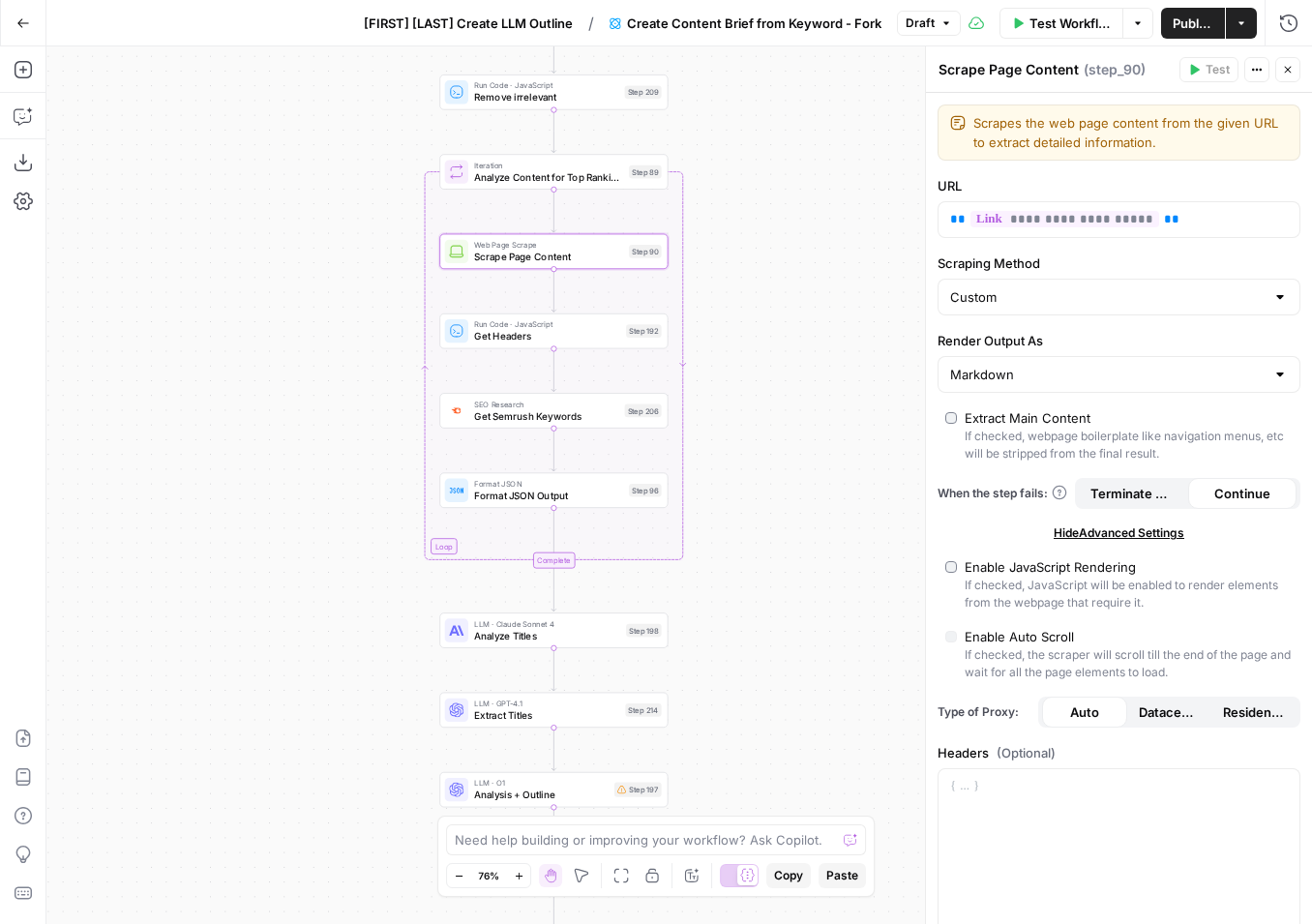 click at bounding box center [926, 485] 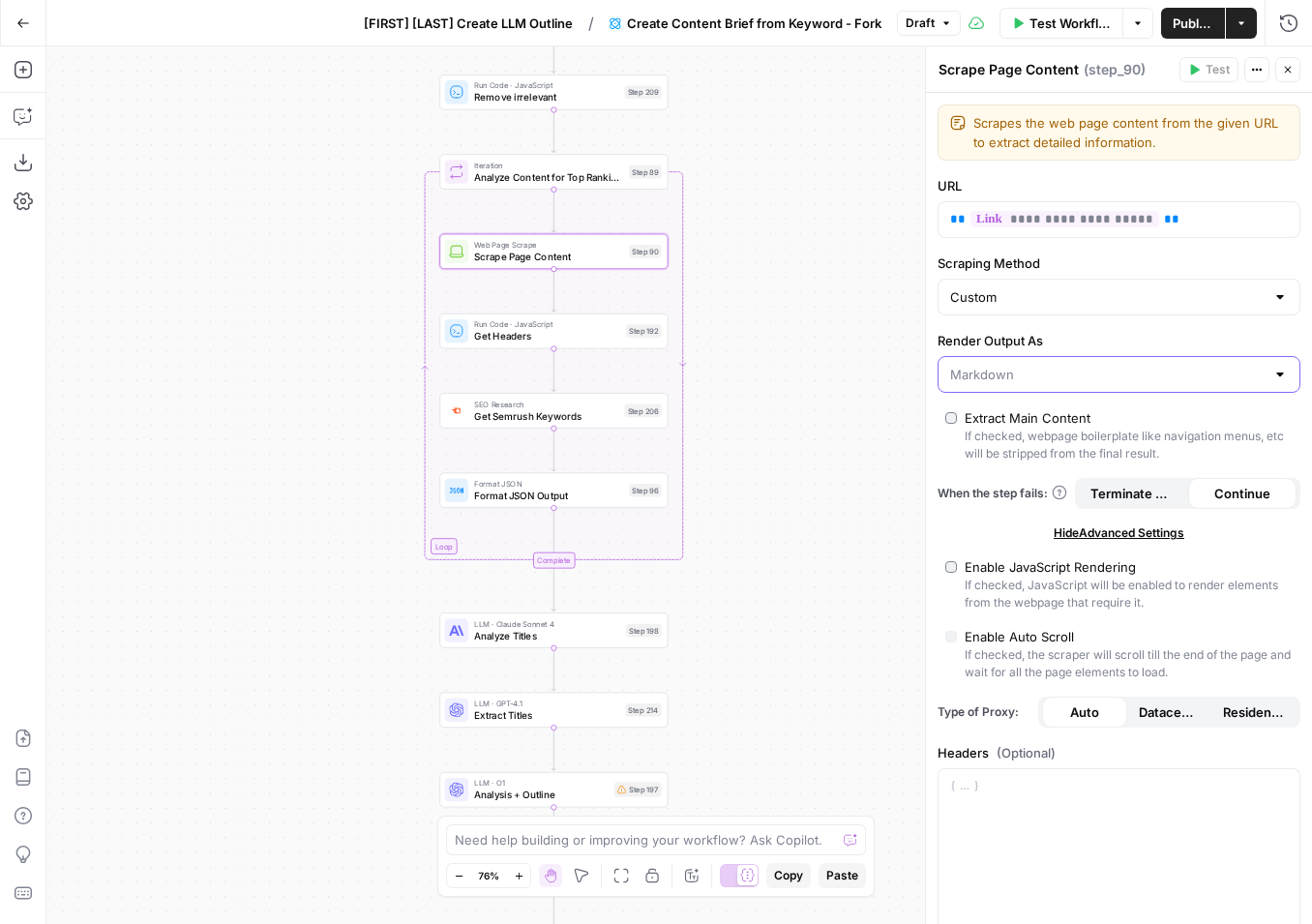click on "Render Output As" at bounding box center [1107, 374] 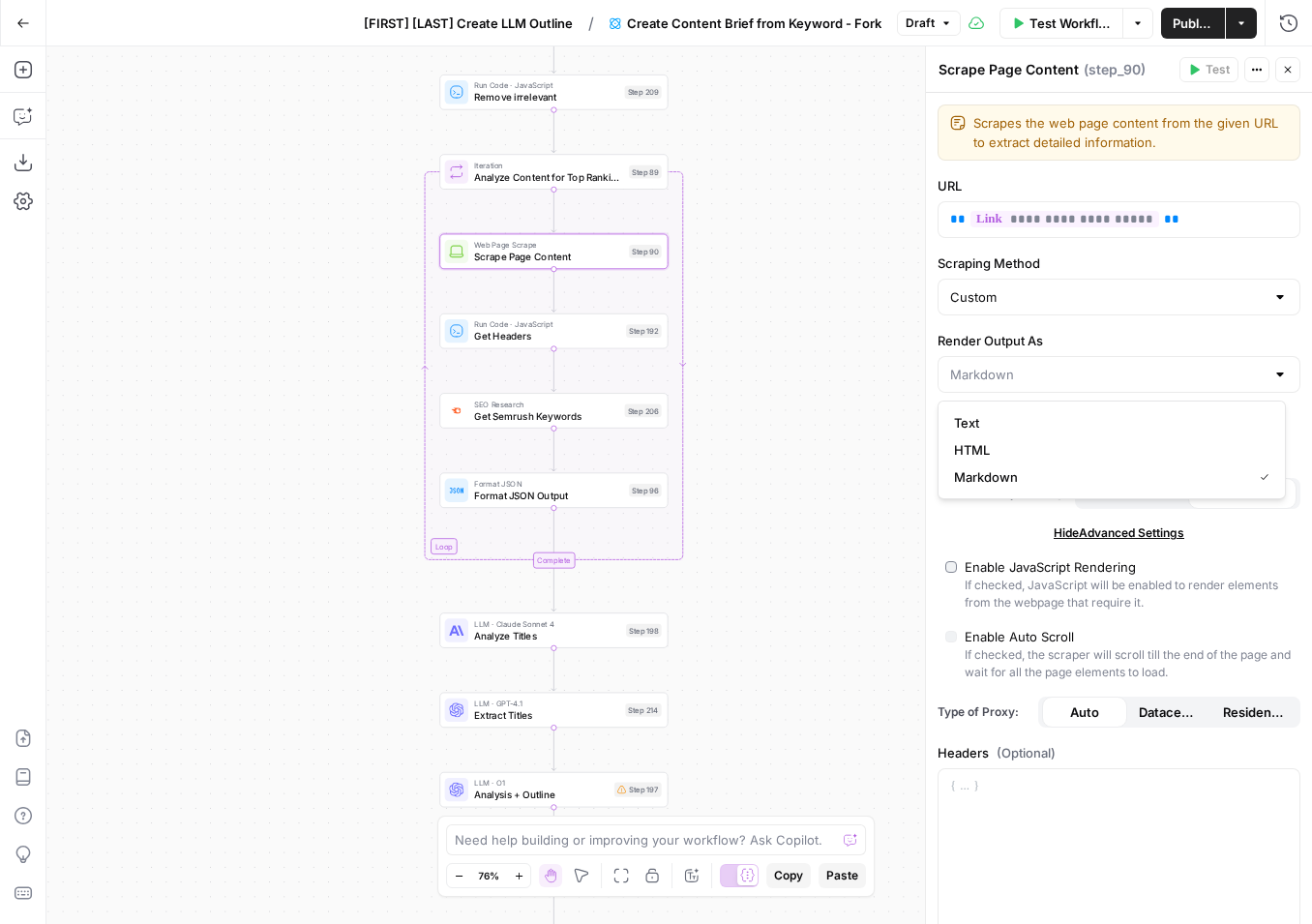type on "Markdown" 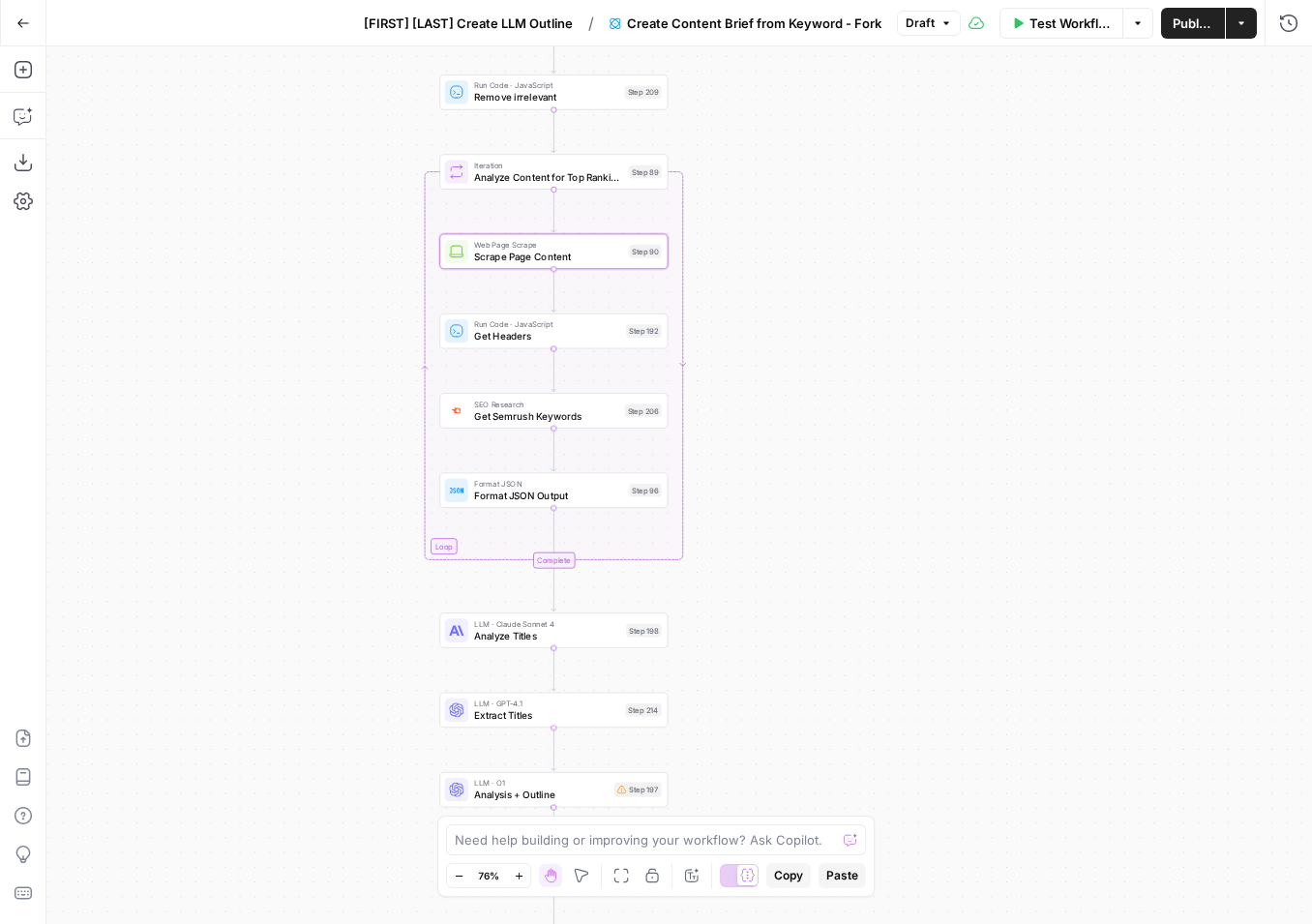 click on "Scrape Page Content" at bounding box center [549, 256] 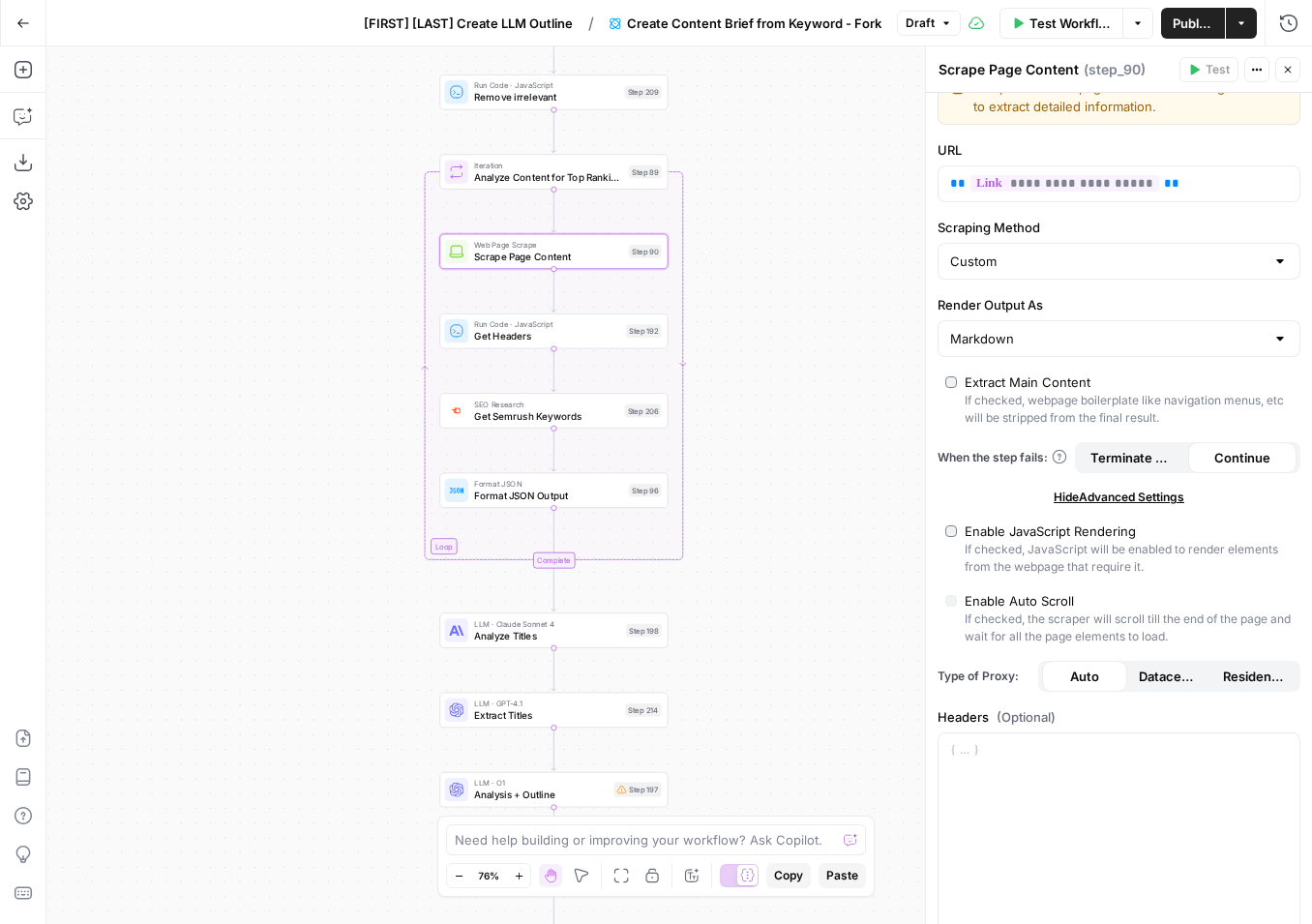 scroll, scrollTop: 0, scrollLeft: 0, axis: both 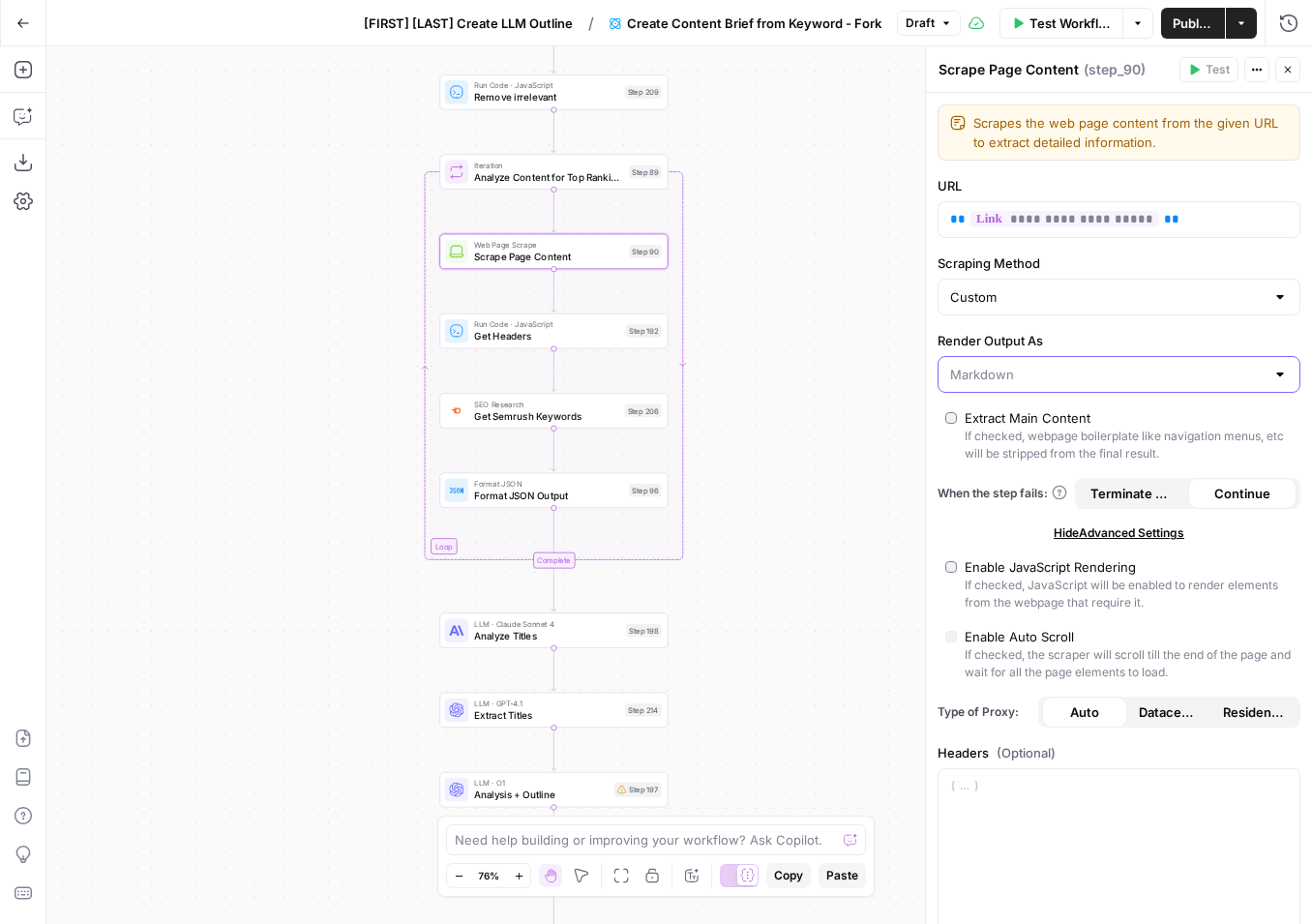 click on "Render Output As" at bounding box center (1107, 374) 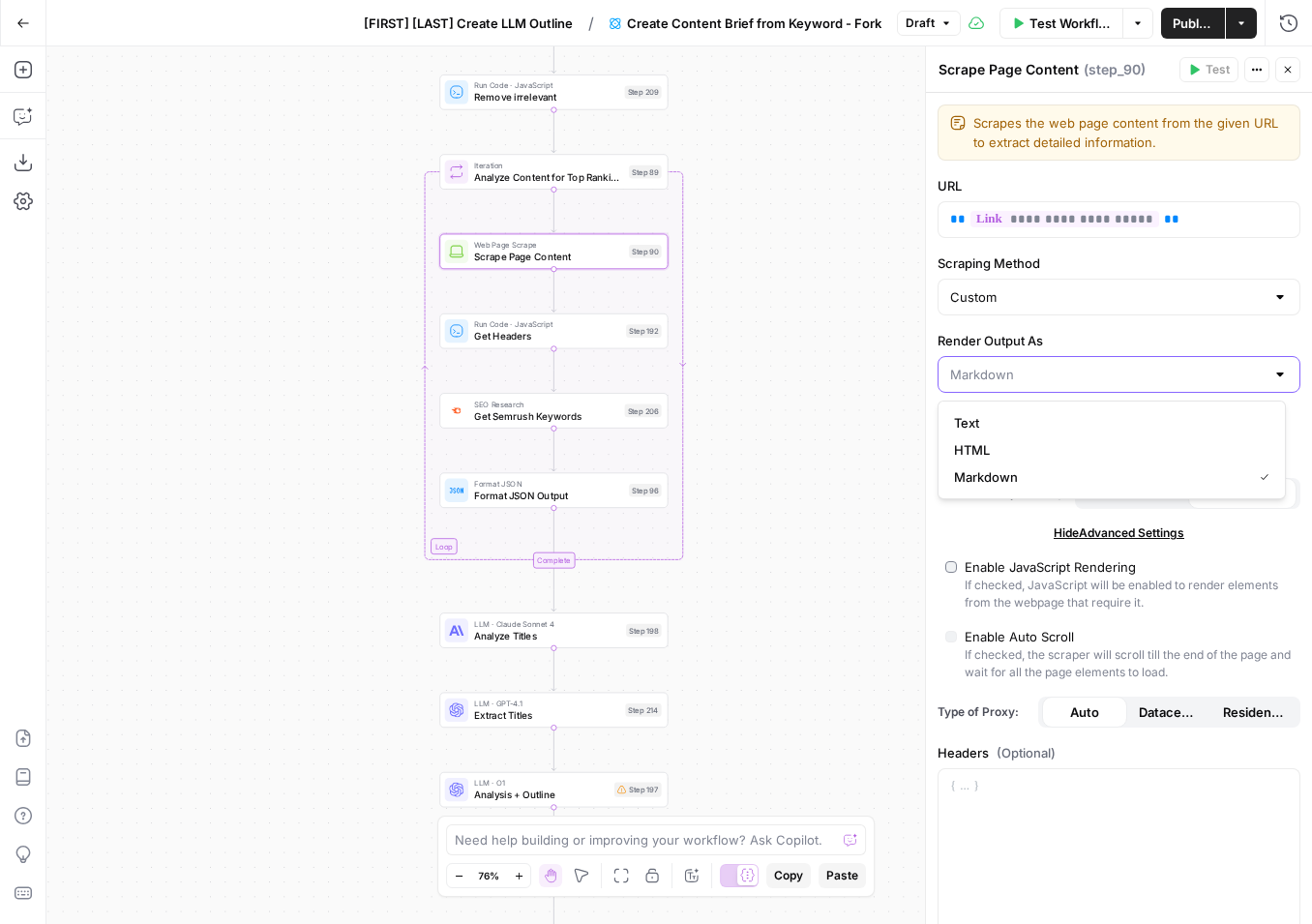 type on "Markdown" 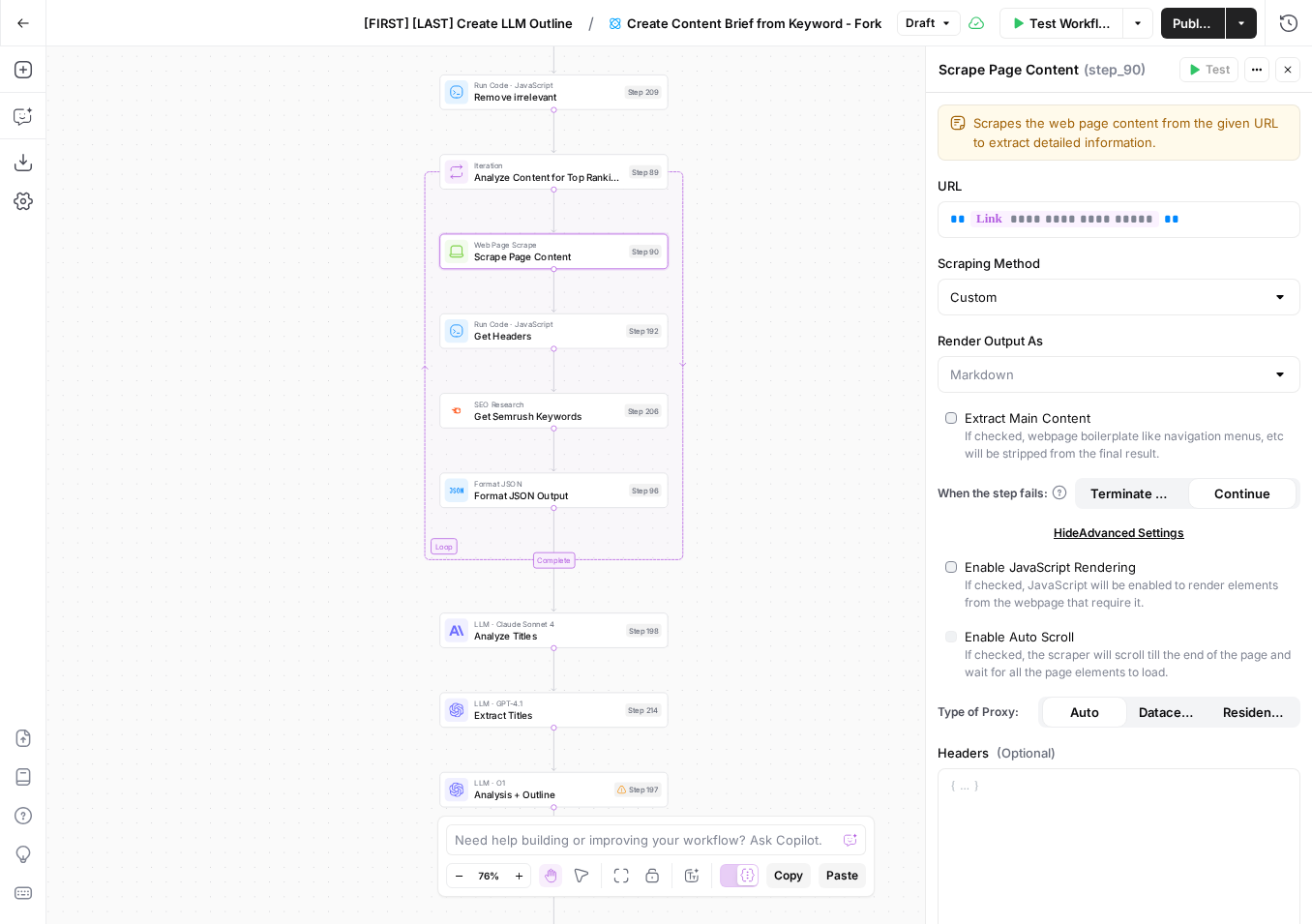 type on "Markdown" 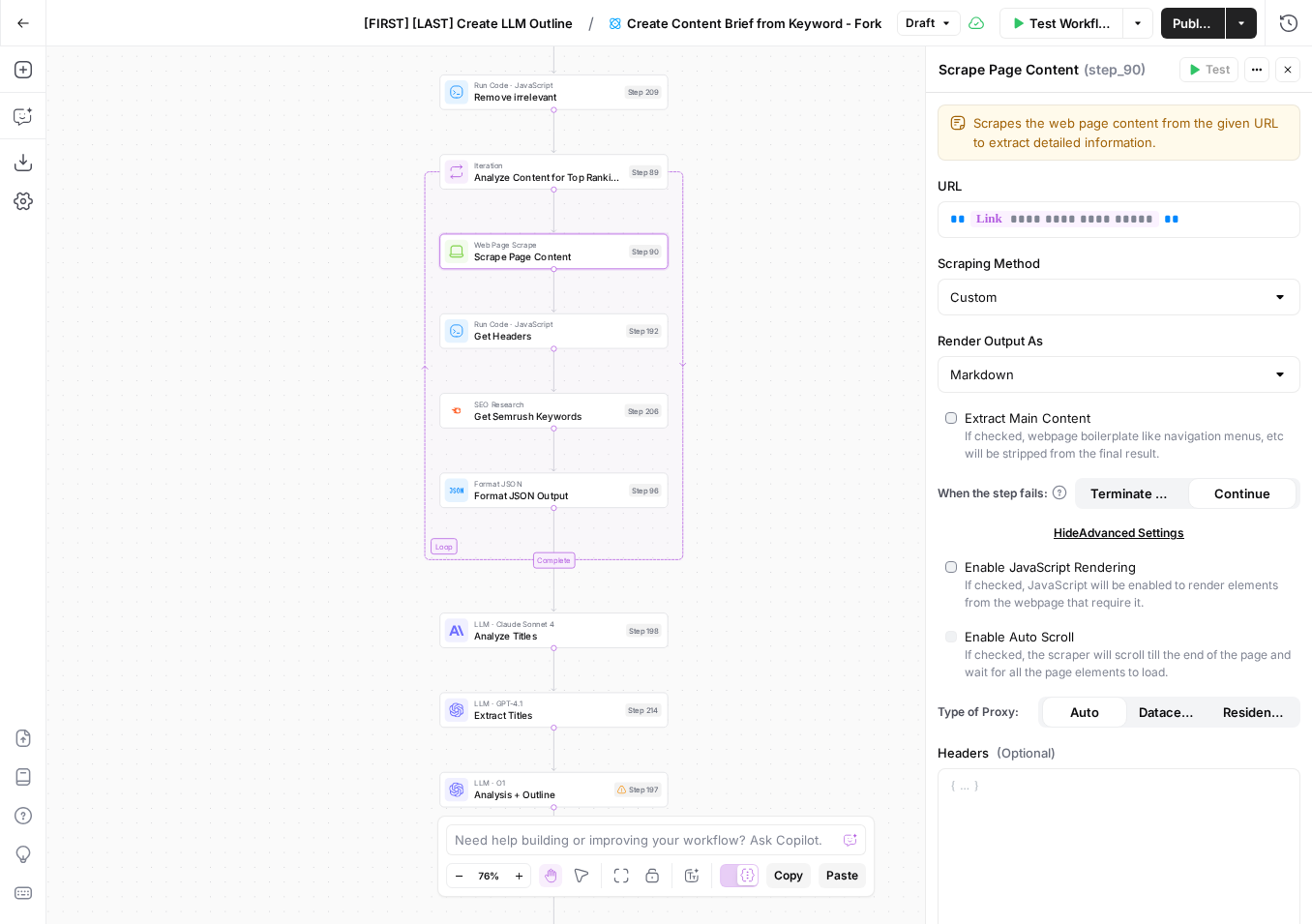 click on "Custom" at bounding box center [1118, 297] 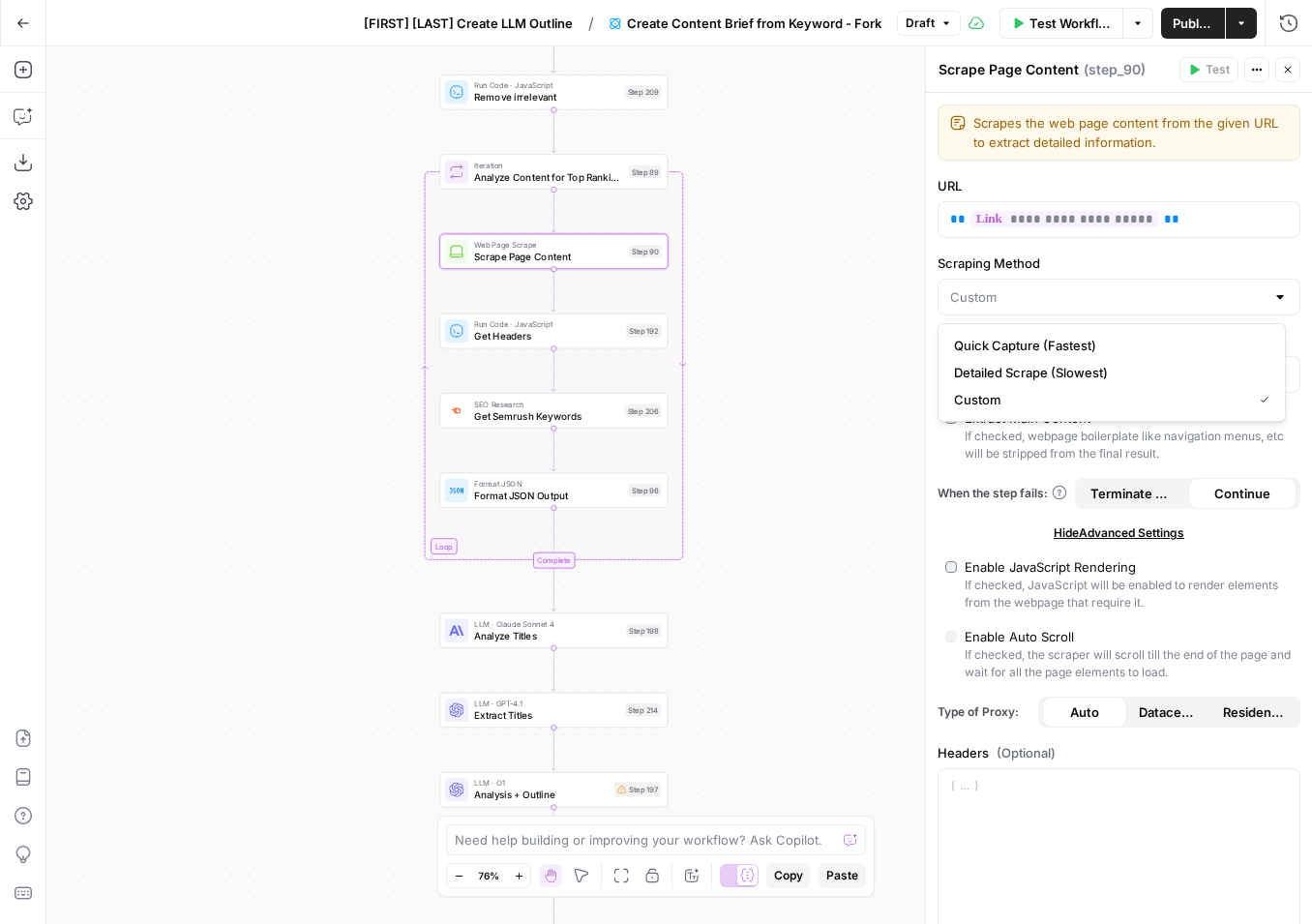 type on "Custom" 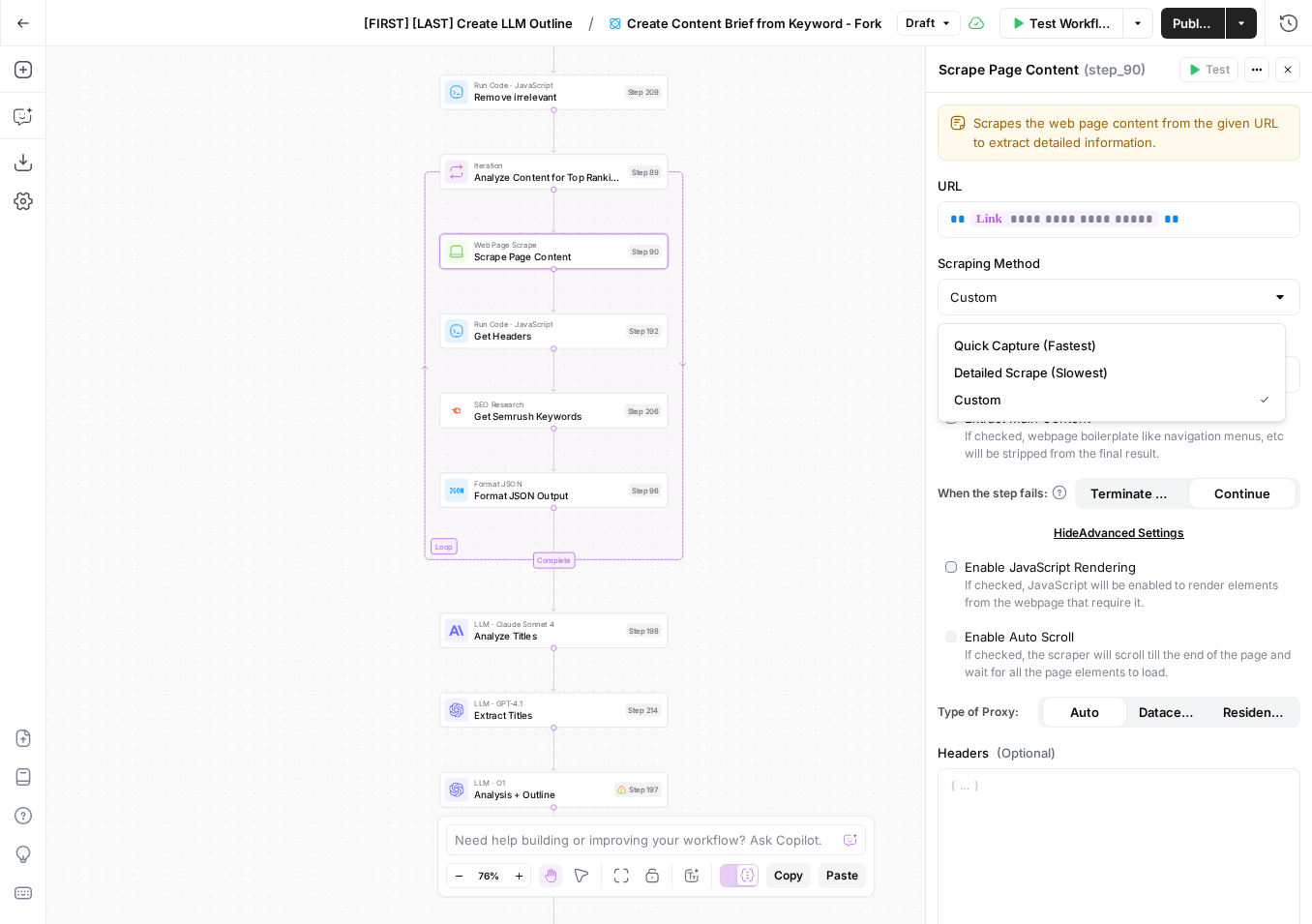 click on "Workflow Set Inputs Inputs Google Search Perform Google Search Step 51 Loop Iteration Label if relevant Step 207 LLM · GPT-4.1 Mini Determine if relevant Step 208 Complete Run Code · JavaScript Remove irrelevant Step 209 Loop Iteration Analyze Content for Top Ranking Pages Step 89 Web Page Scrape Scrape Page Content Step 90 Run Code · JavaScript Get Headers Step 192 SEO Research Get Semrush Keywords Step 206 Format JSON Format JSON Output Step 96 Complete LLM · Claude Sonnet 4 Analyze Titles Step 198 LLM · GPT-4.1 Extract Titles Step 214 LLM · O1 Analysis + Outline Step 197 LLM · GPT-4.1 Extract Brief Step 204 LLM · Claude Sonnet 4 Develop outline Step 219 LLM · GPT-4.1 Extract only outline Step 220 Write Liquid Text Combine Brief Step 205 Format JSON JSON Step 203 End Output" at bounding box center [679, 485] 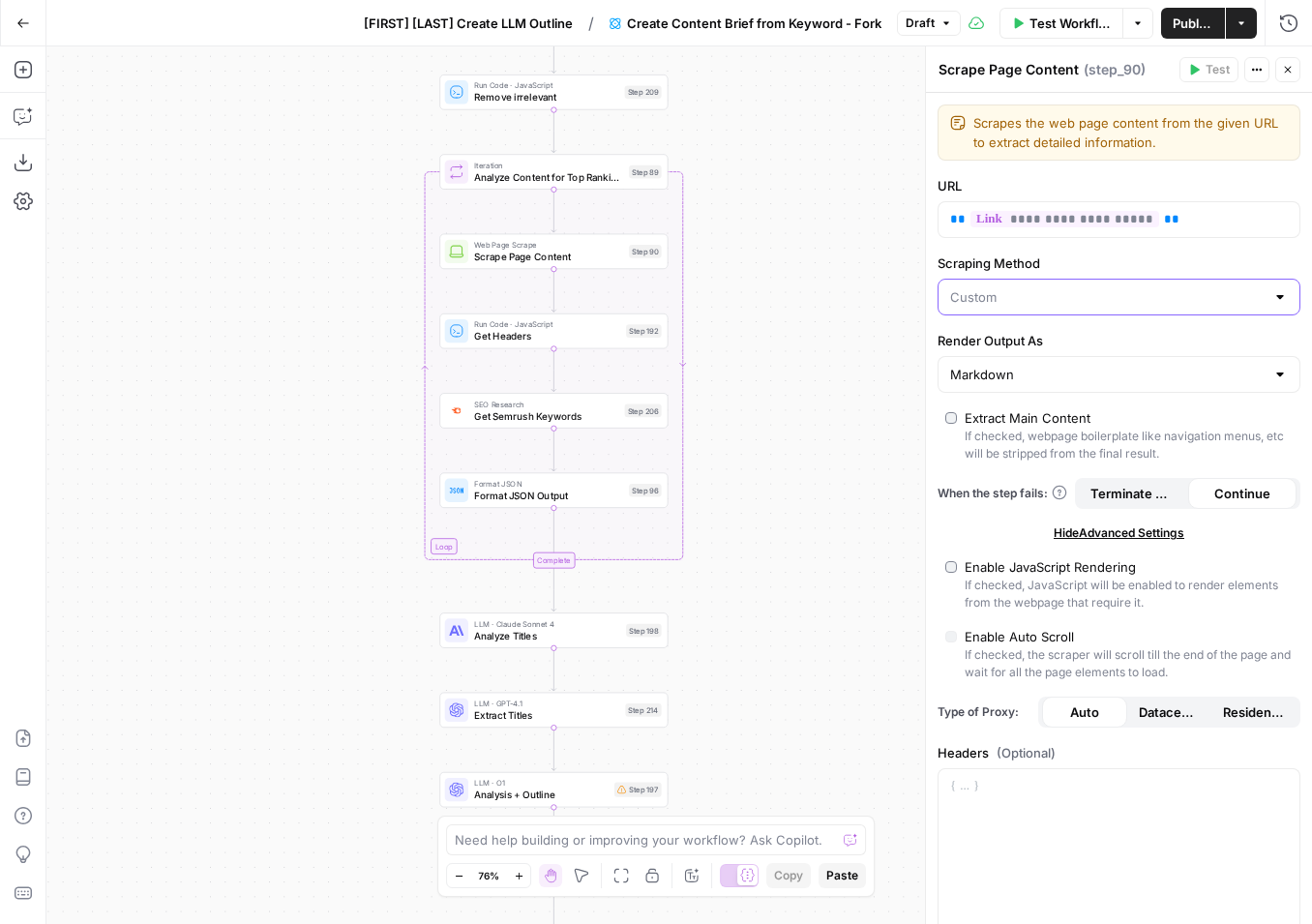 click on "Scraping Method" at bounding box center (1107, 297) 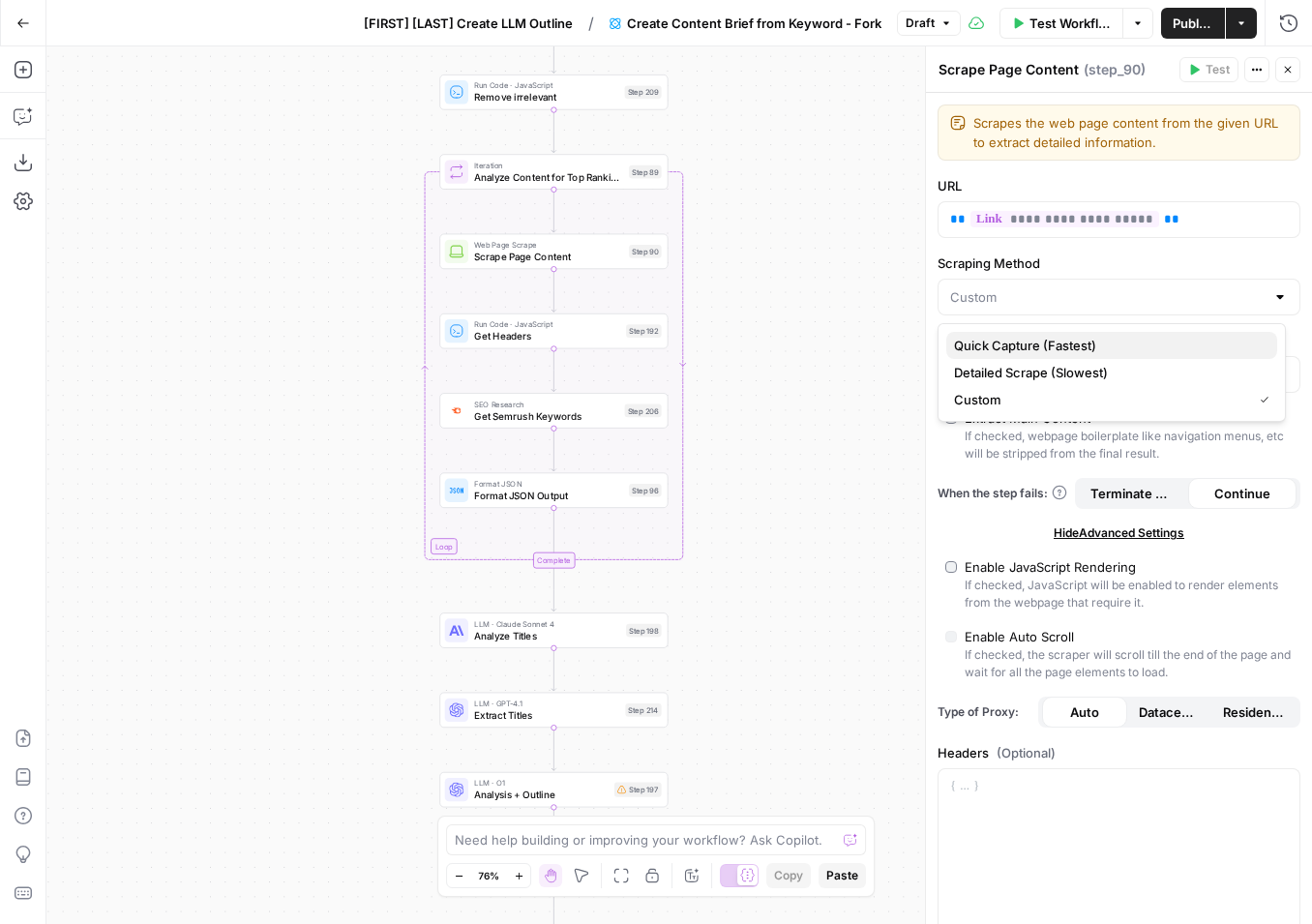 click on "Quick Capture (Fastest)" at bounding box center (1108, 345) 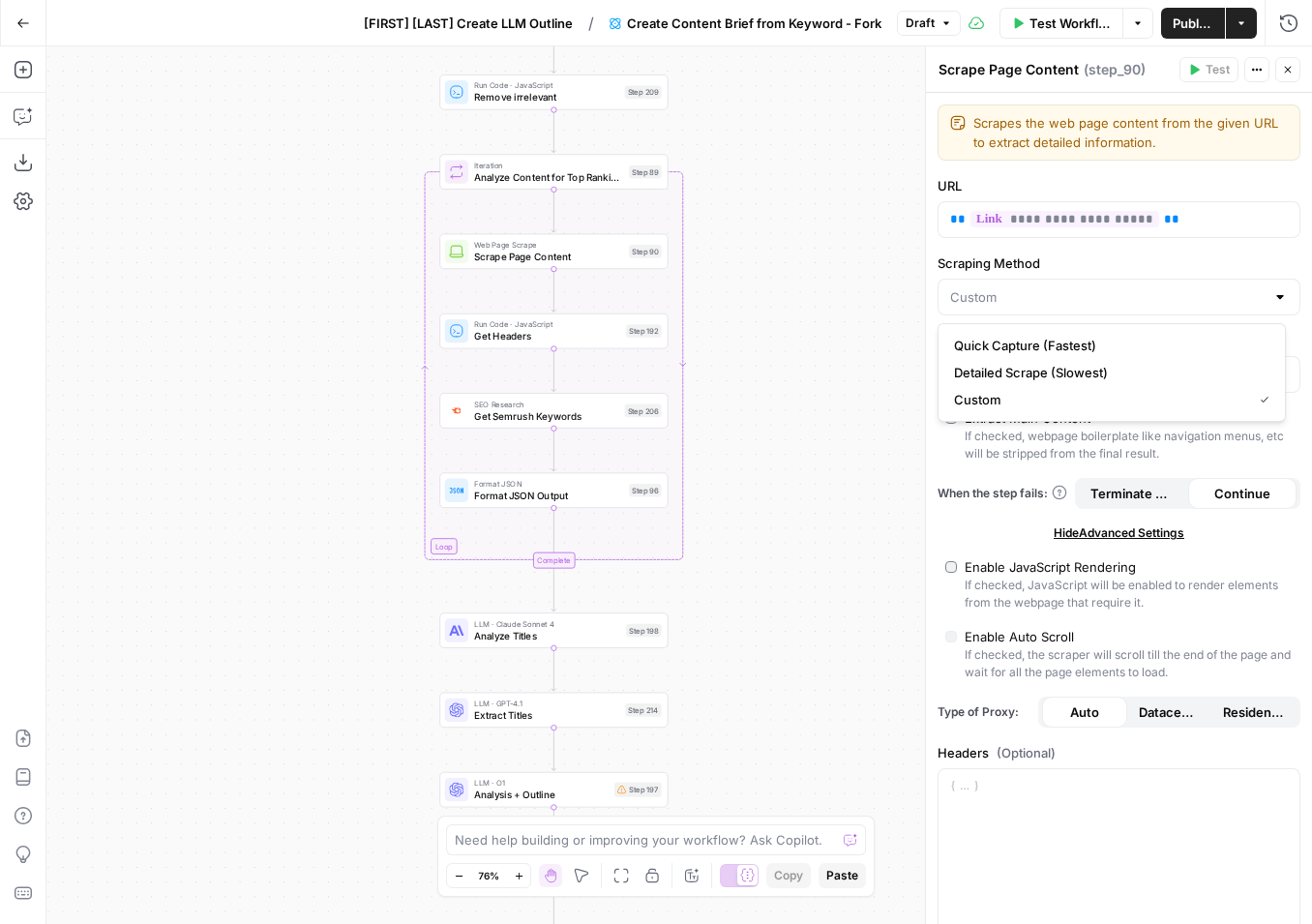 type on "Quick Capture (Fastest)" 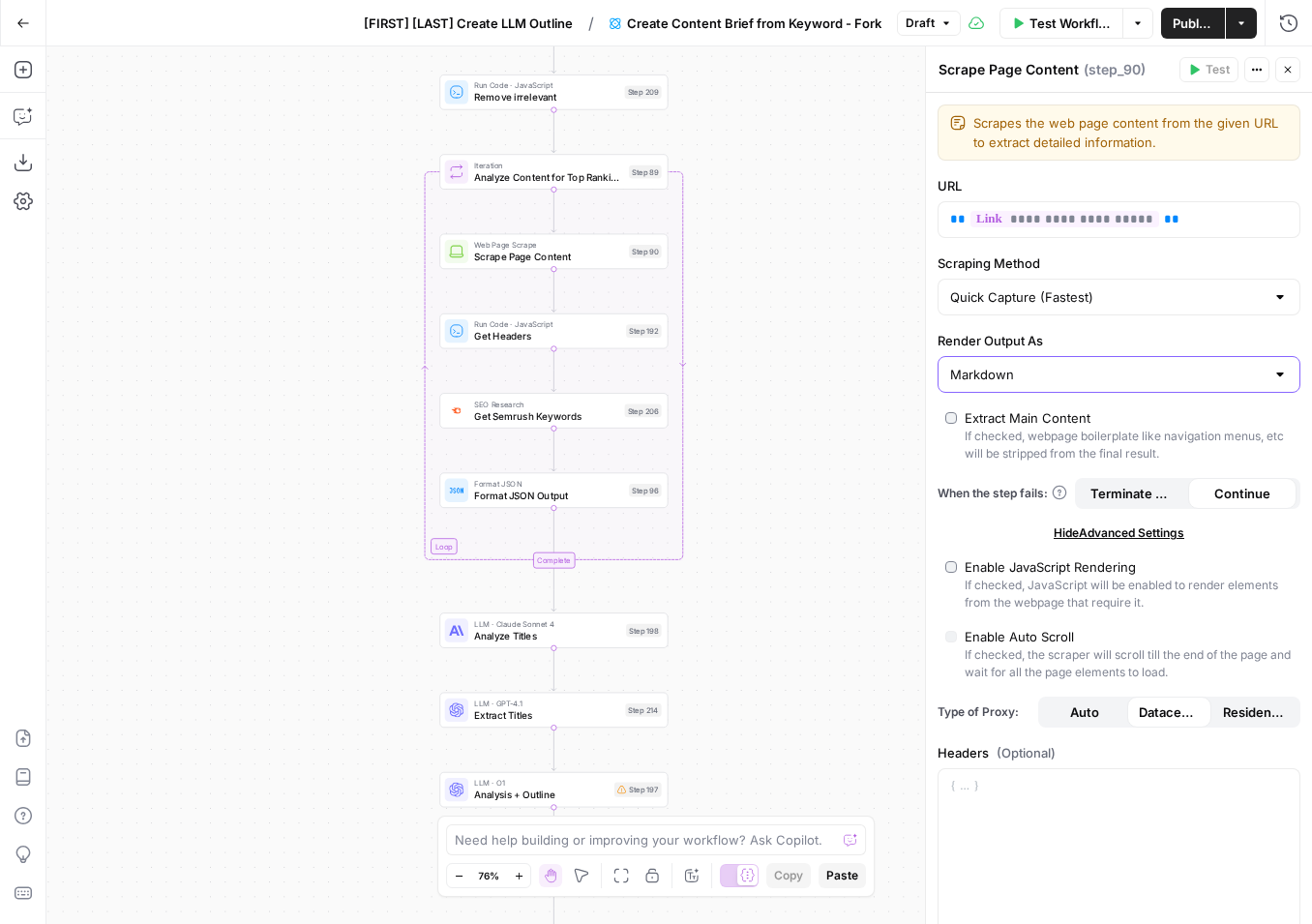 type 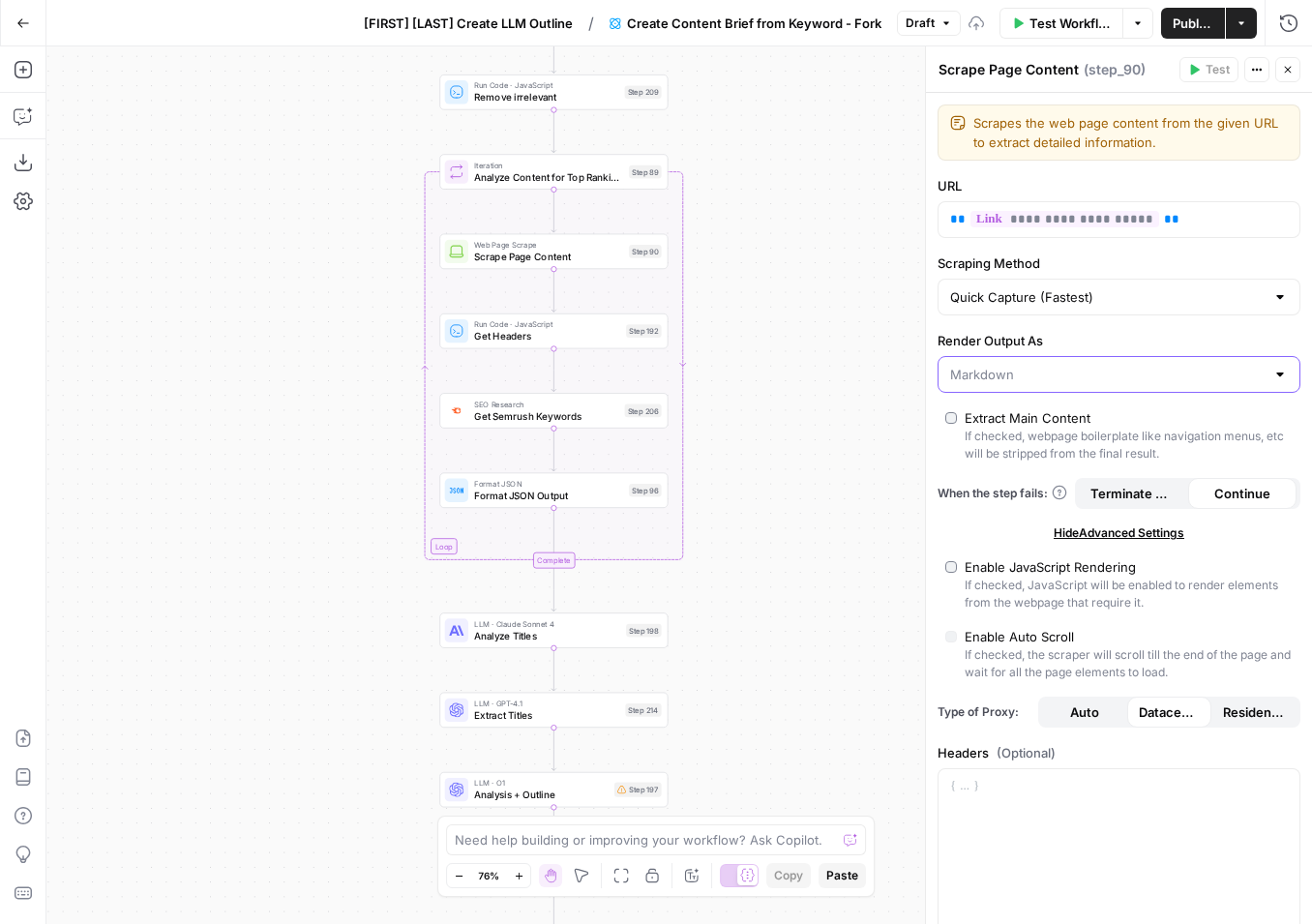 click on "Render Output As" at bounding box center [1107, 374] 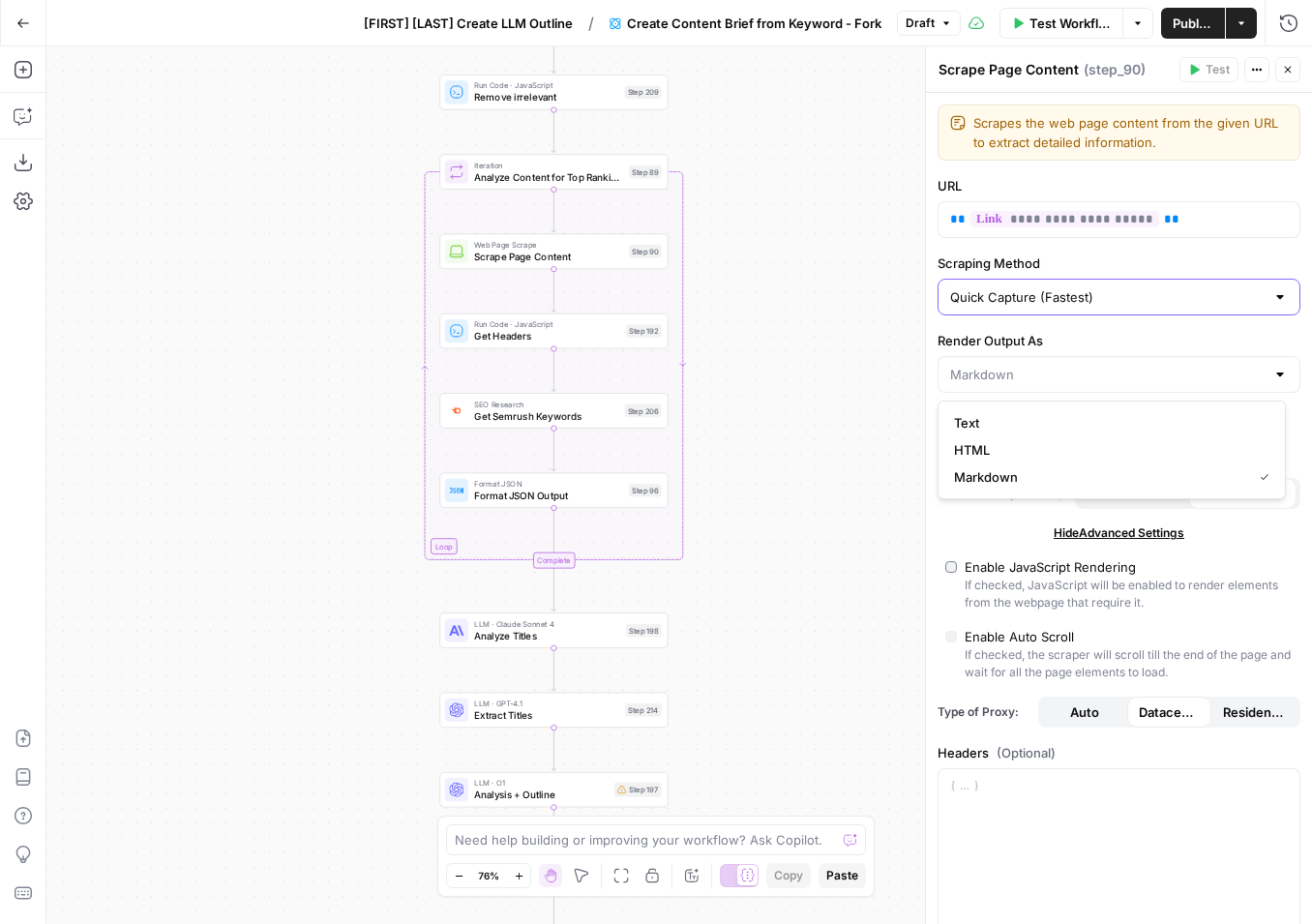 type 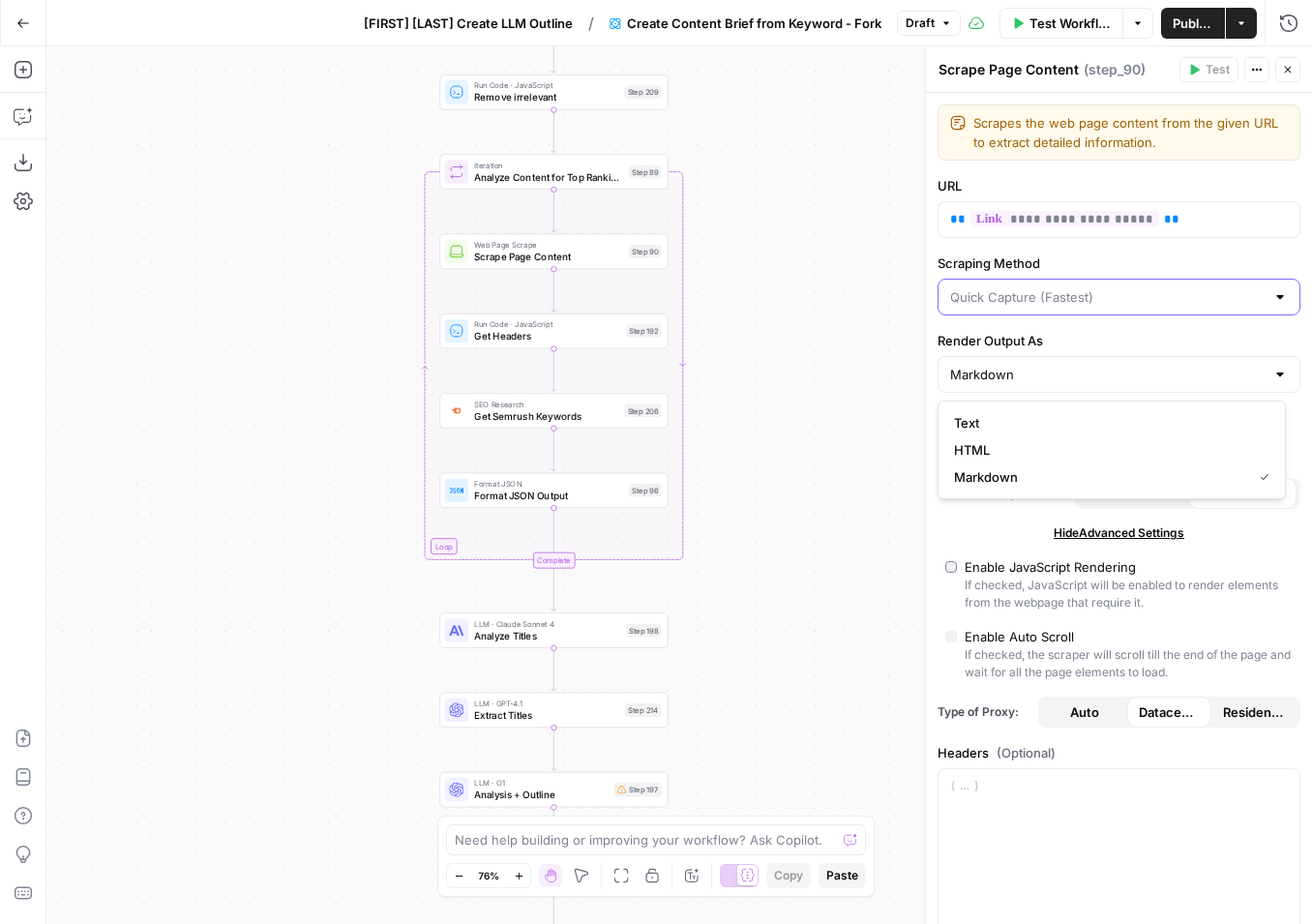 click on "Scraping Method" at bounding box center [1107, 297] 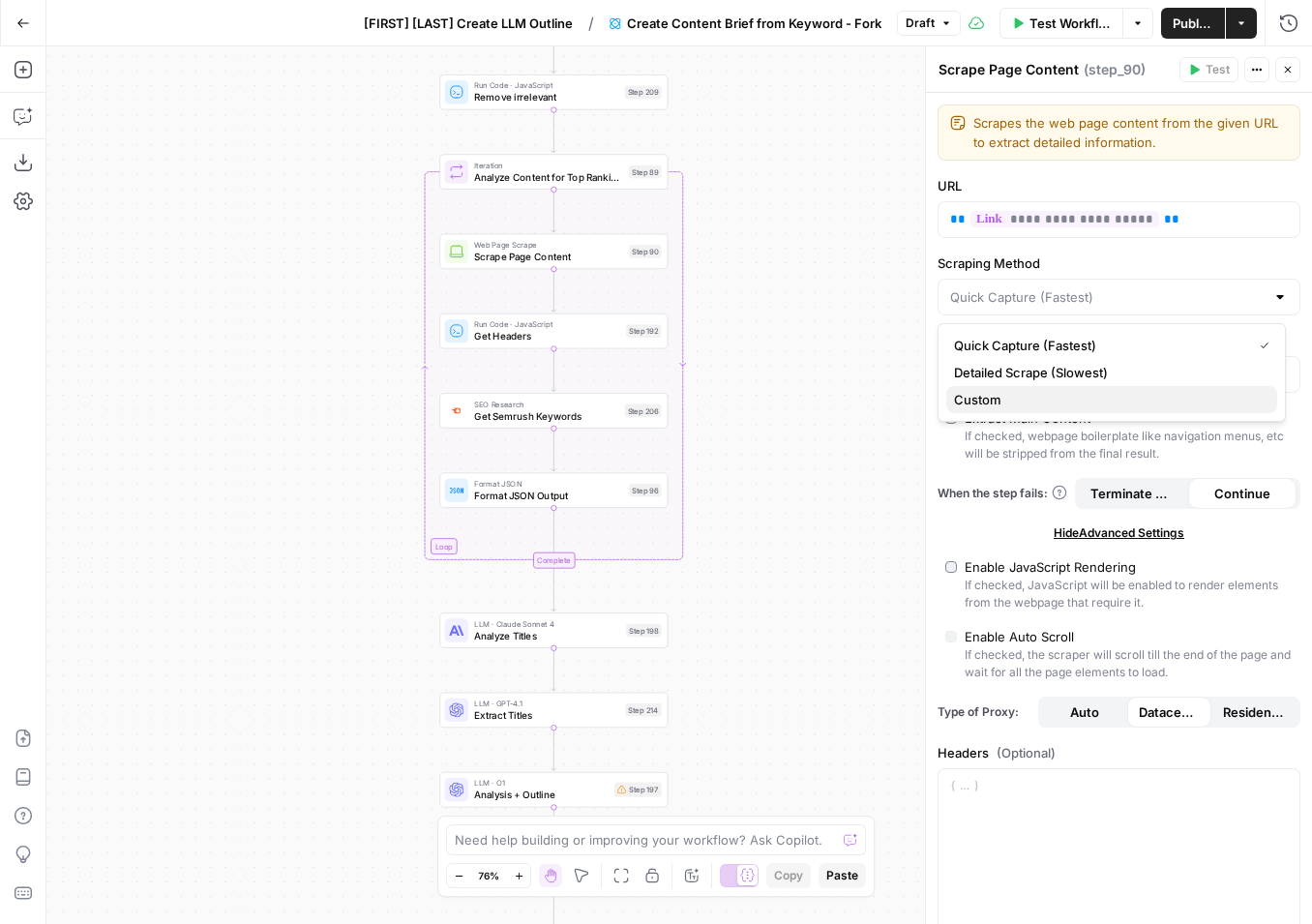 click on "Custom" at bounding box center (1108, 400) 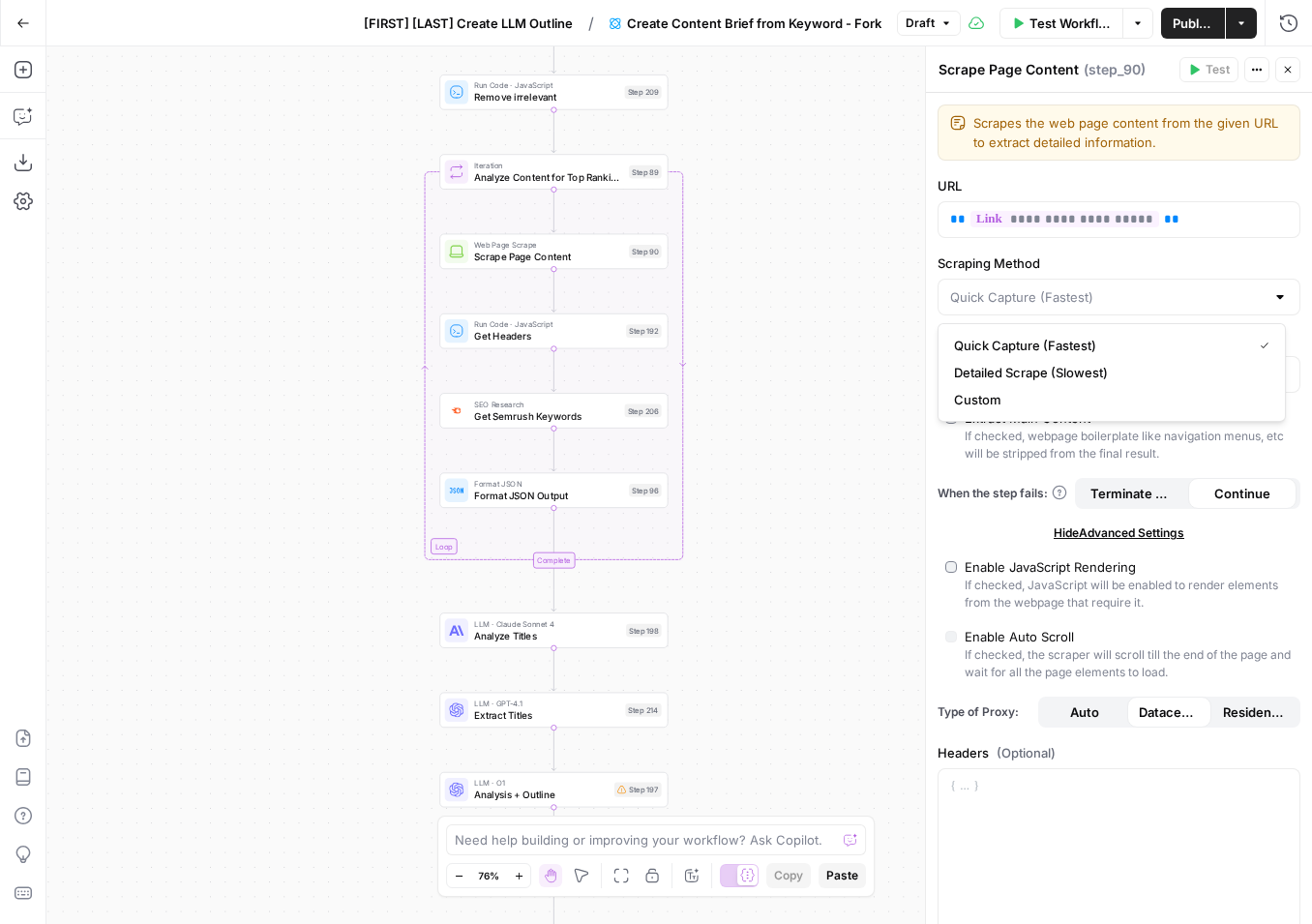 type on "Custom" 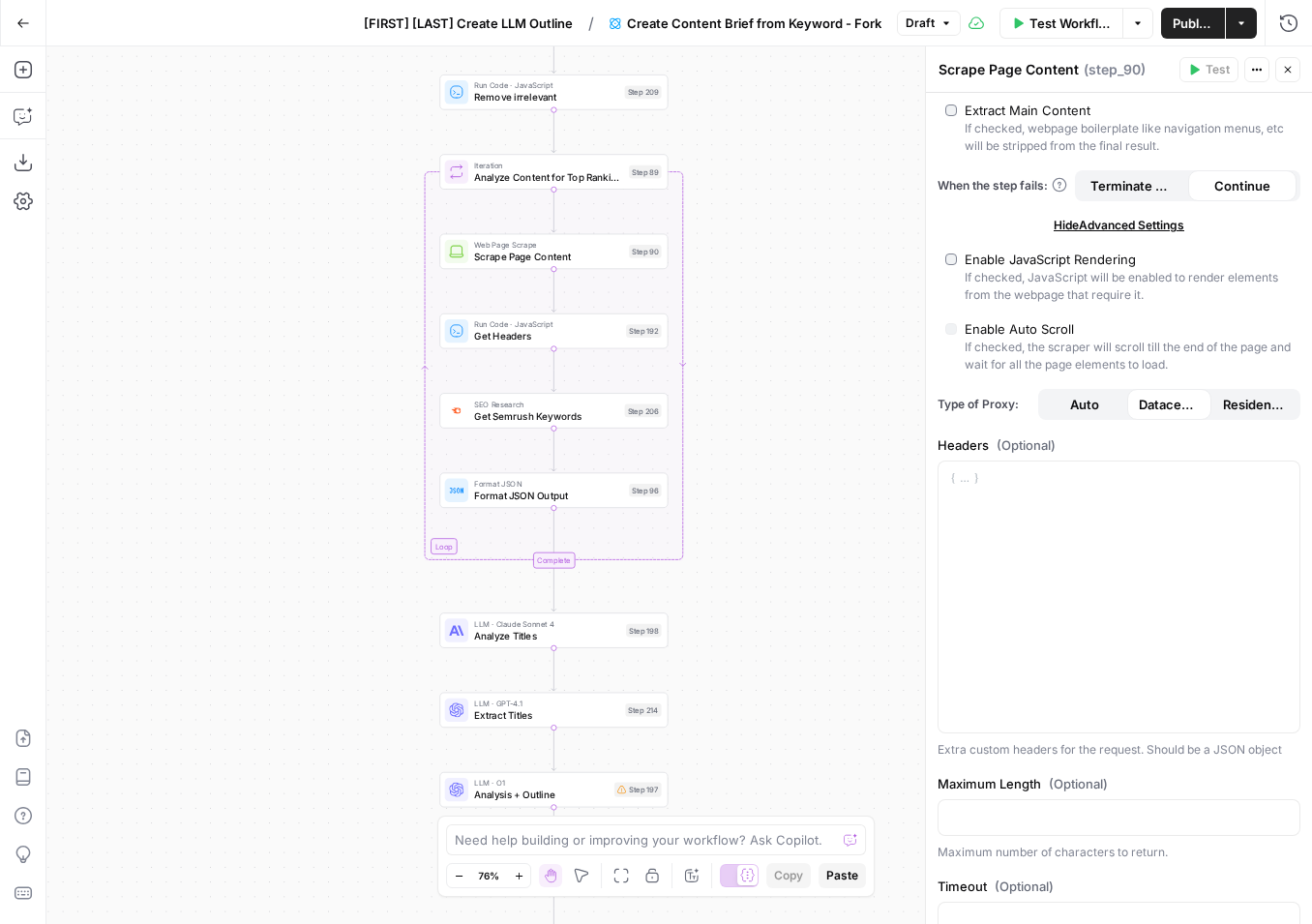 scroll, scrollTop: 375, scrollLeft: 0, axis: vertical 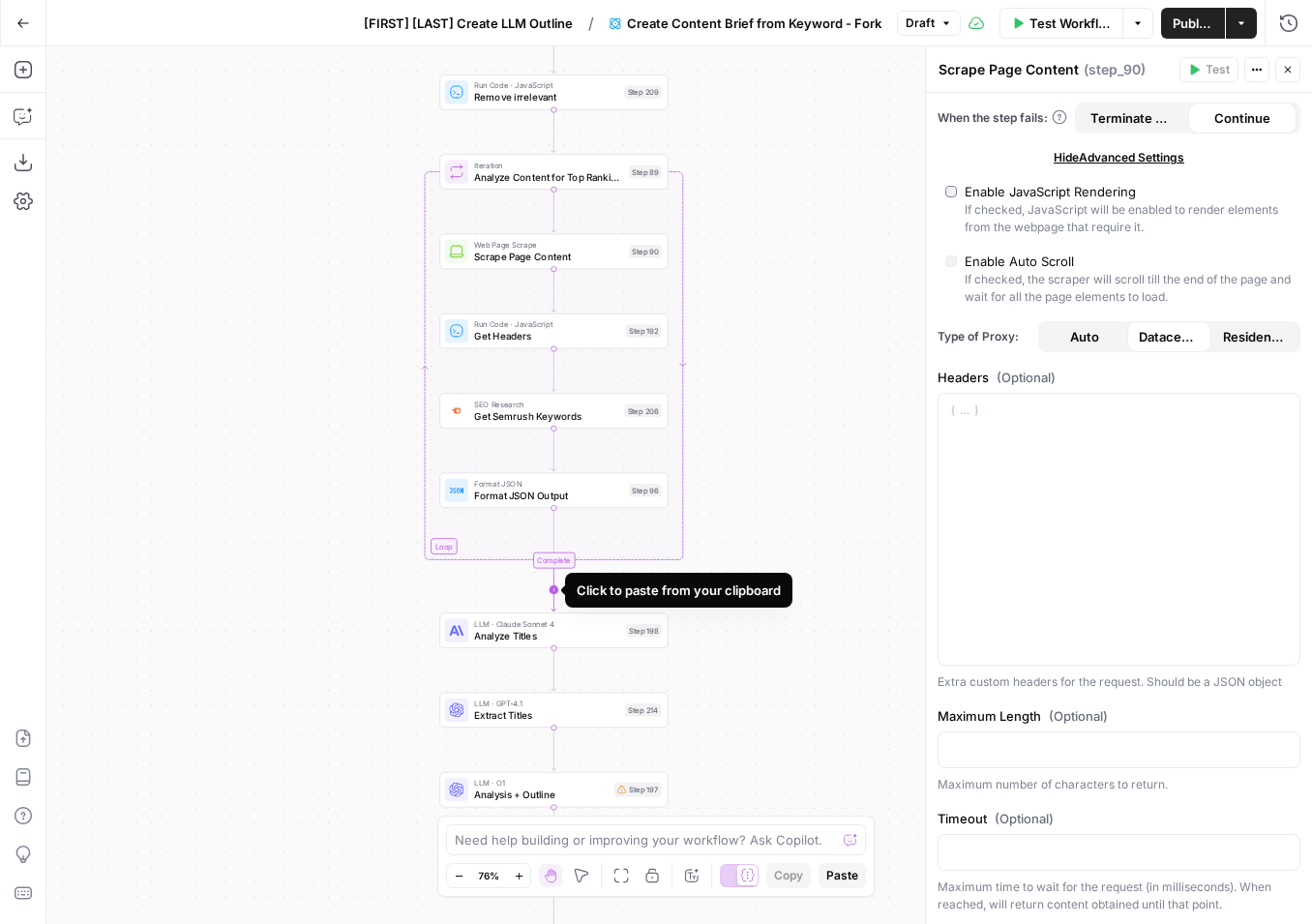 click 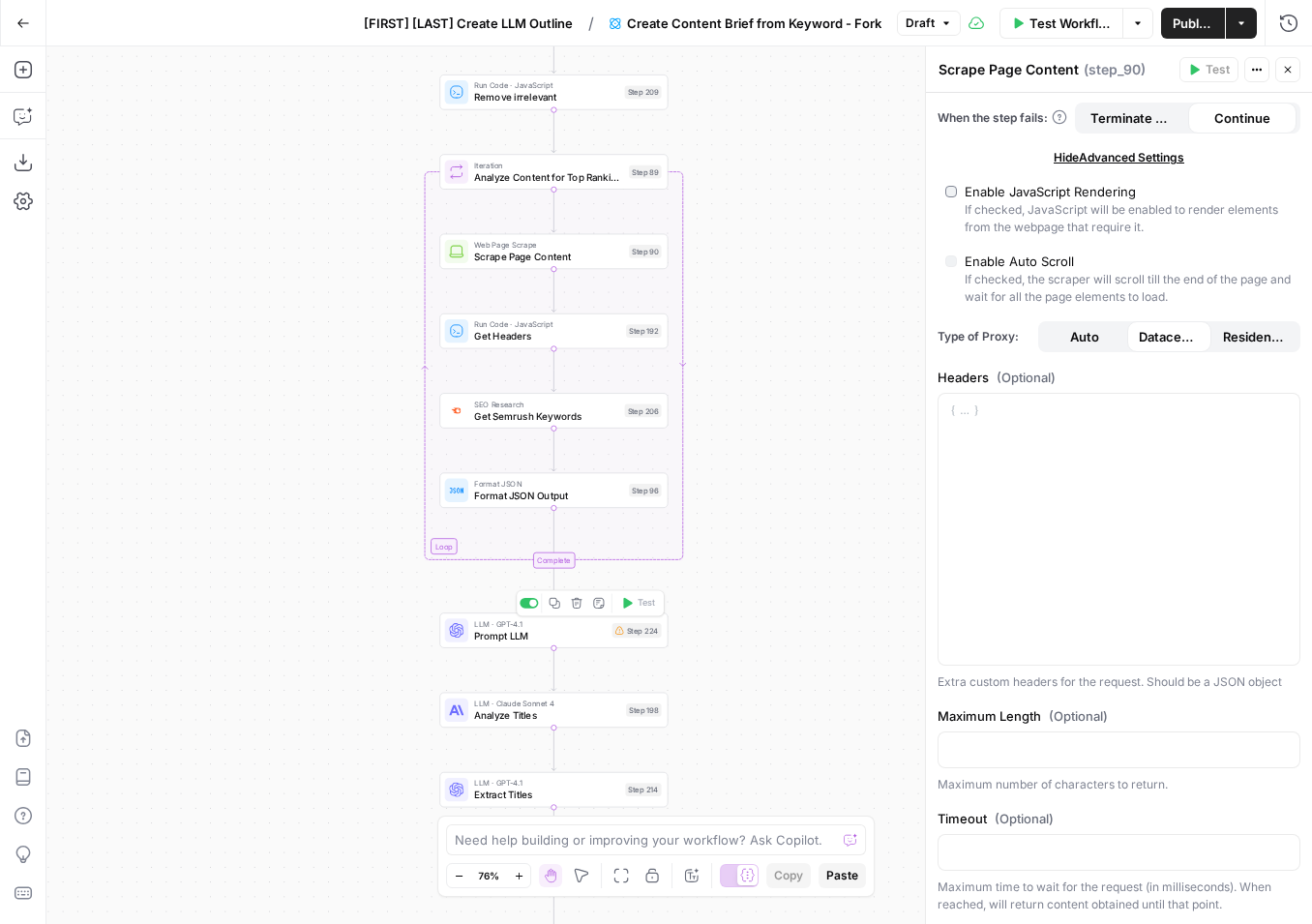 click 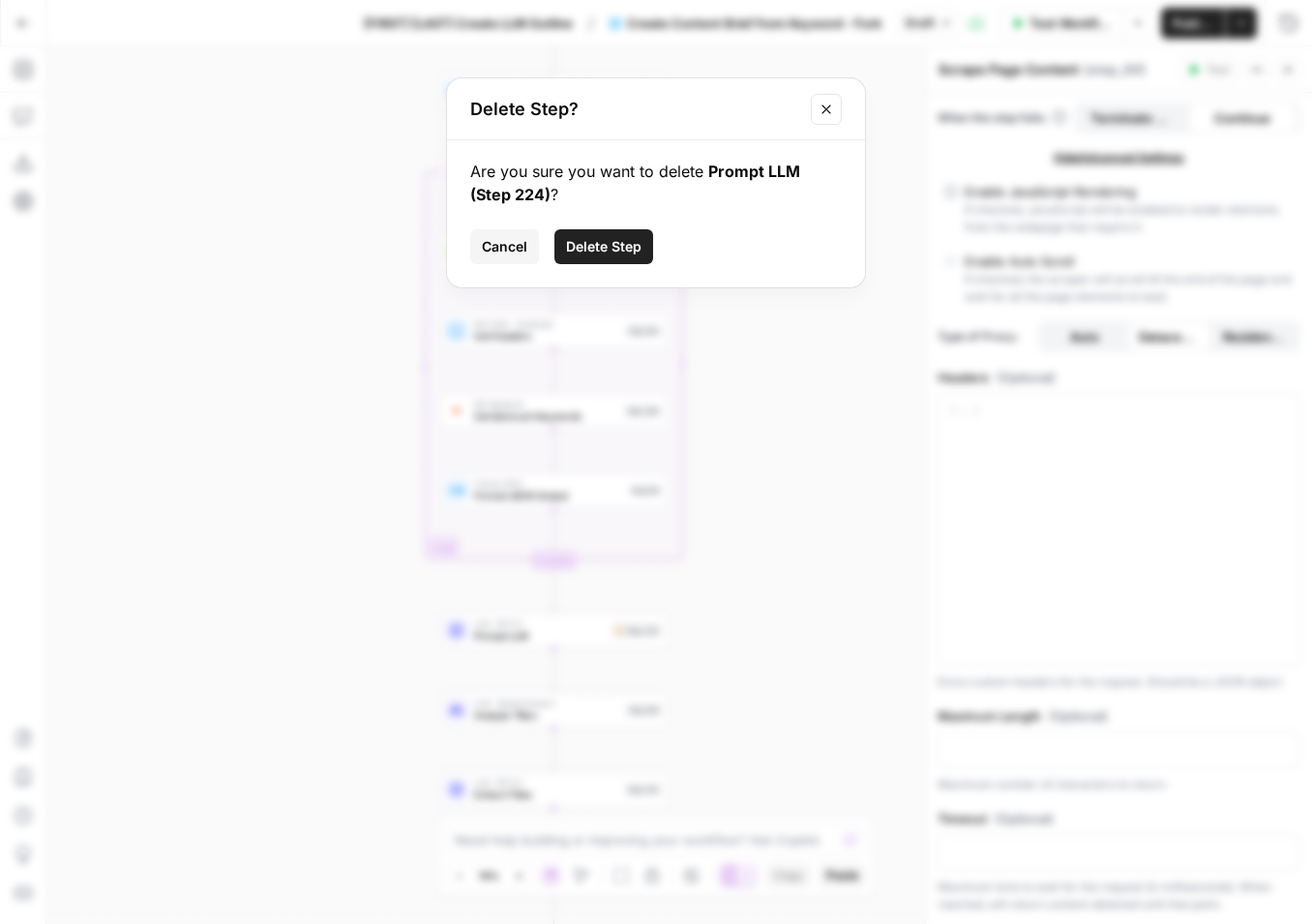 click on "Delete Step" at bounding box center [604, 247] 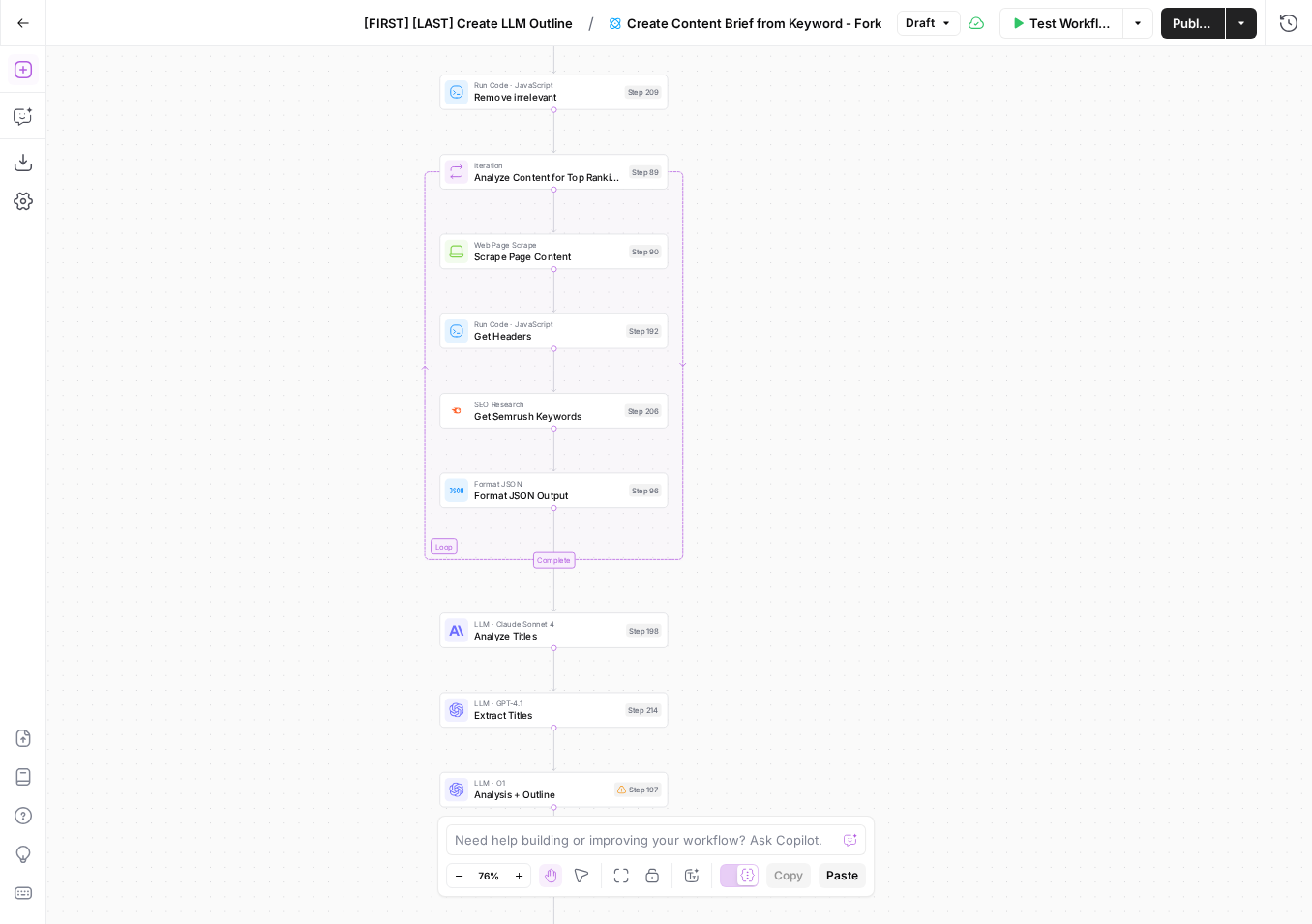 click on "Add Steps" at bounding box center [23, 70] 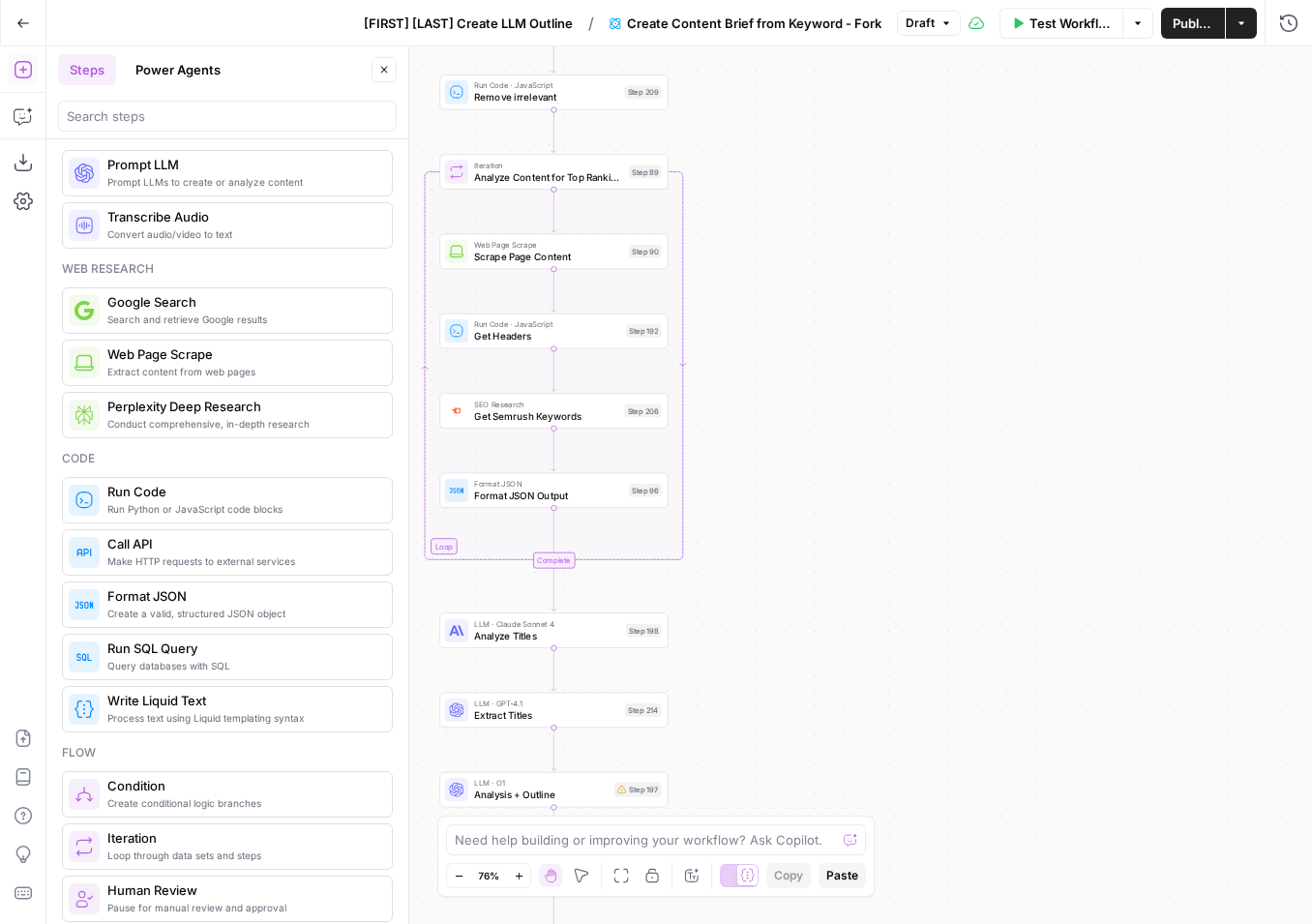 scroll, scrollTop: 0, scrollLeft: 0, axis: both 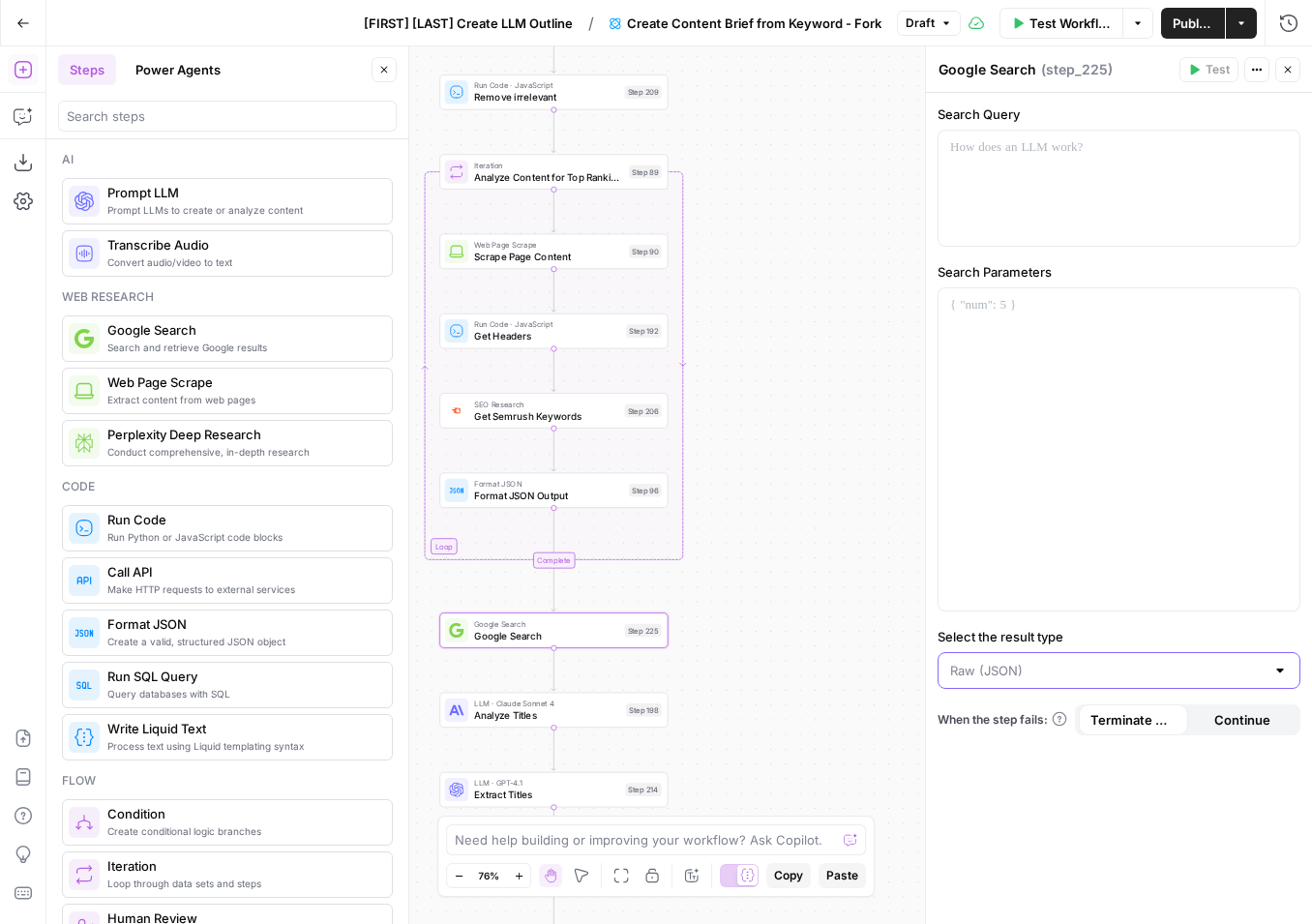 click on "Select the result type" at bounding box center [1107, 671] 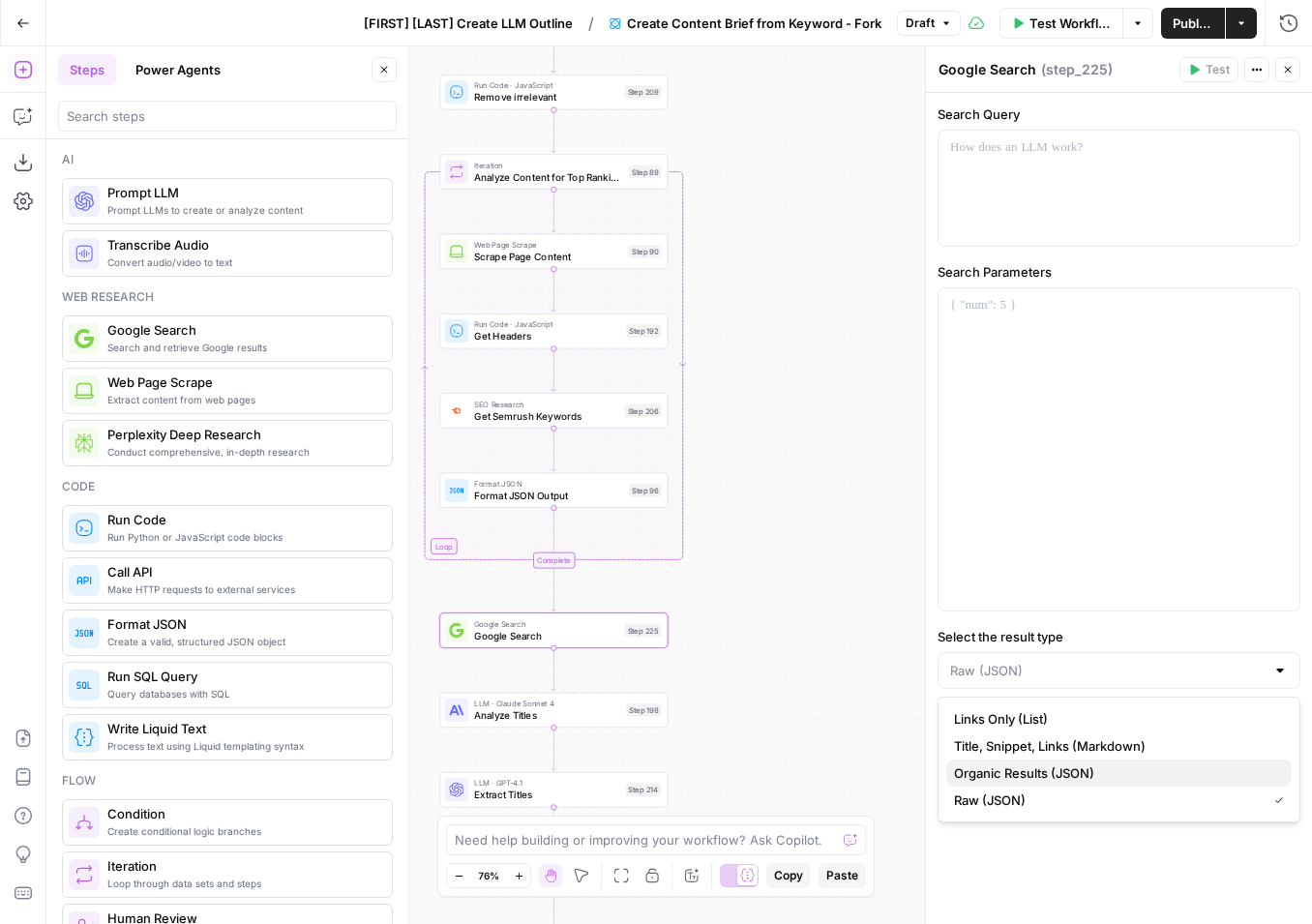 click on "Organic Results (JSON)" at bounding box center [1115, 773] 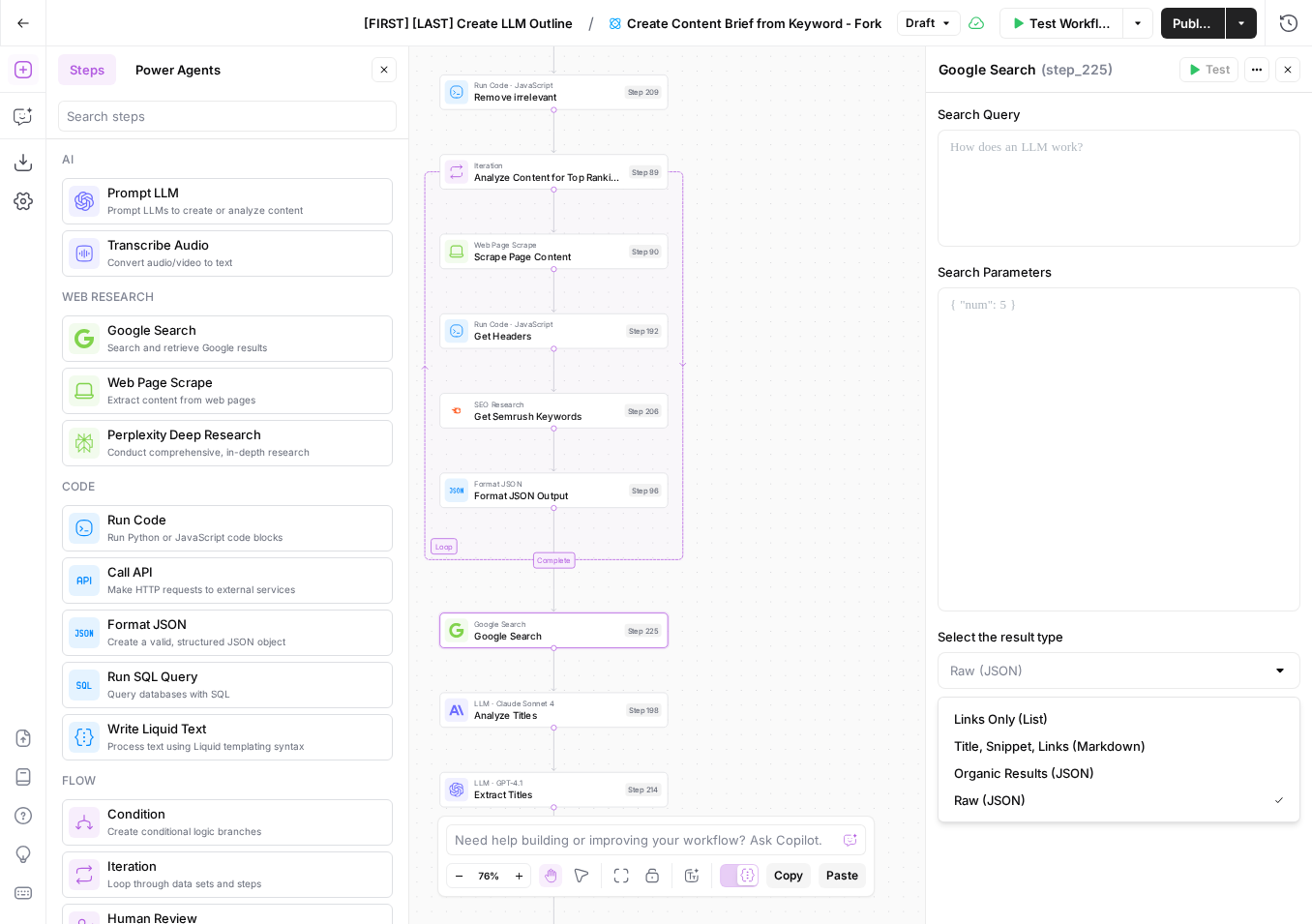 type on "Organic Results (JSON)" 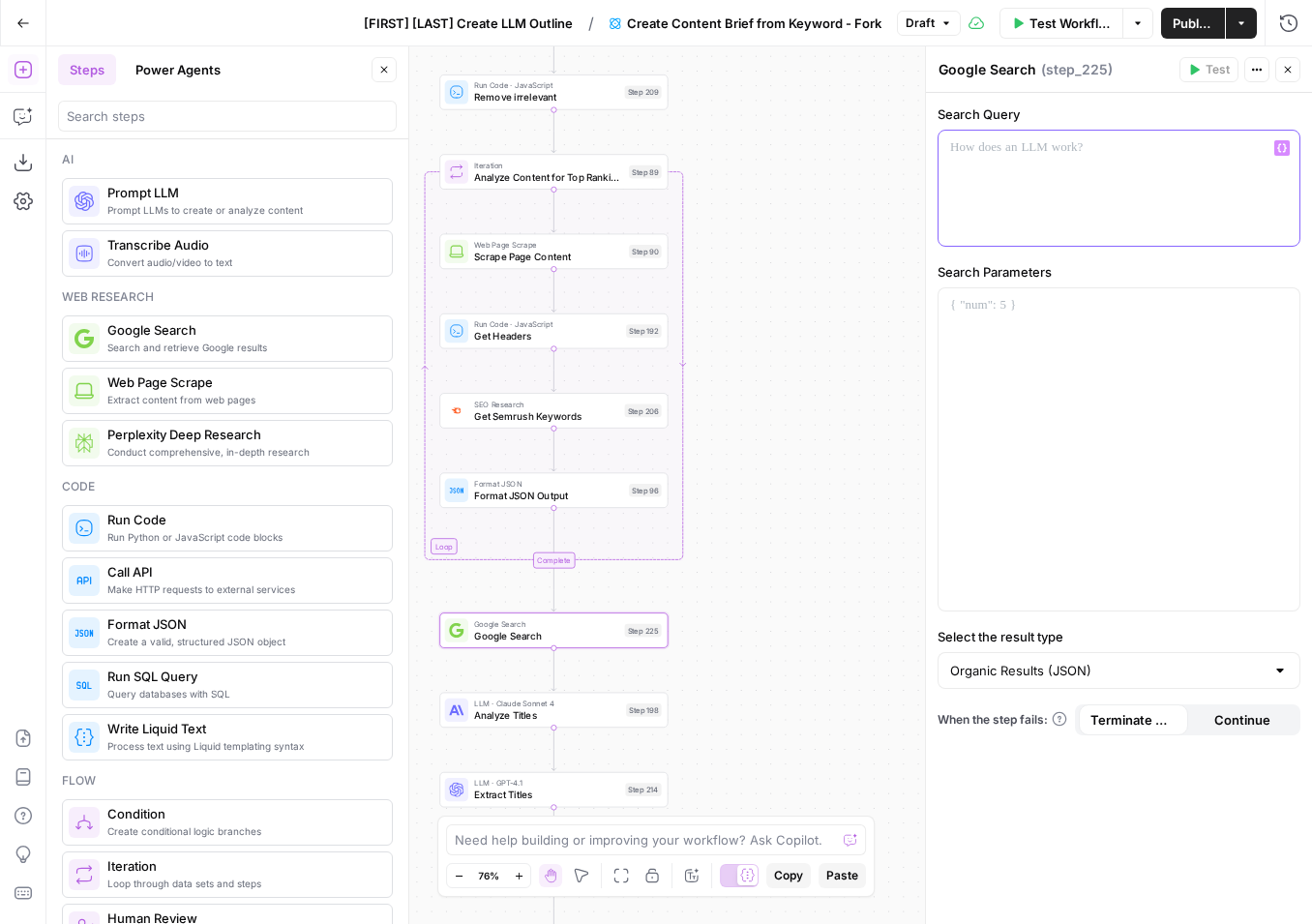 click at bounding box center (1118, 148) 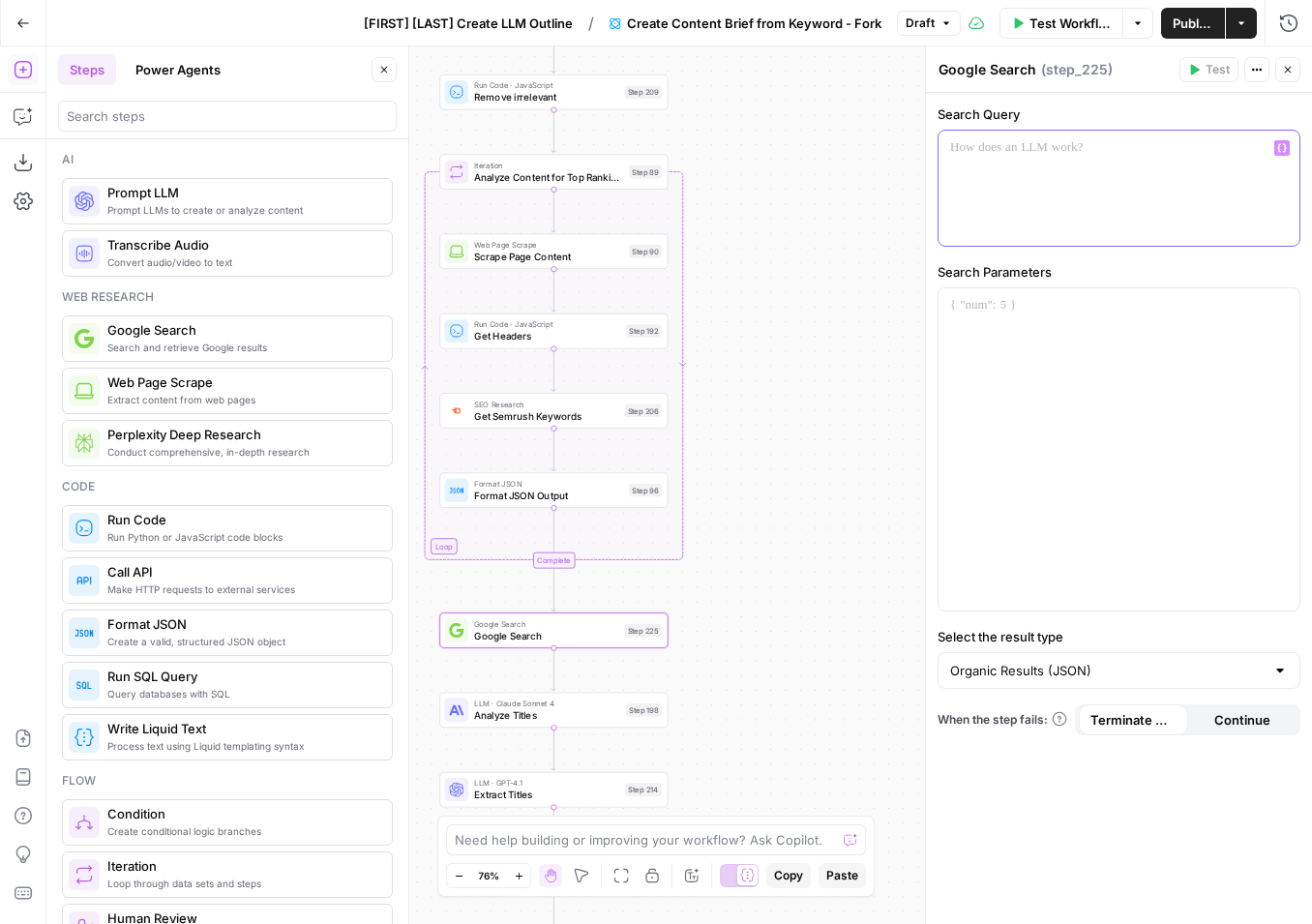 click on "Variables Menu" at bounding box center (1282, 148) 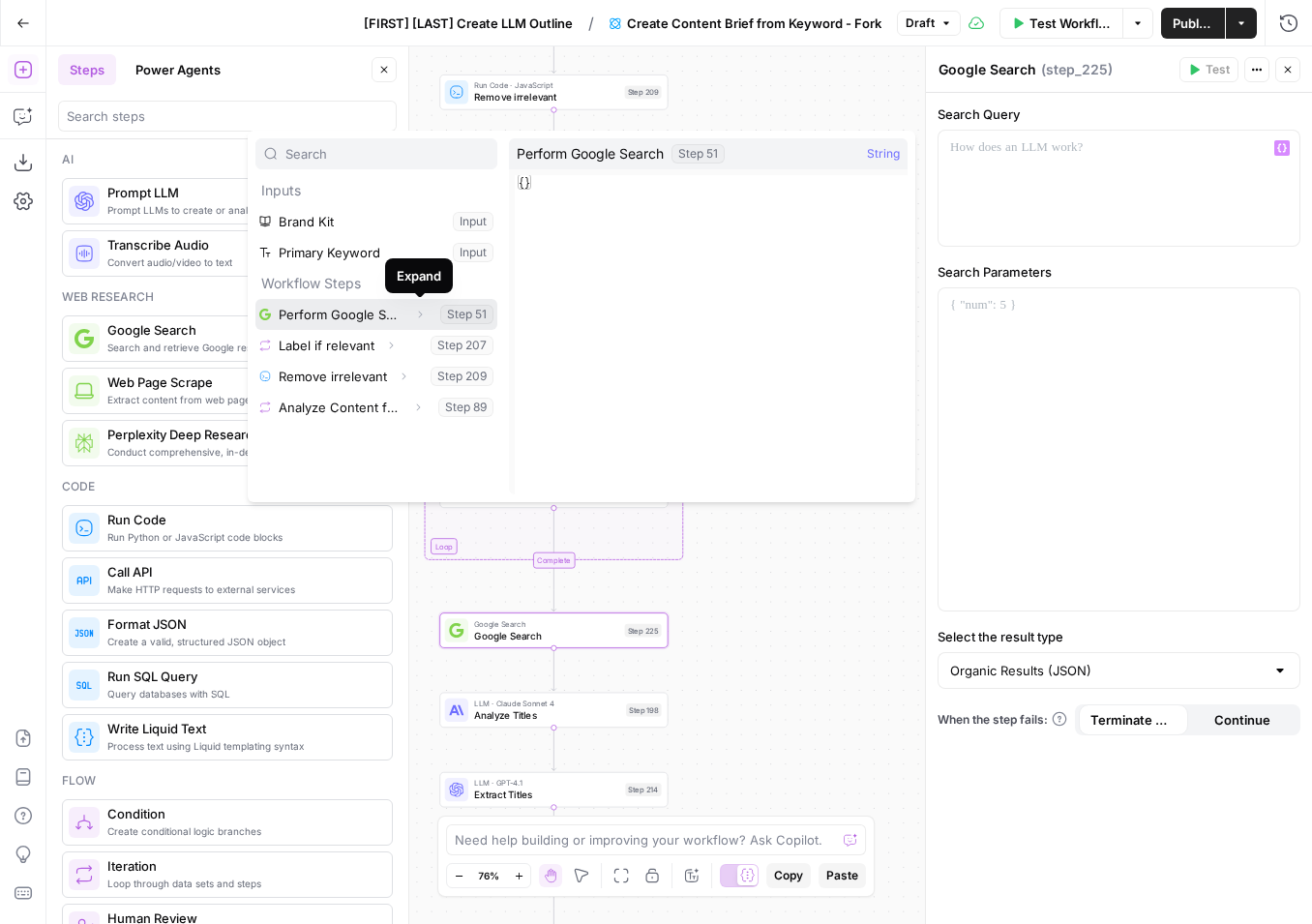 click 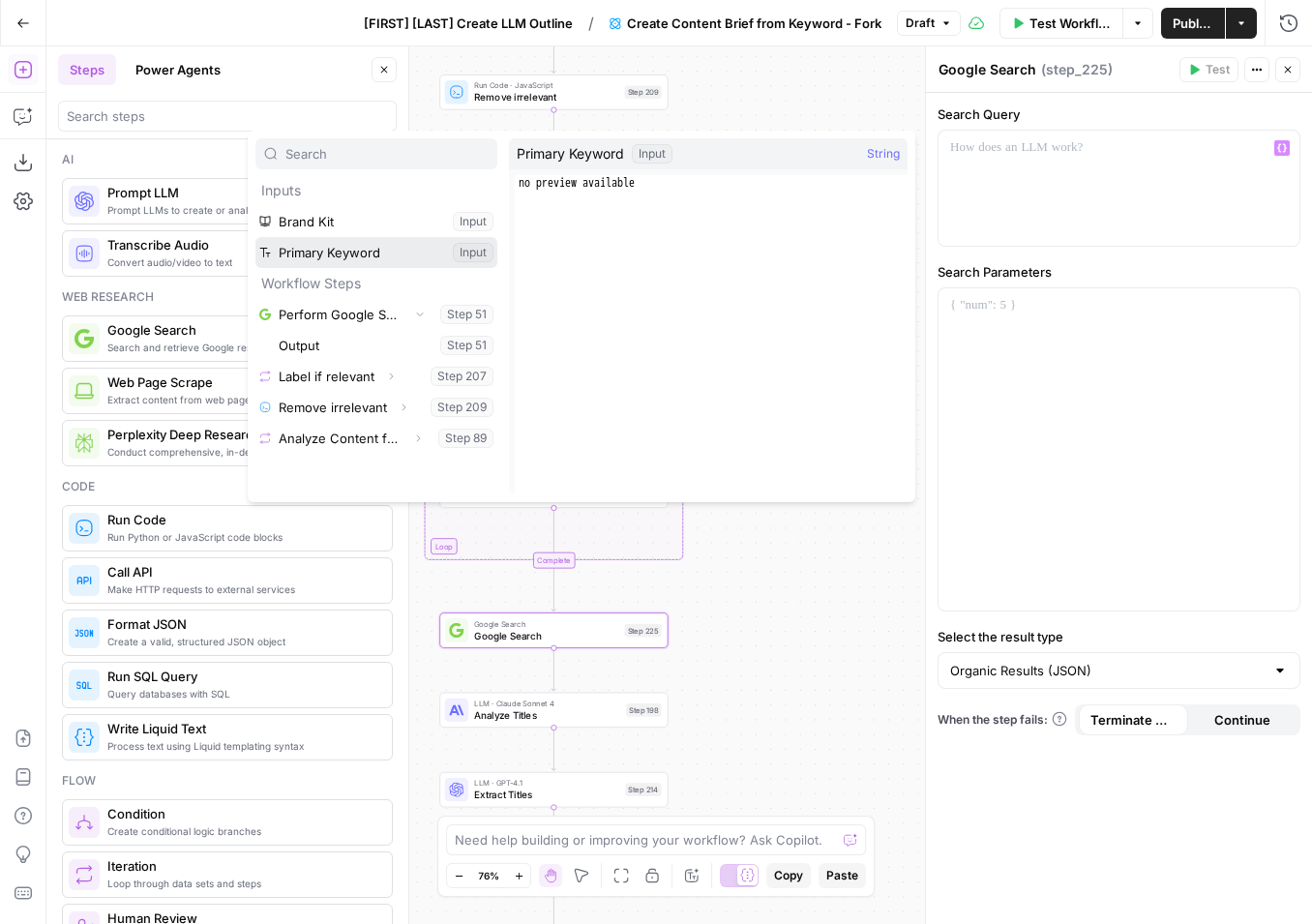 click at bounding box center [376, 253] 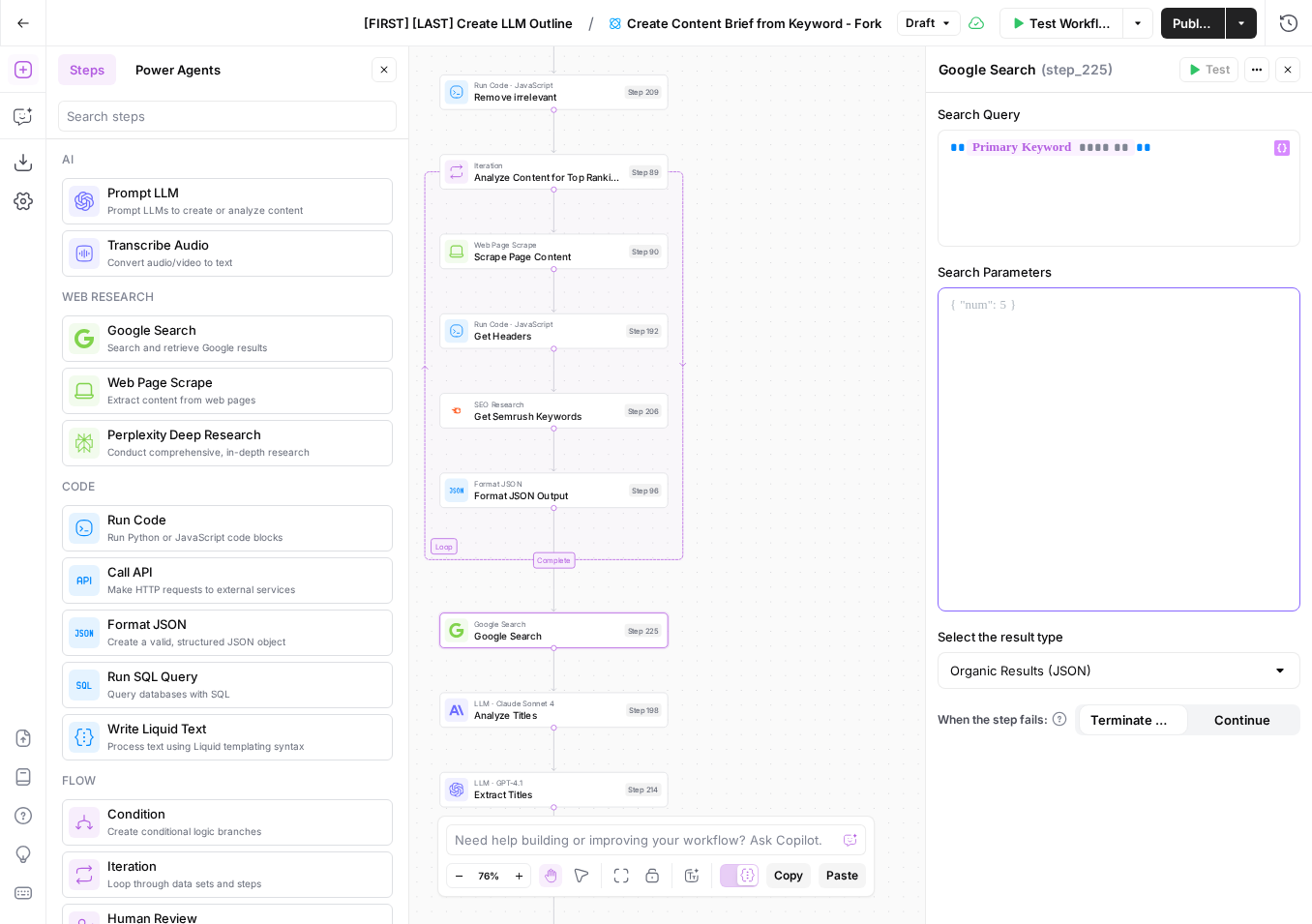 click at bounding box center (1118, 449) 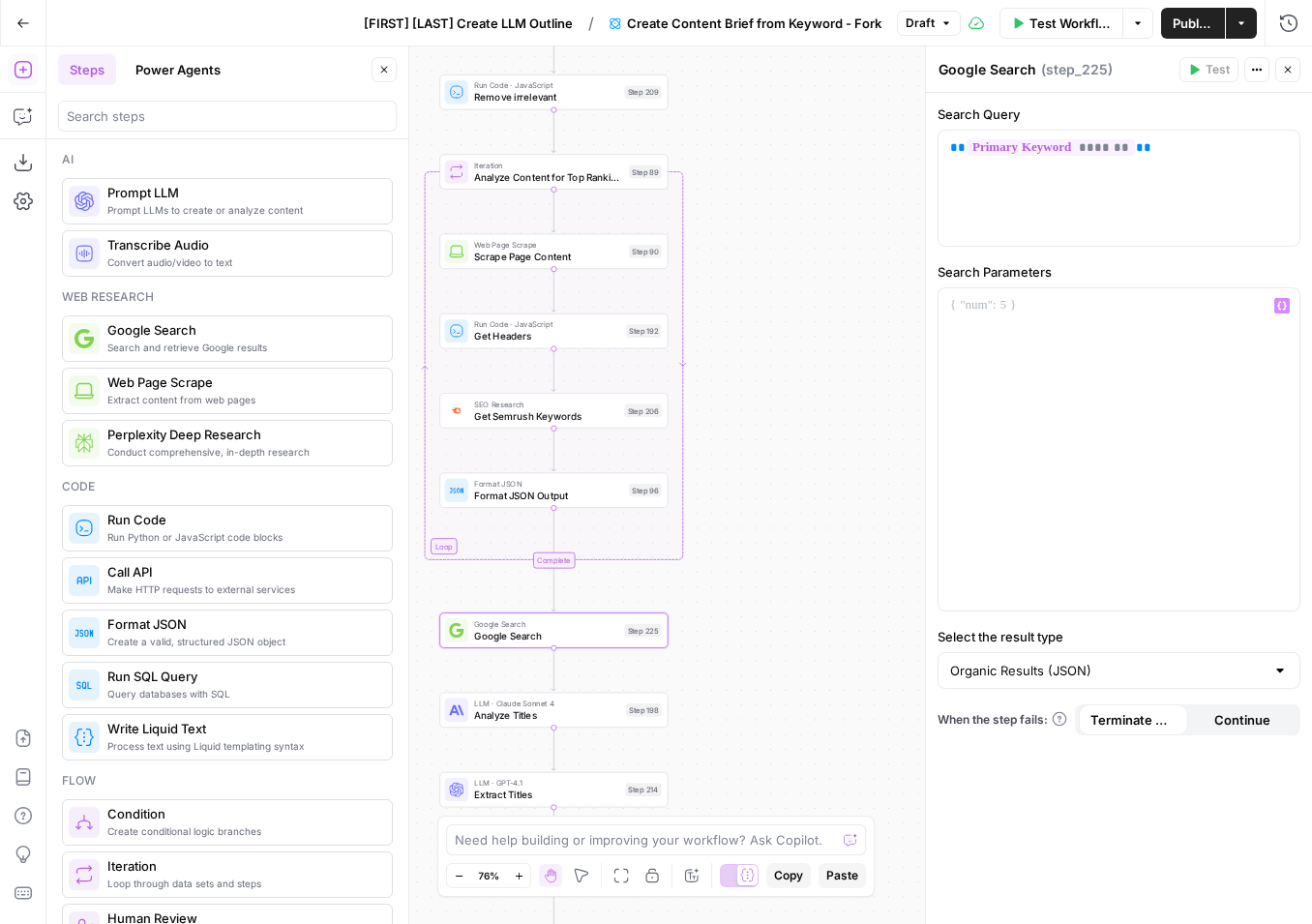 click on "Publish P" at bounding box center (1192, 65) 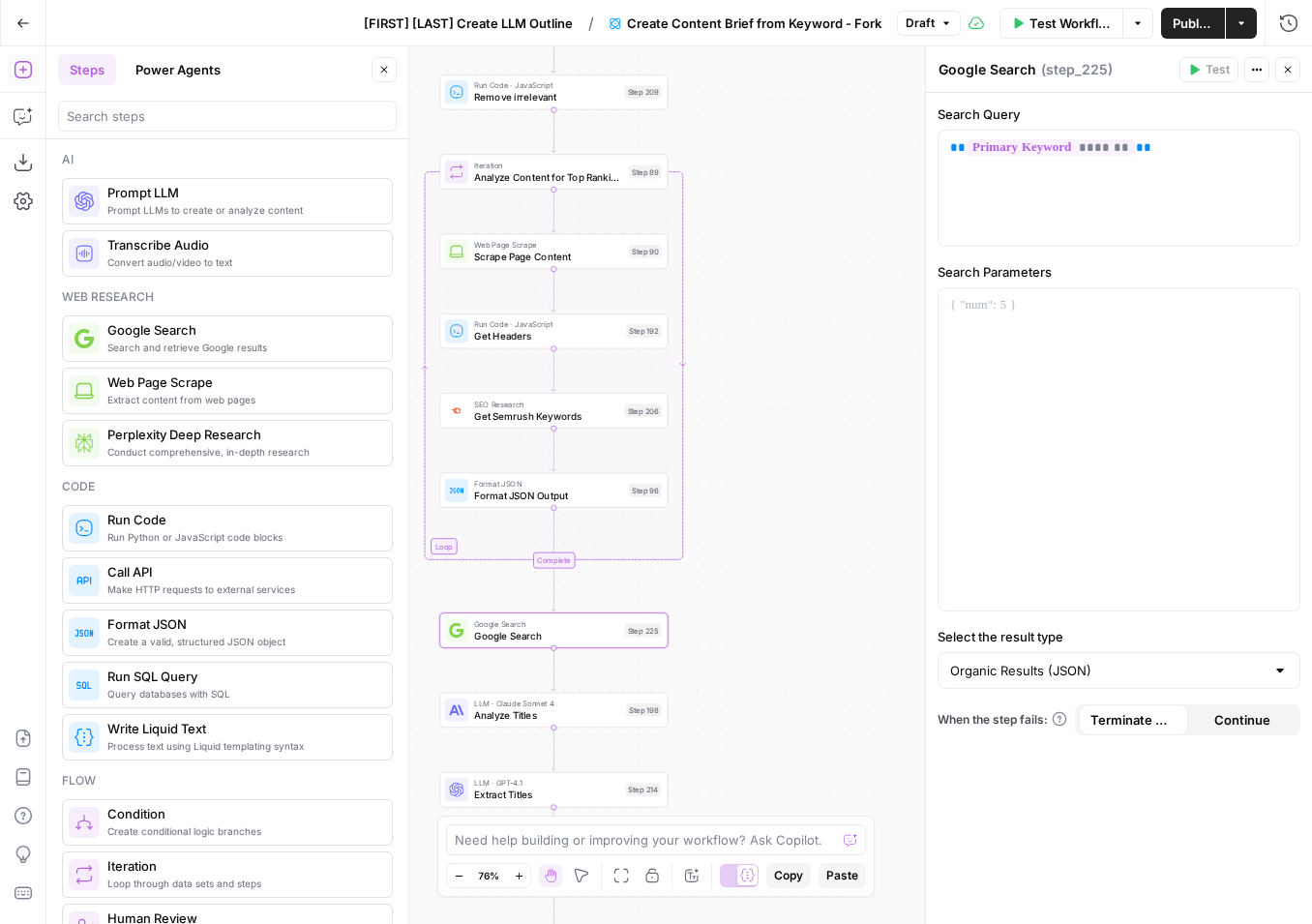 click on "Workflow Set Inputs Inputs Google Search Perform Google Search Step 51 Loop Iteration Label if relevant Step 207 LLM · GPT-4.1 Mini Determine if relevant Step 208 Complete Run Code · JavaScript Remove irrelevant Step 209 Loop Iteration Analyze Content for Top Ranking Pages Step 89 Web Page Scrape Scrape Page Content Step 90 Run Code · JavaScript Get Headers Step 192 SEO Research Get Semrush Keywords Step 206 Format JSON Format JSON Output Step 96 Complete Google Search Google Search Step 225 LLM · Claude Sonnet 4 Analyze Titles Step 198 LLM · GPT-4.1 Extract Titles Step 214 LLM · O1 Analysis + Outline Step 197 LLM · GPT-4.1 Extract Brief Step 204 LLM · Claude Sonnet 4 Develop outline Step 219 LLM · GPT-4.1 Extract only outline Step 220 Write Liquid Text Combine Brief Step 205 Format JSON JSON Step 203 End Output" at bounding box center [679, 485] 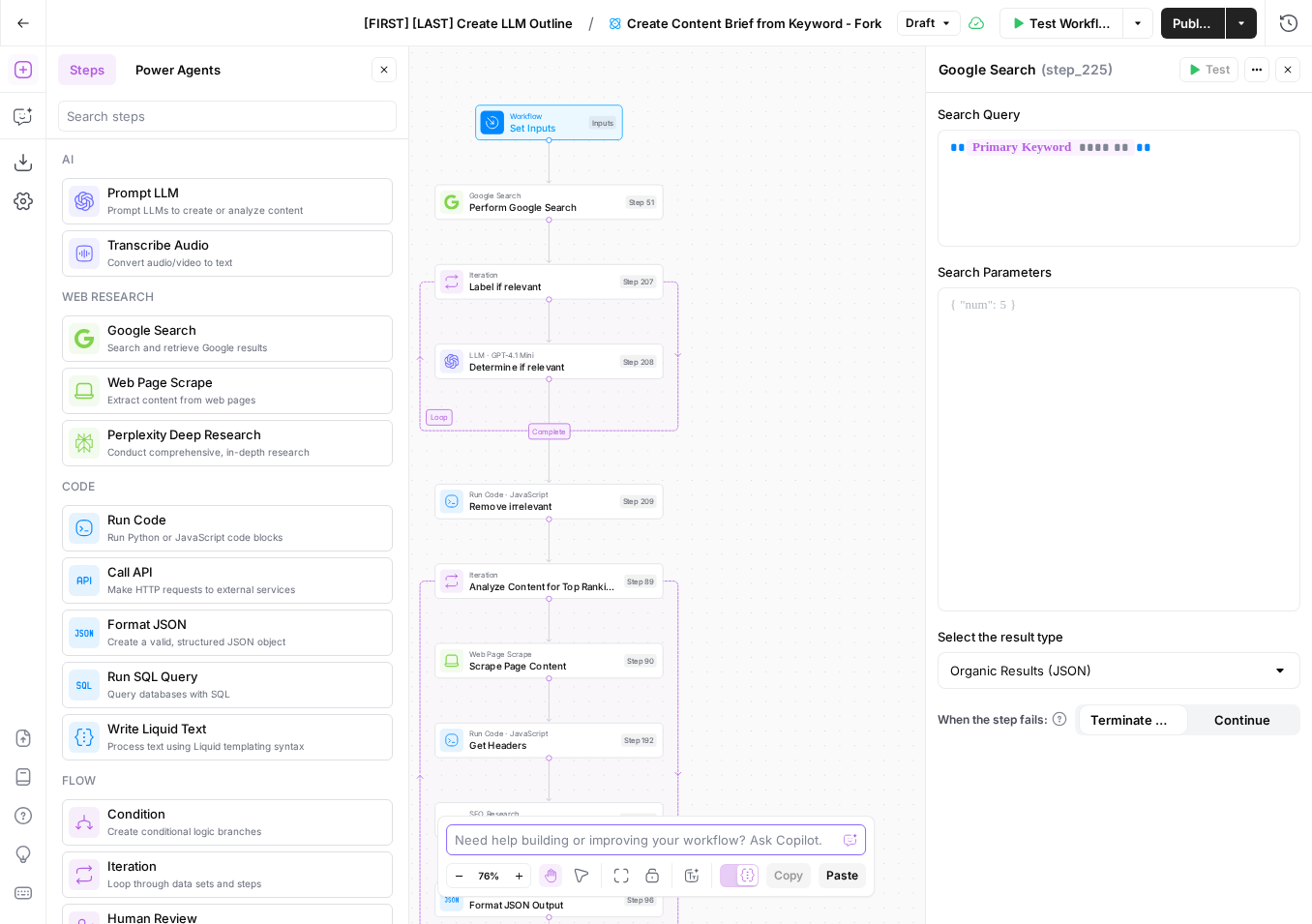 drag, startPoint x: 801, startPoint y: 440, endPoint x: 801, endPoint y: 861, distance: 421 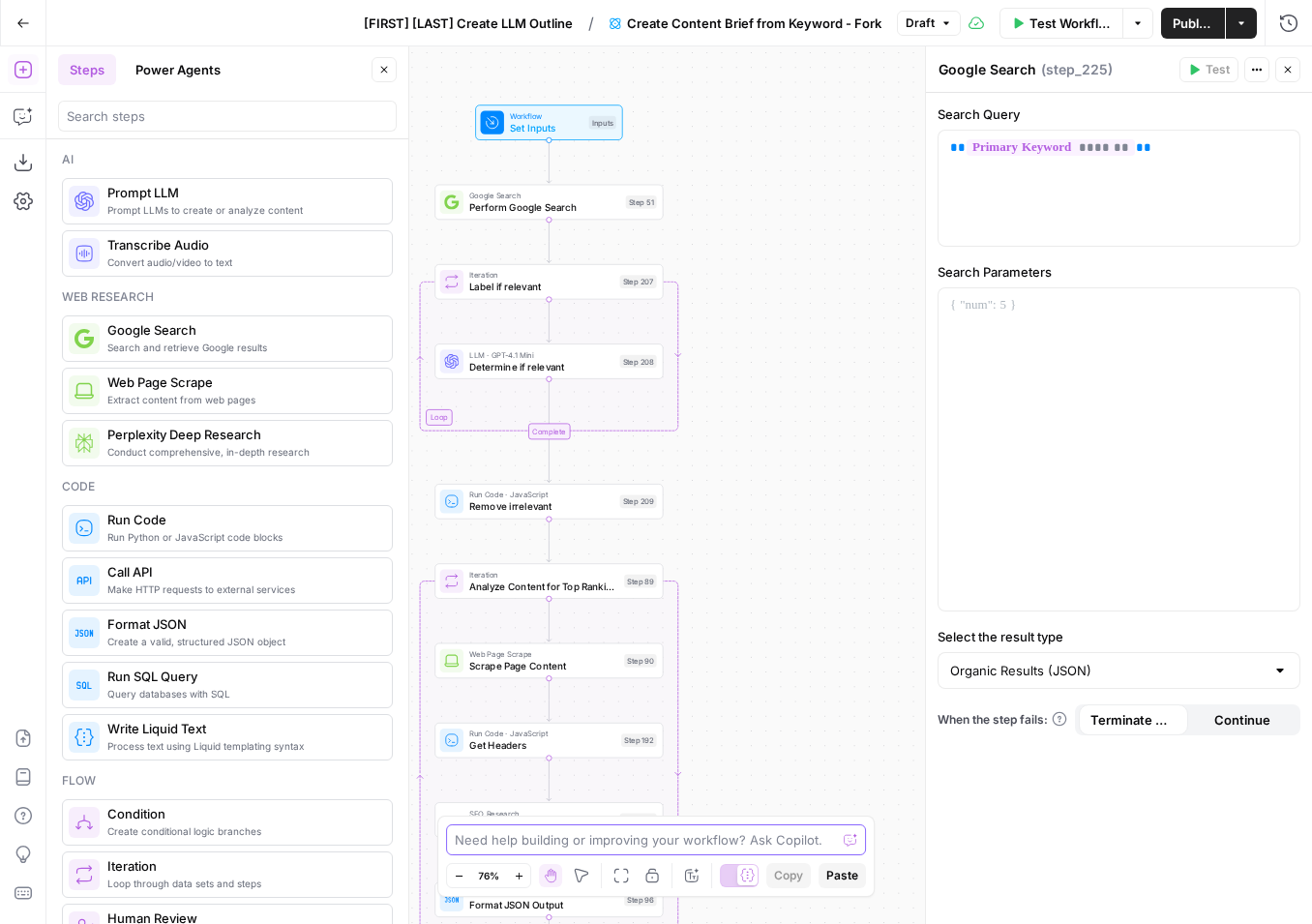click on "Cohort 4 New Home Browse Your Data Usage Settings Recent Grids IM Article Grid Product Intro Mounjaro Articles Recent Workflows [FIRST] [LAST] Create LLM Outline Untitled IM Article AirOps Academy What's new? Help + Support Go Back [FIRST] [LAST] Create LLM Outline / Create Content Brief from Keyword - Fork Draft Test Workflow Options Publish Actions Run History Add Steps Copilot Download as JSON Settings Import JSON AirOps Academy Help Give Feedback Shortcuts Workflow Set Inputs Inputs Google Search Perform Google Search Step 51 Loop Iteration Label if relevant Step 207 LLM · GPT-4.1 Mini Determine if relevant Step 208 Complete Run Code · JavaScript Remove irrelevant Step 209 Loop Iteration Analyze Content for Top Ranking Pages Step 89 Web Page Scrape Scrape Page Content Step 90 Run Code · JavaScript Get Headers Step 192 SEO Research Get Semrush Keywords Step 206 Format JSON Format JSON Output Step 96 Complete Google Search Google Search Step 225 LLM · Claude Sonnet 4 Analyze Titles Step 198 LLM · GPT-4.1 Extract Titles Step 214 LLM · O1 Analysis + Outline Step 197 LLM · GPT-4.1 Extract Brief Step 204 LLM · Claude Sonnet 4 Develop outline Step 219 LLM · GPT-4.1 Extract only outline Step 220 Write Liquid Text Combine Brief Step 205 Format JSON JSON Step 203 End Output" at bounding box center [656, 462] 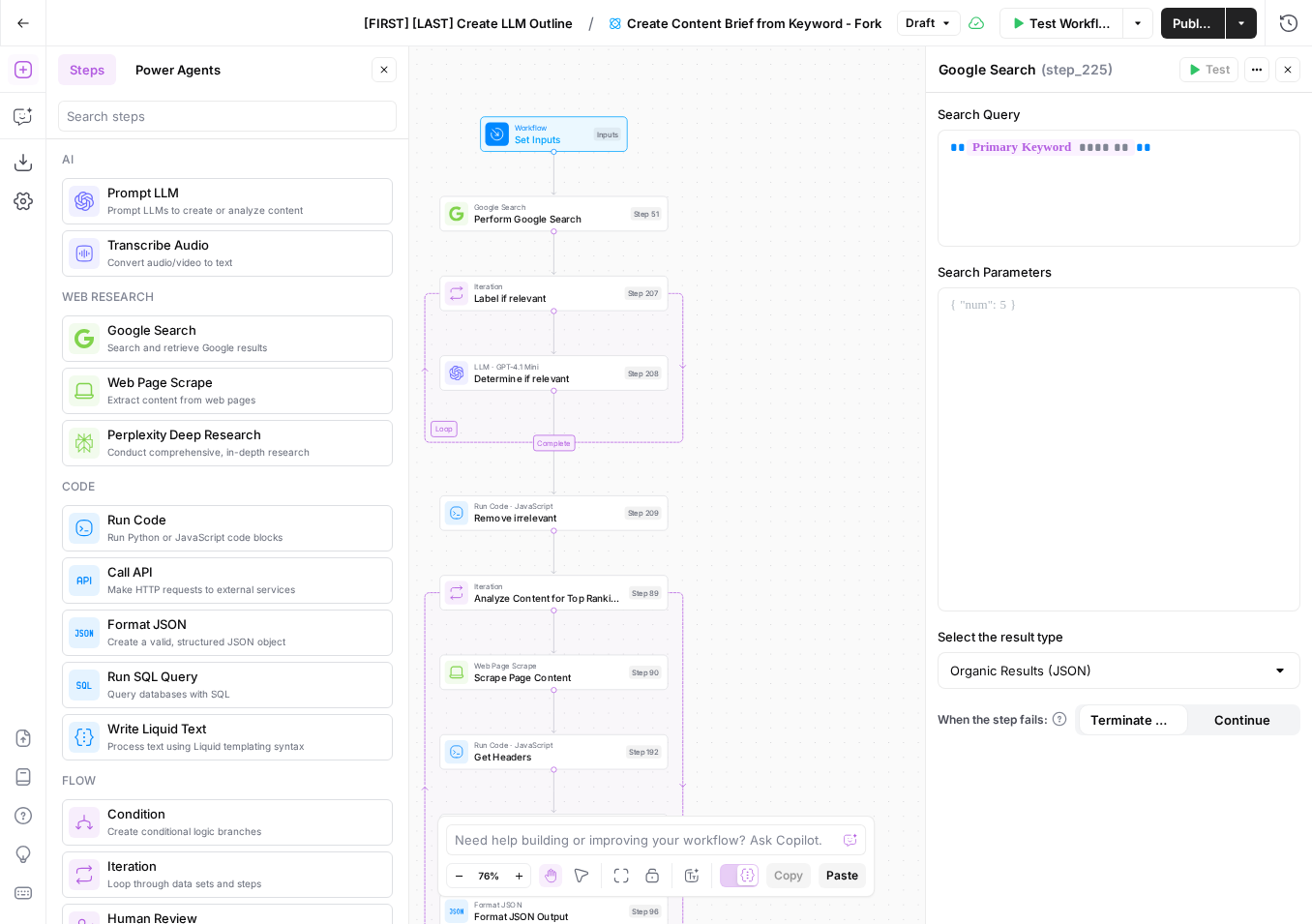 click on "Workflow Set Inputs Inputs Google Search Perform Google Search Step 51 Loop Iteration Label if relevant Step 207 LLM · GPT-4.1 Mini Determine if relevant Step 208 Complete Run Code · JavaScript Remove irrelevant Step 209 Loop Iteration Analyze Content for Top Ranking Pages Step 89 Web Page Scrape Scrape Page Content Step 90 Run Code · JavaScript Get Headers Step 192 SEO Research Get Semrush Keywords Step 206 Format JSON Format JSON Output Step 96 Complete Google Search Google Search Step 225 LLM · Claude Sonnet 4 Analyze Titles Step 198 LLM · GPT-4.1 Extract Titles Step 214 LLM · O1 Analysis + Outline Step 197 LLM · GPT-4.1 Extract Brief Step 204 LLM · Claude Sonnet 4 Develop outline Step 219 LLM · GPT-4.1 Extract only outline Step 220 Write Liquid Text Combine Brief Step 205 Format JSON JSON Step 203 End Output" at bounding box center [679, 485] 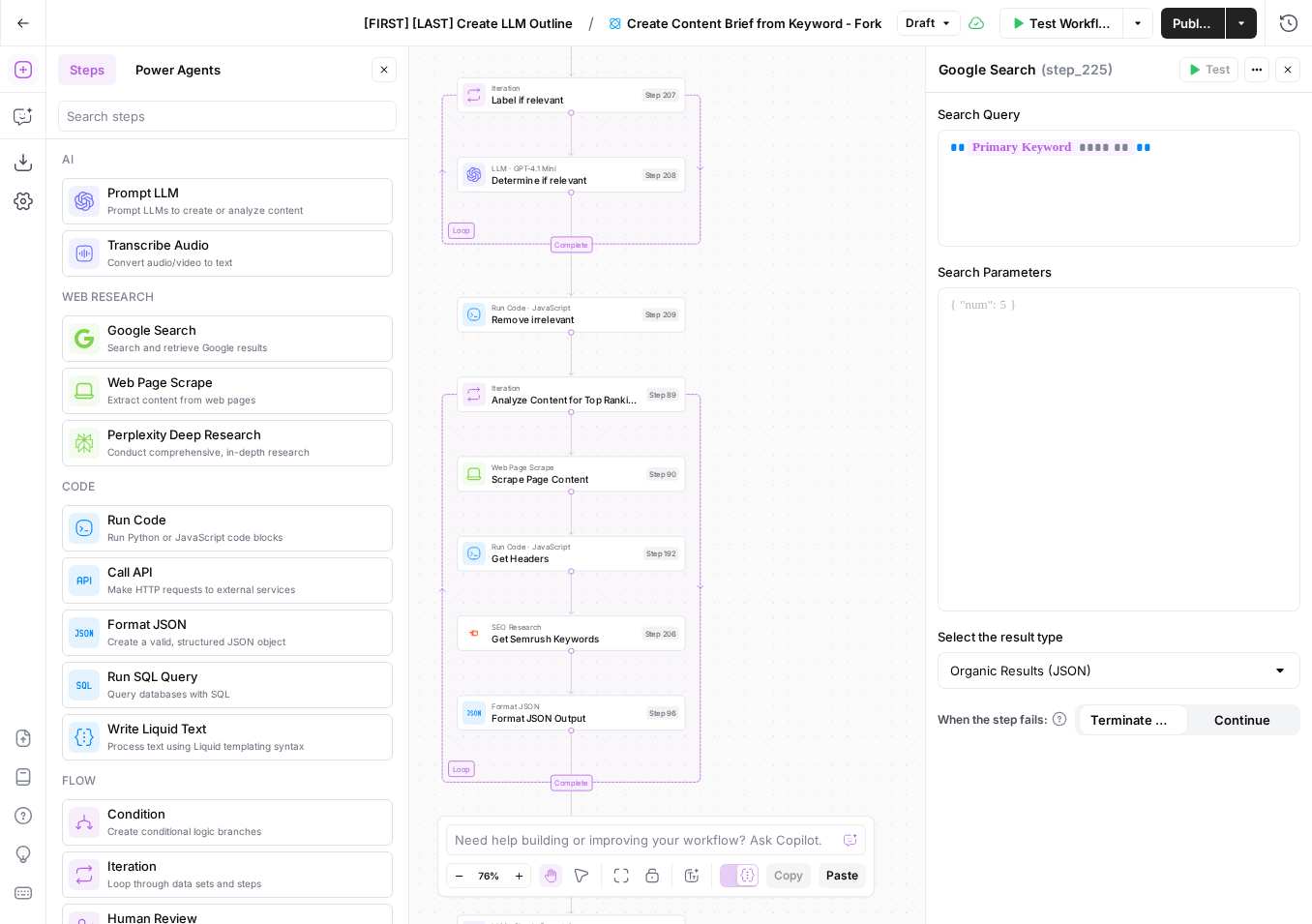 drag, startPoint x: 850, startPoint y: 587, endPoint x: 868, endPoint y: 389, distance: 198.8165 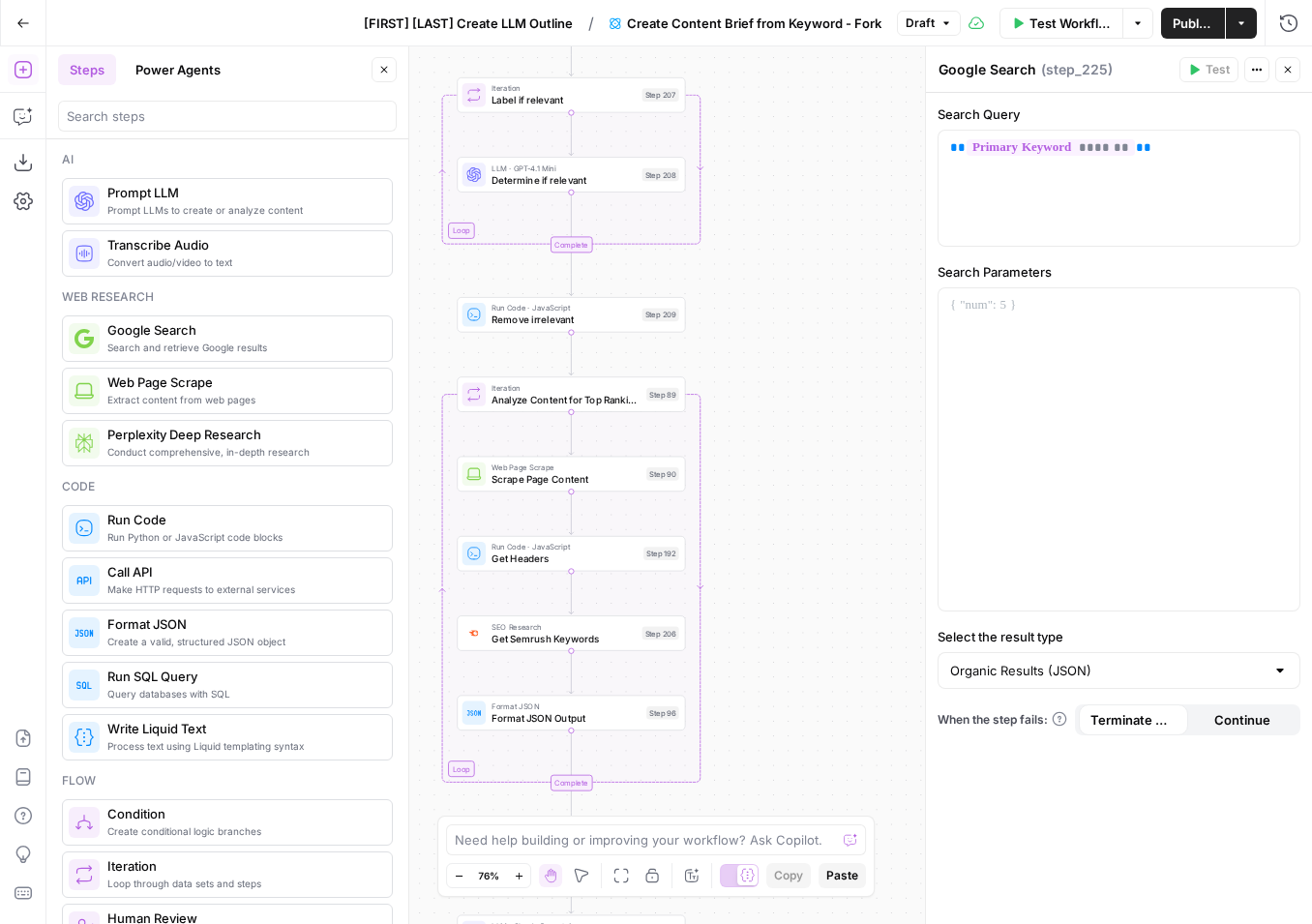 click on "Workflow Set Inputs Inputs Google Search Perform Google Search Step 51 Loop Iteration Label if relevant Step 207 LLM · GPT-4.1 Mini Determine if relevant Step 208 Complete Run Code · JavaScript Remove irrelevant Step 209 Loop Iteration Analyze Content for Top Ranking Pages Step 89 Web Page Scrape Scrape Page Content Step 90 Run Code · JavaScript Get Headers Step 192 SEO Research Get Semrush Keywords Step 206 Format JSON Format JSON Output Step 96 Complete Google Search Google Search Step 225 LLM · Claude Sonnet 4 Analyze Titles Step 198 LLM · GPT-4.1 Extract Titles Step 214 LLM · O1 Analysis + Outline Step 197 LLM · GPT-4.1 Extract Brief Step 204 LLM · Claude Sonnet 4 Develop outline Step 219 LLM · GPT-4.1 Extract only outline Step 220 Write Liquid Text Combine Brief Step 205 Format JSON JSON Step 203 End Output" at bounding box center (679, 485) 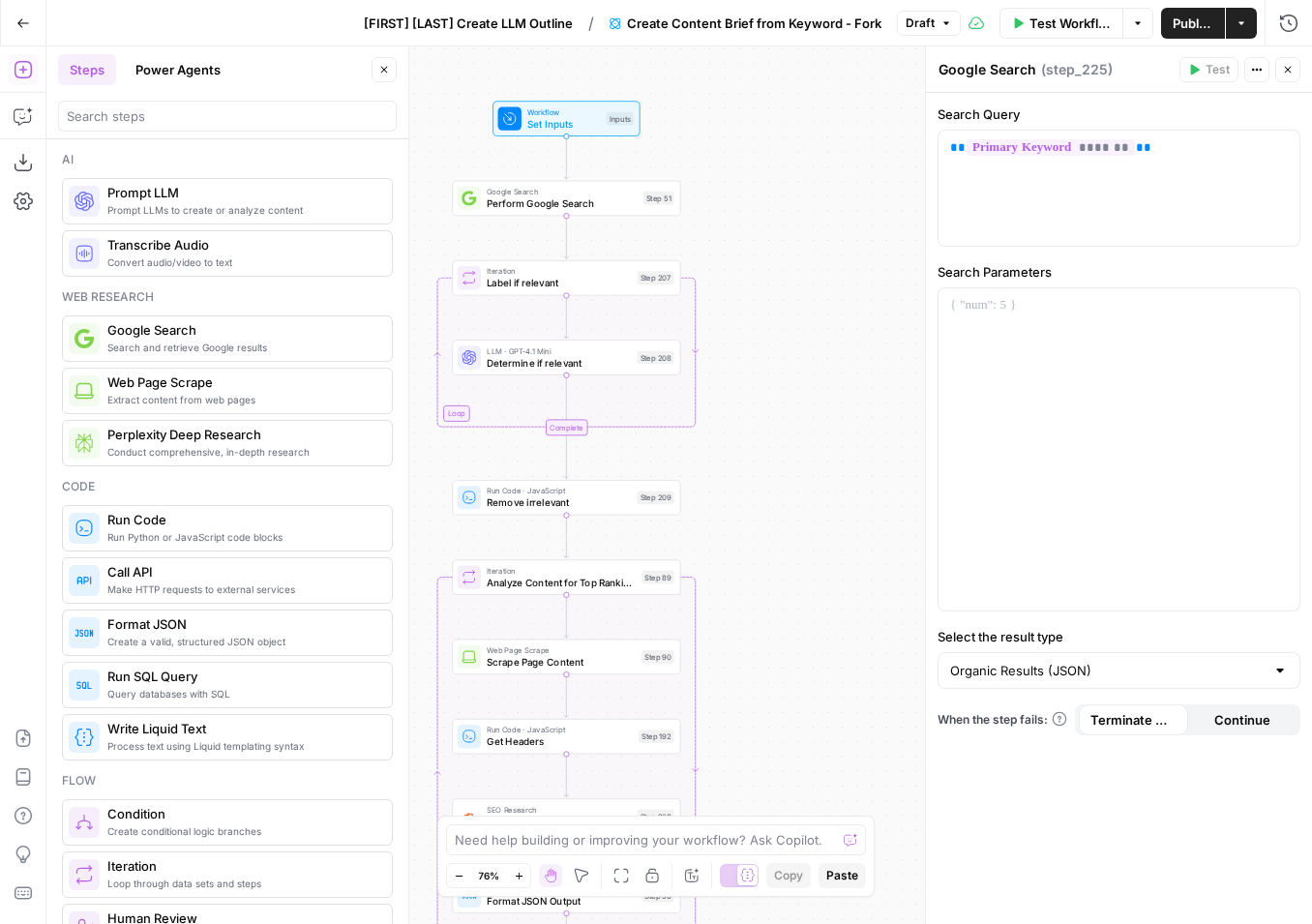 click on "Google Search Google Search  ( step_225 ) Test Actions Close" at bounding box center (1118, 70) 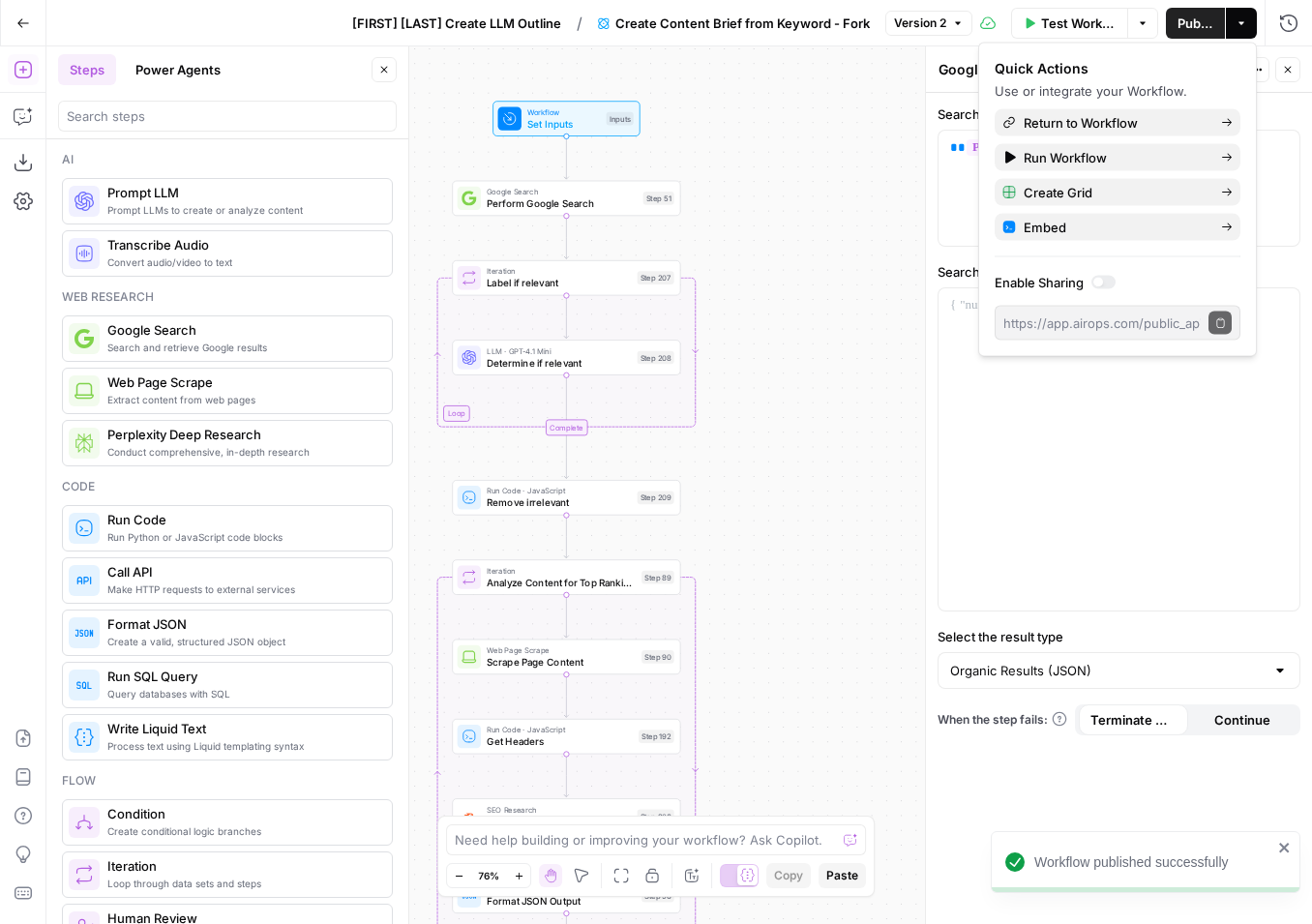 click on "Workflow Set Inputs Inputs Google Search Perform Google Search Step 51 Loop Iteration Label if relevant Step 207 LLM · GPT-4.1 Mini Determine if relevant Step 208 Complete Run Code · JavaScript Remove irrelevant Step 209 Loop Iteration Analyze Content for Top Ranking Pages Step 89 Web Page Scrape Scrape Page Content Step 90 Run Code · JavaScript Get Headers Step 192 SEO Research Get Semrush Keywords Step 206 Format JSON Format JSON Output Step 96 Complete Google Search Google Search Step 225 LLM · Claude Sonnet 4 Analyze Titles Step 198 LLM · GPT-4.1 Extract Titles Step 214 LLM · O1 Analysis + Outline Step 197 LLM · GPT-4.1 Extract Brief Step 204 LLM · Claude Sonnet 4 Develop outline Step 219 LLM · GPT-4.1 Extract only outline Step 220 Write Liquid Text Combine Brief Step 205 Format JSON JSON Step 203 End Output" at bounding box center [679, 485] 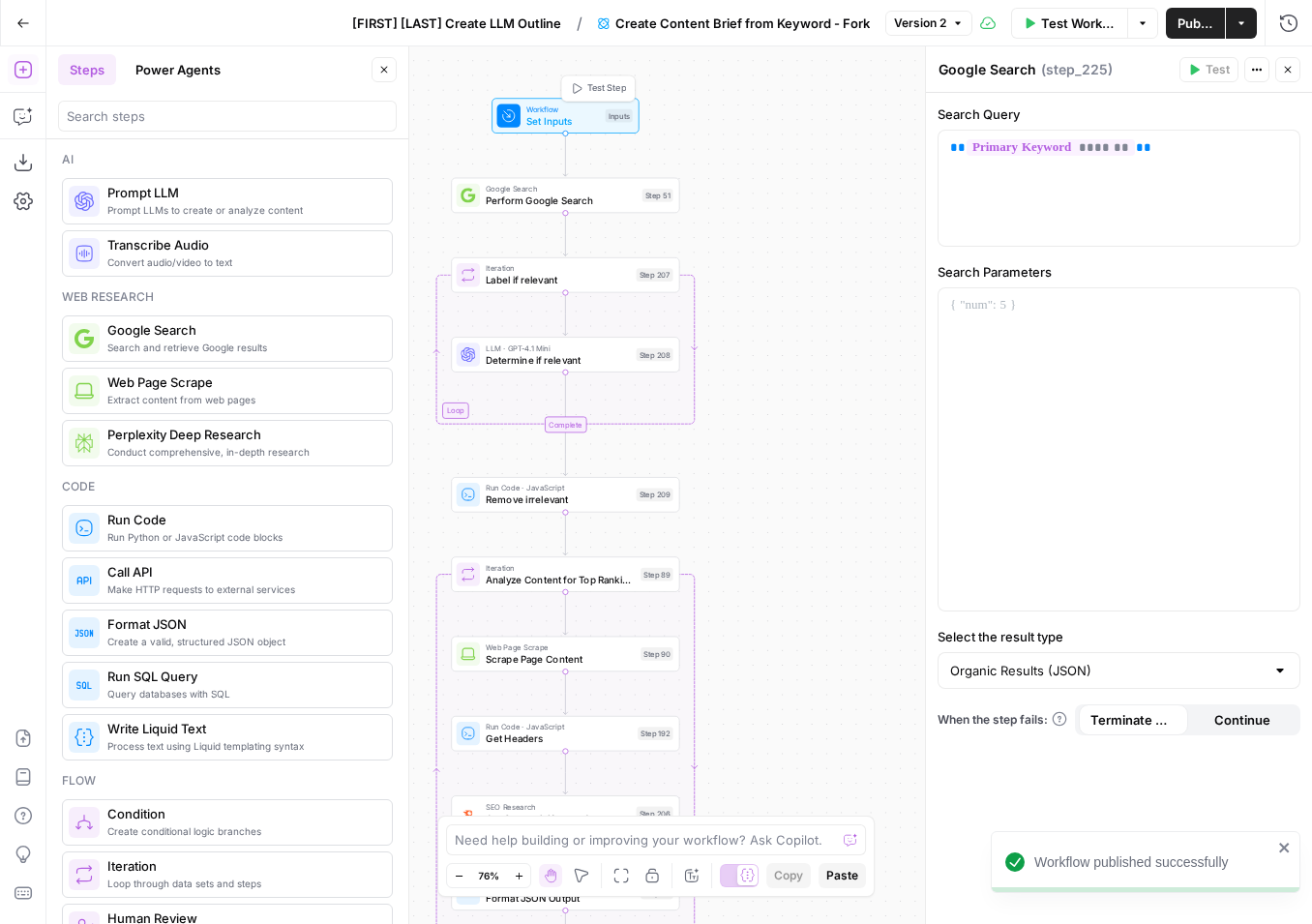 click on "Set Inputs" at bounding box center [562, 120] 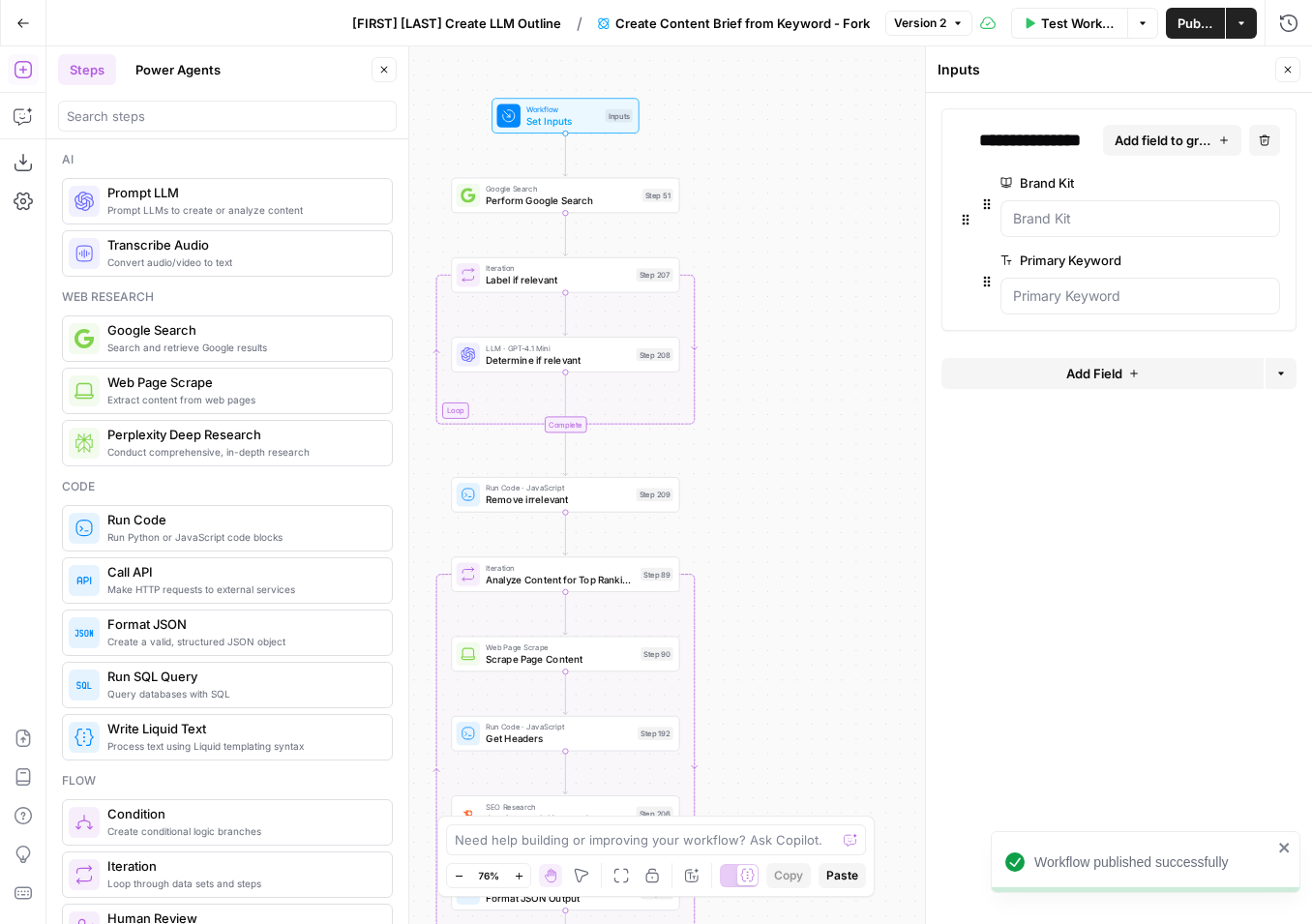 click on "Brand Kit edit field Delete group" at bounding box center (1140, 204) 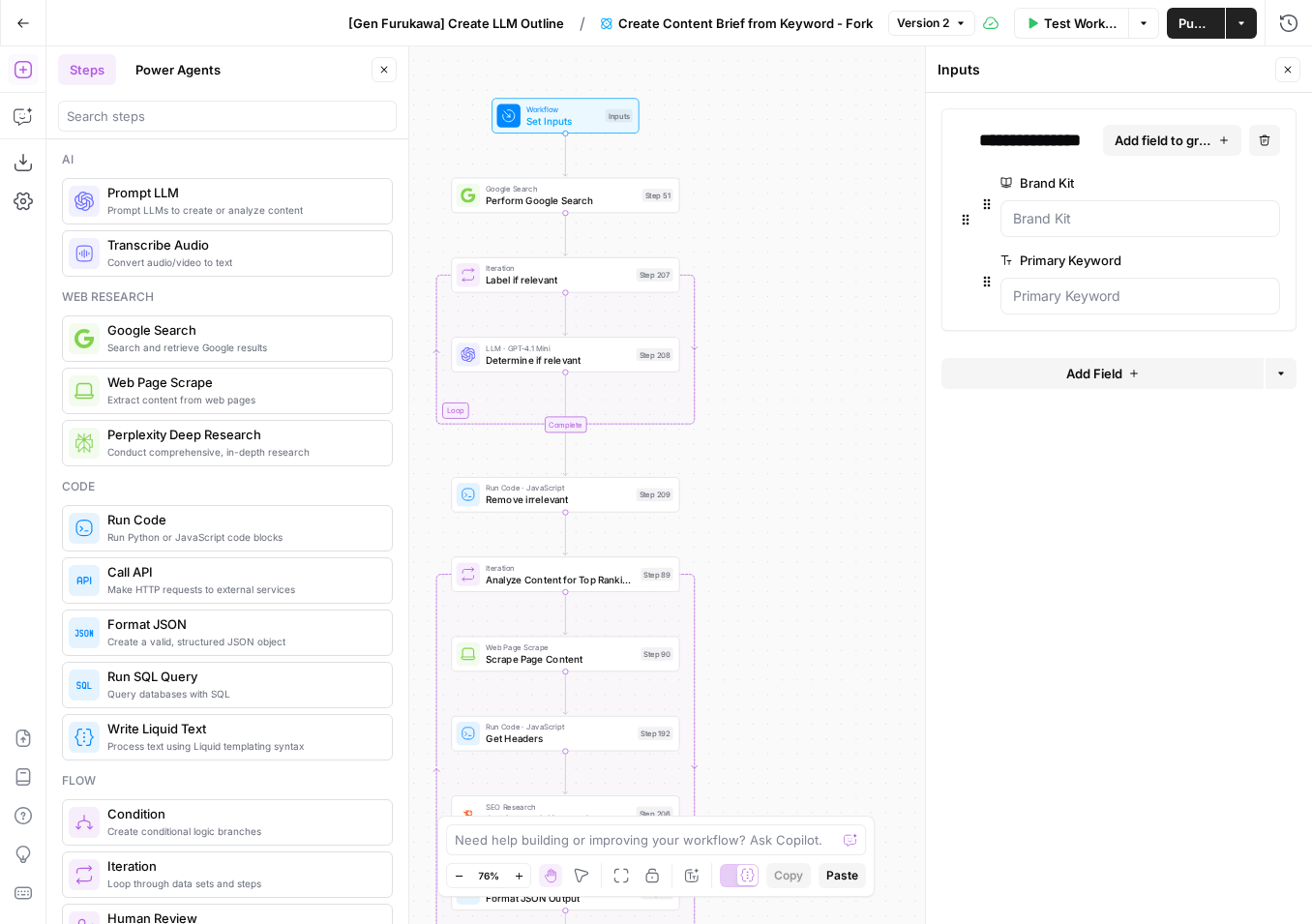 scroll, scrollTop: 0, scrollLeft: 0, axis: both 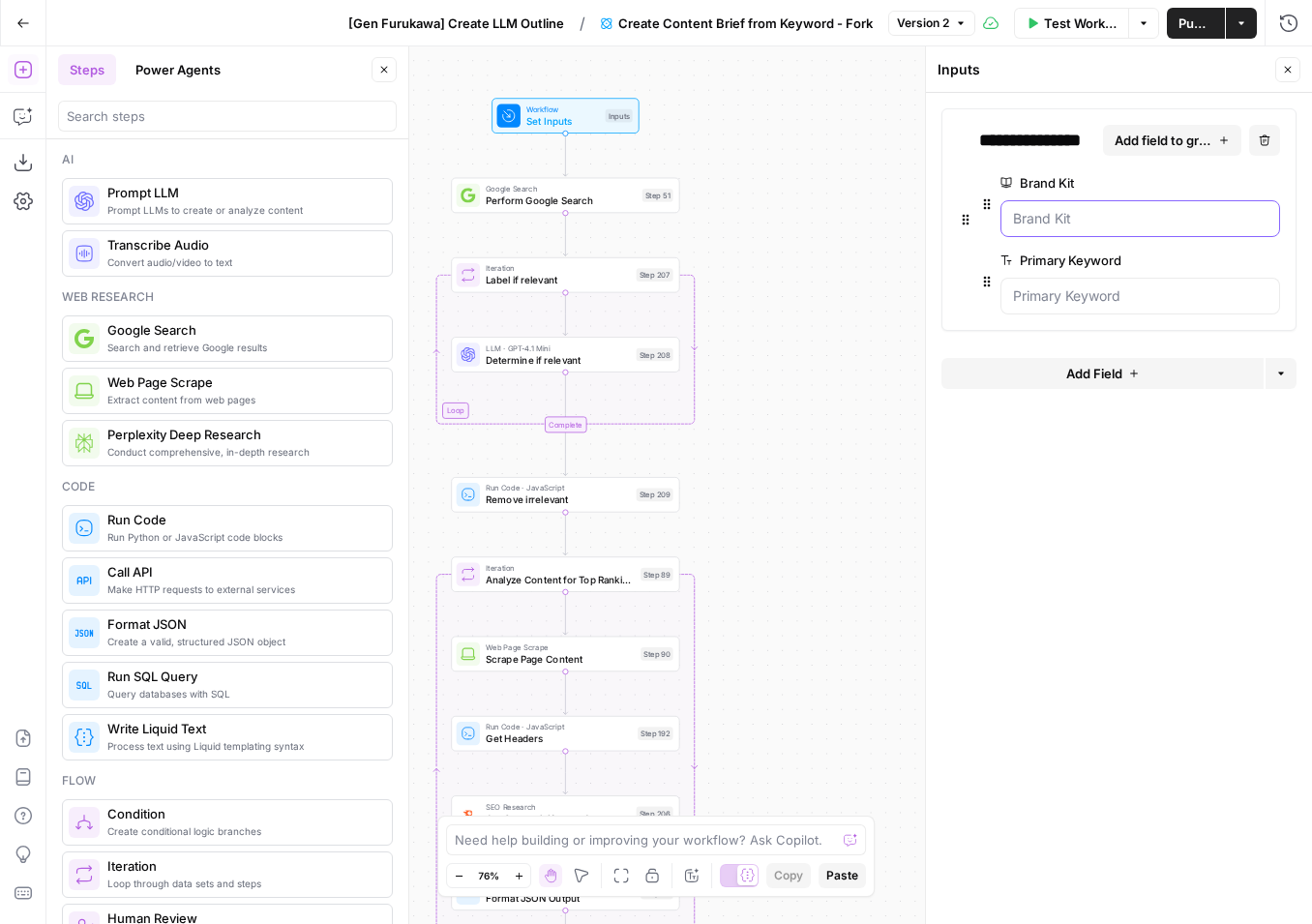 click on "Brand Kit" at bounding box center [1140, 219] 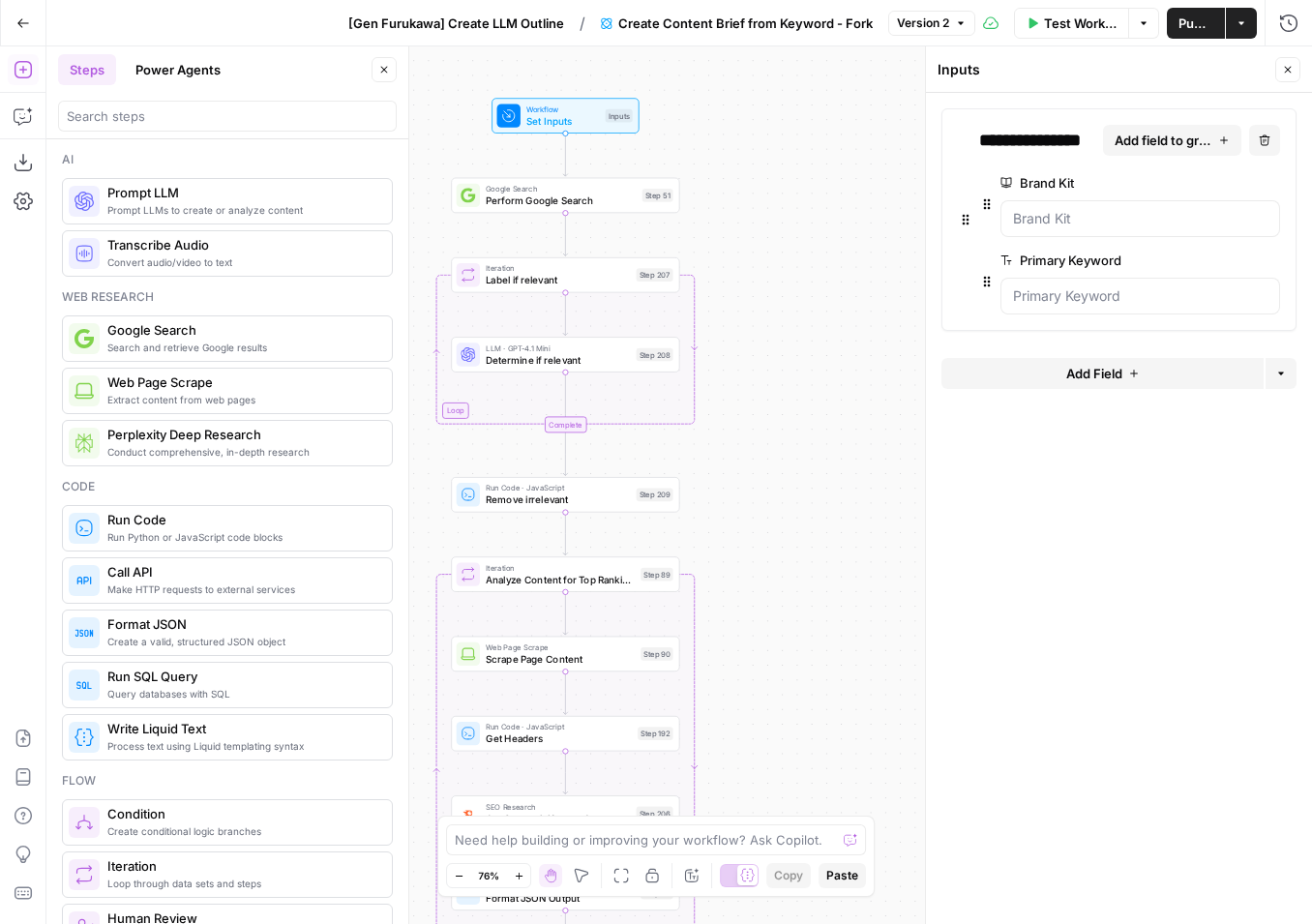 click on "Test Workflow" at bounding box center [1071, 23] 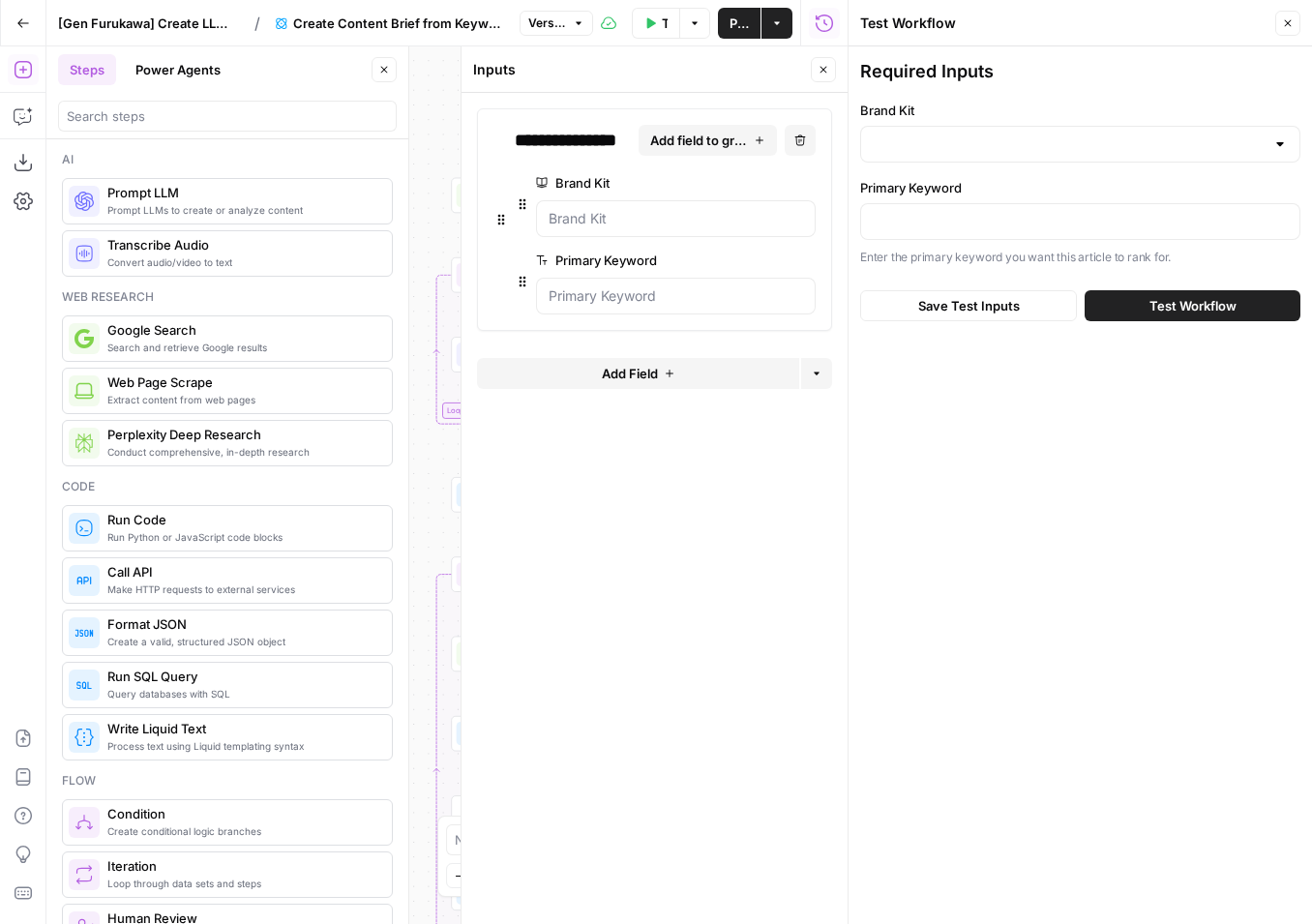 click at bounding box center [1080, 144] 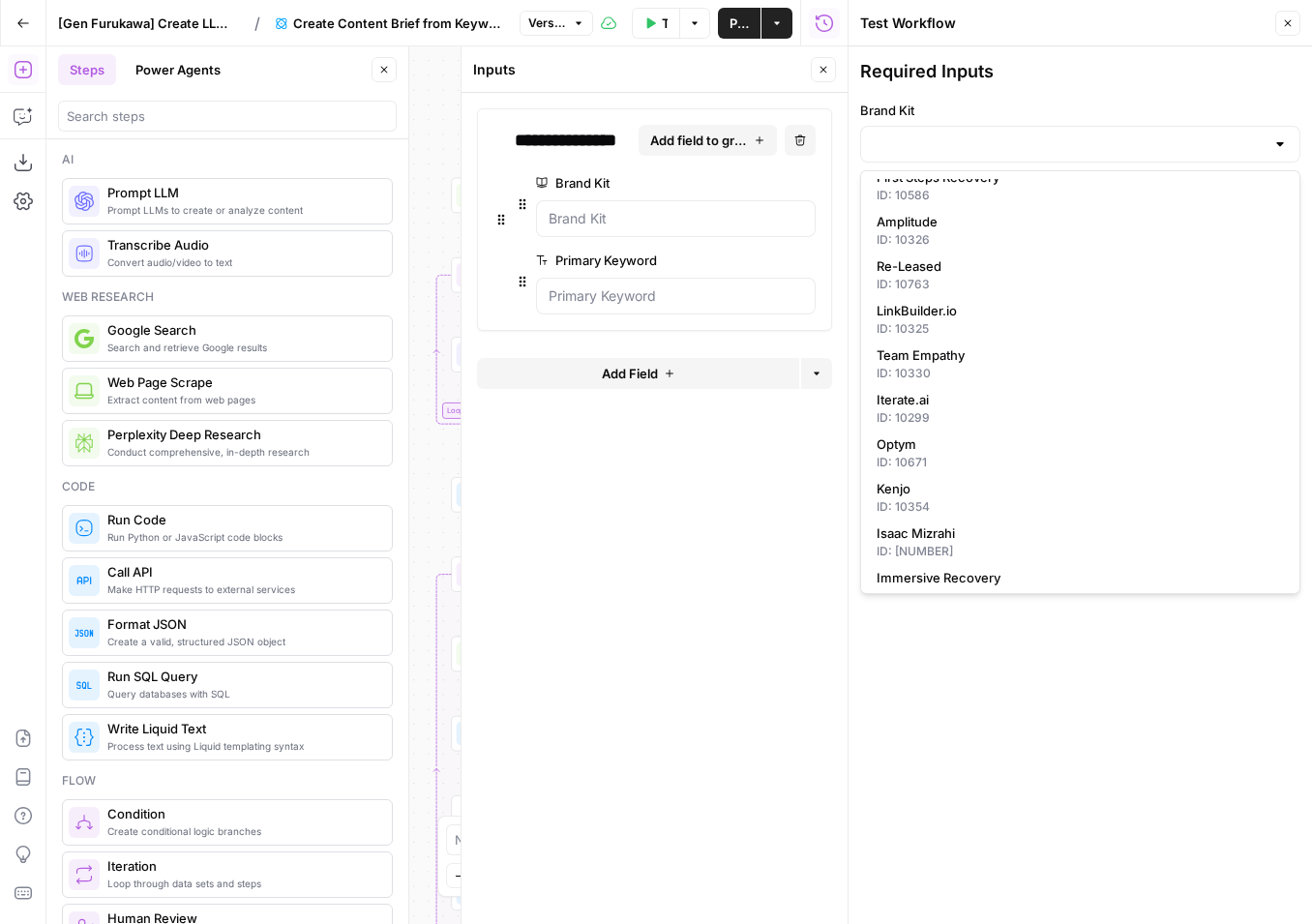 scroll, scrollTop: 214, scrollLeft: 0, axis: vertical 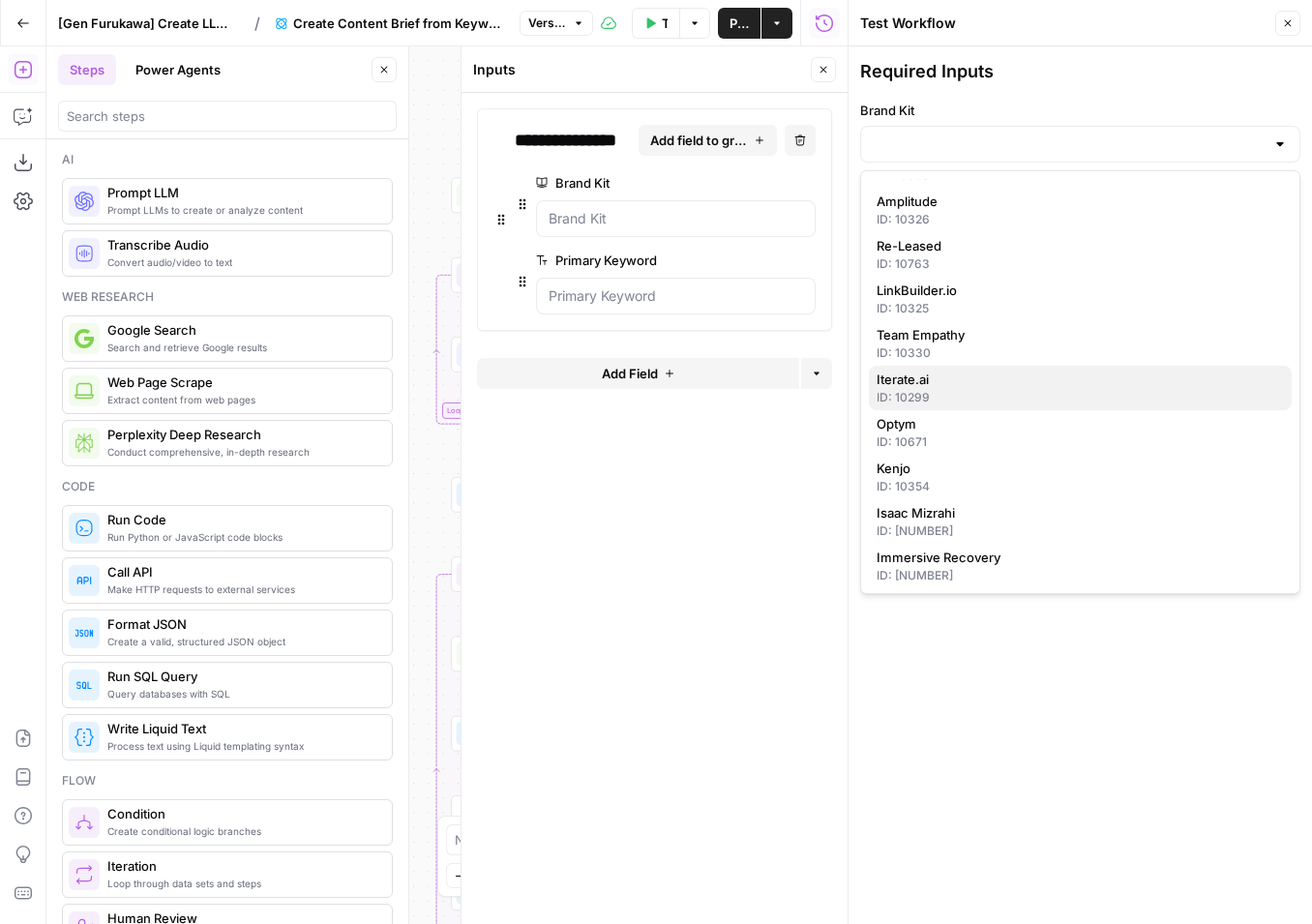 click on "ID: 10299" at bounding box center [1080, 398] 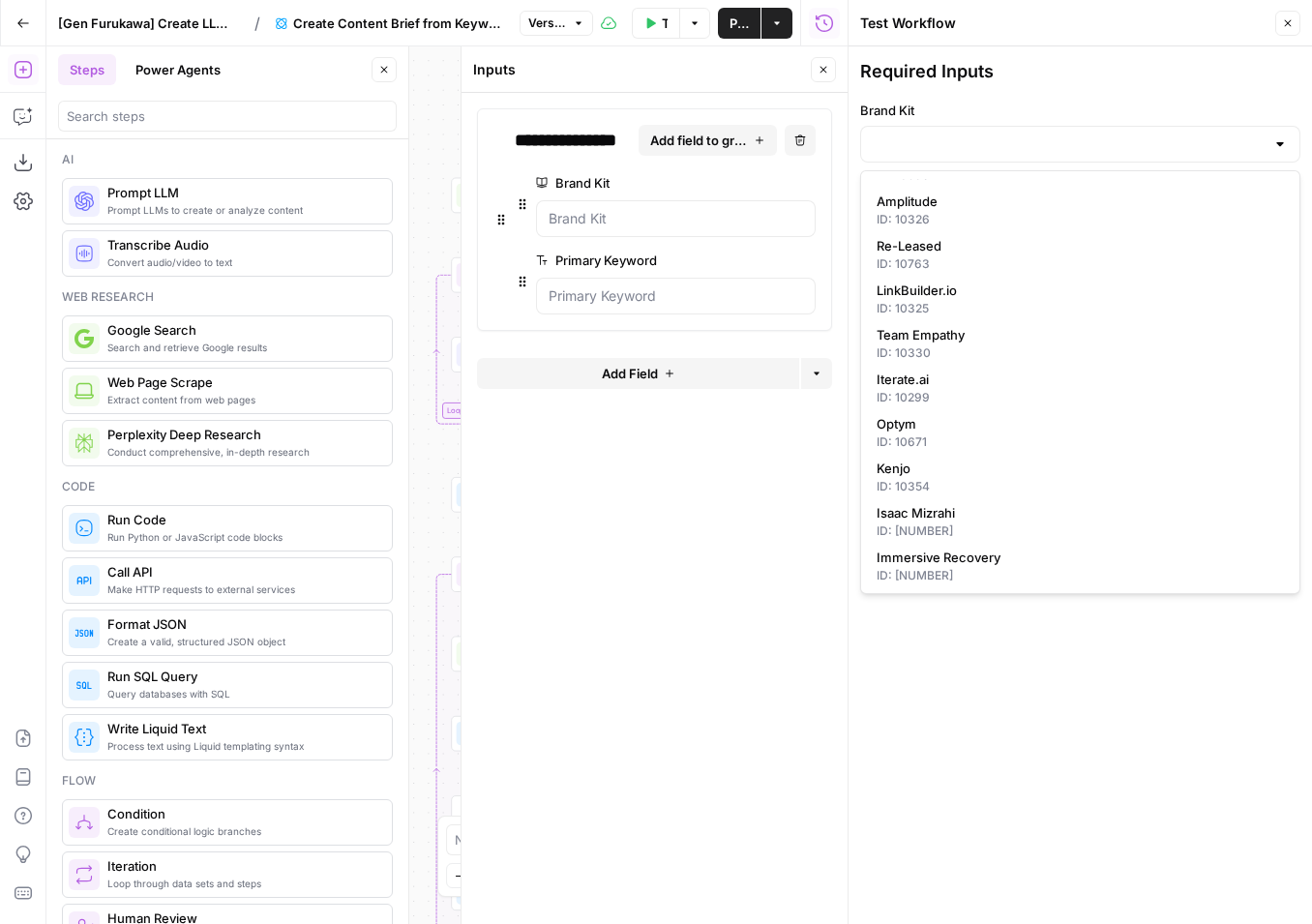 type on "Iterate.ai" 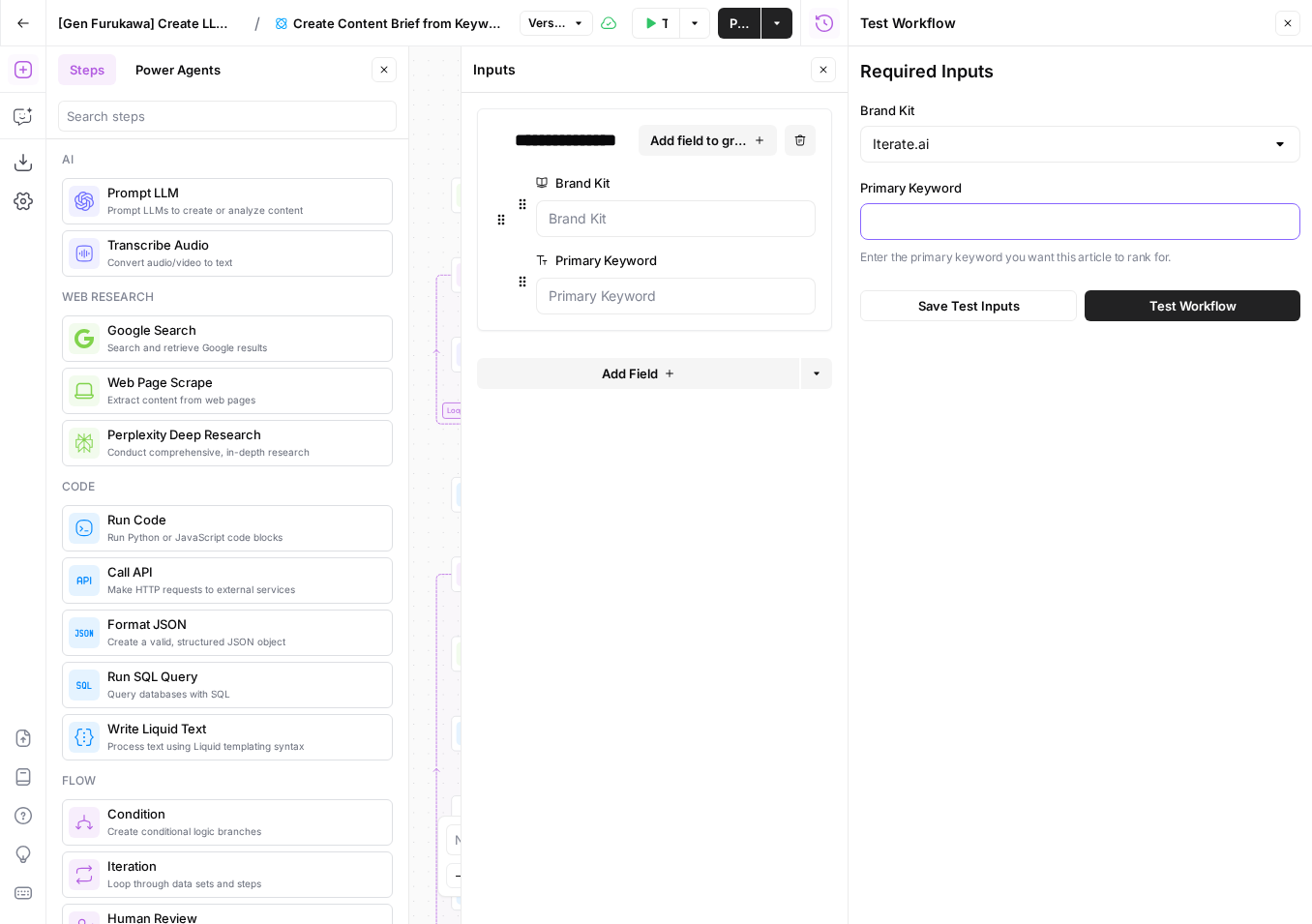 click on "Primary Keyword" at bounding box center [1080, 222] 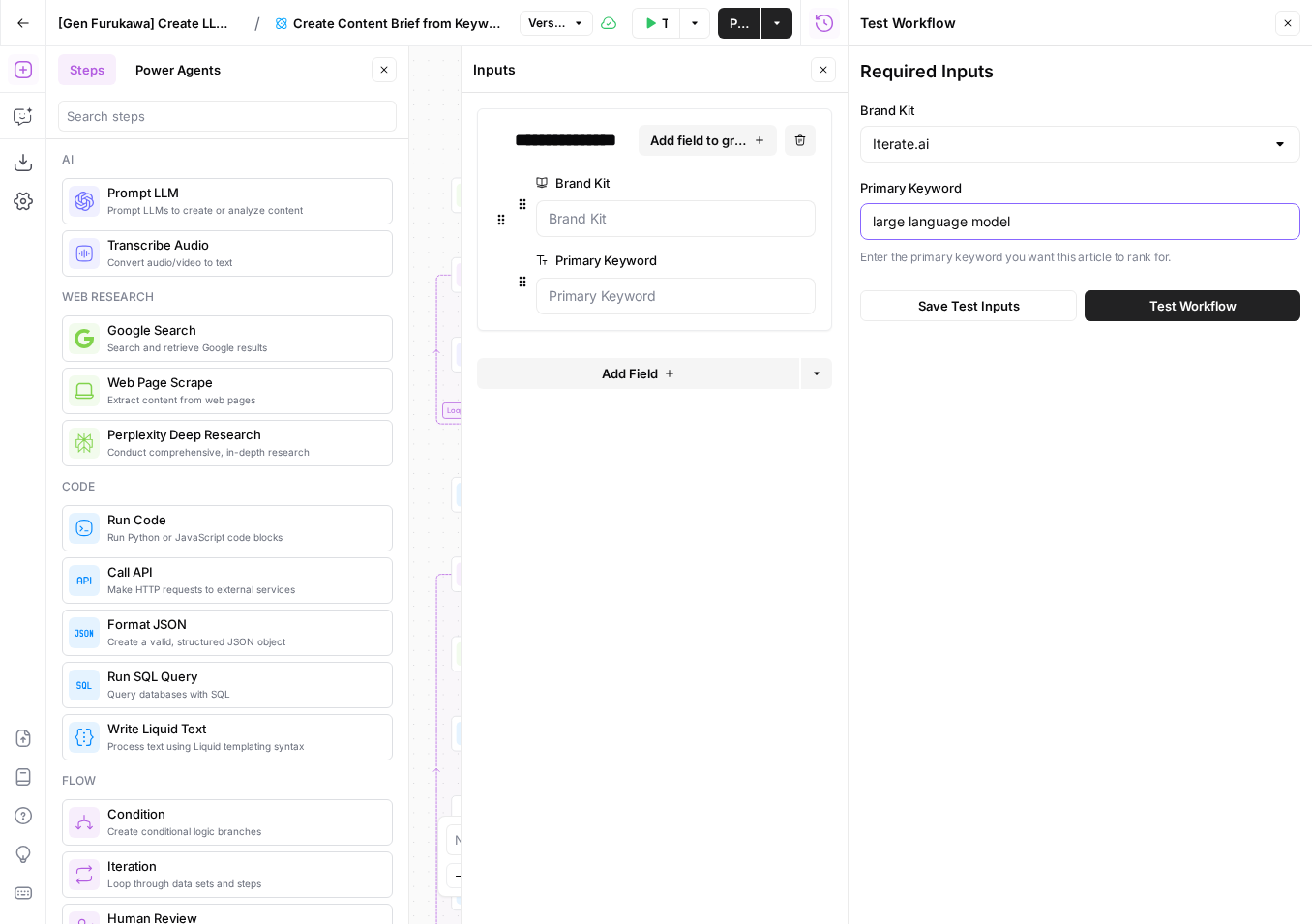 type on "large language model" 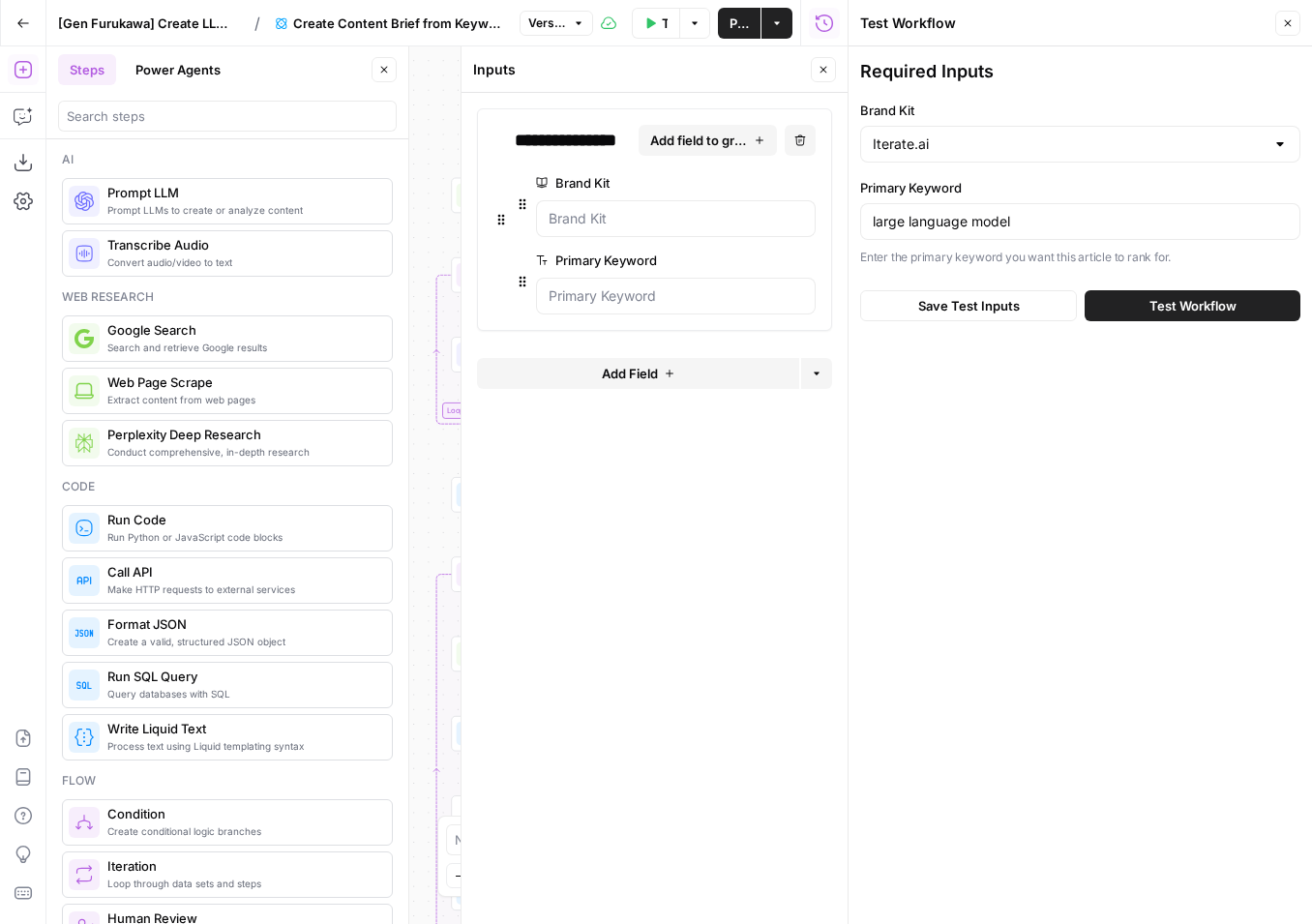 click on "Save Test Inputs" at bounding box center (969, 306) 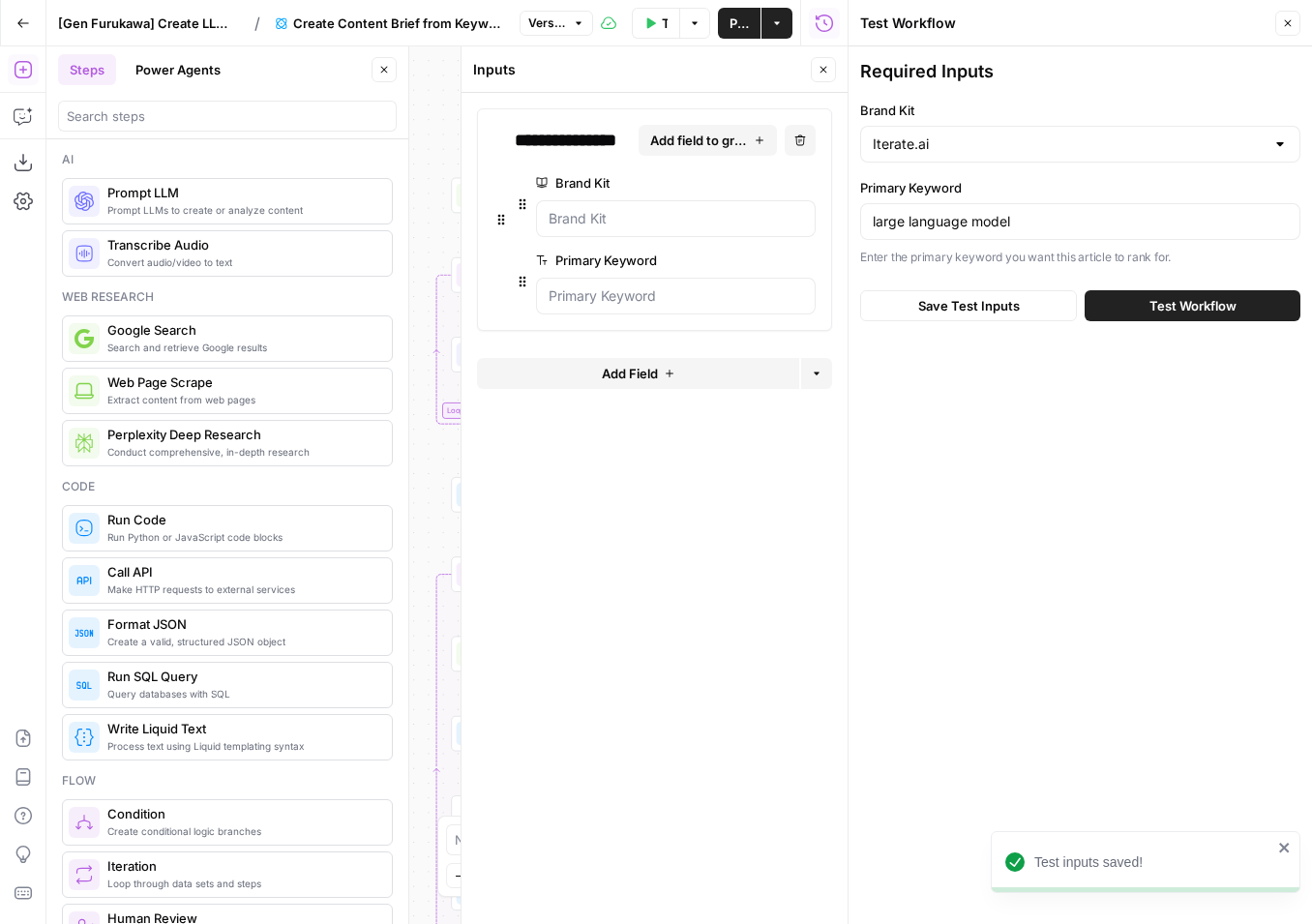 click on "Test Workflow" at bounding box center [1193, 306] 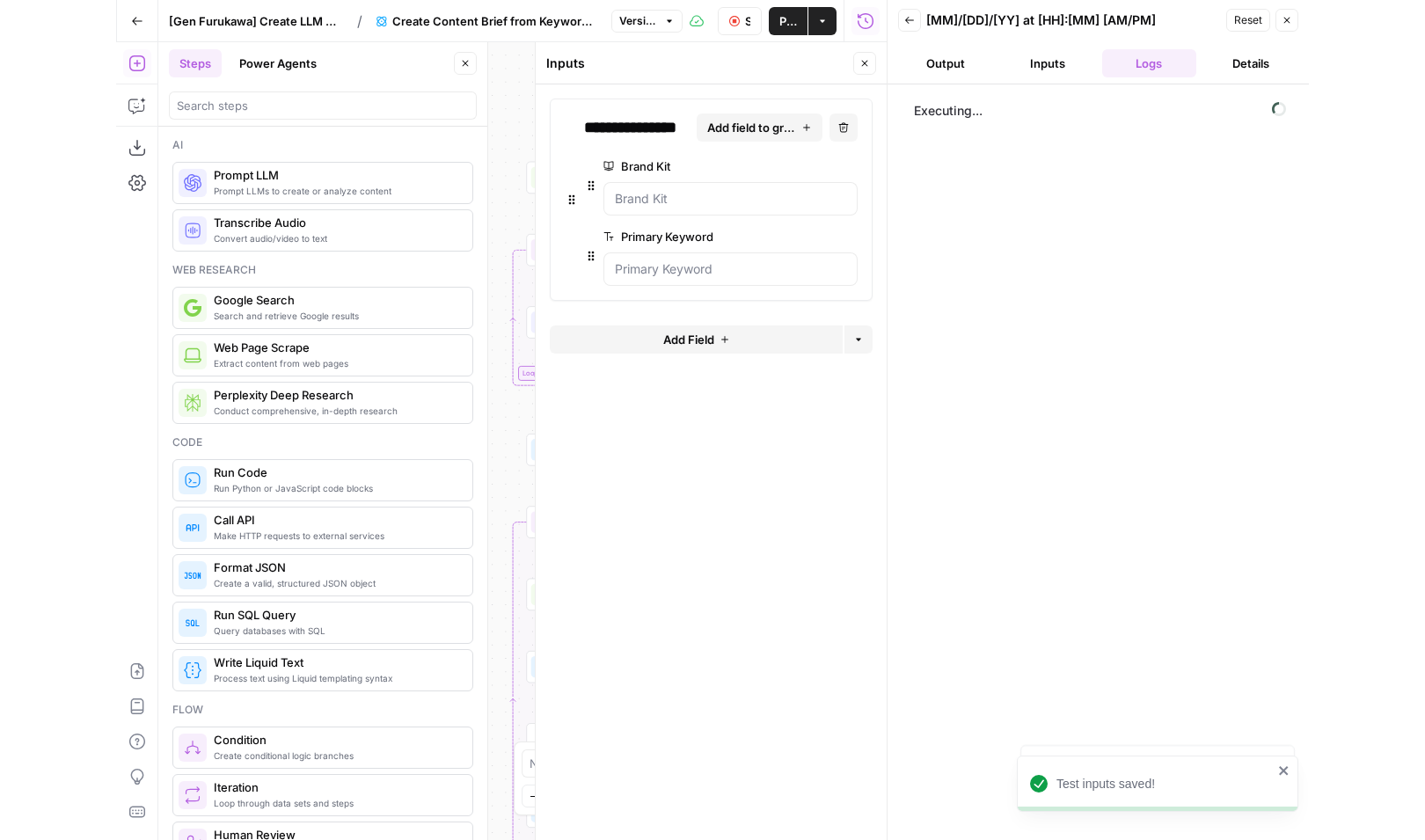 scroll, scrollTop: 0, scrollLeft: 0, axis: both 